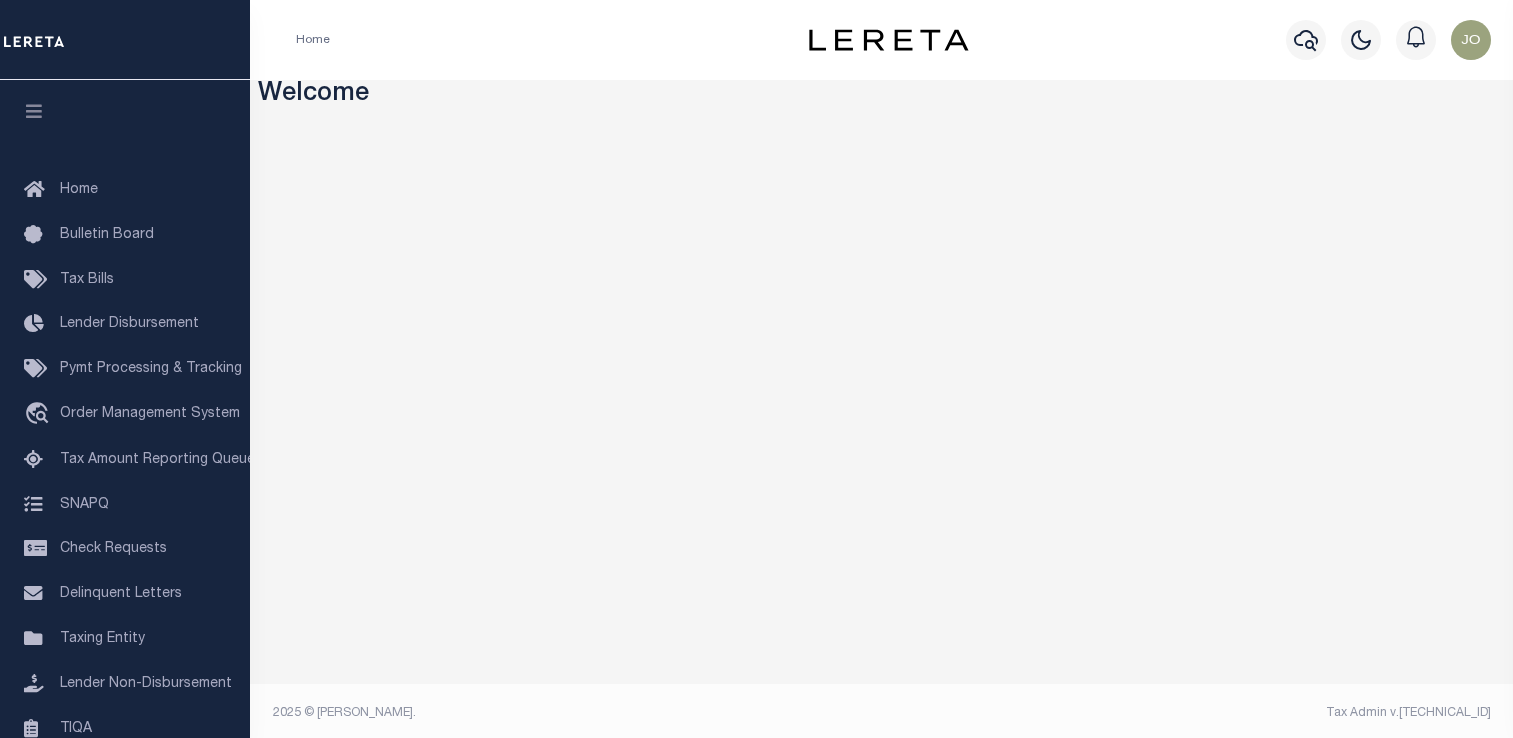 scroll, scrollTop: 0, scrollLeft: 0, axis: both 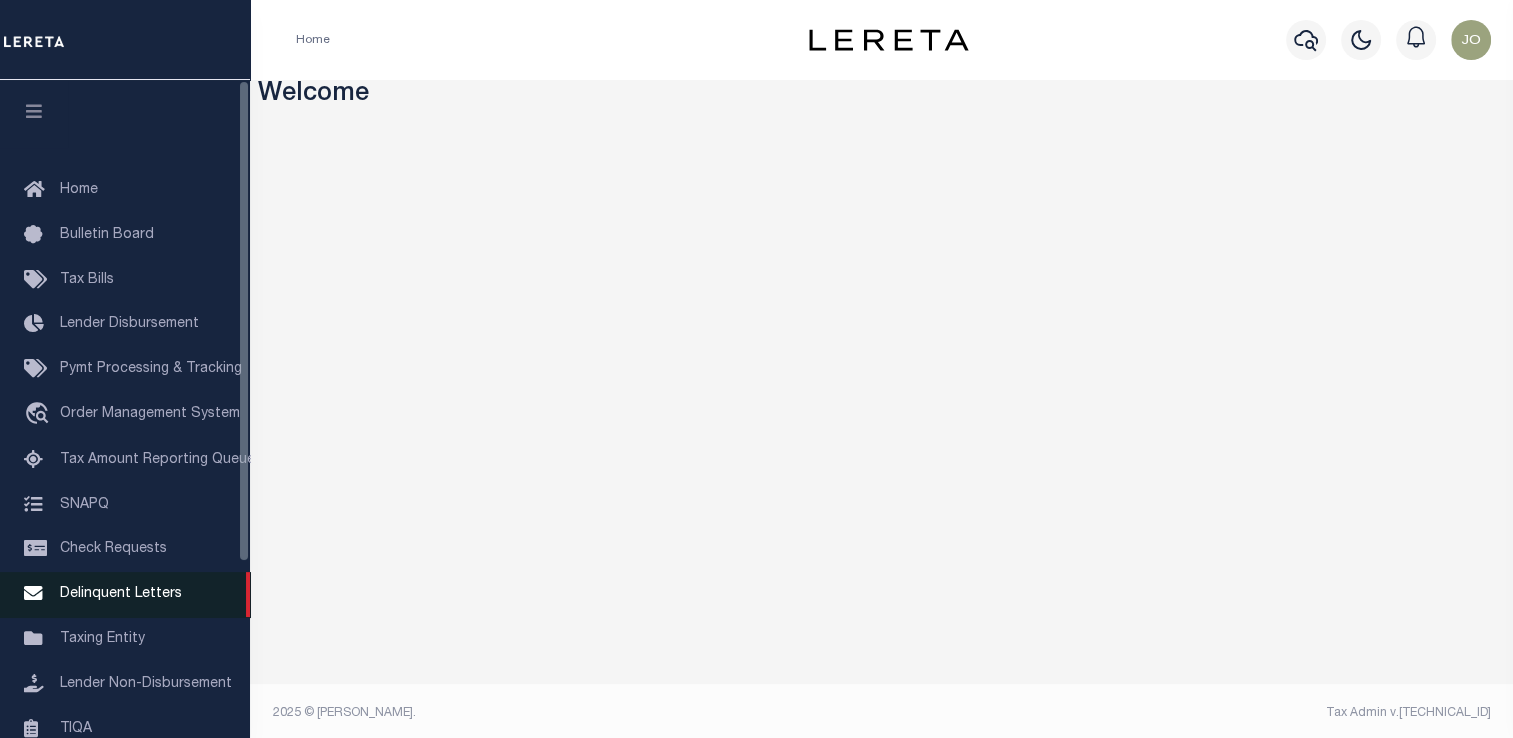 click on "Delinquent Letters" at bounding box center [125, 594] 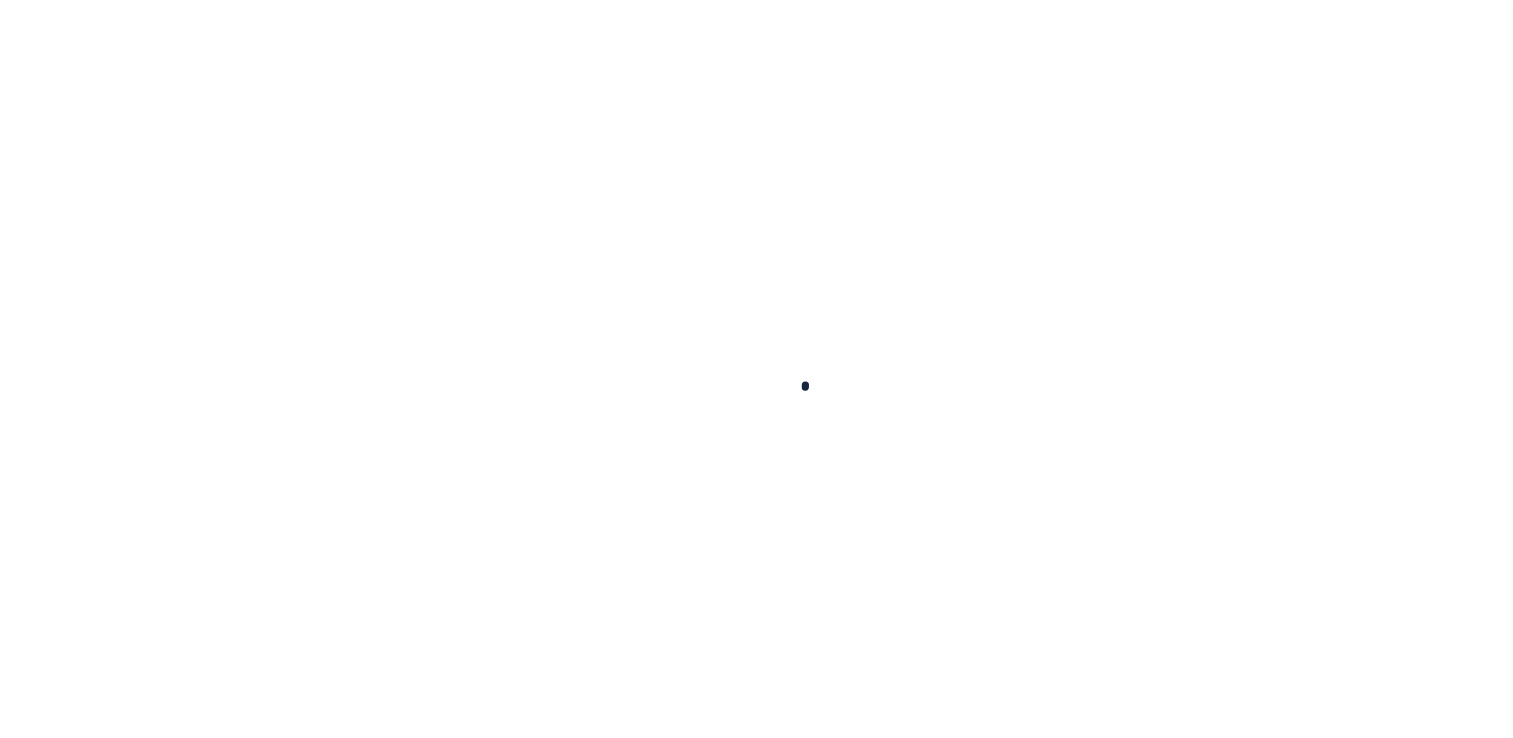 scroll, scrollTop: 0, scrollLeft: 0, axis: both 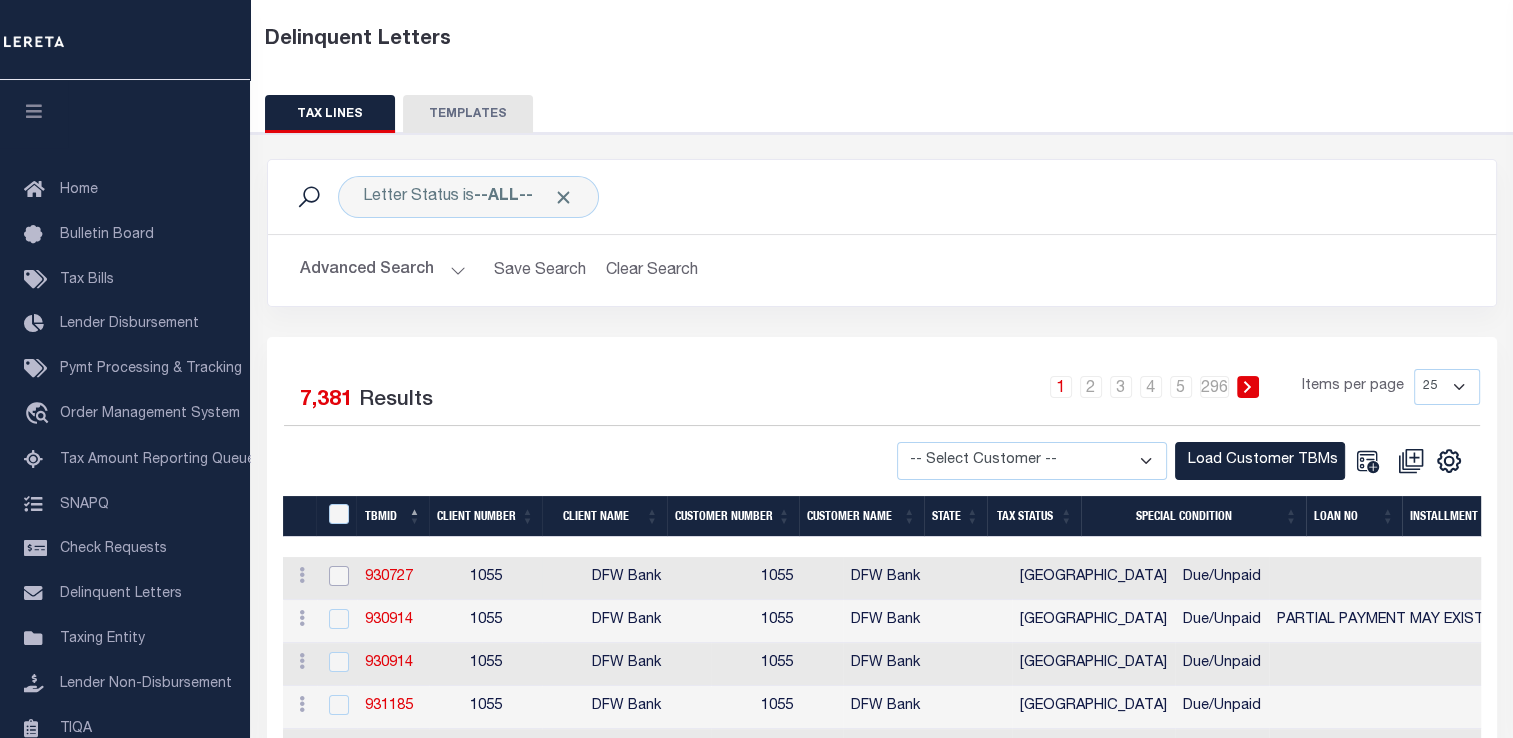 click at bounding box center [339, 576] 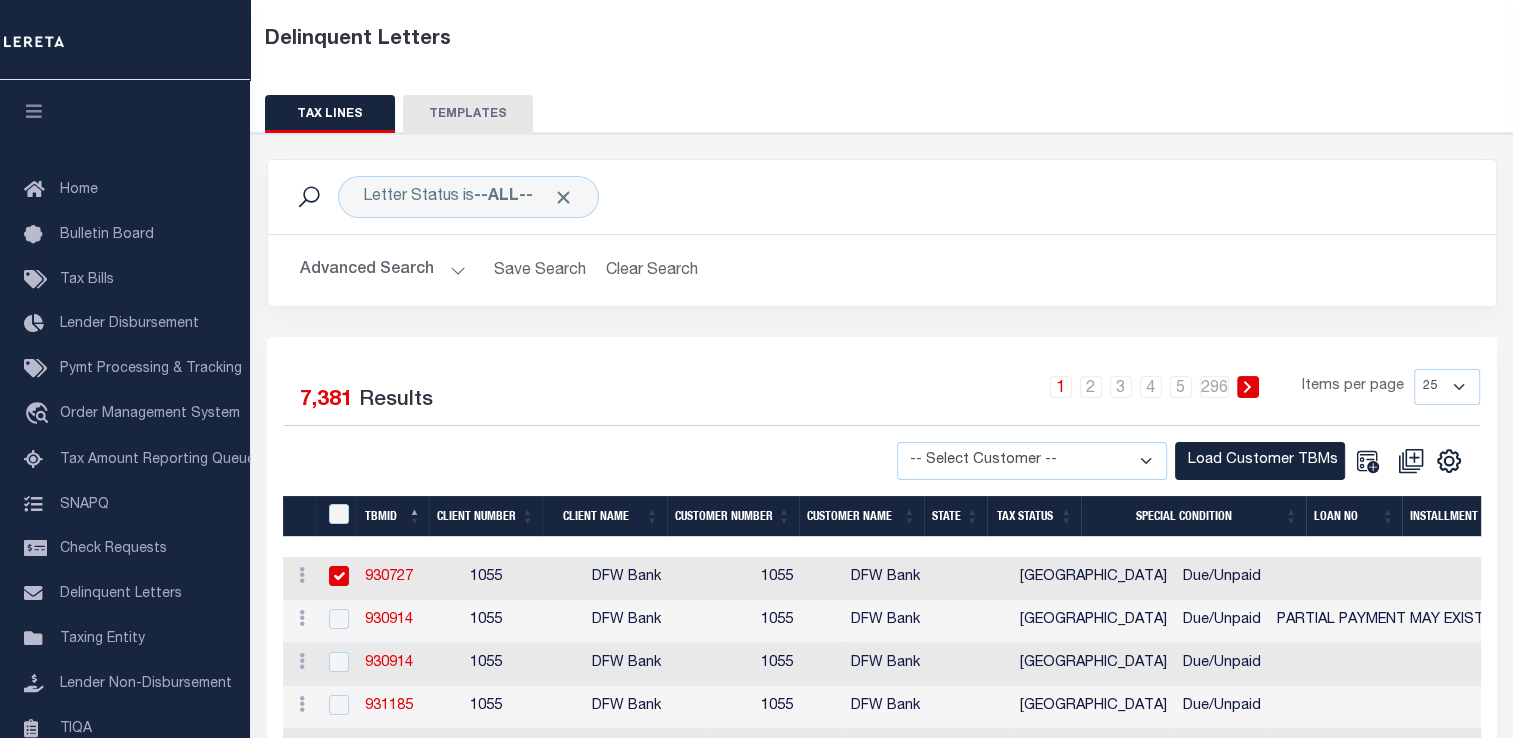 checkbox on "true" 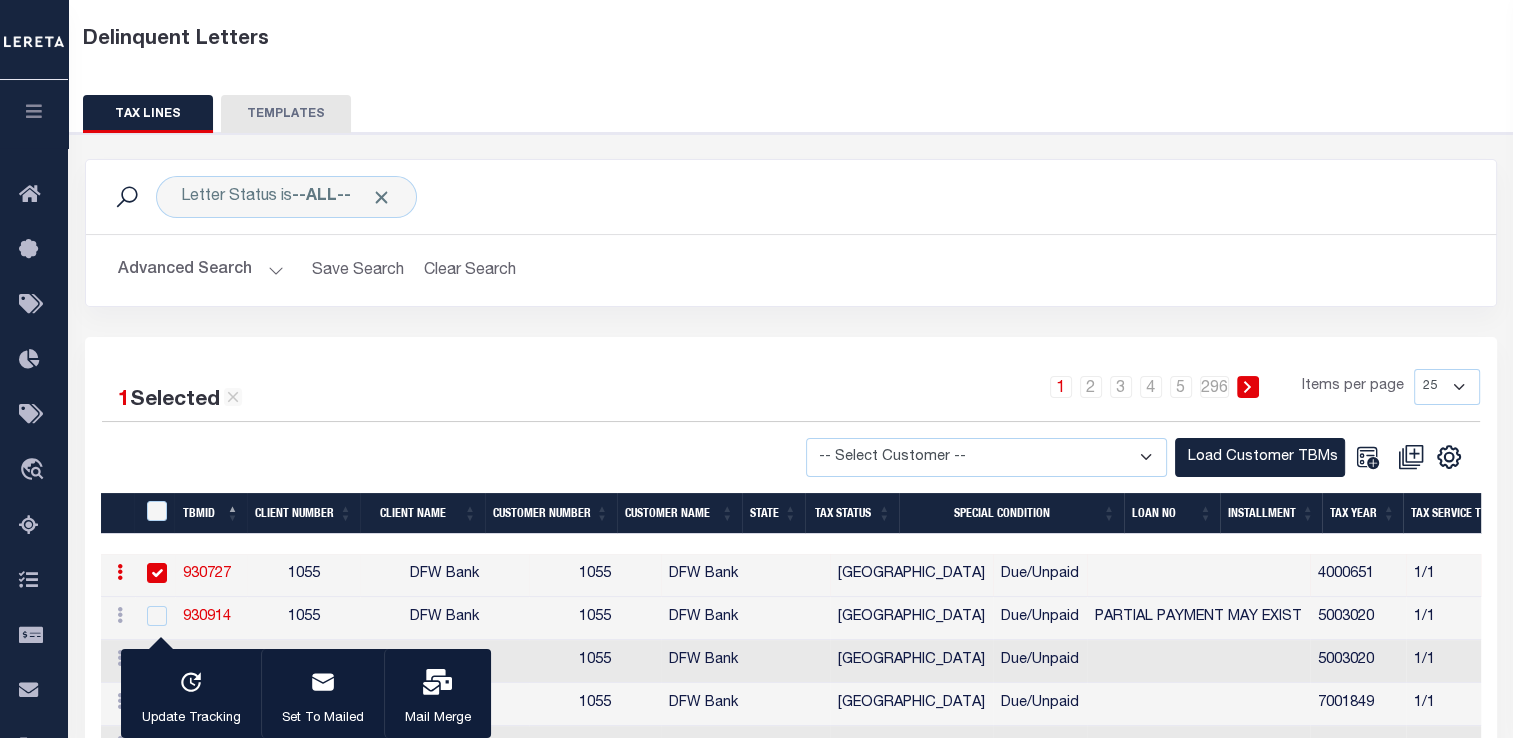 click at bounding box center (438, 684) 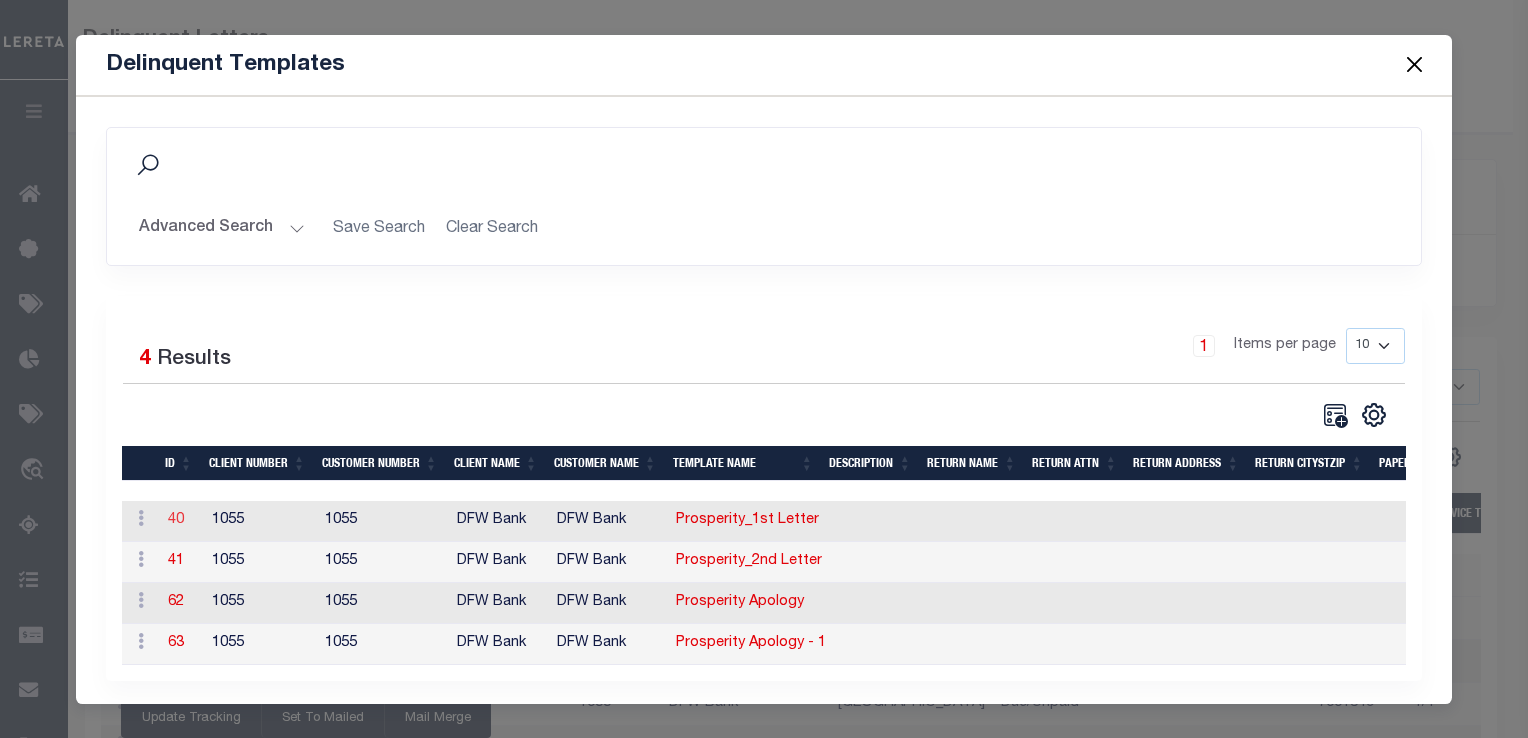 click on "40" at bounding box center [176, 520] 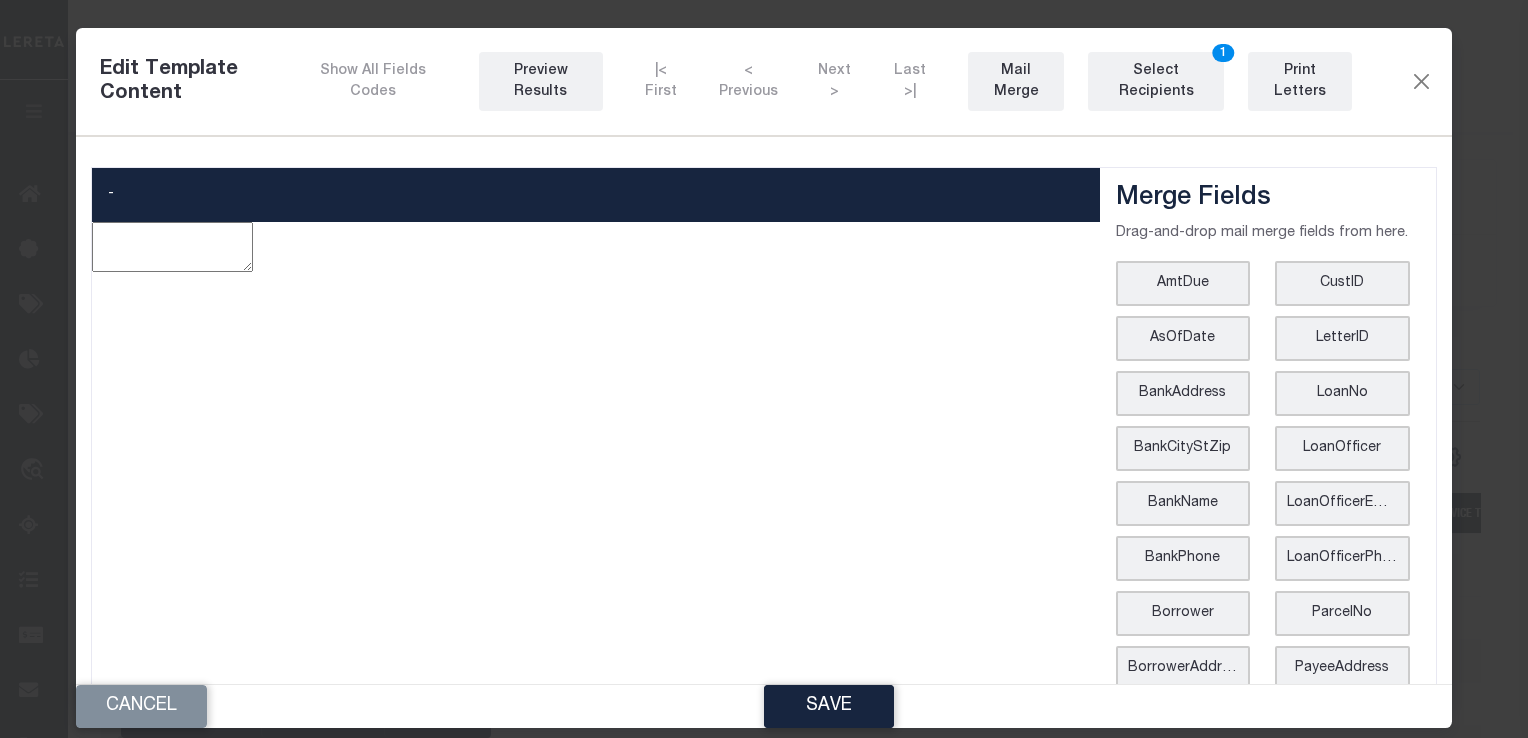 type on "<p style="text-align: center;"><img style="float: left;" src="data:image/png;base64,iVBORw0KGgoAAAANSUhEUgAAA7AAAACxCAMAAADK16HIAAAAAXNSR0IArs4c6QAAAARnQU1BAACxjwv8YQUAAAMAUExURf///wAAAPf37+/v7xkZGa2trTE6OggIAGtra0I6Qr29vUpKShAICObm3s7W1iEZISEpKdbW3oR7hFJSWjExKbWttealveZCveZzveYQvebelObeQozvnObeaxkQWoyUlHNza1pjWs7Fxeal7+ZC7+/eveZz7+YQ760QMYy9zmsQYxkxWhm1axm1KRm1Shm1CHN7e5ycpa0x3kox3nsx3msxMWshCISM74Ra70IhCISMxYRaxYRalJQhCISMhK0QYxCEY4zvzhmEEBBaYxlaEBkQjFKM71KMrRmM7xmMrRnmaxnmKa21a621KUq1a0q1KVJa71JarRla7xlarXu1a3u1Ka0xMYy971K97+ZrEFK9reYpEOatEBm97xm9rVKMzlKMjBmMzhmMjBnmShnmCK21Sq21CEq1Skq1CFJazlJajBlazhlajHu1Snu1CFK9zuZKEFK9jOYIEOaMEBm9zhm9jJyUlNbeEHu9nGsxY7WM762EOrVa73uEOq1aOntaOrWMxa2EELVaxXuEEK1aEHtaEJSEY0qEEJRaY0paEEoQjK0QjHsQjEIZWrUhCK3ma0rma0rmKa3mKa1zlHvma3vmKa3mSkrmSkrmCK3mCK1SlHvmSnvmCFLv760xY+ZrlFKEY+ZrQlLvrTGEY+YpQuYplOatQhnv7xnvrYzv7+atlBmEMTFaYxlaMeZra+Ypa+ataxkQrRkQ77XmzrXOnBkxjFLvzuZKlOZKQlLvjOYIQuYIlOaMQhnvzhnvjOaMlOZKa+YIa+aMaxkQzvfeEJy9nLWEY0qEMbVaY0paMUoQra0QrXsQra0Q70oQ73sQ73sQMUoxjK0xj..." 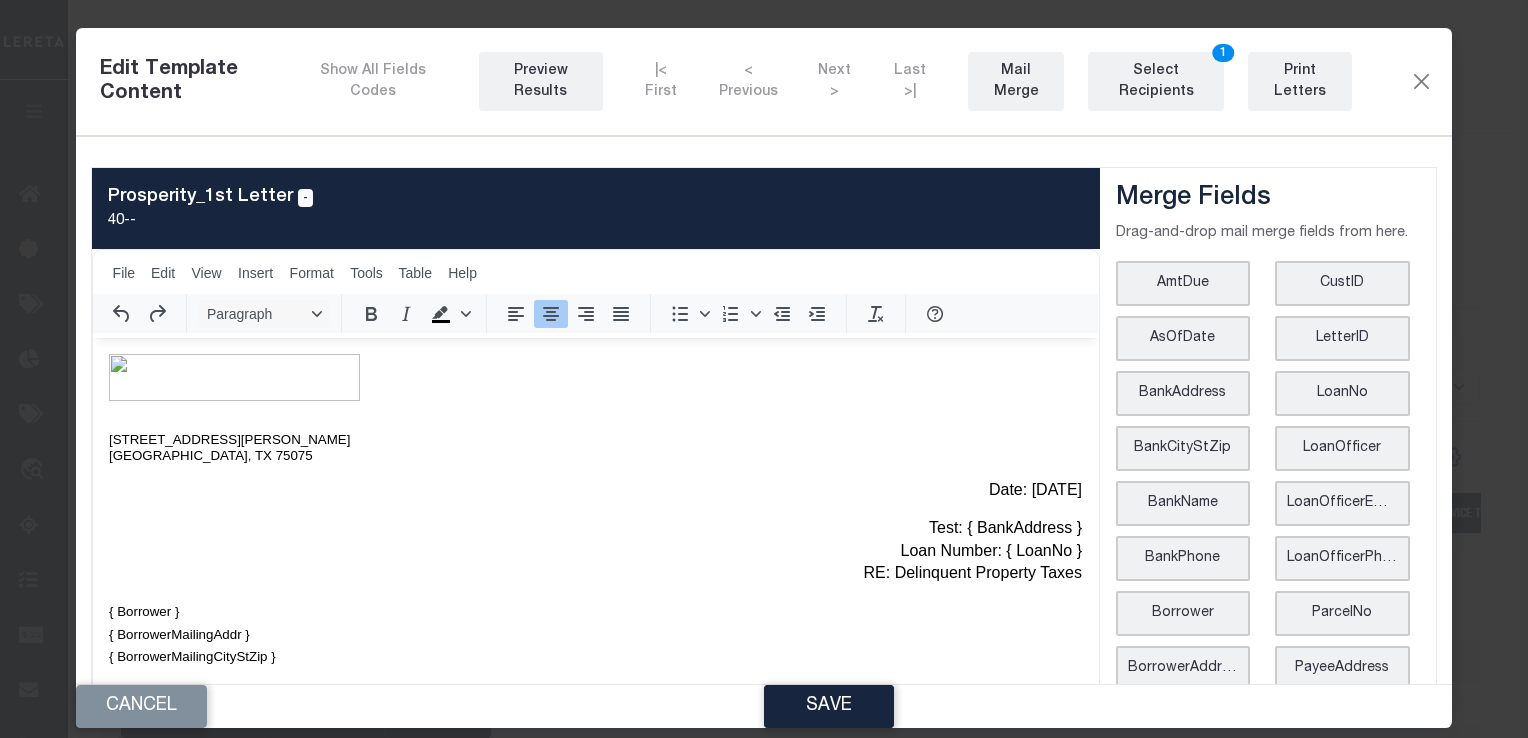 scroll, scrollTop: 0, scrollLeft: 0, axis: both 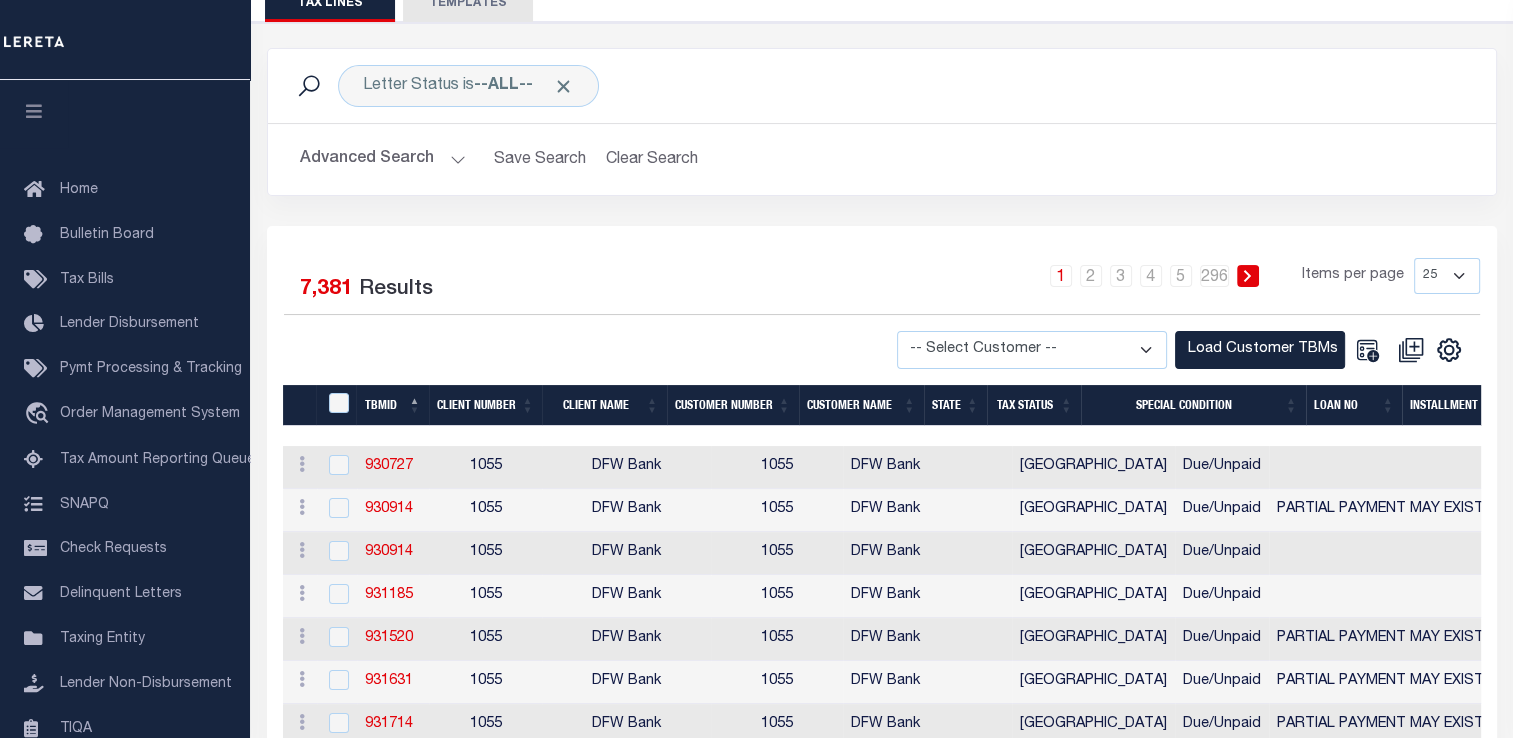 click on "TEMPLATES" at bounding box center (468, 3) 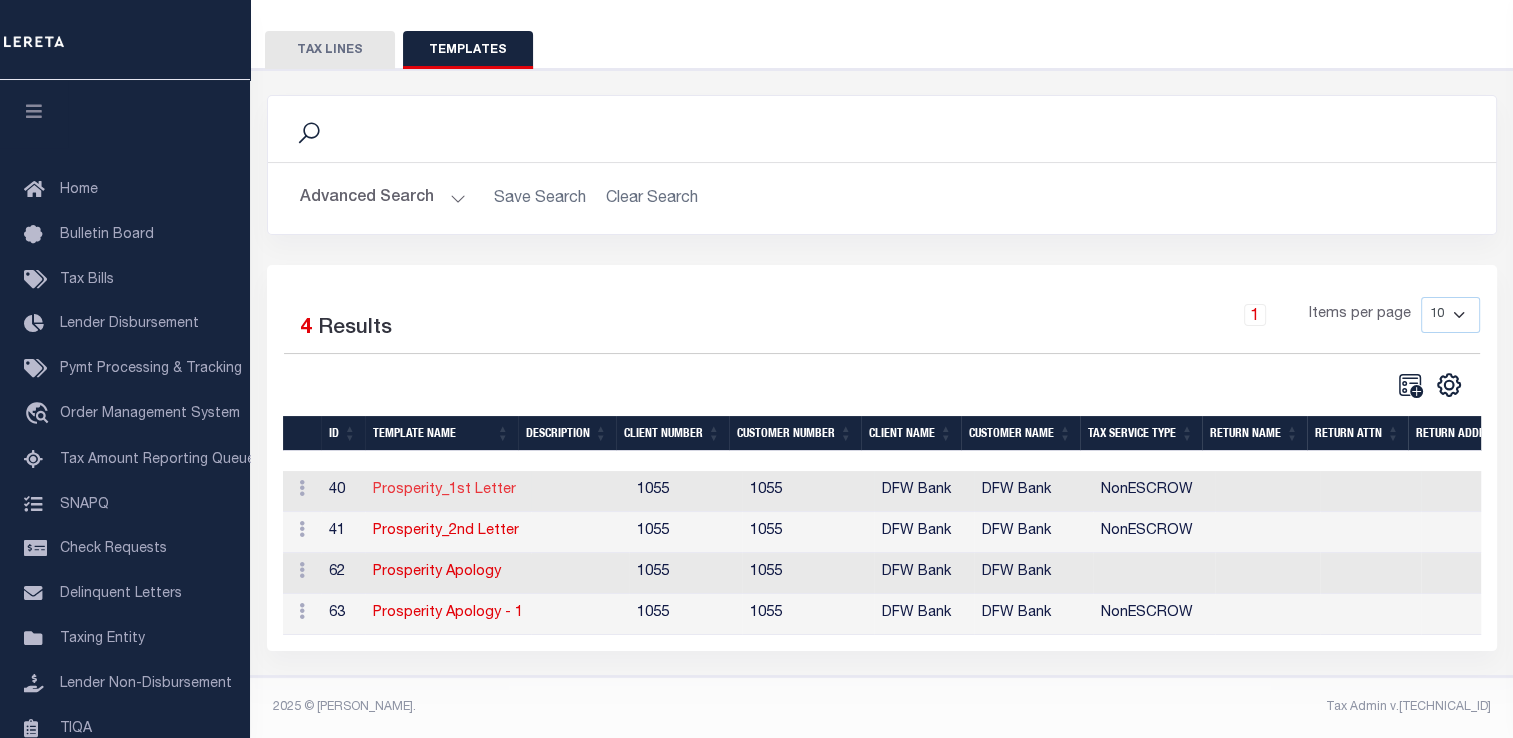 click on "Prosperity_1st Letter" at bounding box center [444, 490] 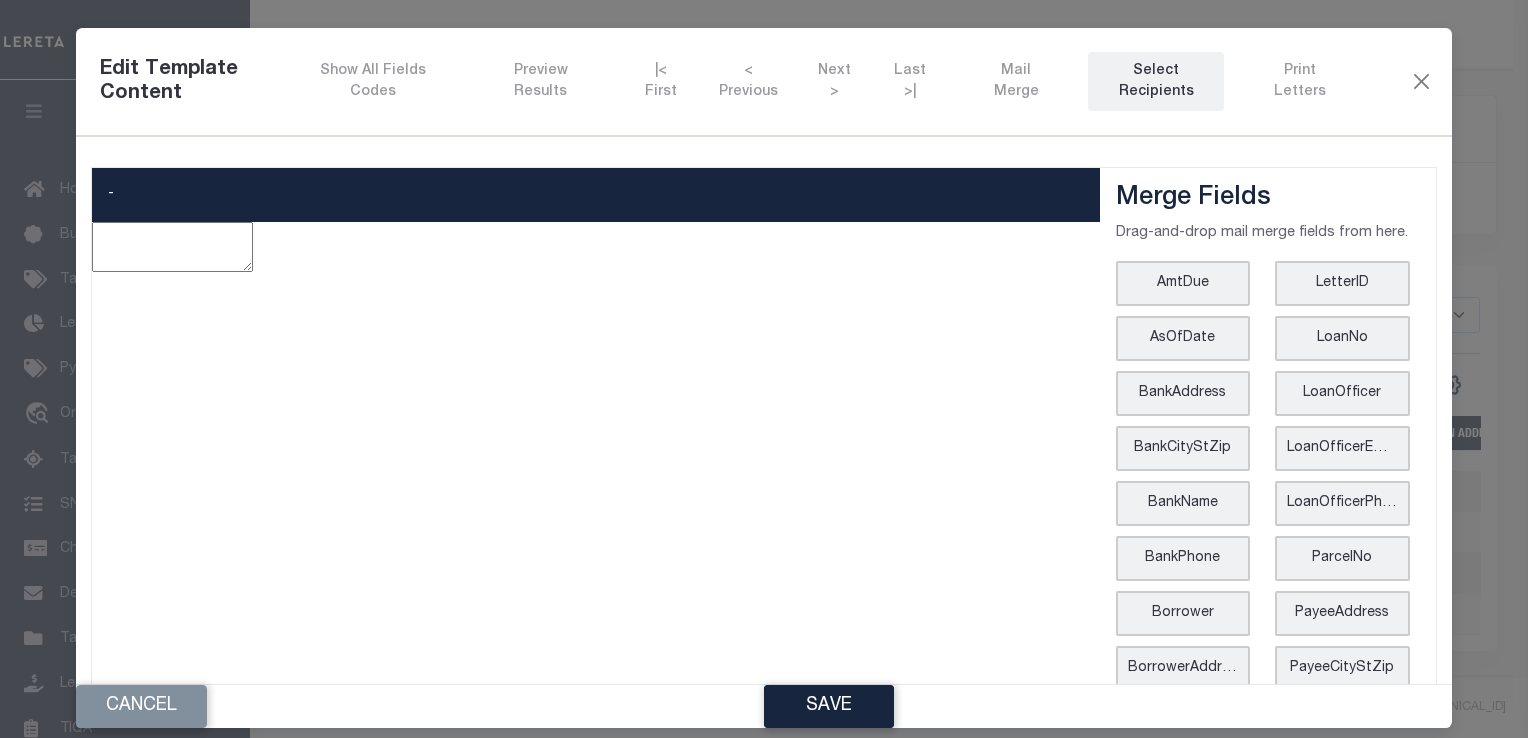 type on "<p style="text-align: center;"><img style="float: left;" src="data:image/png;base64,iVBORw0KGgoAAAANSUhEUgAAA7AAAACxCAMAAADK16HIAAAAAXNSR0IArs4c6QAAAARnQU1BAACxjwv8YQUAAAMAUExURf///wAAAPf37+/v7xkZGa2trTE6OggIAGtra0I6Qr29vUpKShAICObm3s7W1iEZISEpKdbW3oR7hFJSWjExKbWttealveZCveZzveYQvebelObeQozvnObeaxkQWoyUlHNza1pjWs7Fxeal7+ZC7+/eveZz7+YQ760QMYy9zmsQYxkxWhm1axm1KRm1Shm1CHN7e5ycpa0x3kox3nsx3msxMWshCISM74Ra70IhCISMxYRaxYRalJQhCISMhK0QYxCEY4zvzhmEEBBaYxlaEBkQjFKM71KMrRmM7xmMrRnmaxnmKa21a621KUq1a0q1KVJa71JarRla7xlarXu1a3u1Ka0xMYy971K97+ZrEFK9reYpEOatEBm97xm9rVKMzlKMjBmMzhmMjBnmShnmCK21Sq21CEq1Skq1CFJazlJajBlazhlajHu1Snu1CFK9zuZKEFK9jOYIEOaMEBm9zhm9jJyUlNbeEHu9nGsxY7WM762EOrVa73uEOq1aOntaOrWMxa2EELVaxXuEEK1aEHtaEJSEY0qEEJRaY0paEEoQjK0QjHsQjEIZWrUhCK3ma0rma0rmKa3mKa1zlHvma3vmKa3mSkrmSkrmCK3mCK1SlHvmSnvmCFLv760xY+ZrlFKEY+ZrQlLvrTGEY+YpQuYplOatQhnv7xnvrYzv7+atlBmEMTFaYxlaMeZra+Ypa+ataxkQrRkQ77XmzrXOnBkxjFLvzuZKlOZKQlLvjOYIQuYIlOaMQhnvzhnvjOaMlOZKa+YIa+aMaxkQzvfeEJy9nLWEY0qEMbVaY0paMUoQra0QrXsQra0Q70oQ73sQ73sQMUoxjK0xj..." 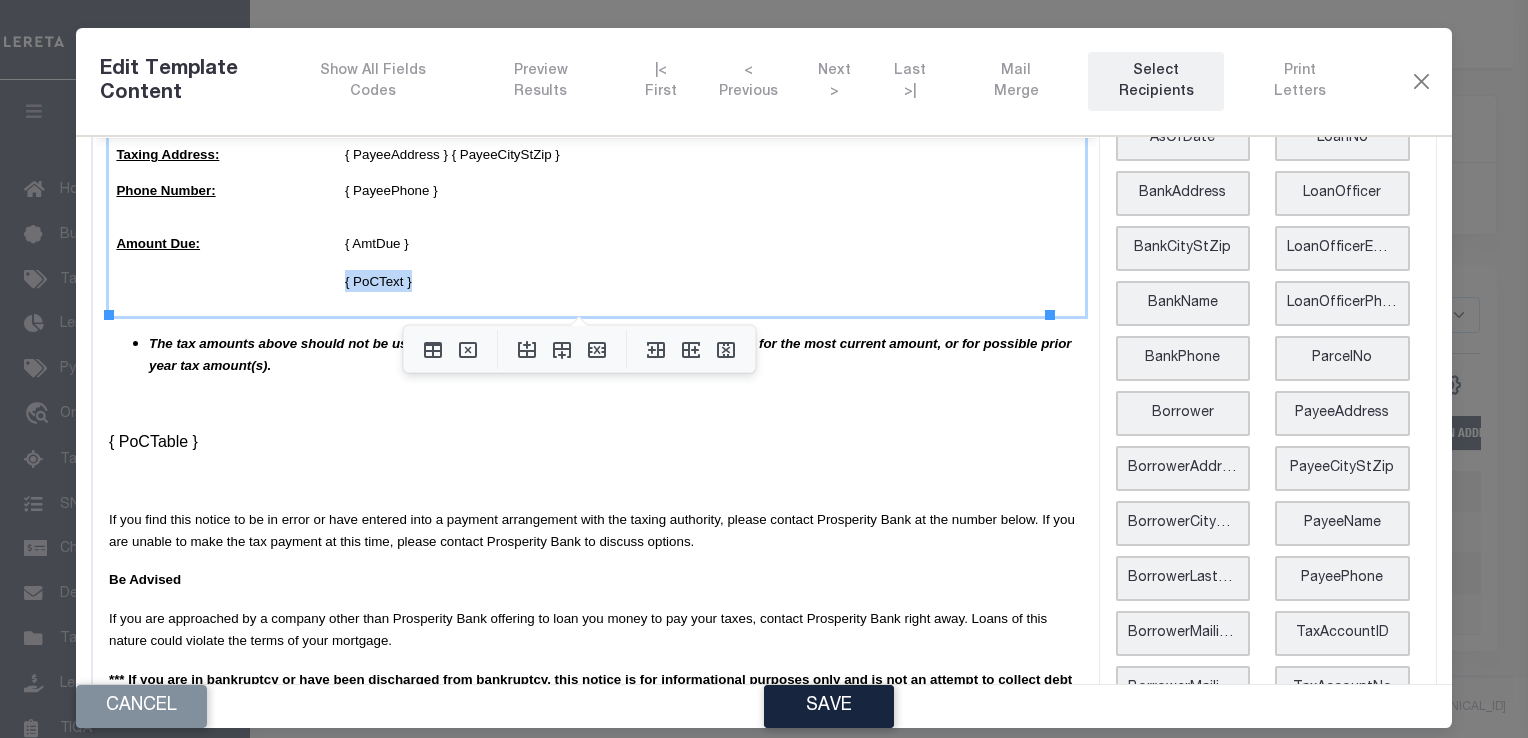 drag, startPoint x: 337, startPoint y: 282, endPoint x: 408, endPoint y: 281, distance: 71.00704 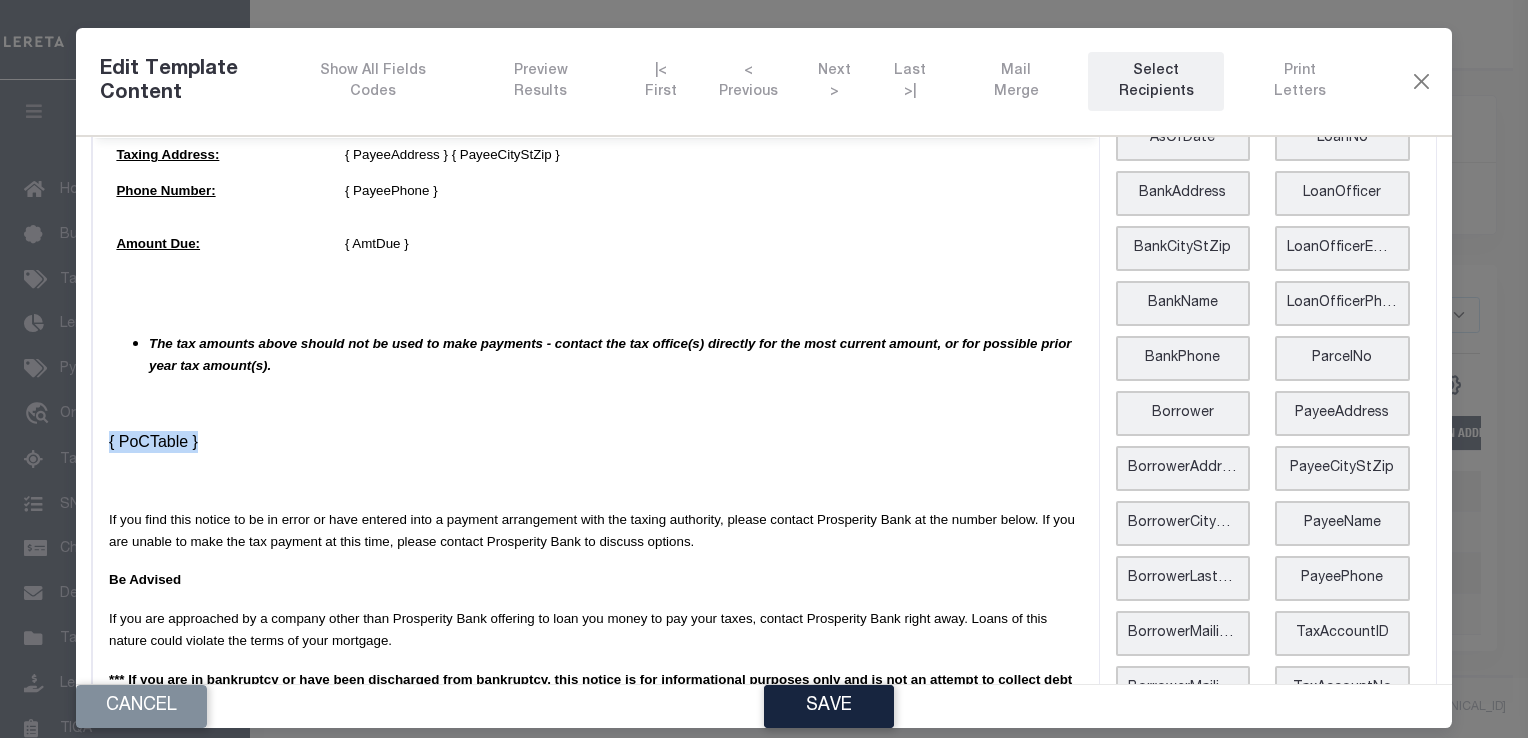 drag, startPoint x: 201, startPoint y: 445, endPoint x: 111, endPoint y: 443, distance: 90.02222 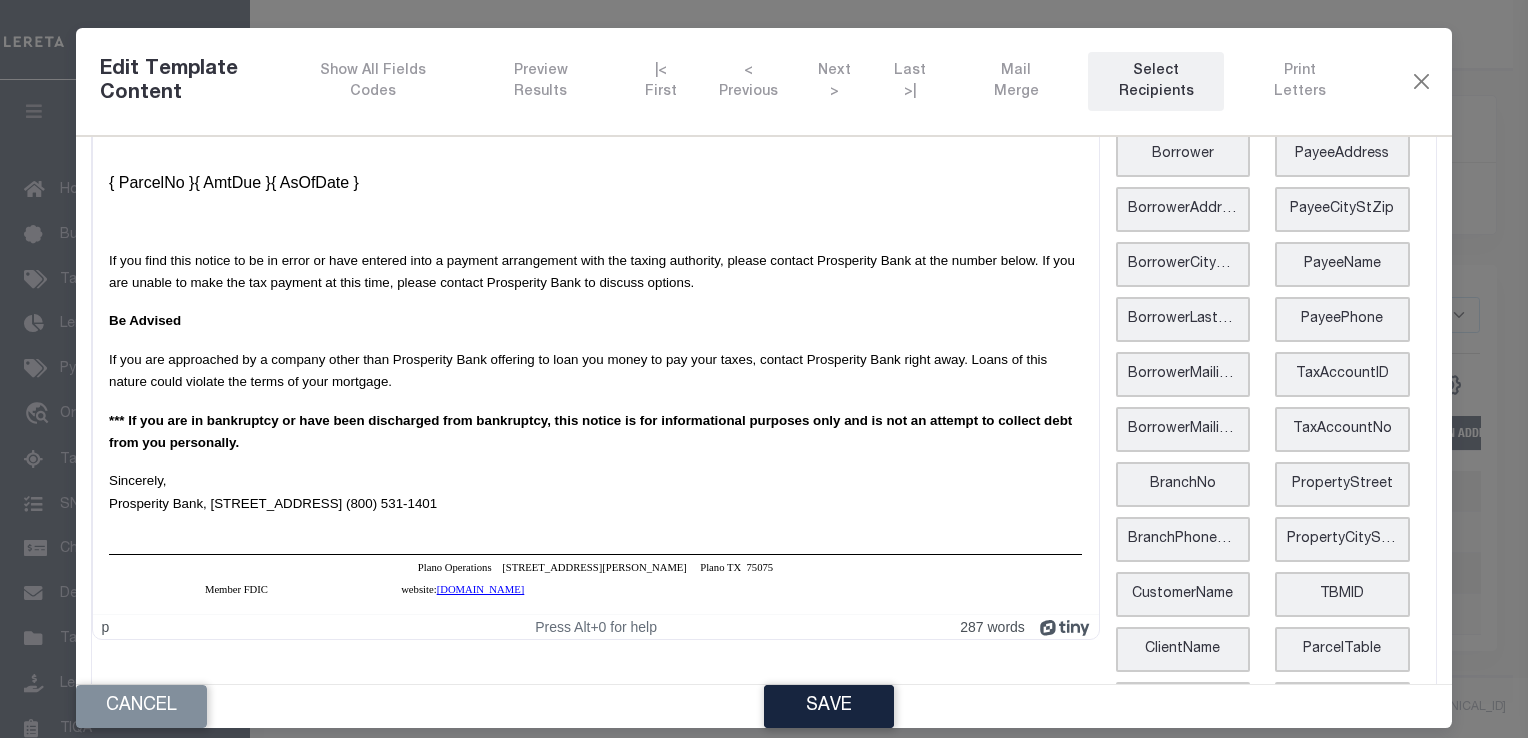 scroll, scrollTop: 359, scrollLeft: 0, axis: vertical 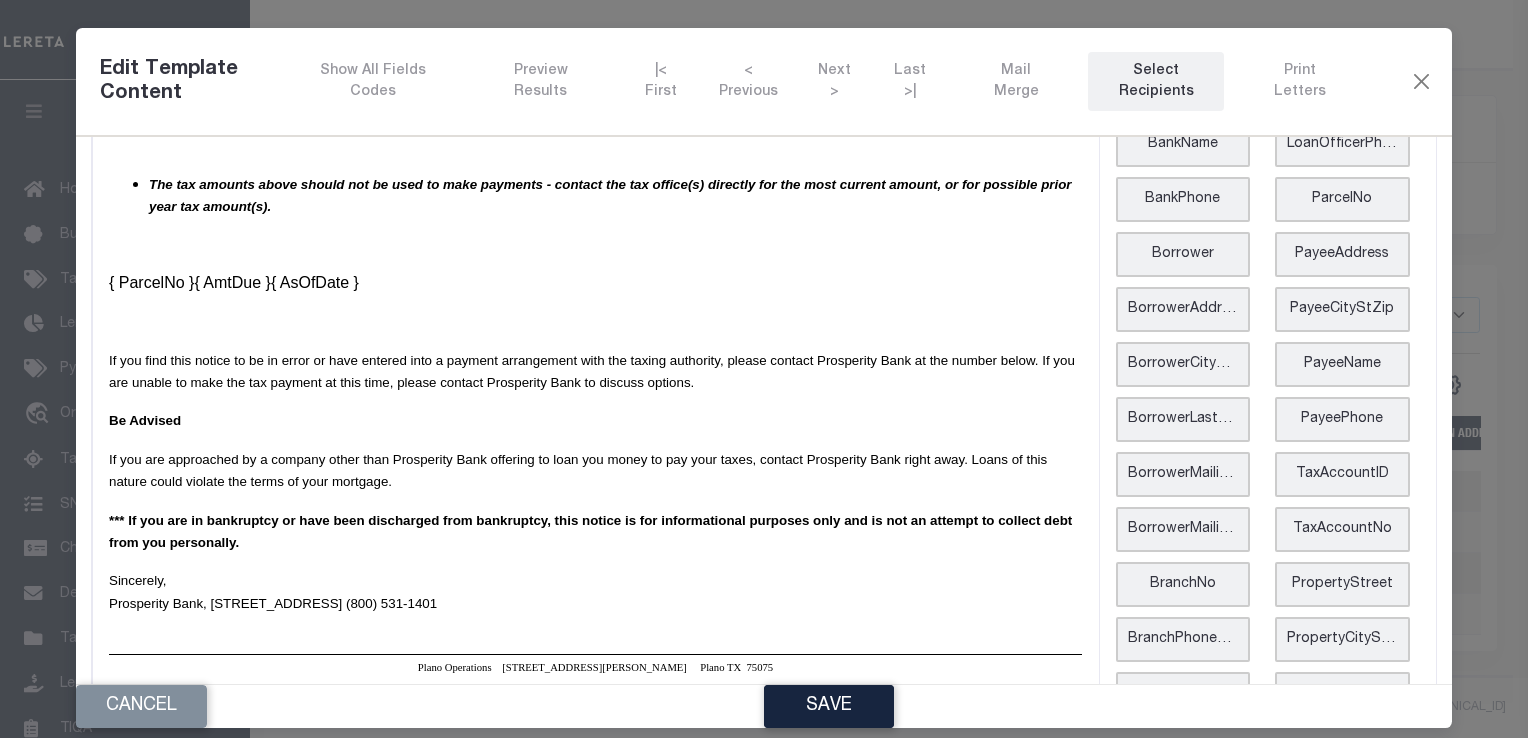 click on "{ ParcelNo }{ AmtDue }{ AsOfDate }" at bounding box center (595, 284) 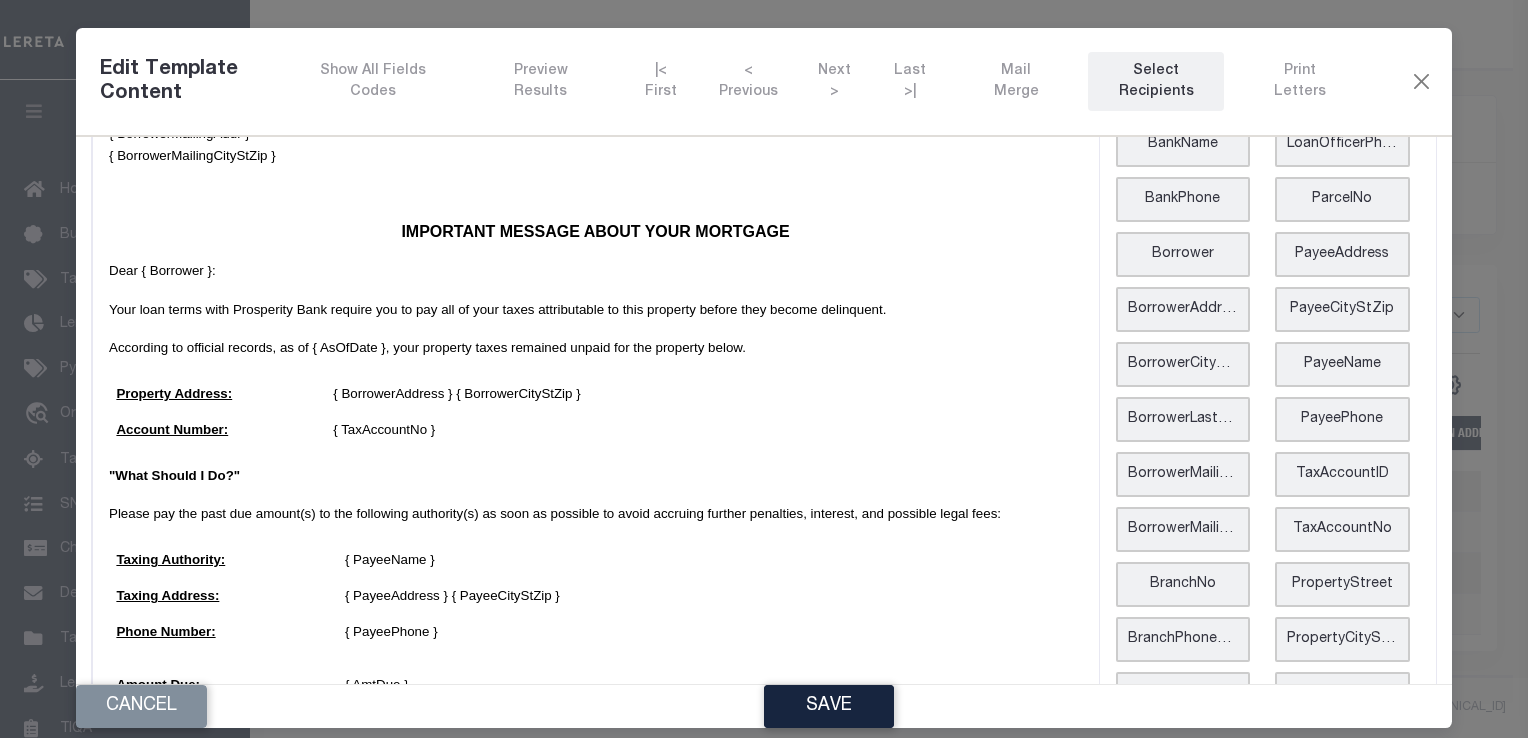 scroll, scrollTop: 0, scrollLeft: 0, axis: both 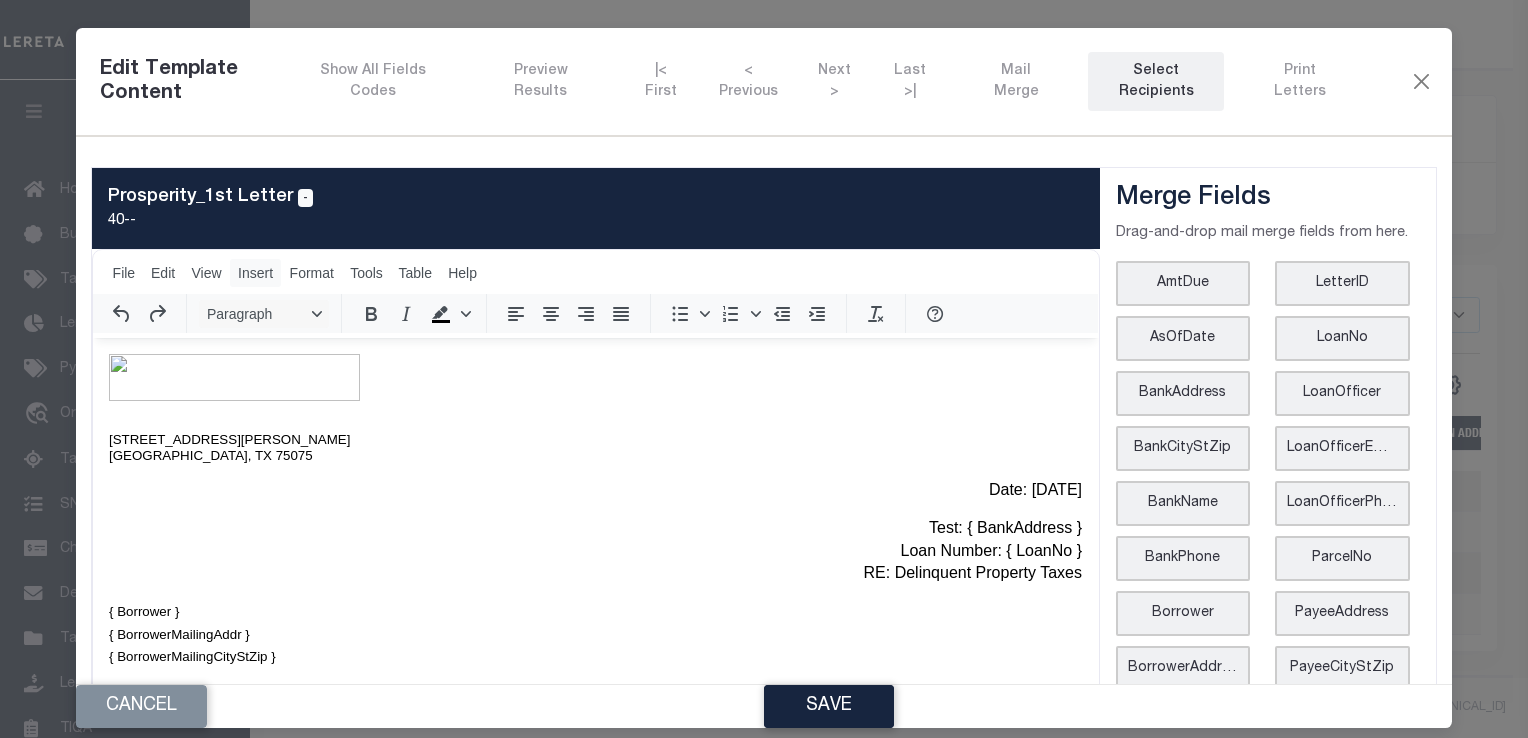 click on "Insert" at bounding box center [255, 273] 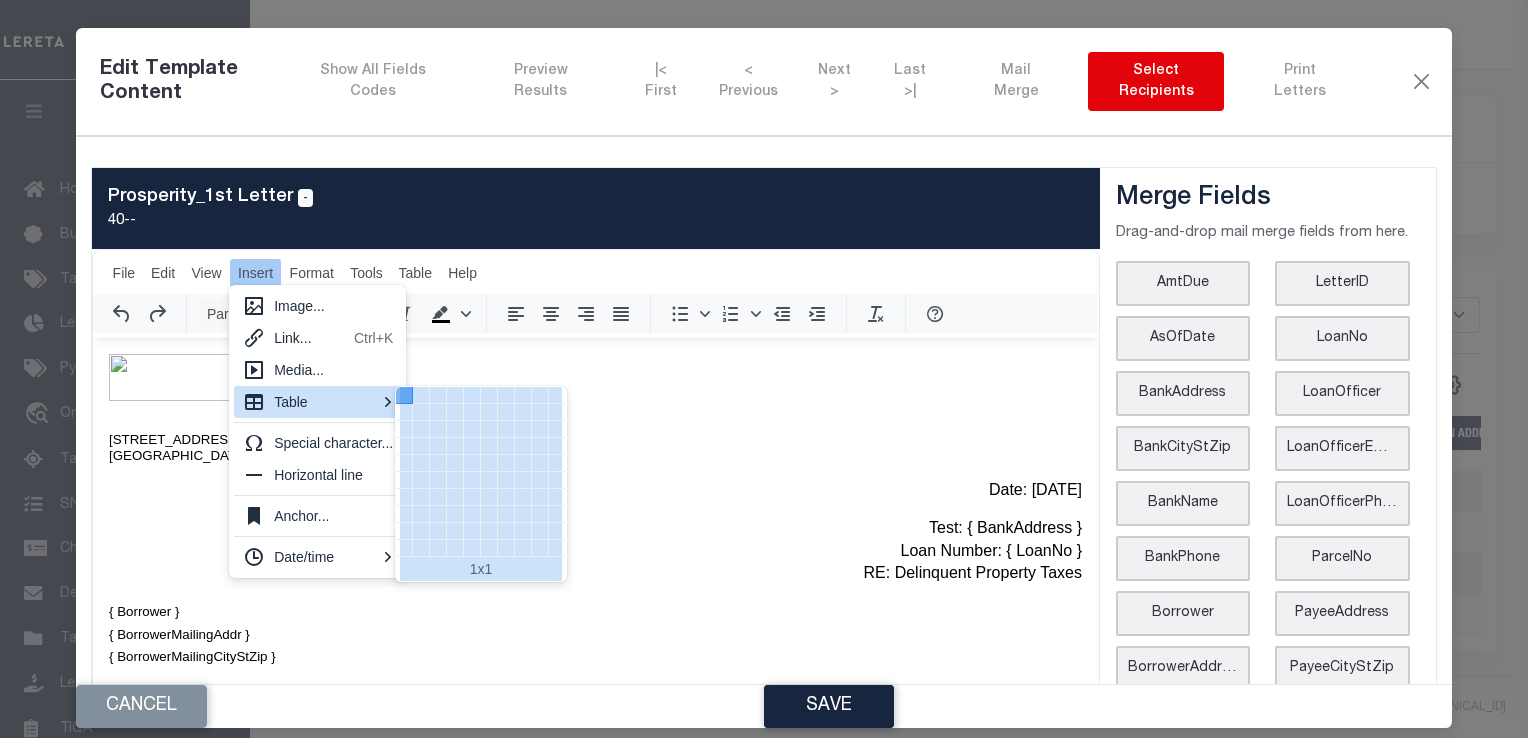 click at bounding box center [455, 412] 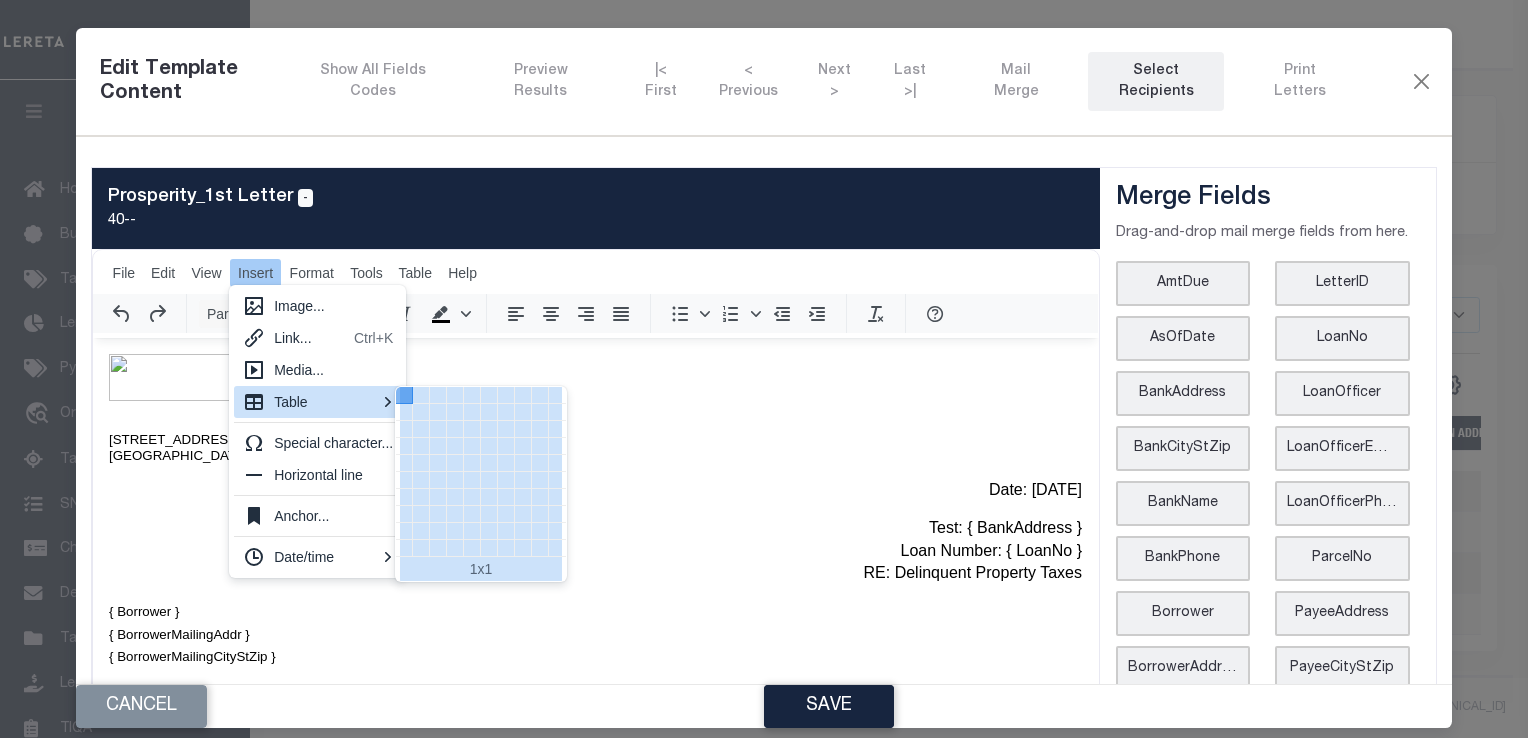 scroll, scrollTop: 323, scrollLeft: 0, axis: vertical 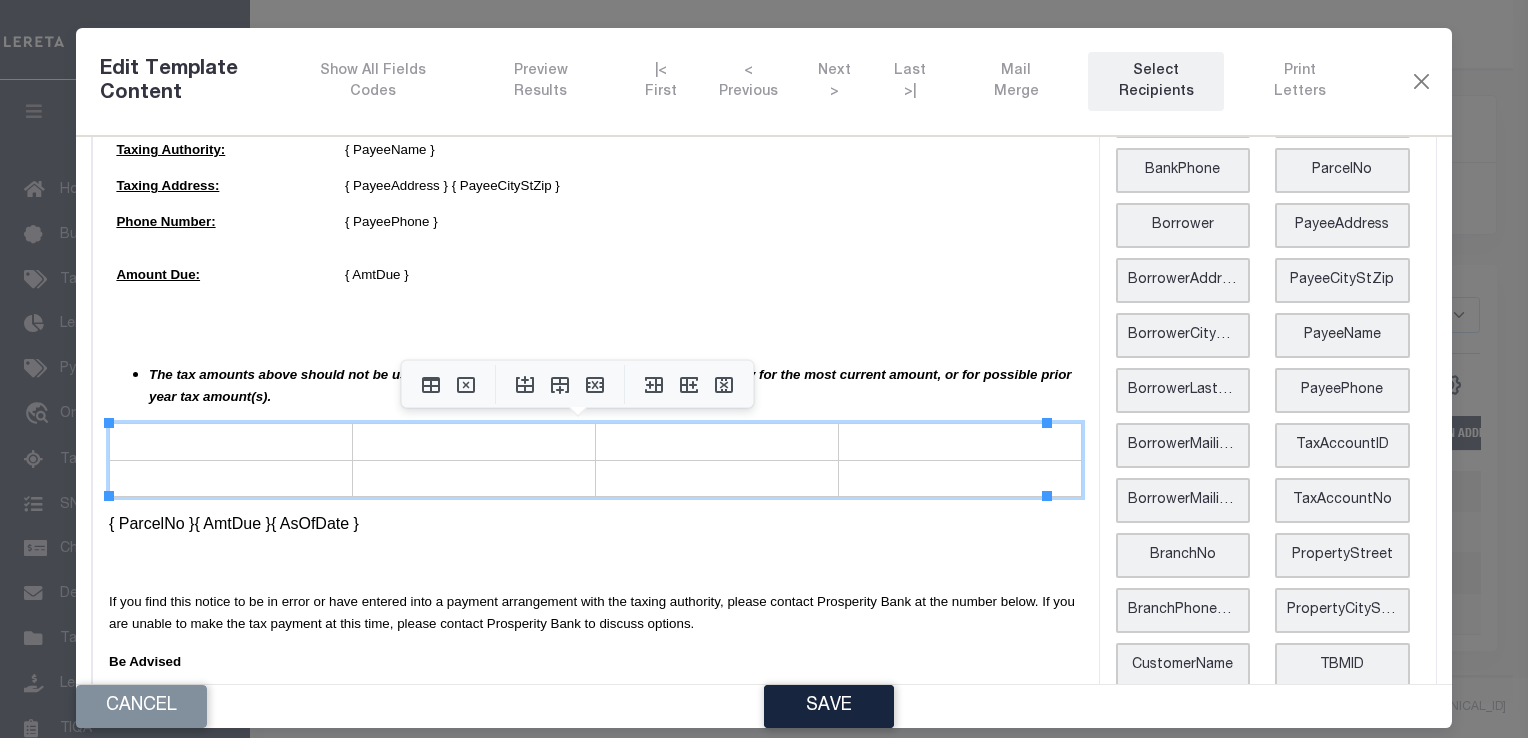 click 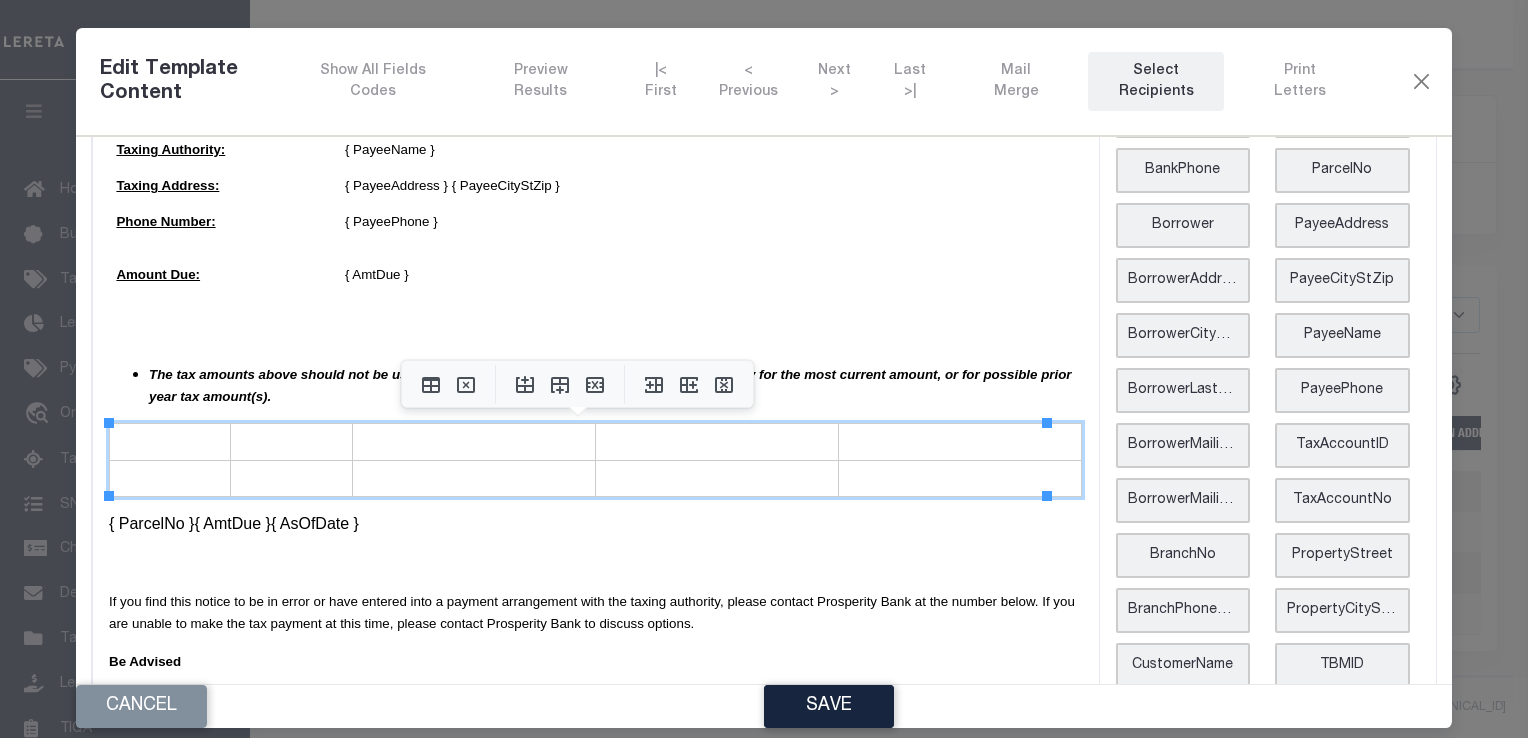 click at bounding box center [959, 443] 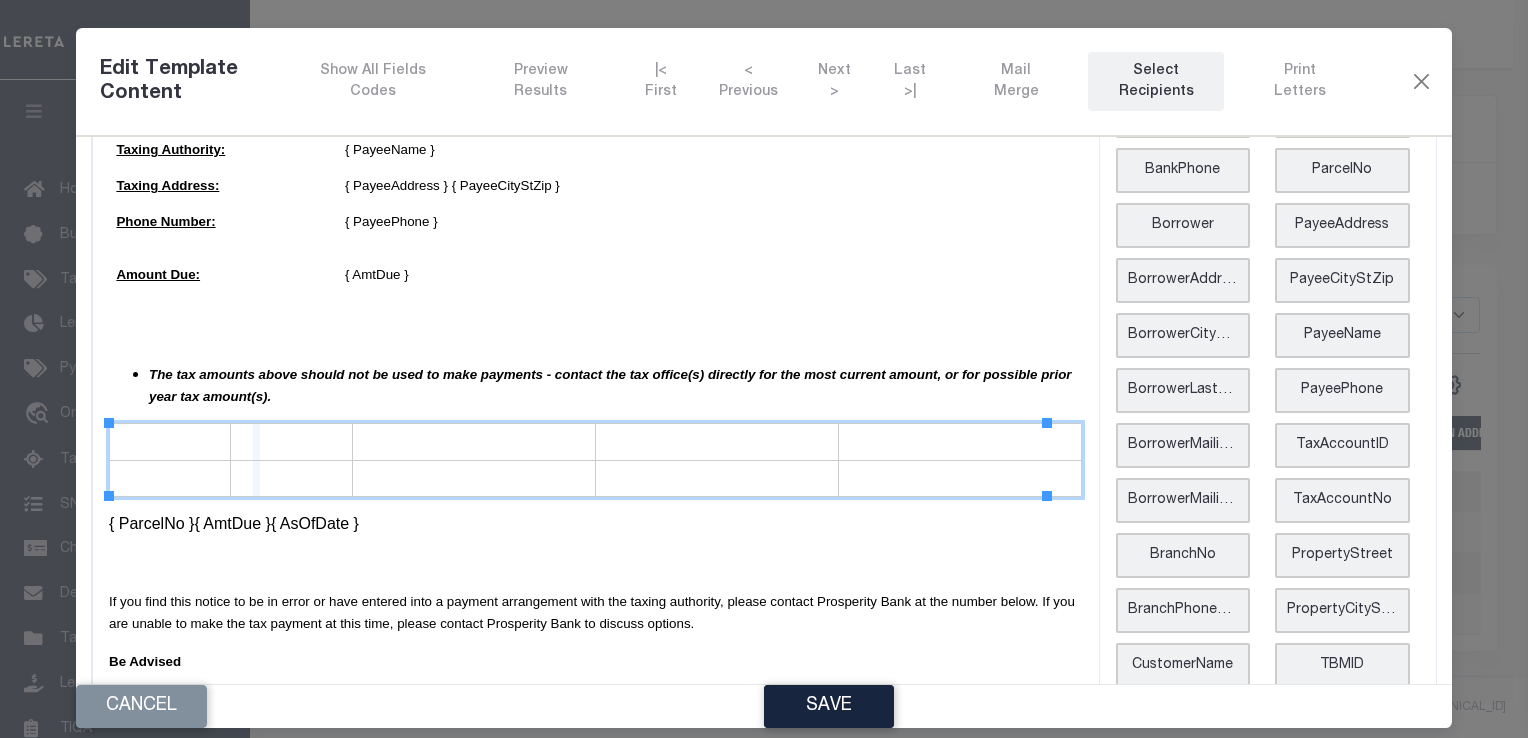 drag, startPoint x: 223, startPoint y: 441, endPoint x: 263, endPoint y: 443, distance: 40.04997 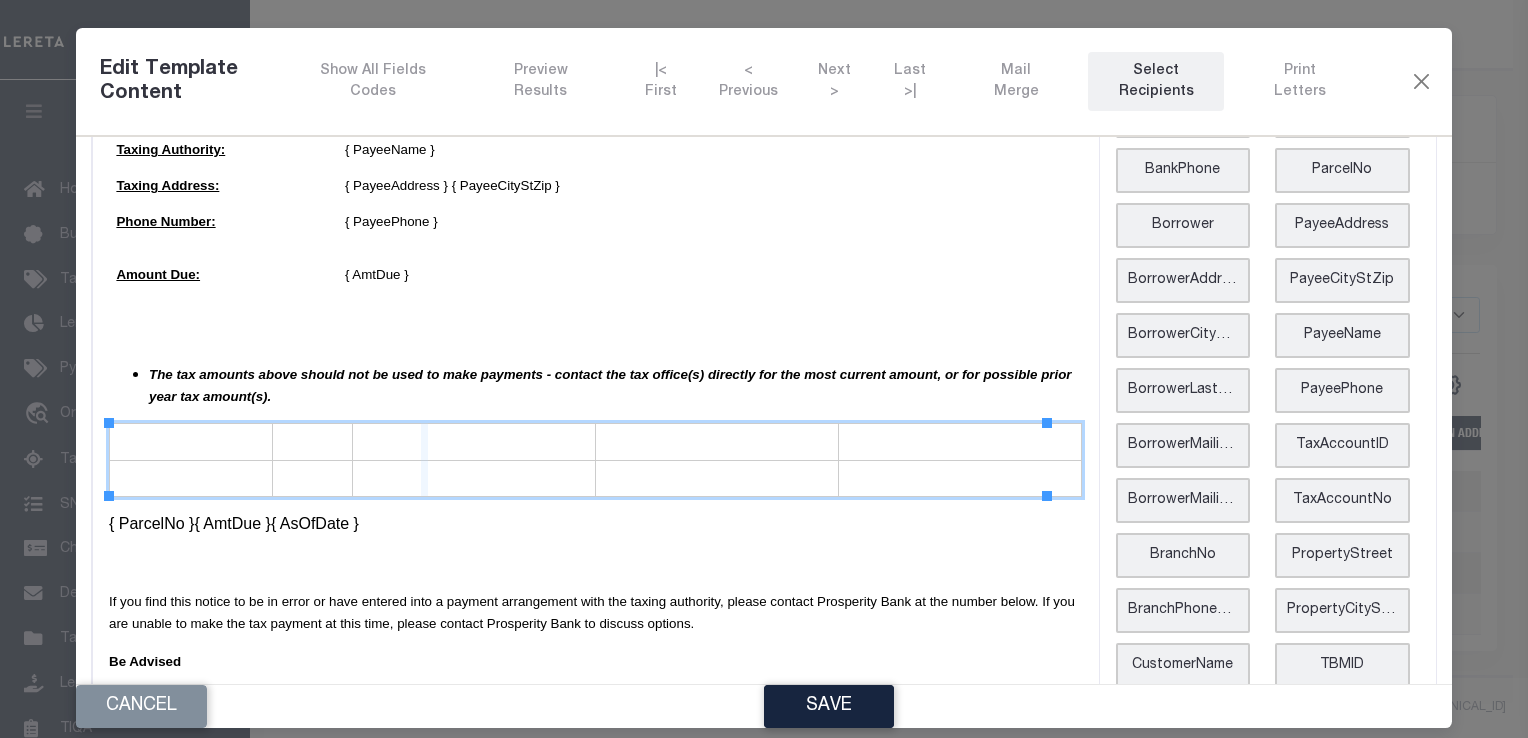 drag, startPoint x: 343, startPoint y: 446, endPoint x: 432, endPoint y: 451, distance: 89.140335 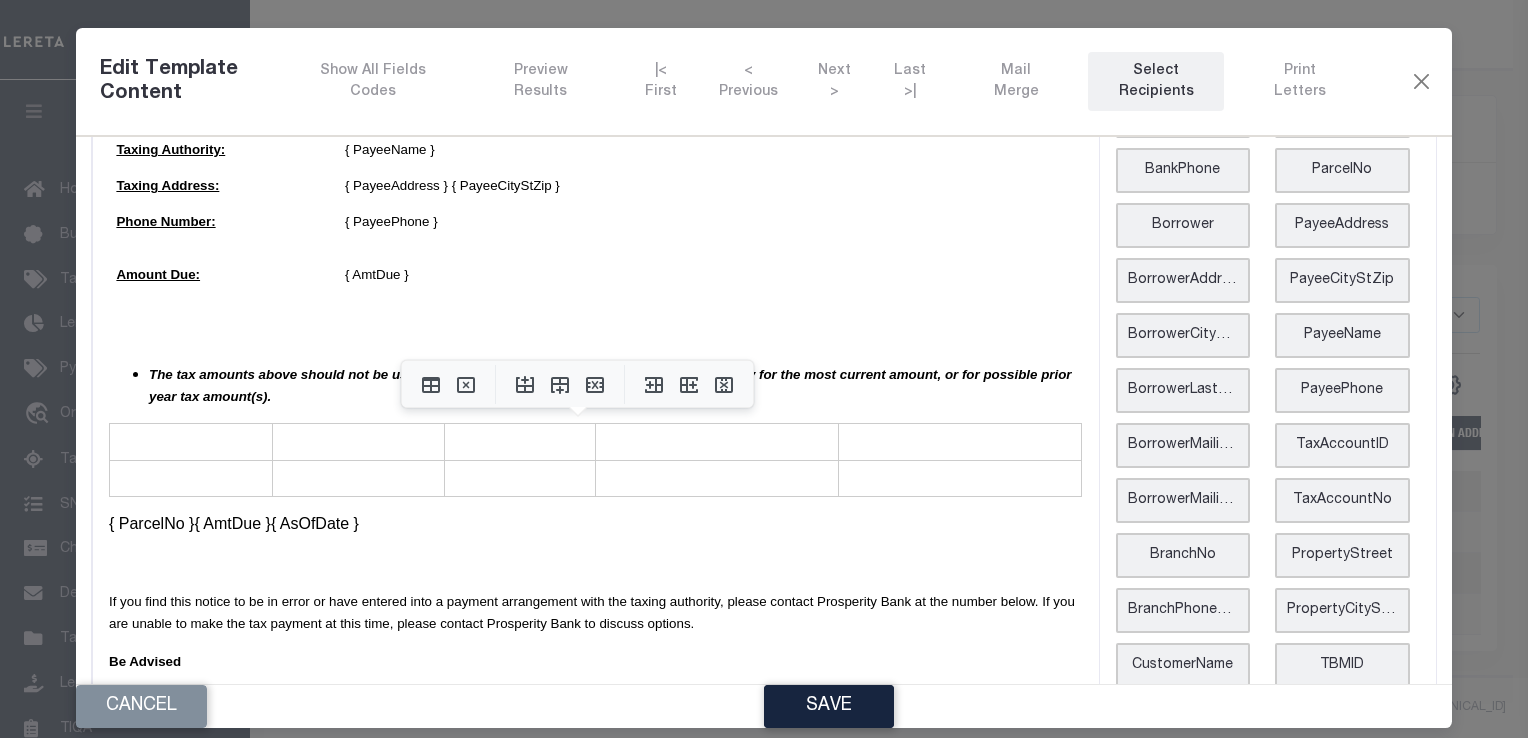 click on "{ ParcelNo }{ AmtDue }{ AsOfDate }" at bounding box center [595, 525] 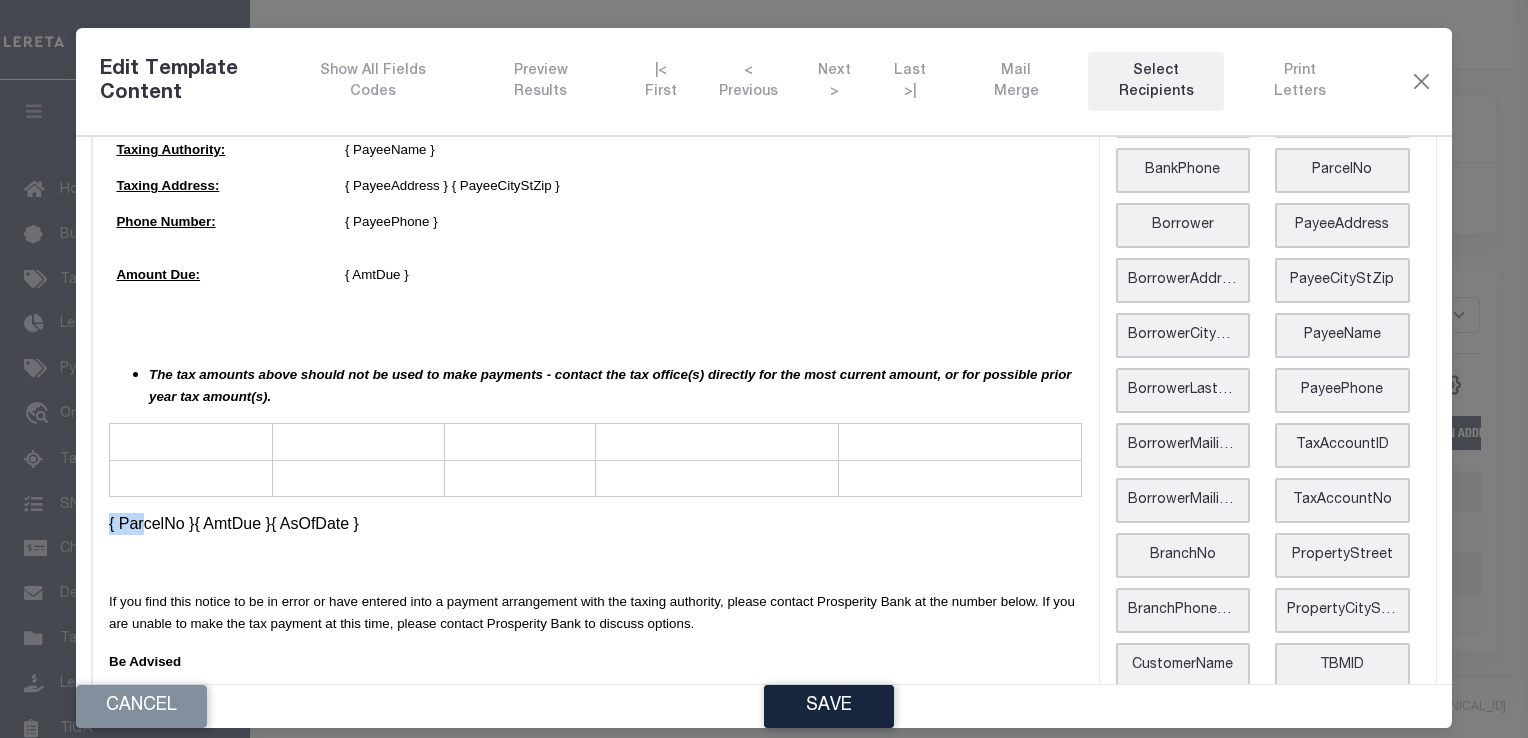 drag, startPoint x: 111, startPoint y: 524, endPoint x: 143, endPoint y: 522, distance: 32.06244 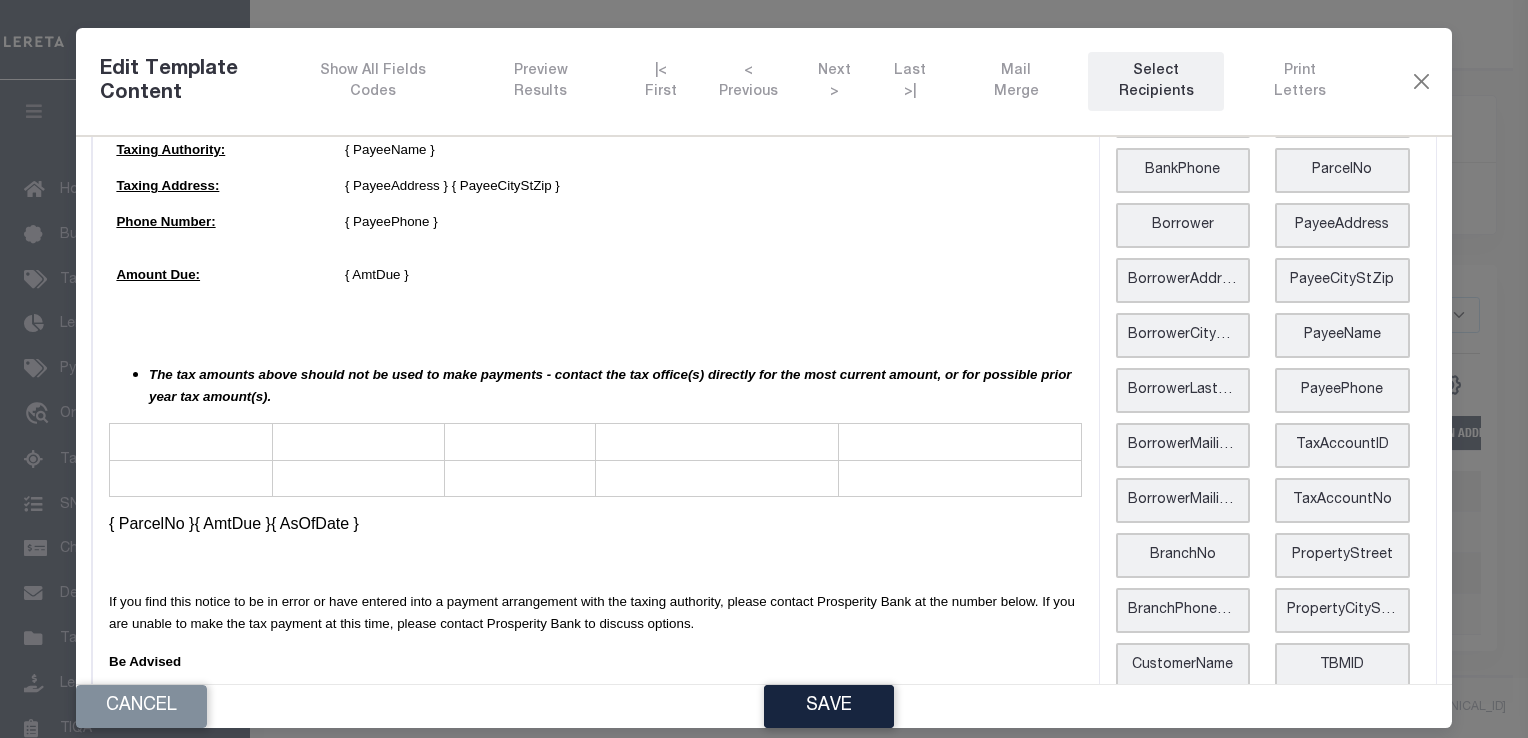 drag, startPoint x: 109, startPoint y: 524, endPoint x: 135, endPoint y: 523, distance: 26.019224 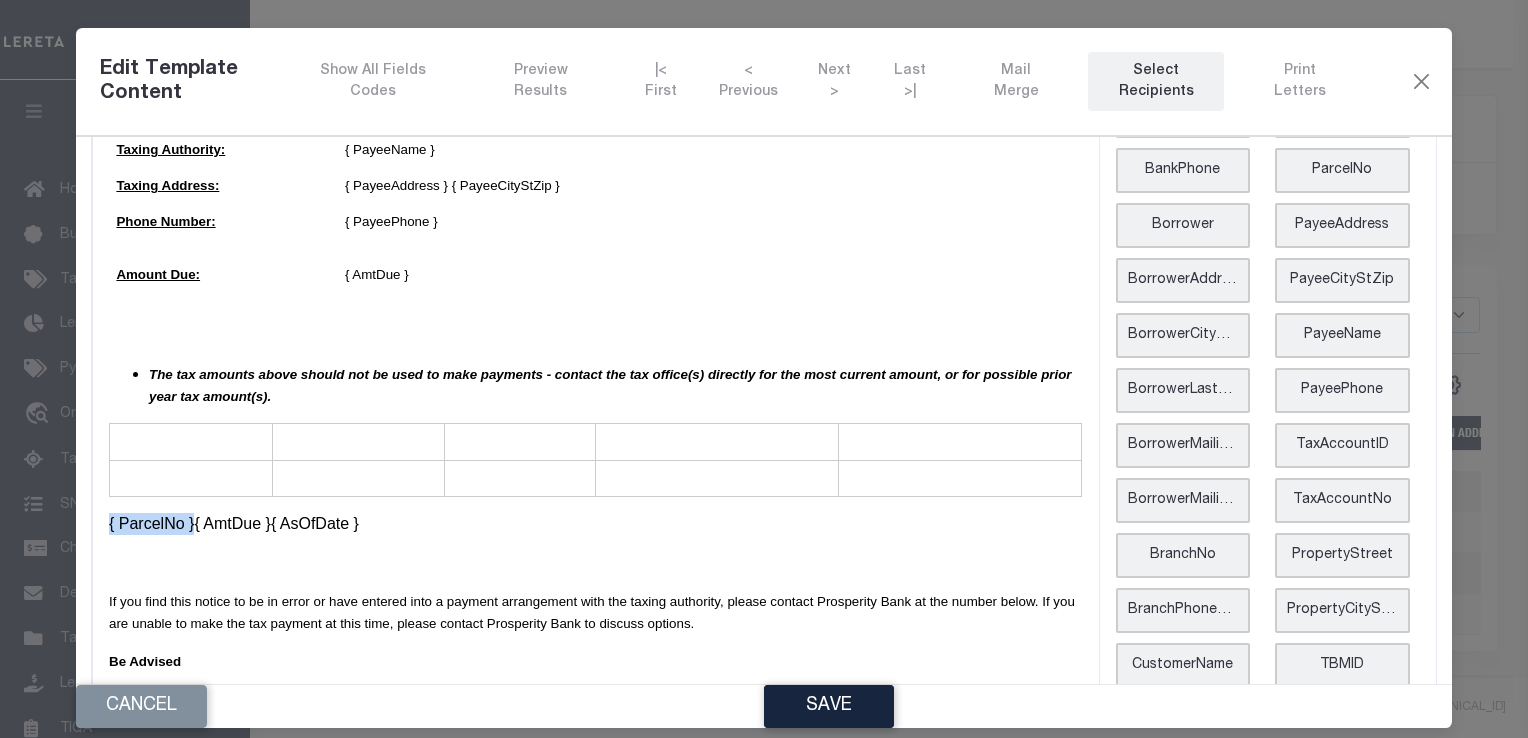 drag, startPoint x: 110, startPoint y: 524, endPoint x: 196, endPoint y: 523, distance: 86.00581 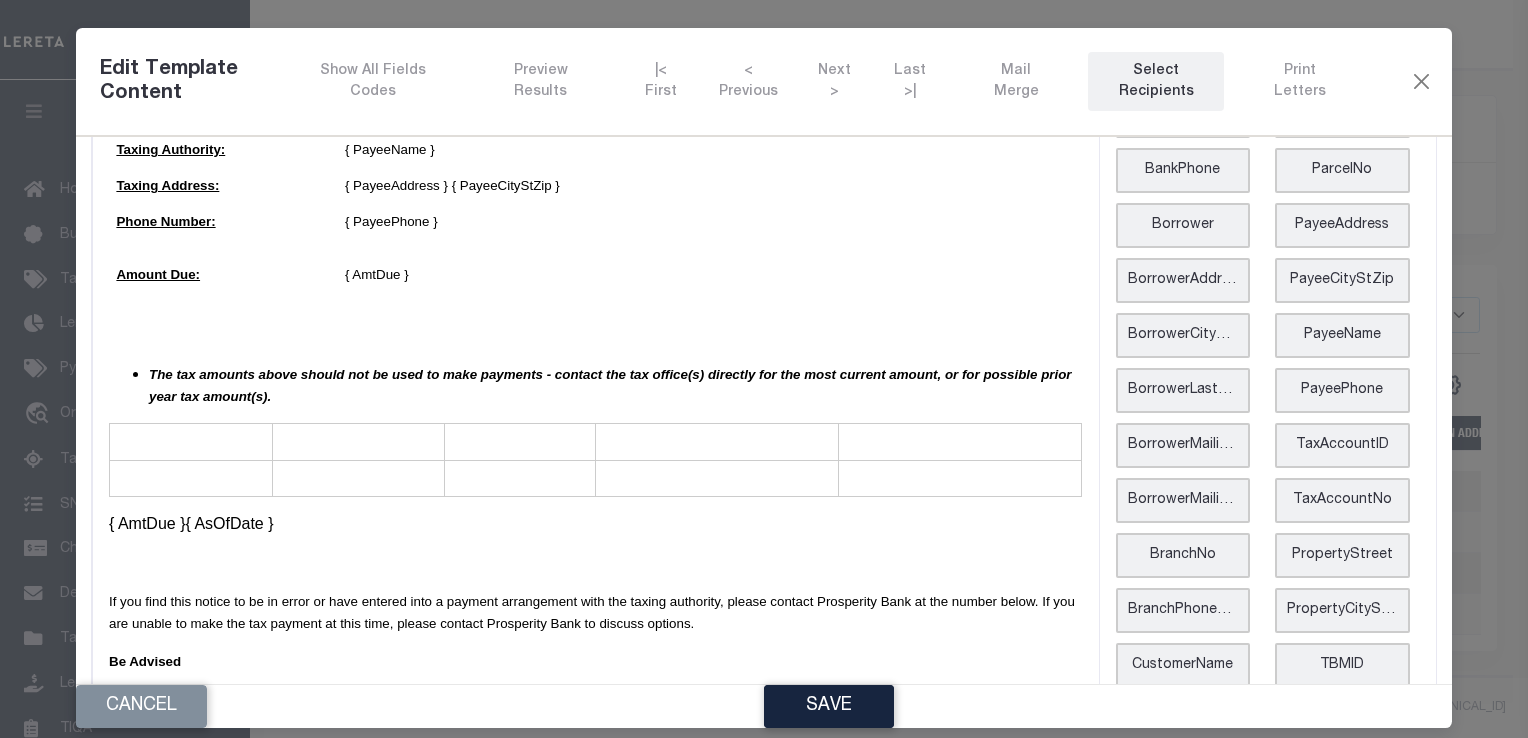 click at bounding box center [191, 479] 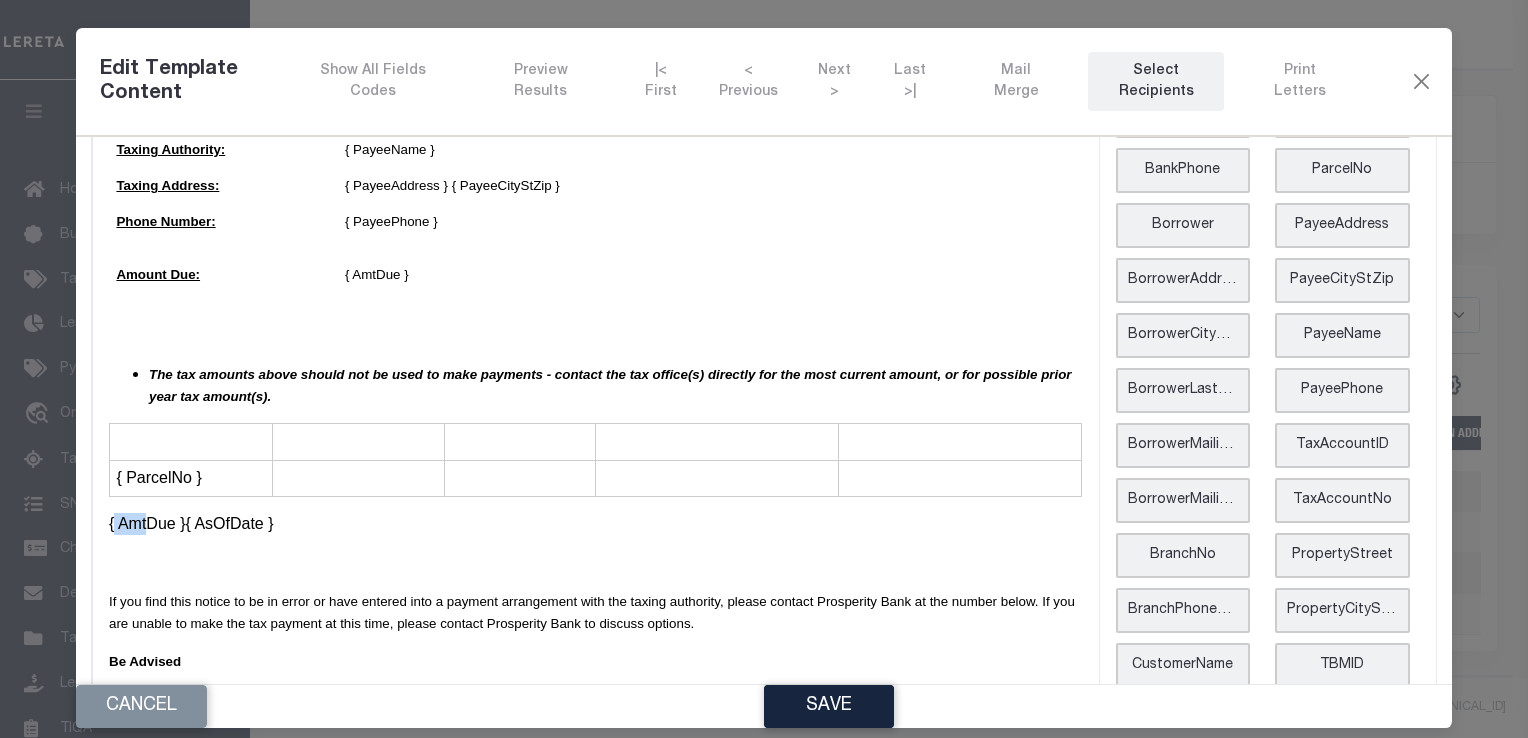 drag, startPoint x: 113, startPoint y: 525, endPoint x: 148, endPoint y: 525, distance: 35 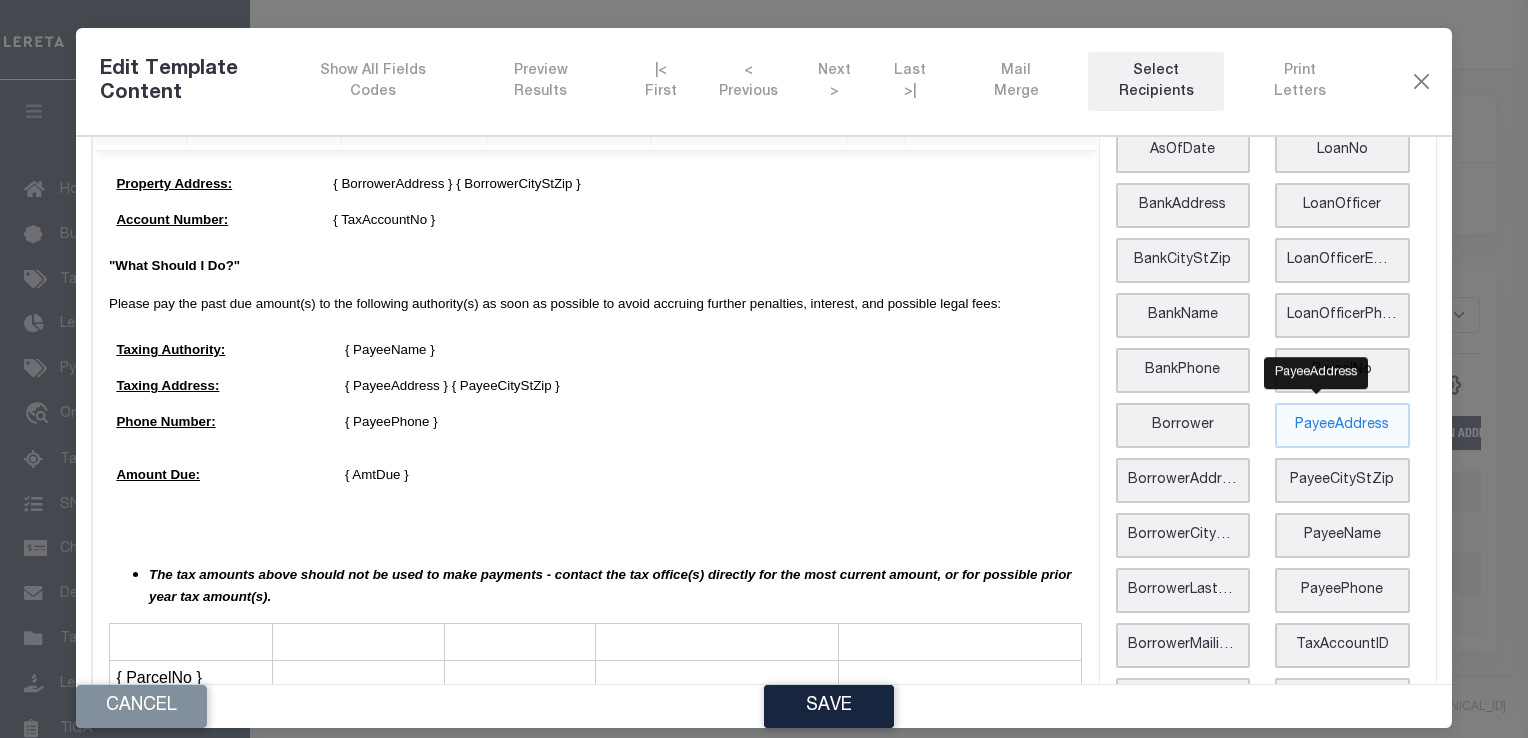 scroll, scrollTop: 0, scrollLeft: 0, axis: both 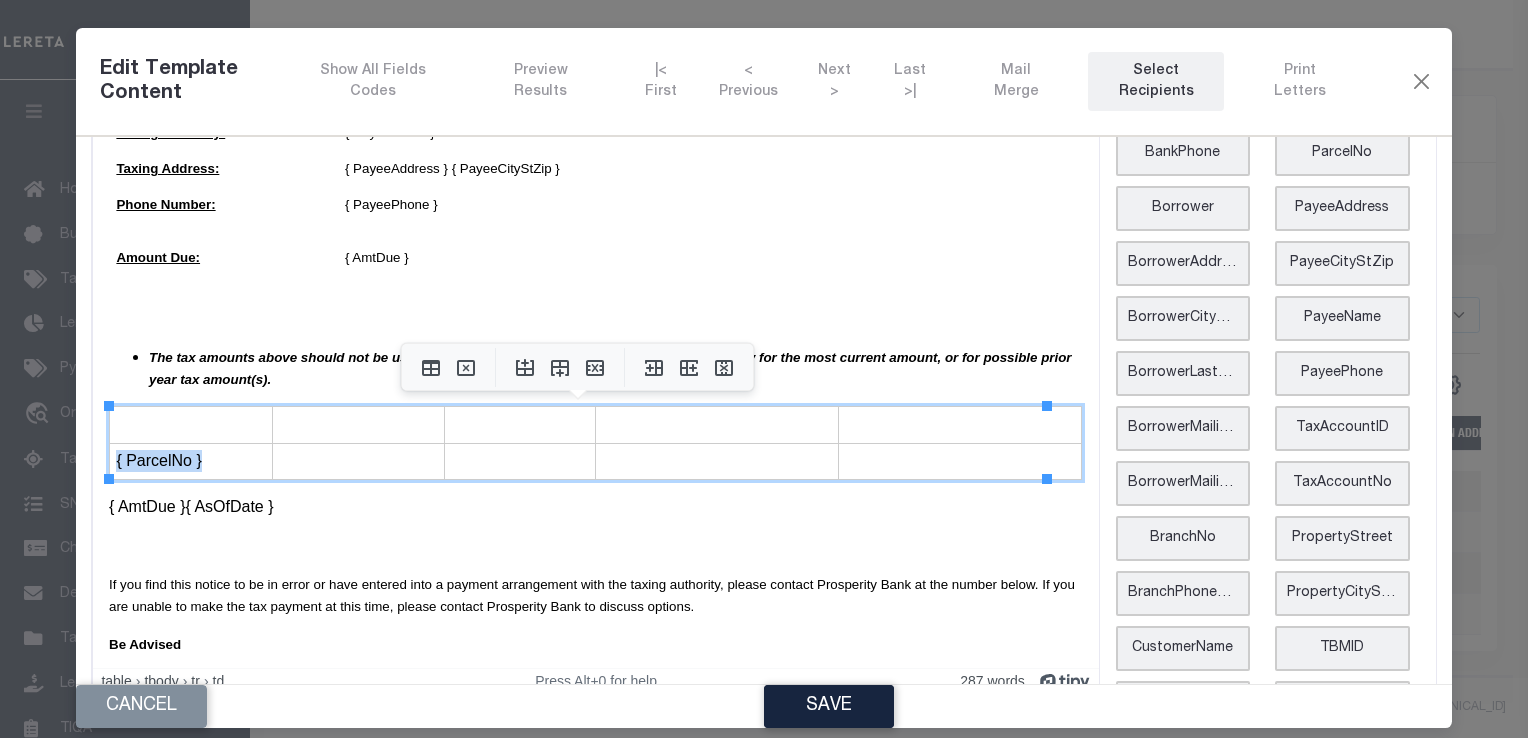 drag, startPoint x: 203, startPoint y: 459, endPoint x: 117, endPoint y: 461, distance: 86.023254 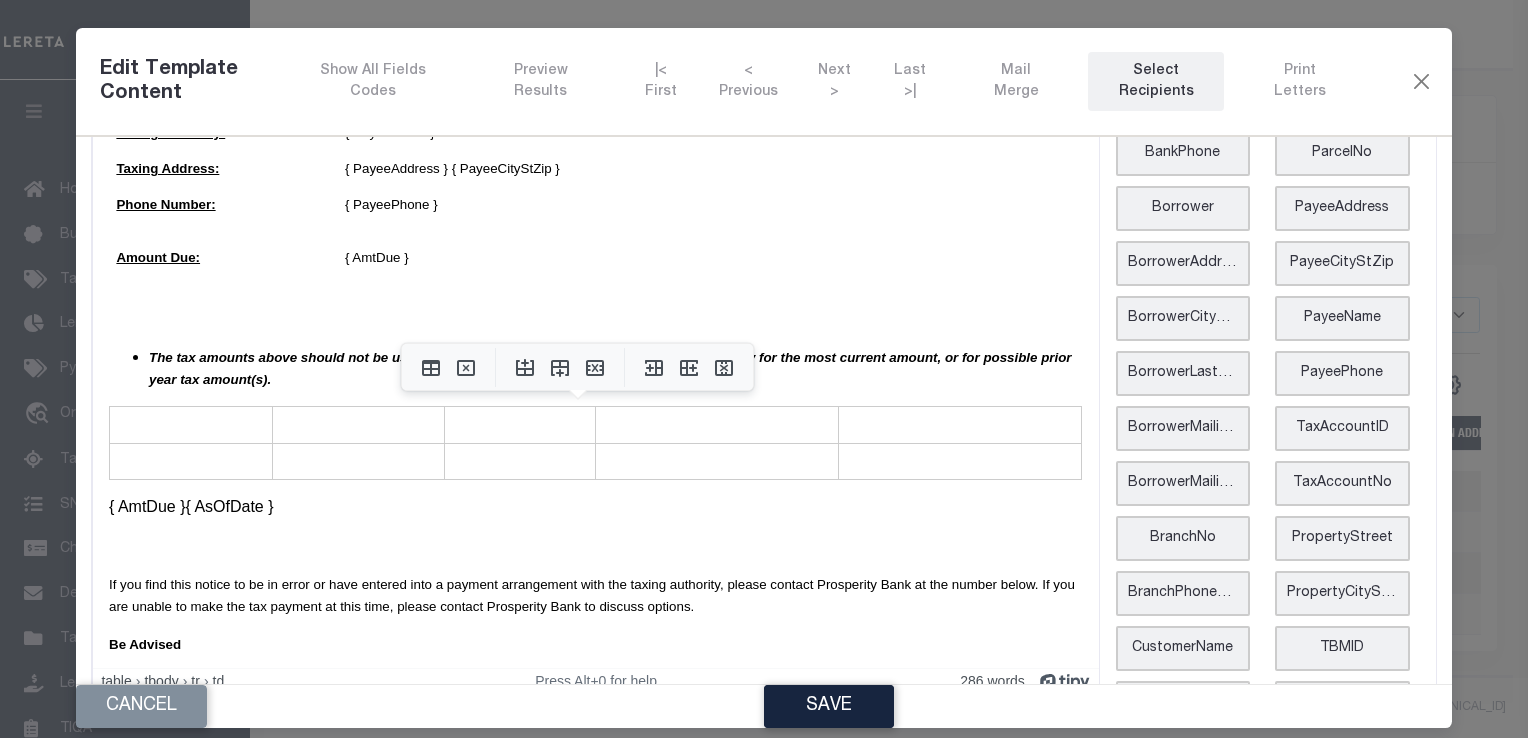 click on "2101 Custer Road Plano, TX 75075 Date: August 22, 2024 Test: { BankAddress } Loan Number: { LoanNo } RE: Delinquent Property Taxes { Borrower } { BorrowerMailingAddr } { BorrowerMailingCityStZip } IMPORTANT MESSAGE ABOUT YOUR MORTGAGE Dear { Borrower }: Your loan terms with Prosperity Bank require you to pay all of your taxes attributable to this property before they become delinquent. According to official records, as of { AsOfDate }, your property taxes remained unpaid for the property below. Property Address: { BorrowerAddress } { BorrowerCityStZip } Account Number: { TaxAccountNo } "What Should I Do?" Please pay the past due amount(s) to the following authority(s) as soon as possible to avoid accruing further penalties, interest, and possible legal fees: Taxing Authority: { PayeeName } Taxing Address: { PayeeAddress } { PayeeCityStZip } Phone Number: { PayeePhone } Amount Due: { AmtDue } { AmtDue }{ AsOfDate } Be Advised Sincerely, Prosperity Bank, PO BOX 869105, Plano TX 75086 (800) 531-1401" at bounding box center (595, 176) 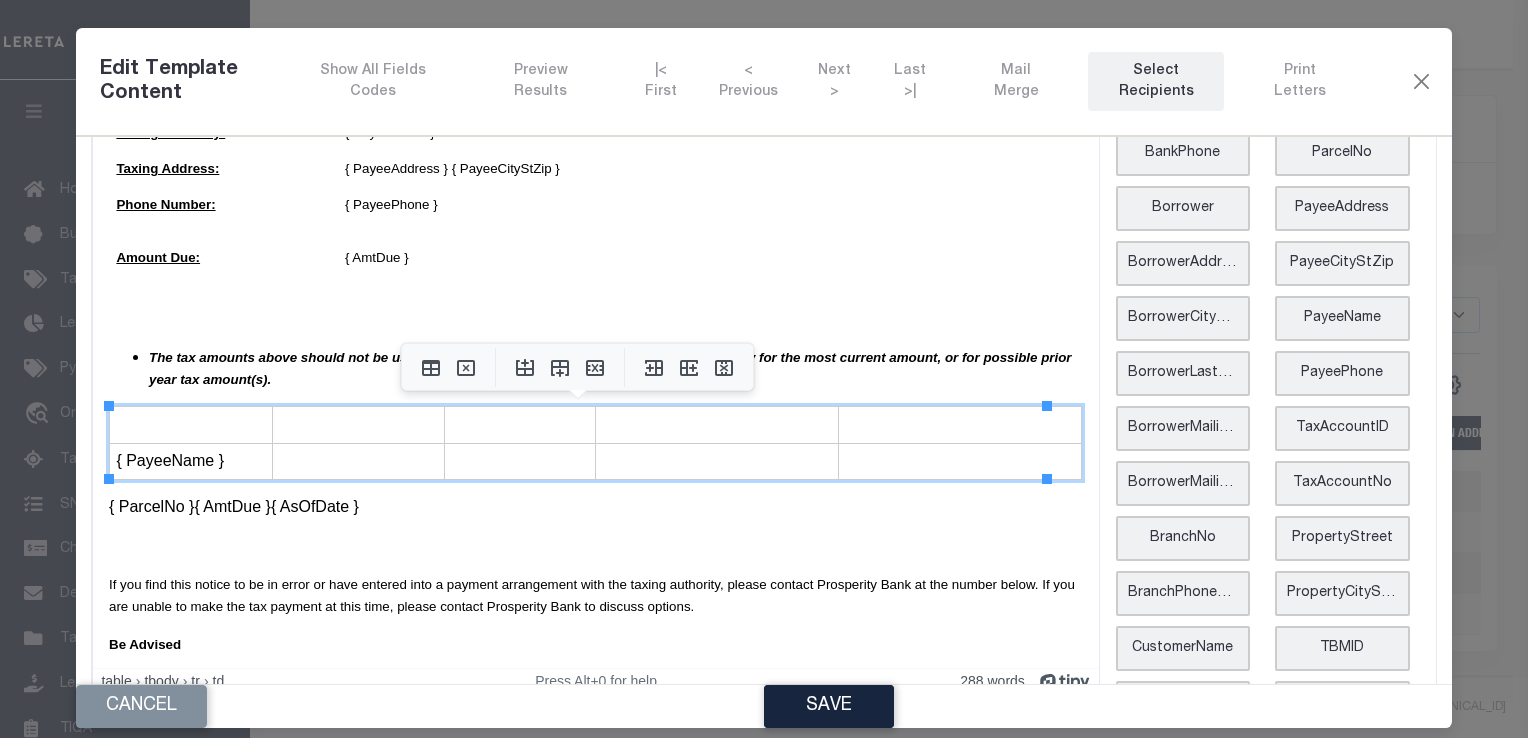 click at bounding box center (191, 426) 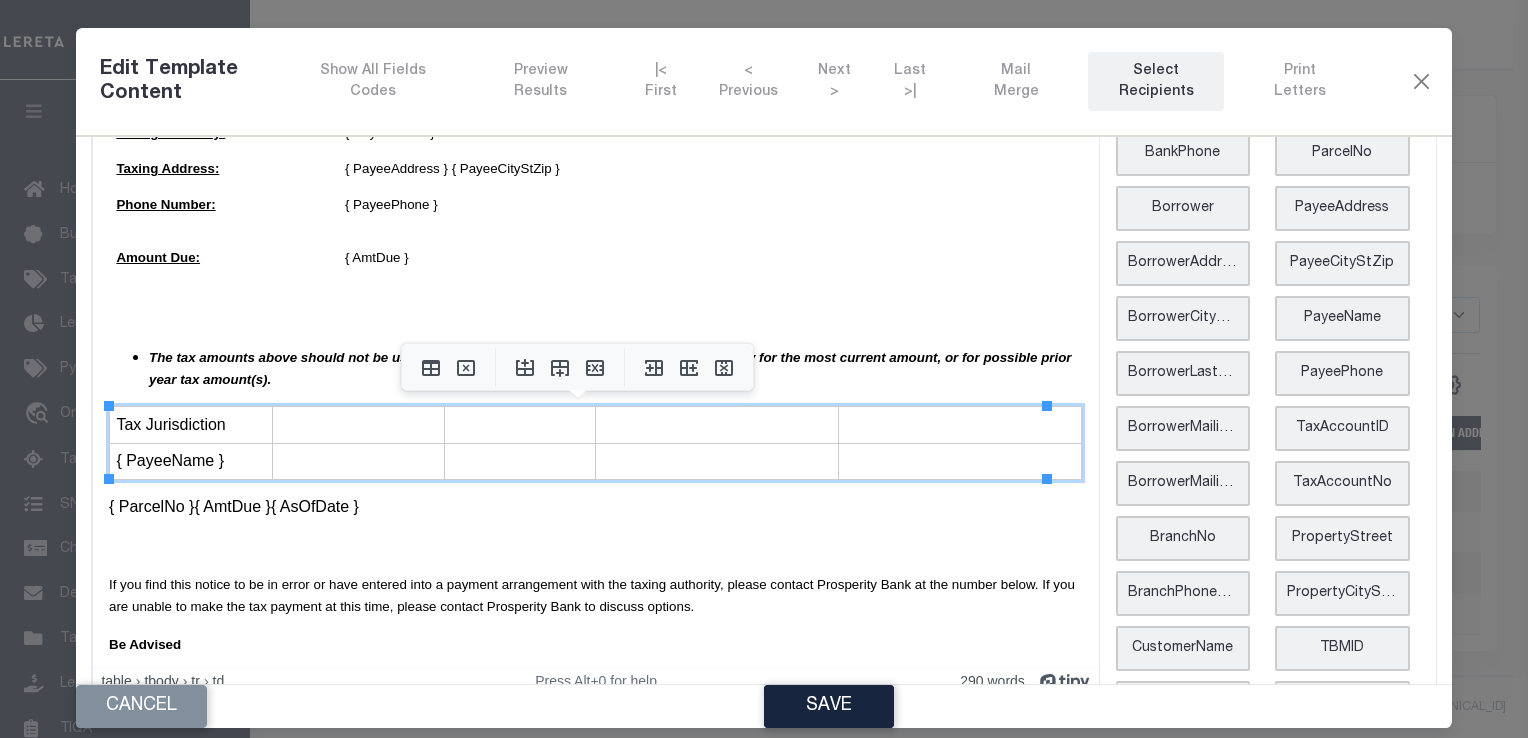 click at bounding box center [358, 426] 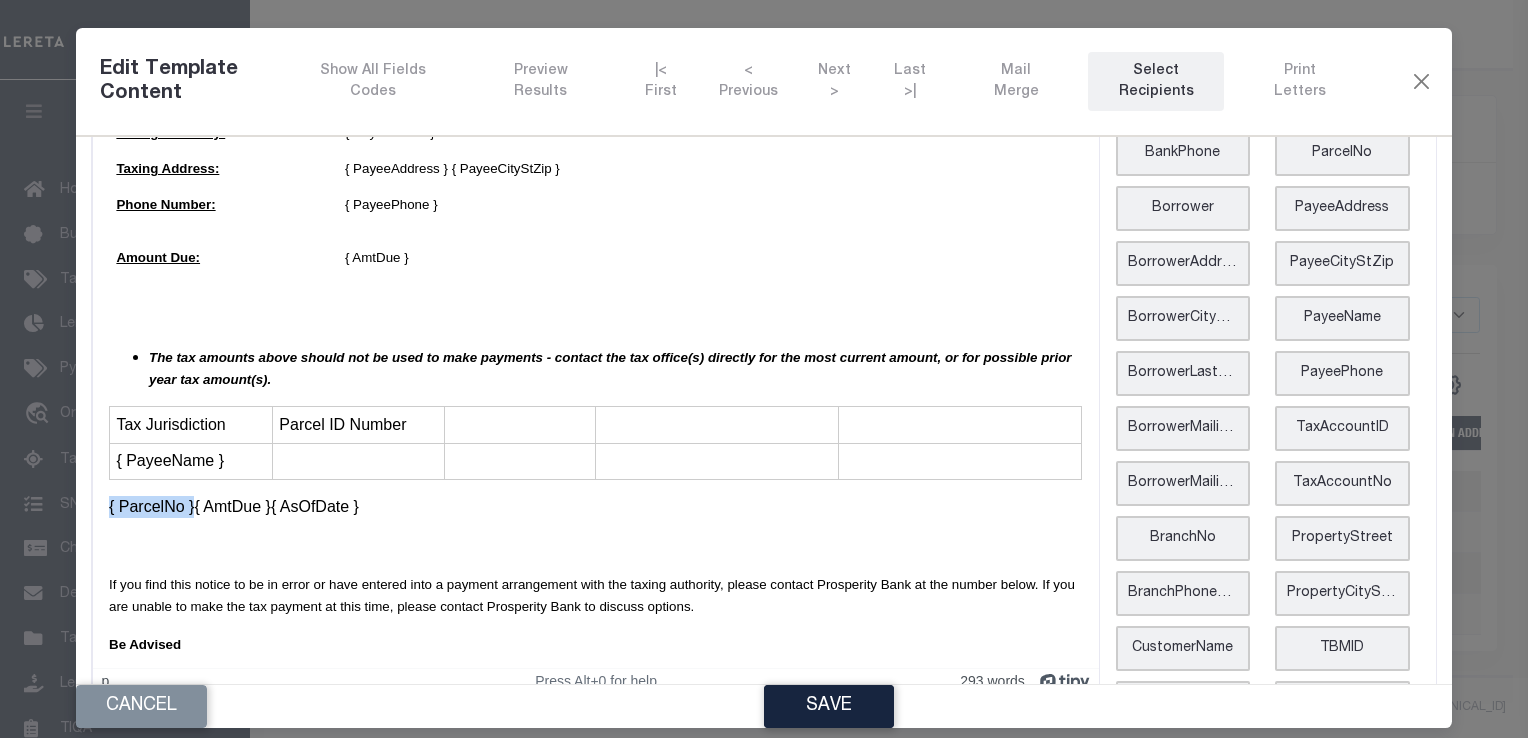 drag, startPoint x: 192, startPoint y: 506, endPoint x: 109, endPoint y: 507, distance: 83.00603 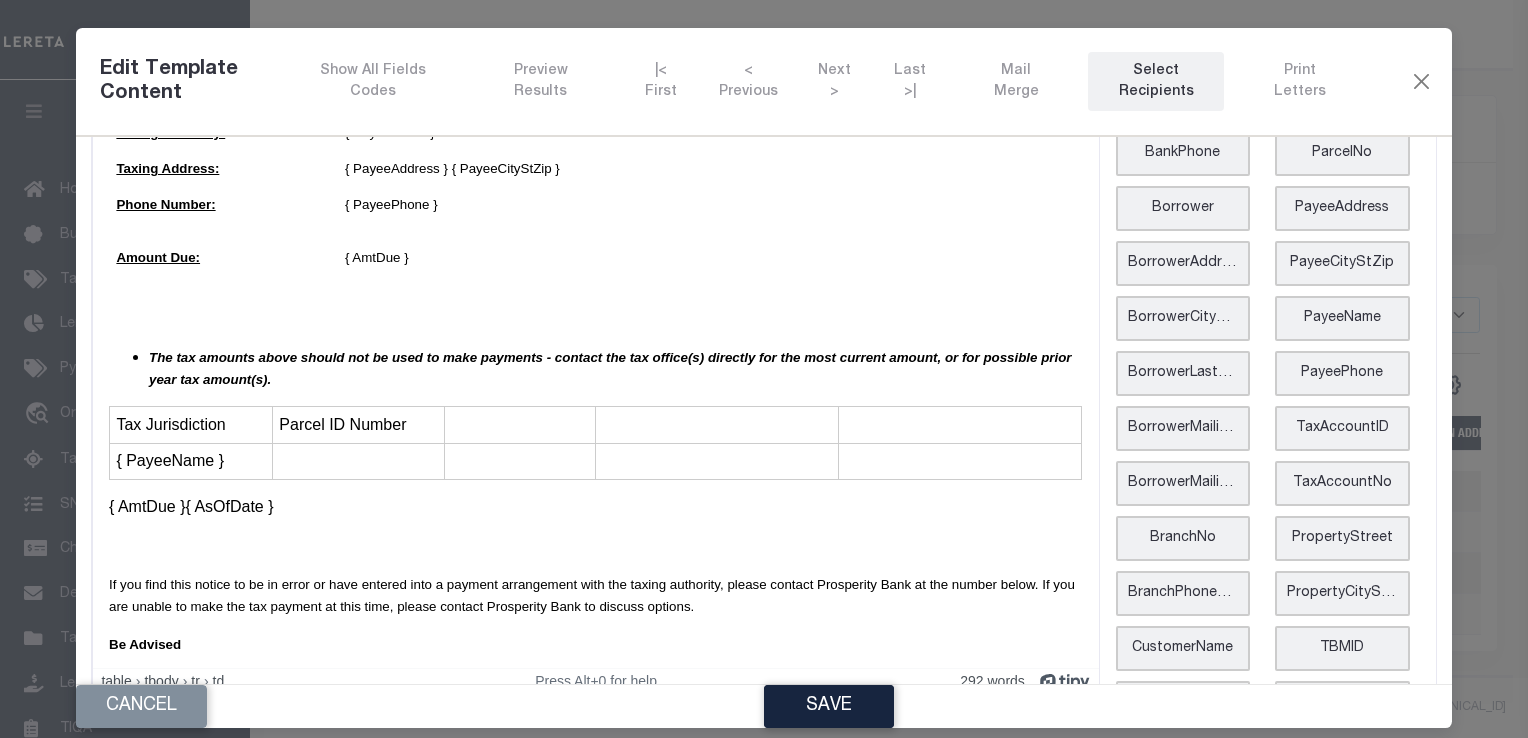 click at bounding box center [358, 462] 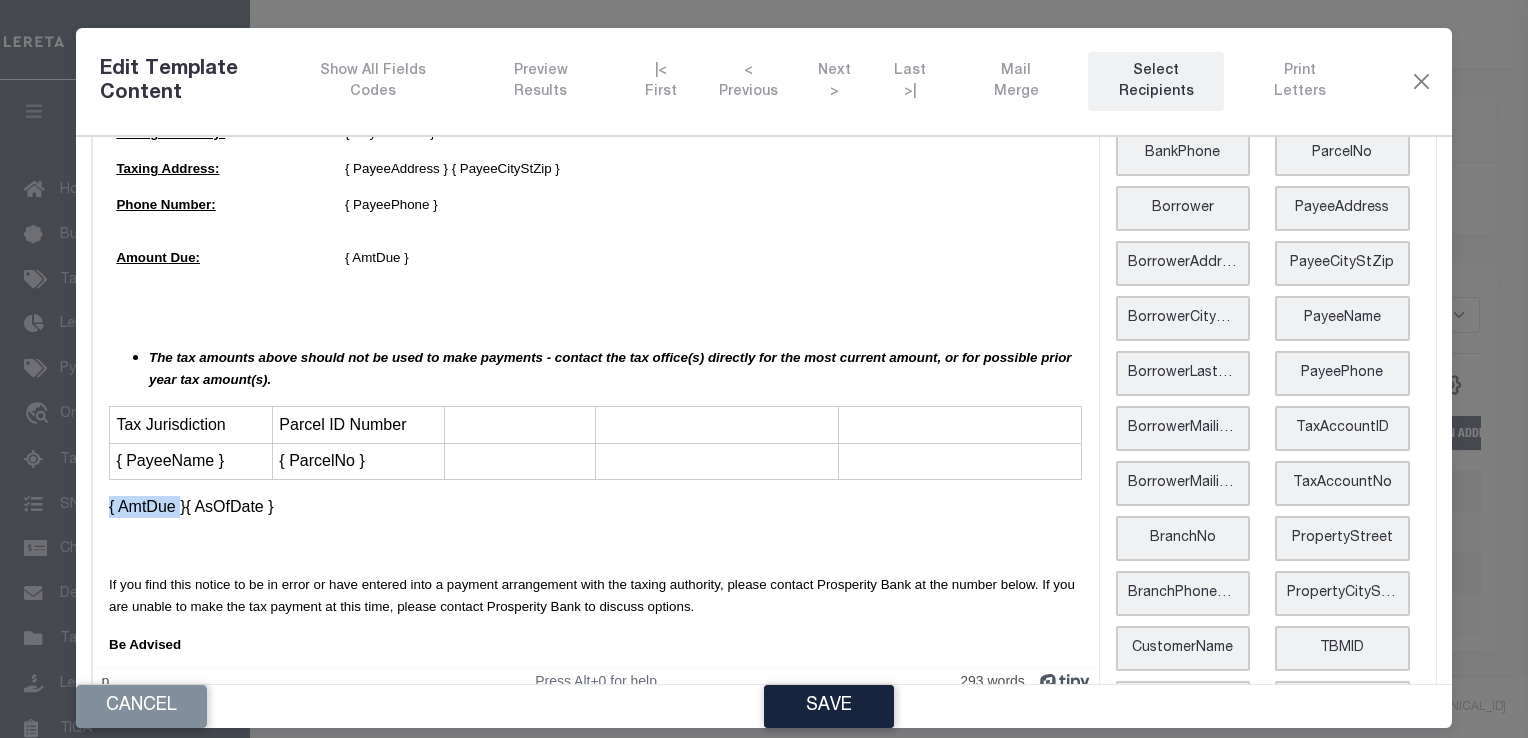 drag, startPoint x: 109, startPoint y: 505, endPoint x: 180, endPoint y: 507, distance: 71.02816 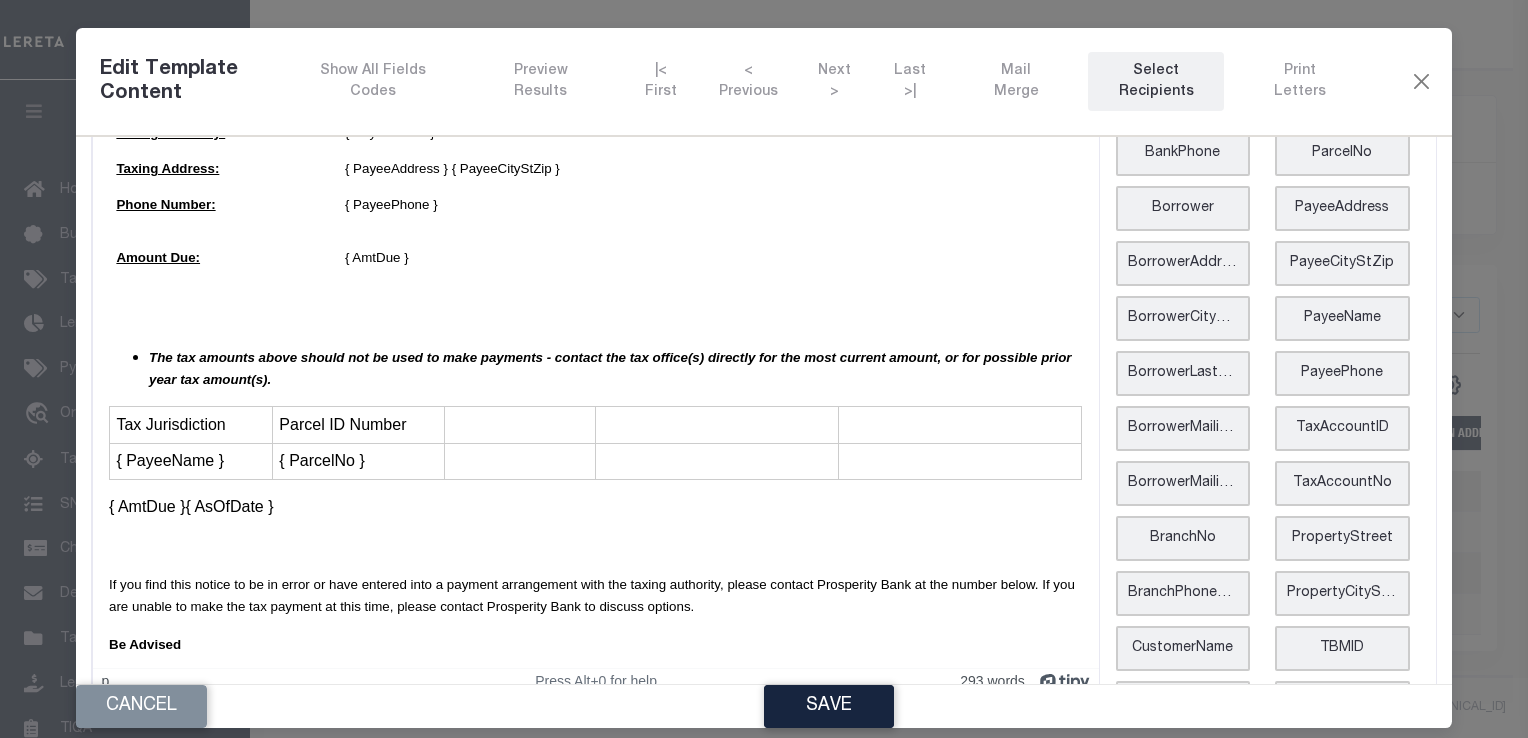 click on "2101 Custer Road Plano, TX 75075 Date: August 22, 2024 Test: { BankAddress } Loan Number: { LoanNo } RE: Delinquent Property Taxes { Borrower } { BorrowerMailingAddr } { BorrowerMailingCityStZip } IMPORTANT MESSAGE ABOUT YOUR MORTGAGE Dear { Borrower }: Your loan terms with Prosperity Bank require you to pay all of your taxes attributable to this property before they become delinquent. According to official records, as of { AsOfDate }, your property taxes remained unpaid for the property below. Property Address: { BorrowerAddress } { BorrowerCityStZip } Account Number: { TaxAccountNo } "What Should I Do?" Please pay the past due amount(s) to the following authority(s) as soon as possible to avoid accruing further penalties, interest, and possible legal fees: Taxing Authority: { PayeeName } Taxing Address: { PayeeAddress } { PayeeCityStZip } Phone Number: { PayeePhone } Amount Due: { AmtDue } Tax Jurisdiction Parcel ID Number { PayeeName } { ParcelNo } { AmtDue }{ AsOfDate } Be Advised Sincerely," at bounding box center [595, 176] 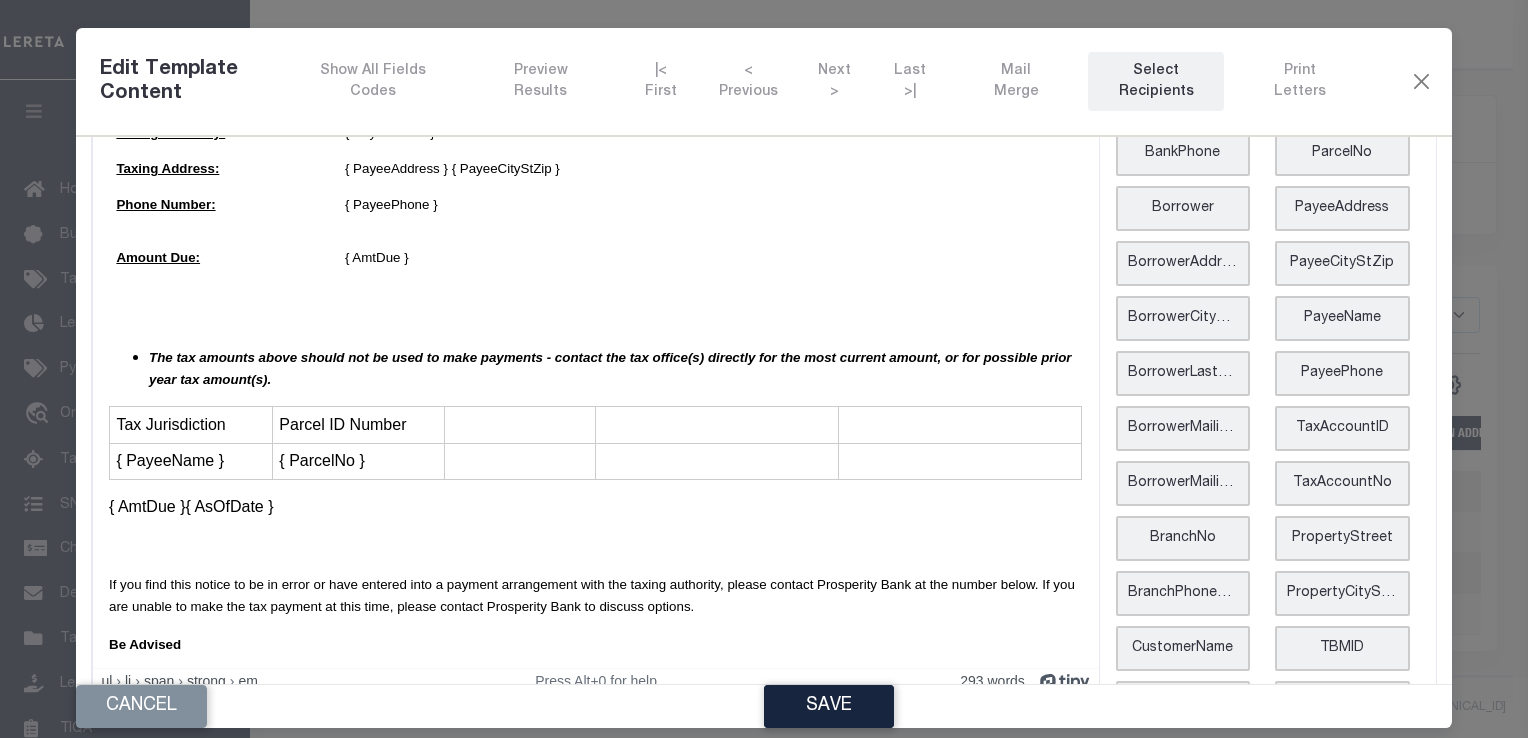 click at bounding box center [520, 426] 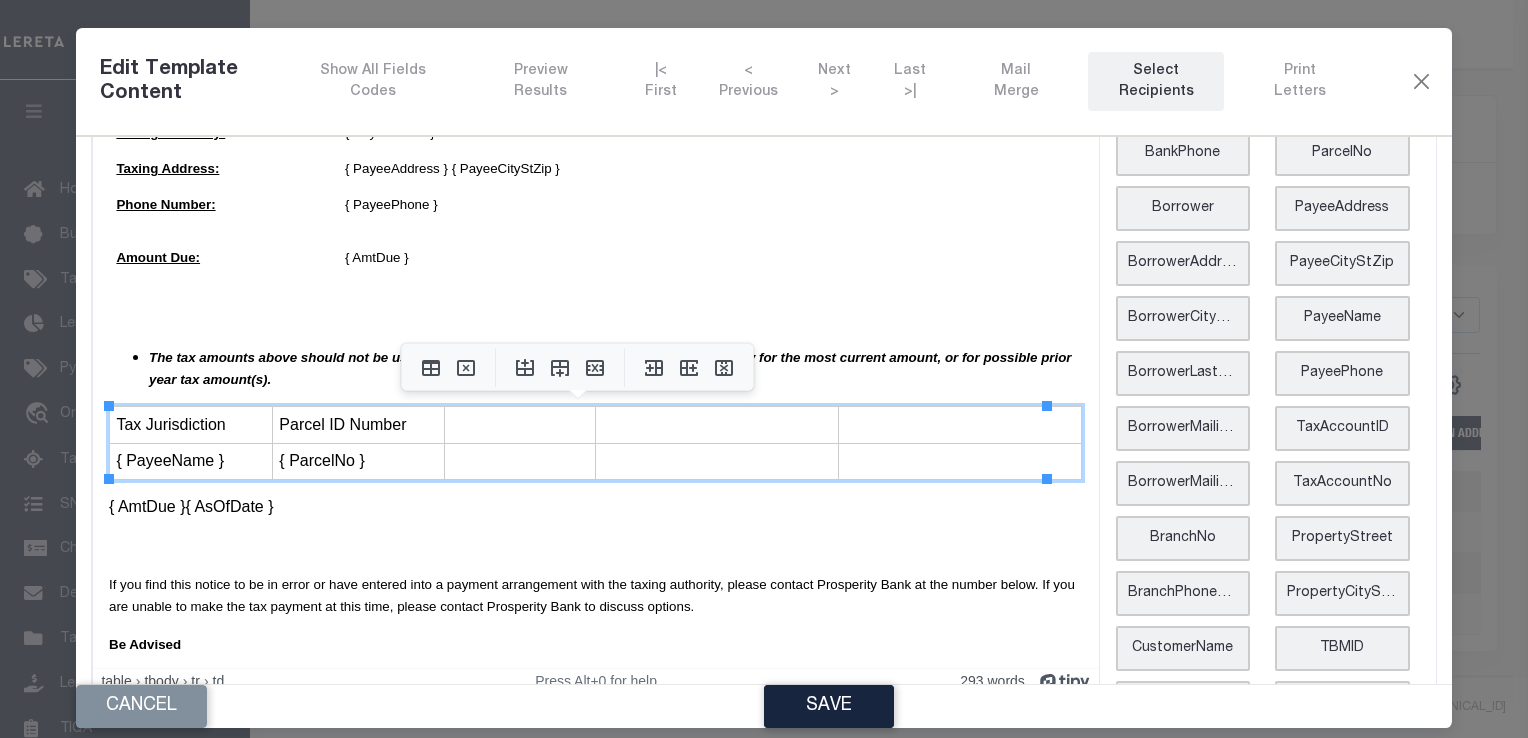 click at bounding box center (520, 426) 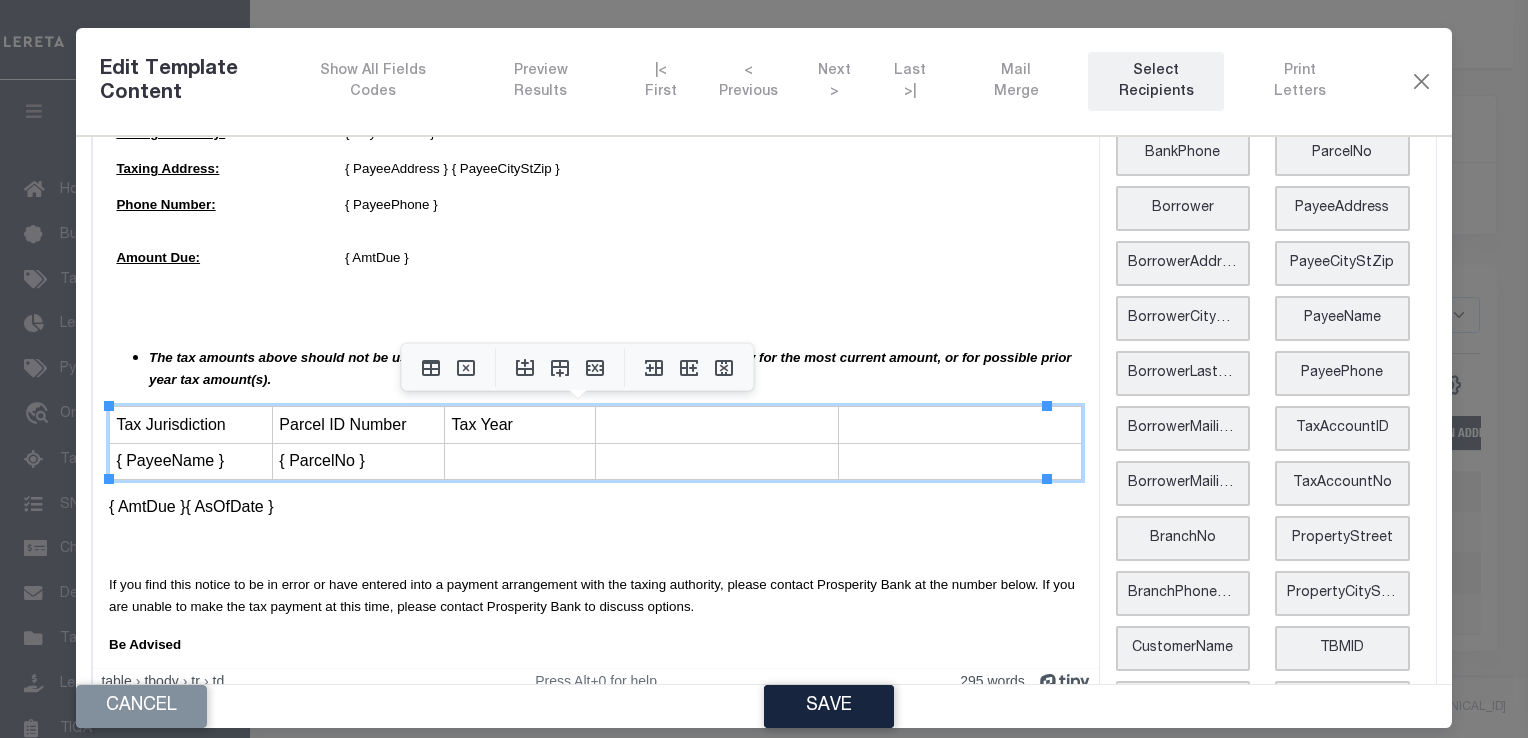 click at bounding box center (716, 426) 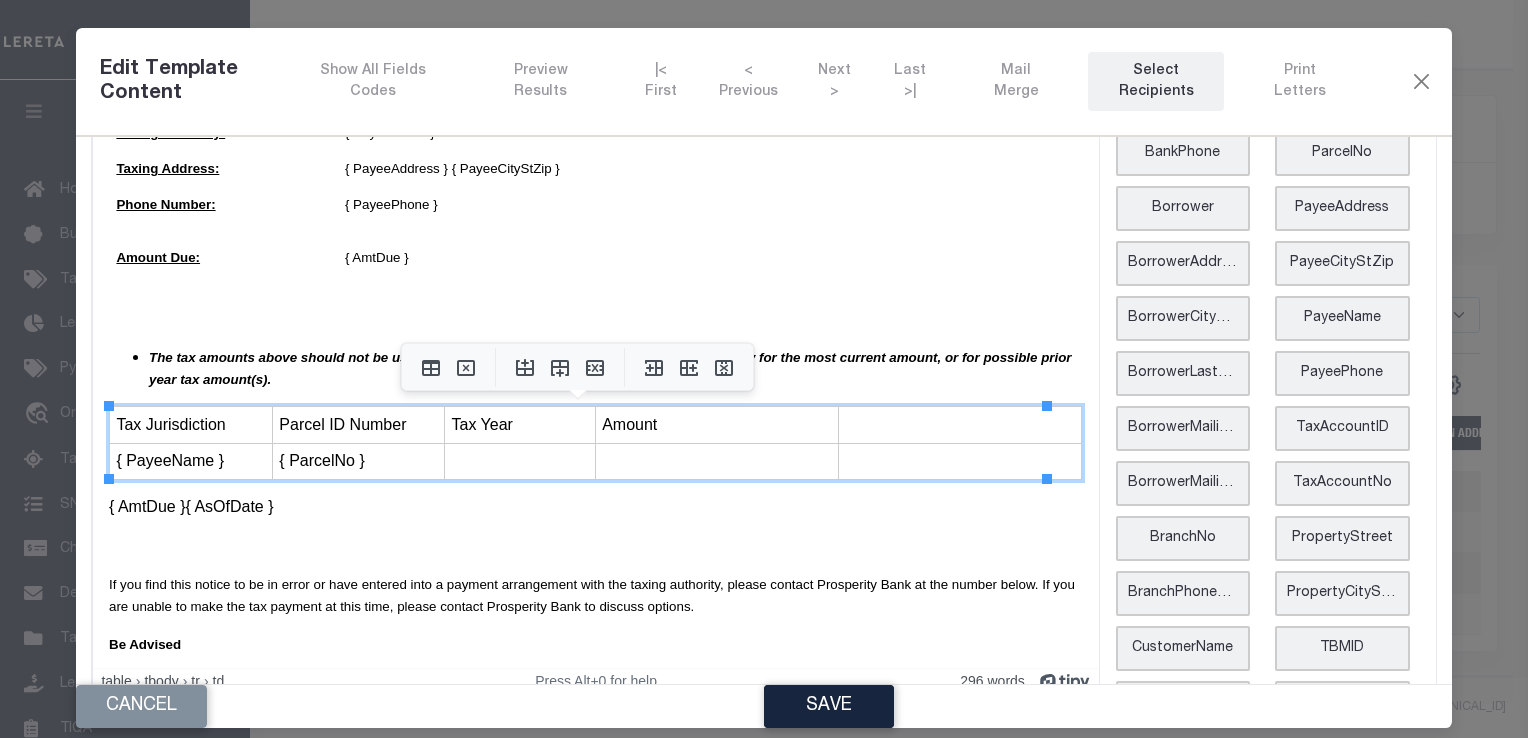 click at bounding box center (959, 426) 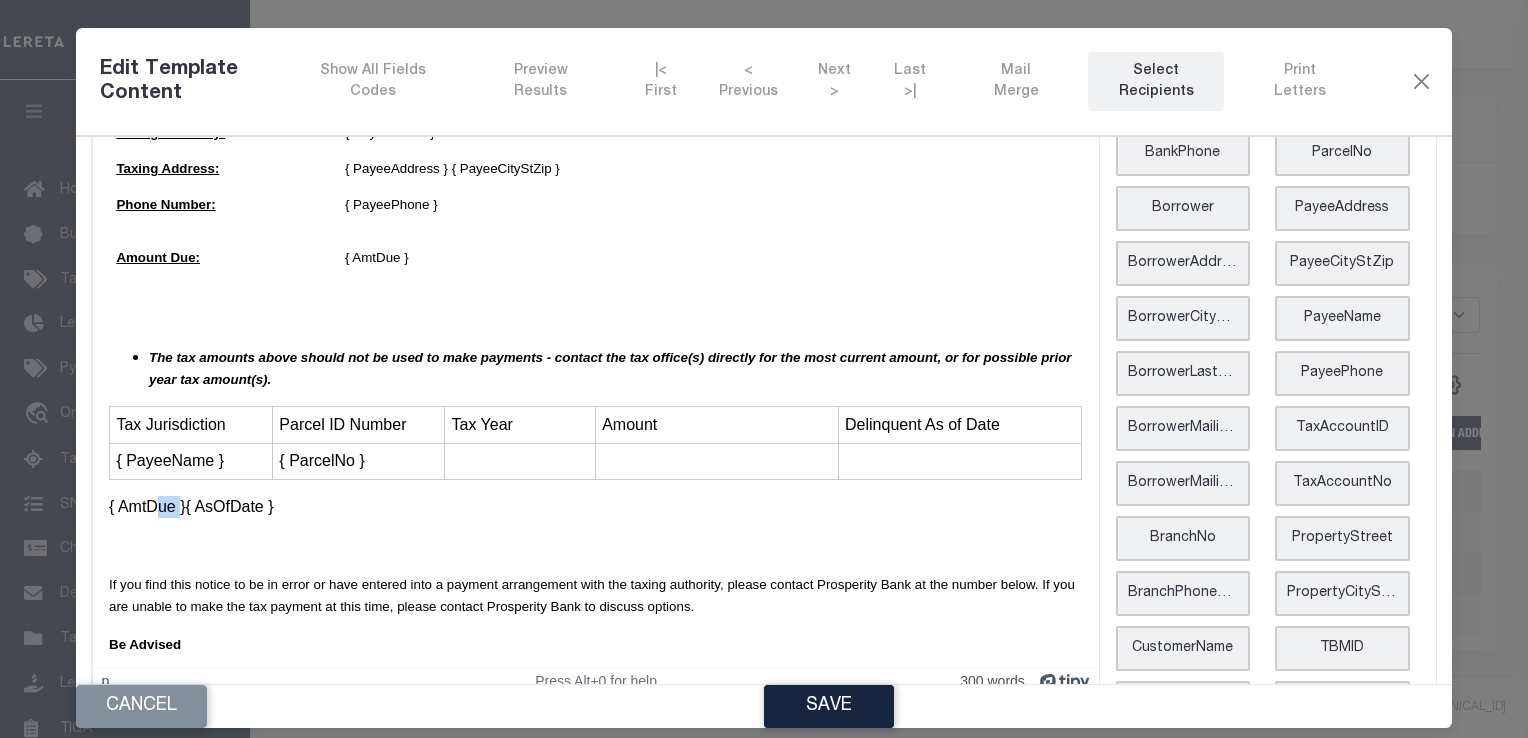 drag, startPoint x: 182, startPoint y: 507, endPoint x: 155, endPoint y: 509, distance: 27.073973 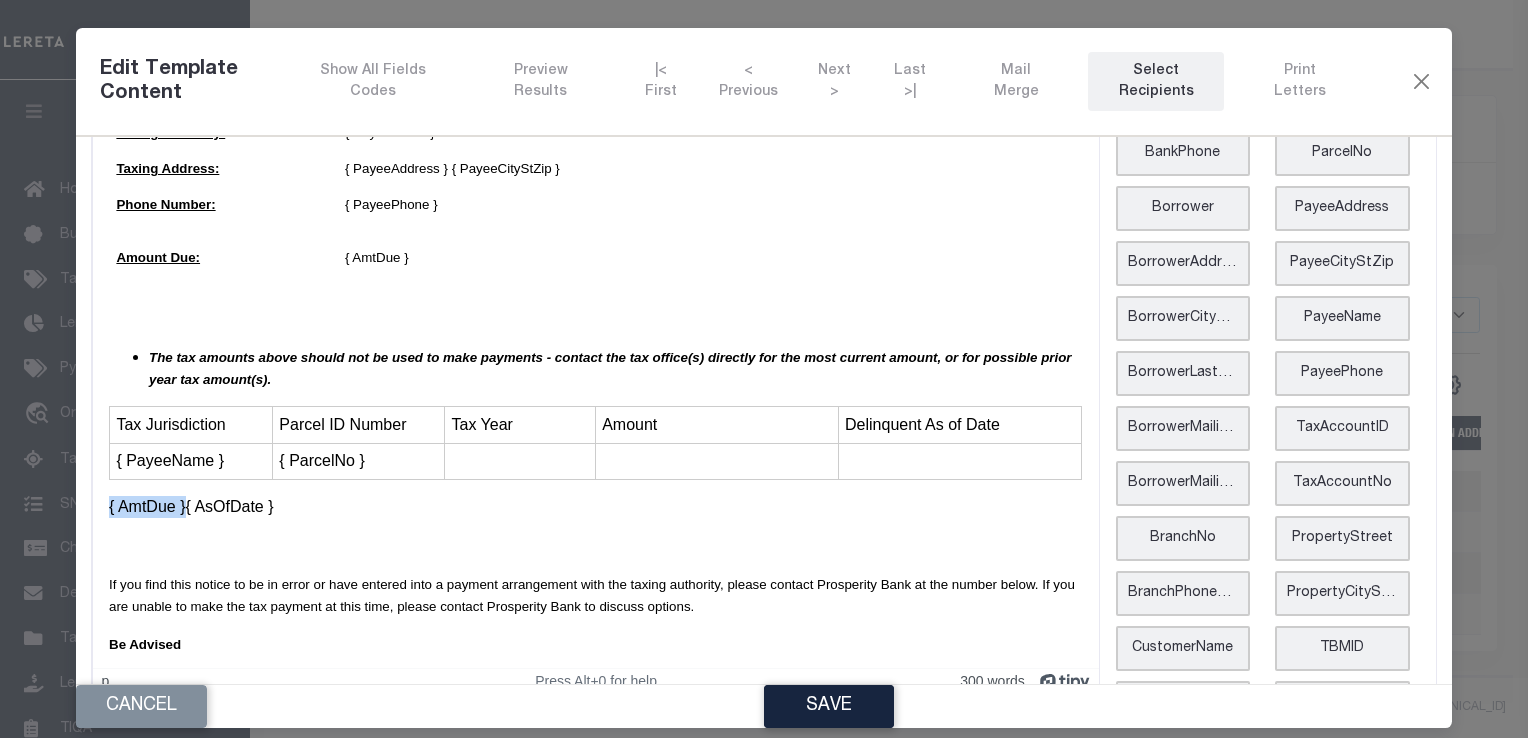drag, startPoint x: 111, startPoint y: 509, endPoint x: 183, endPoint y: 506, distance: 72.06247 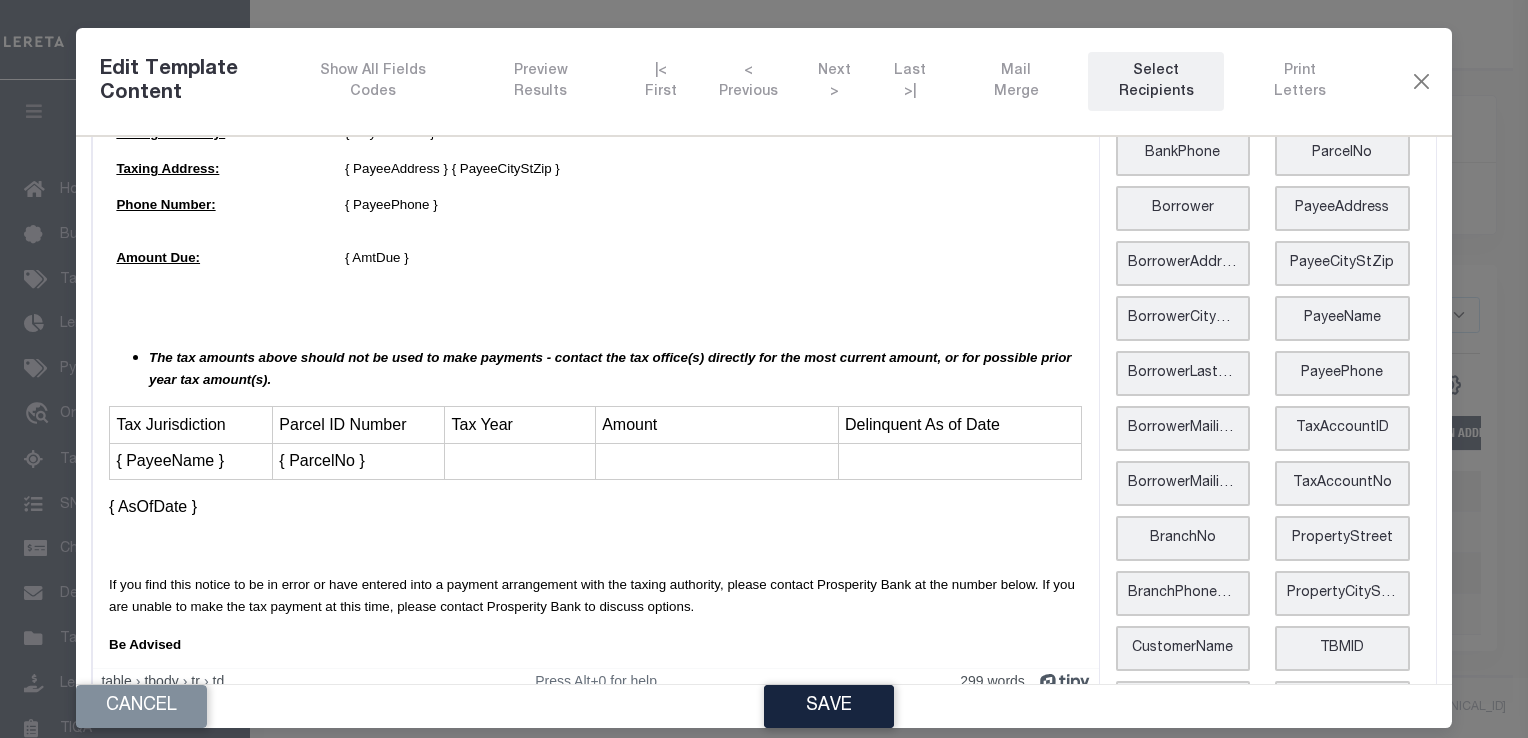click at bounding box center [716, 462] 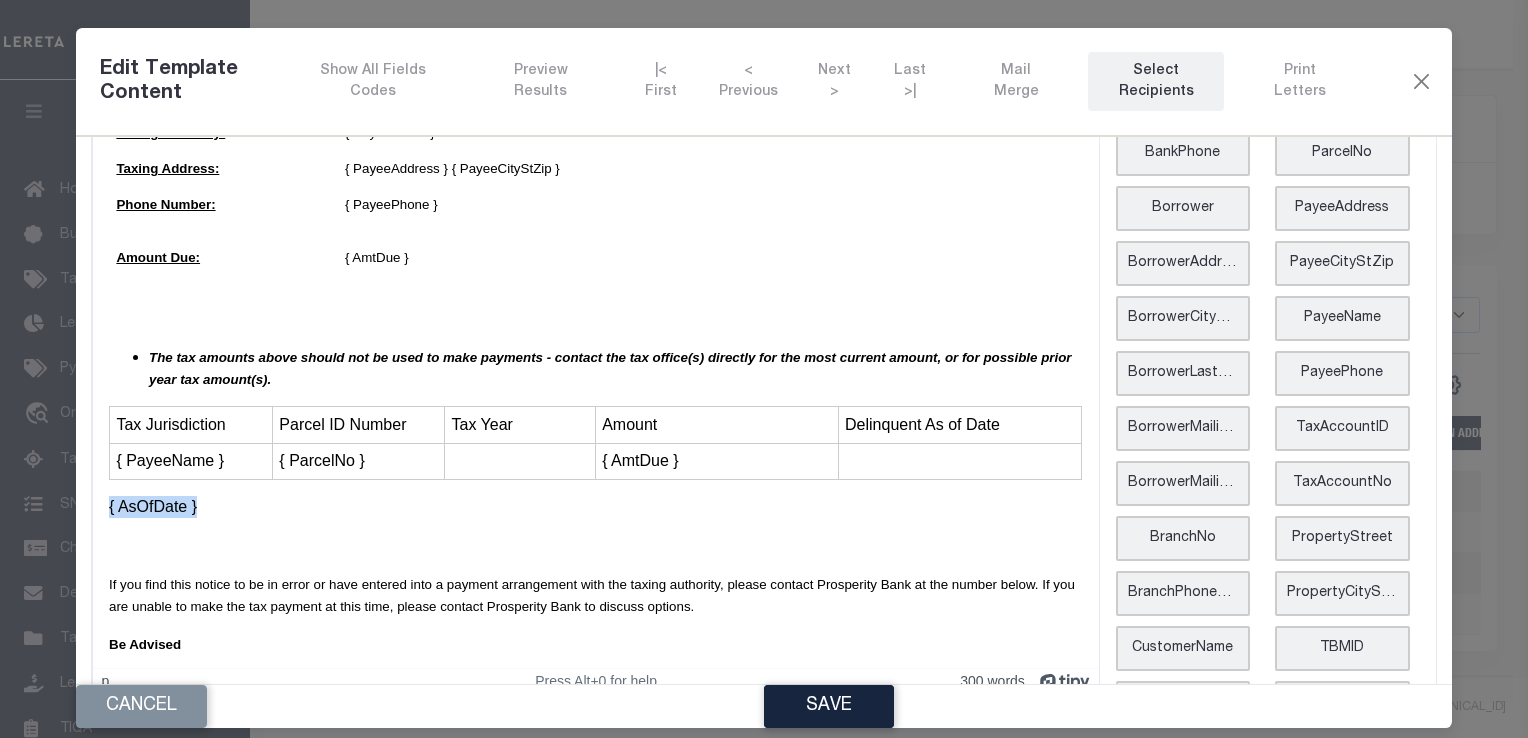 drag, startPoint x: 207, startPoint y: 515, endPoint x: 110, endPoint y: 511, distance: 97.082436 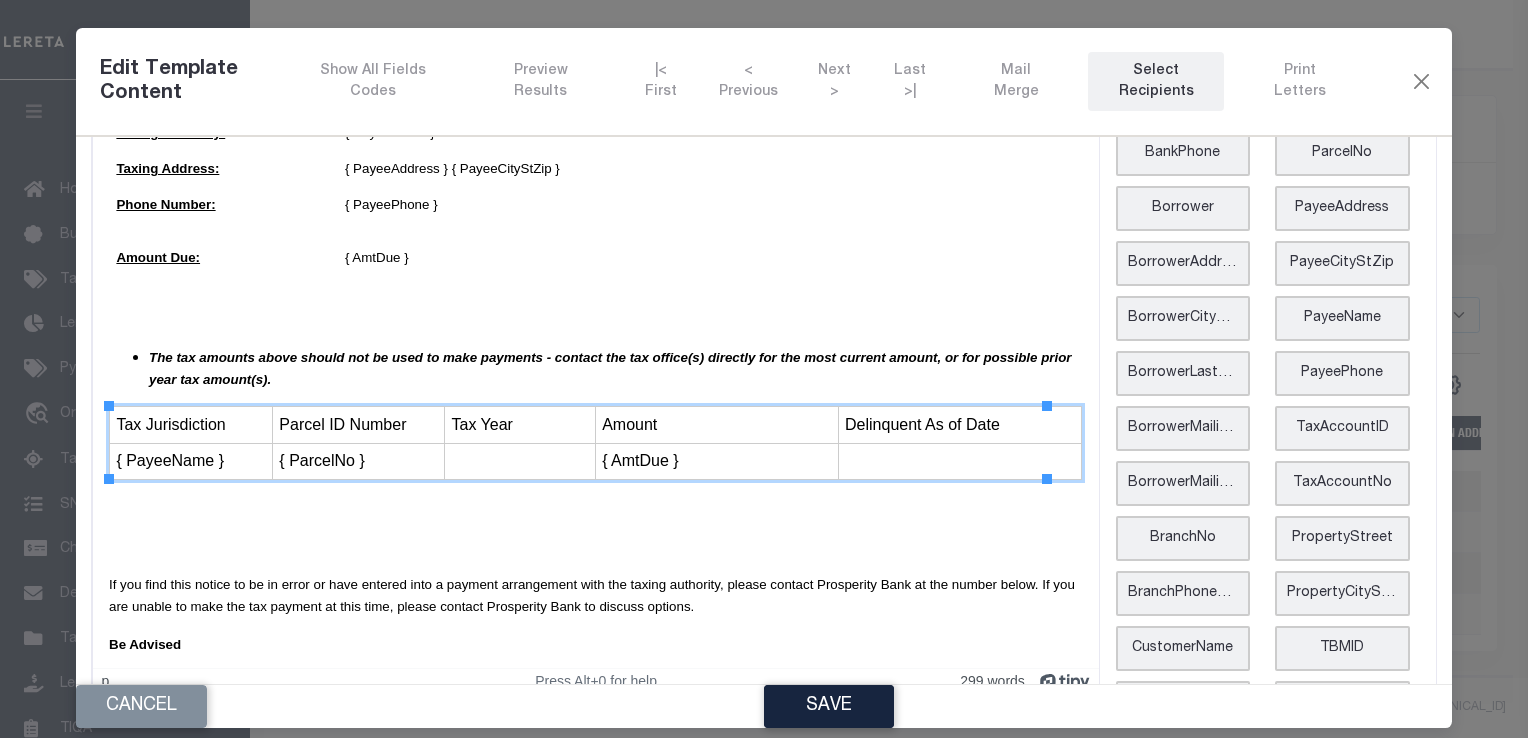 click at bounding box center (959, 462) 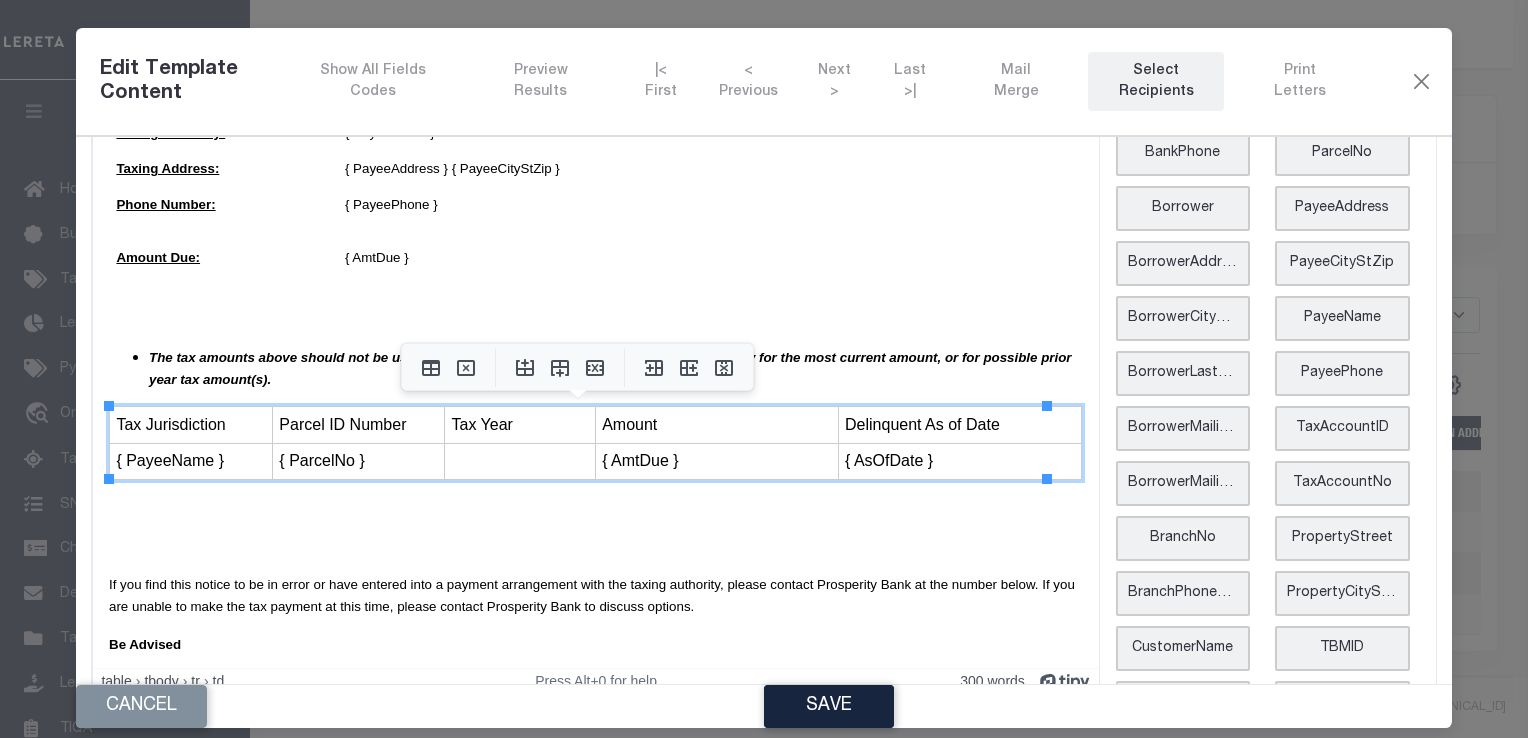 click at bounding box center (595, 546) 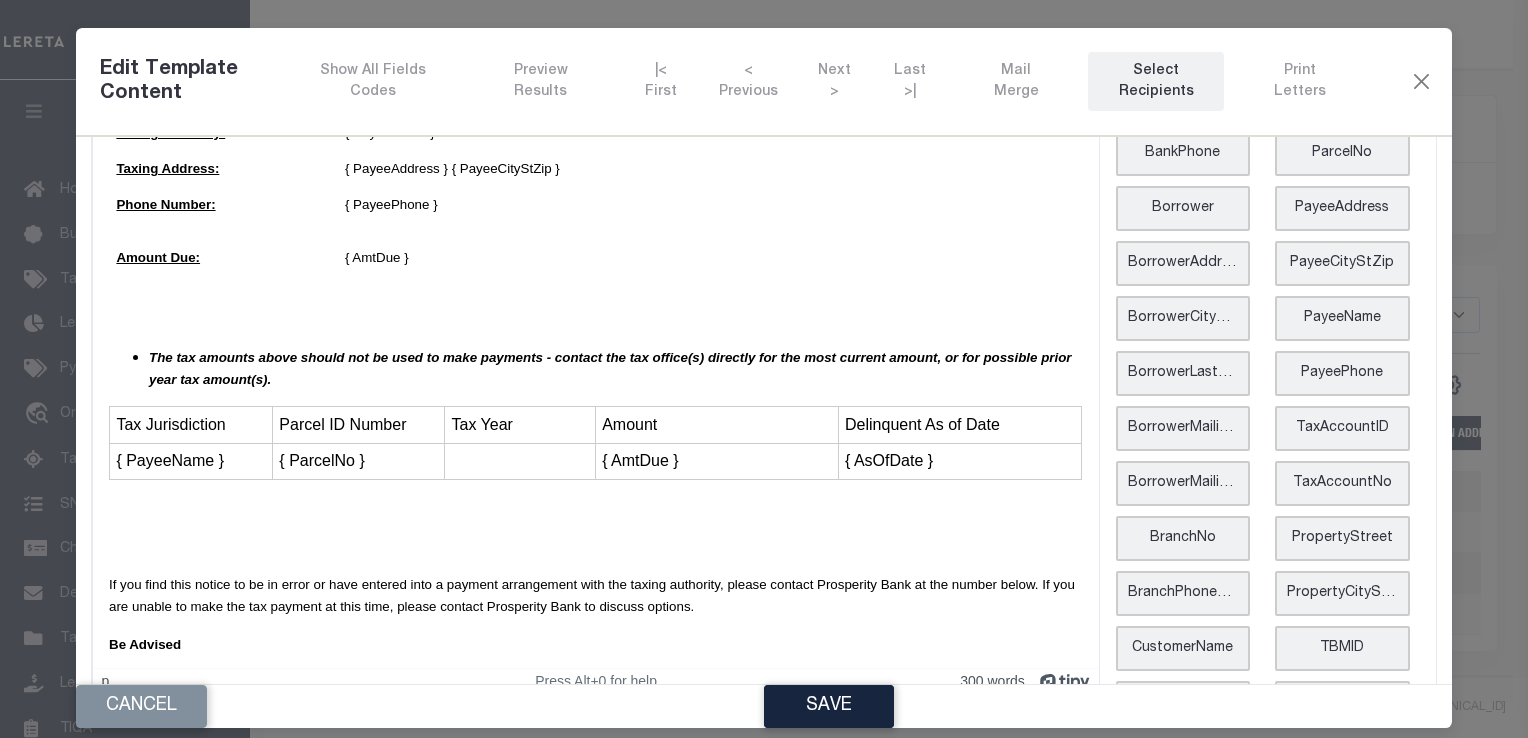 click on "2101 Custer Road Plano, TX 75075 Date: August 22, 2024 Test: { BankAddress } Loan Number: { LoanNo } RE: Delinquent Property Taxes { Borrower } { BorrowerMailingAddr } { BorrowerMailingCityStZip } IMPORTANT MESSAGE ABOUT YOUR MORTGAGE Dear { Borrower }: Your loan terms with Prosperity Bank require you to pay all of your taxes attributable to this property before they become delinquent. According to official records, as of { AsOfDate }, your property taxes remained unpaid for the property below. Property Address: { BorrowerAddress } { BorrowerCityStZip } Account Number: { TaxAccountNo } "What Should I Do?" Please pay the past due amount(s) to the following authority(s) as soon as possible to avoid accruing further penalties, interest, and possible legal fees: Taxing Authority: { PayeeName } Taxing Address: { PayeeAddress } { PayeeCityStZip } Phone Number: { PayeePhone } Amount Due: { AmtDue } Tax Jurisdiction Parcel ID Number Tax Year Amount Delinquent As of Date { PayeeName } { ParcelNo } { AmtDue }" at bounding box center (595, 176) 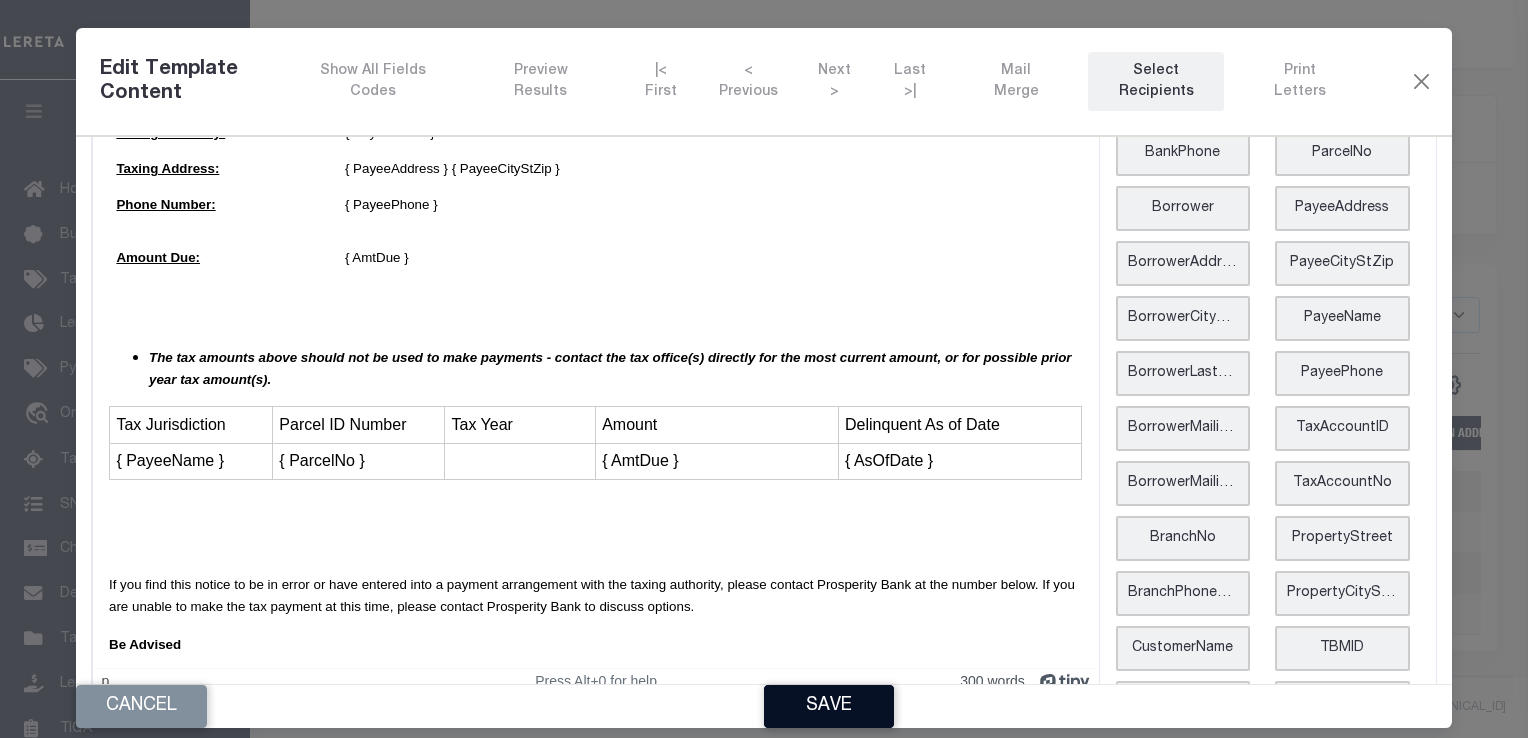 click on "Save" at bounding box center (829, 706) 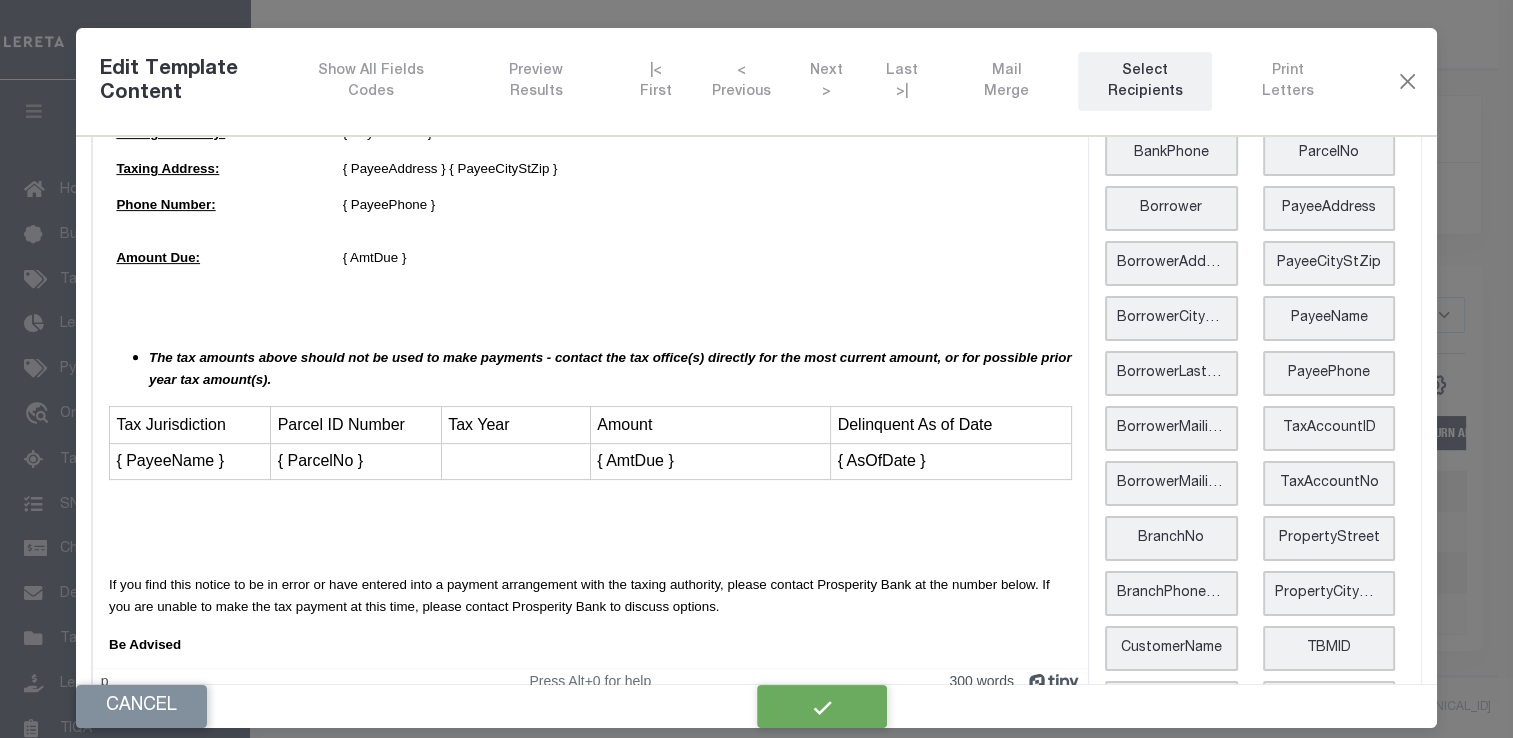 scroll, scrollTop: 0, scrollLeft: 0, axis: both 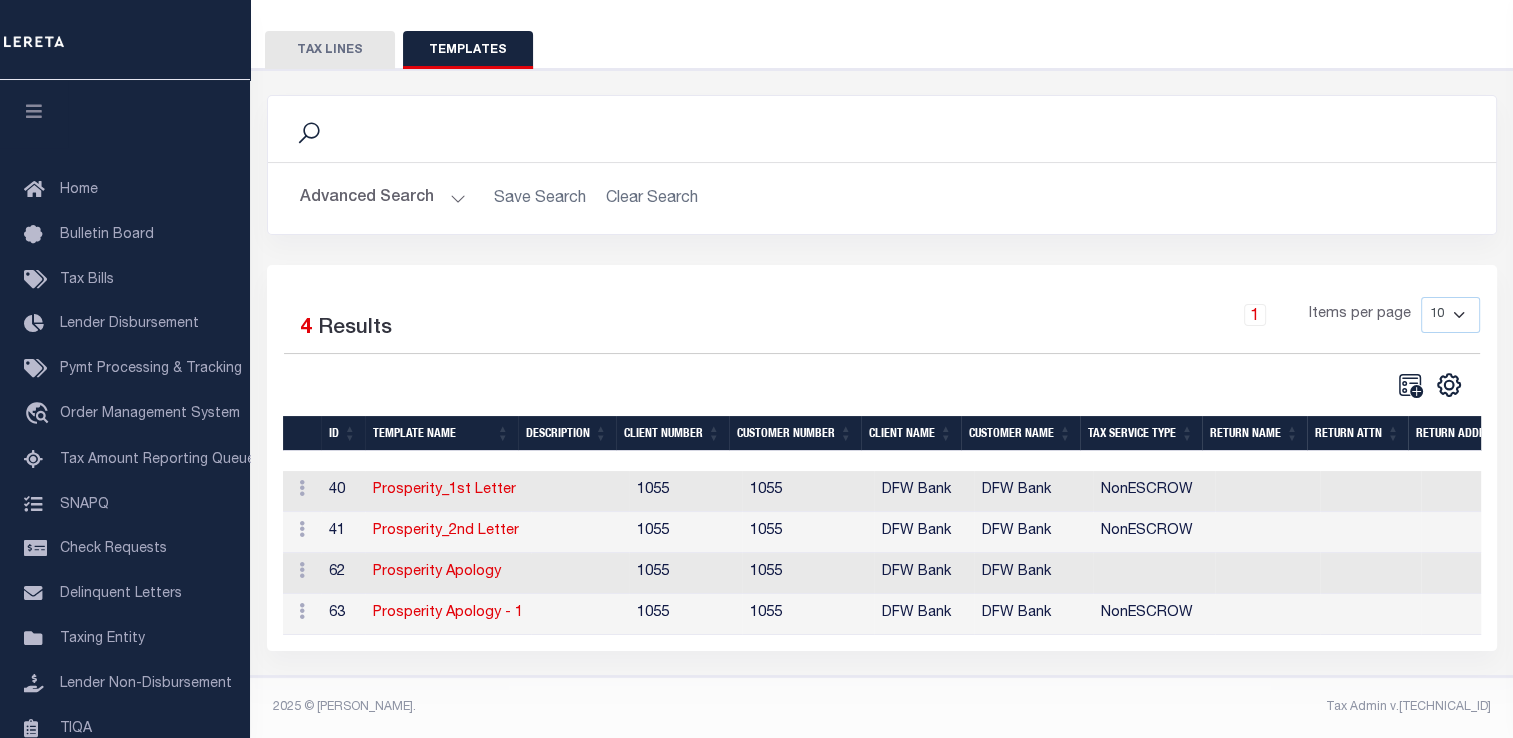 click on "TAX LINES" at bounding box center (330, 50) 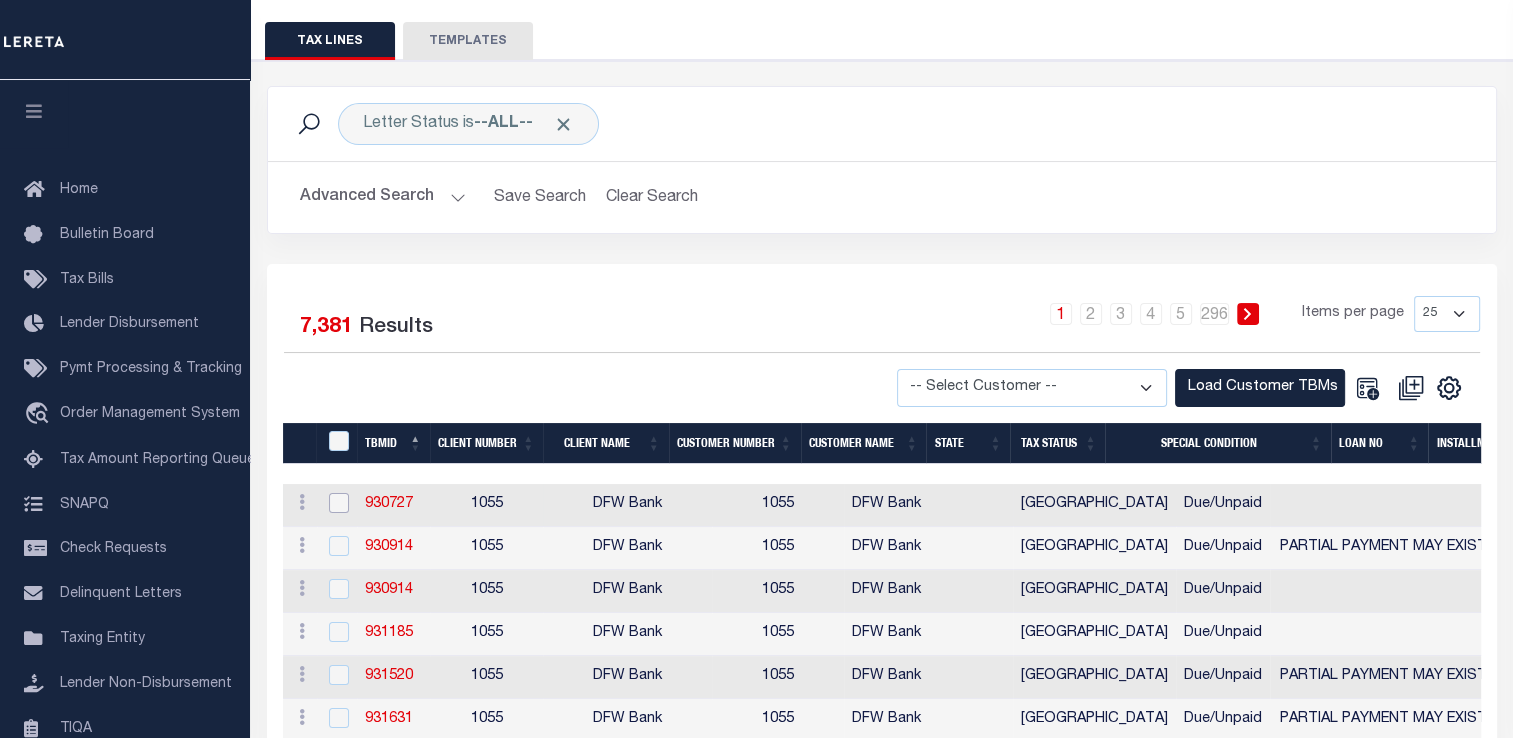 click at bounding box center [339, 503] 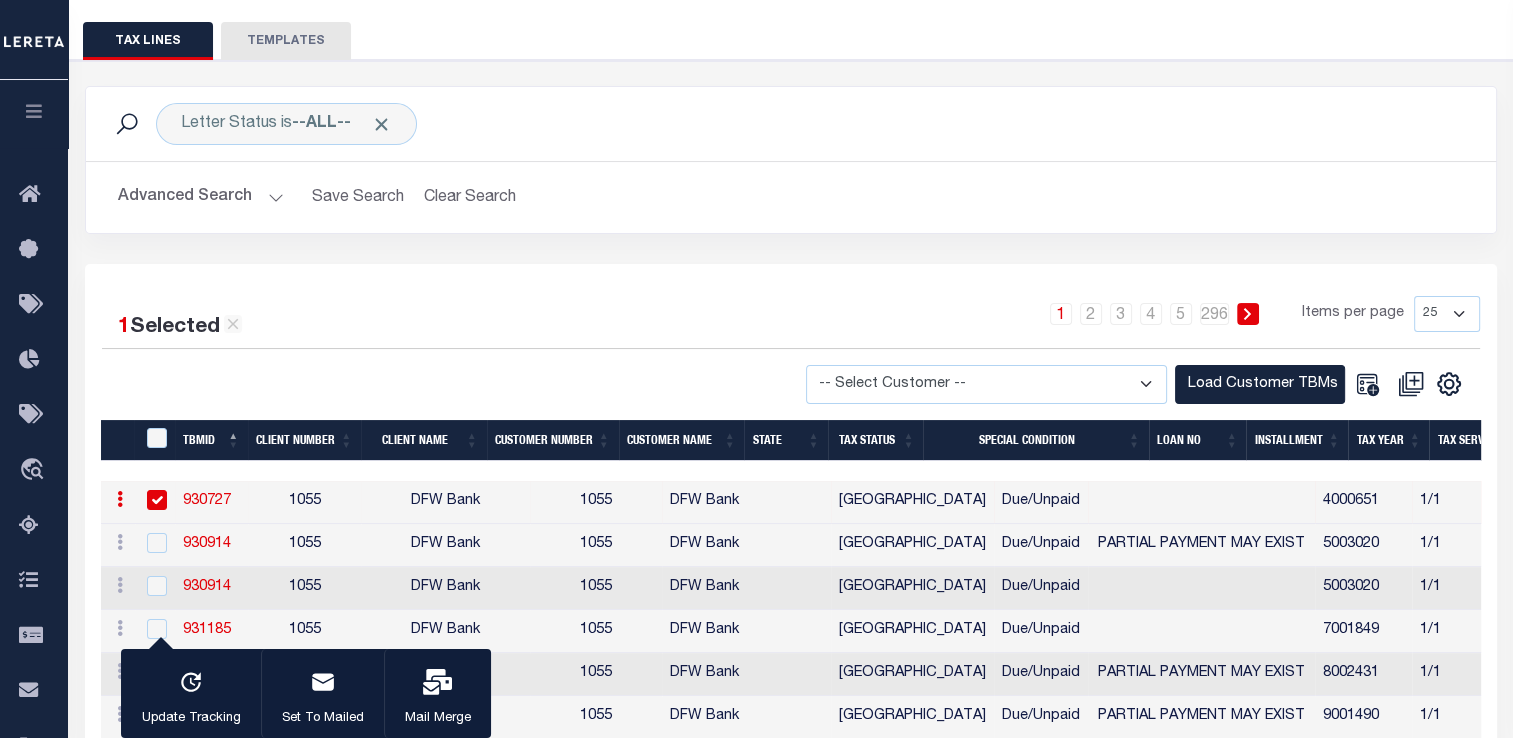 click at bounding box center [157, 500] 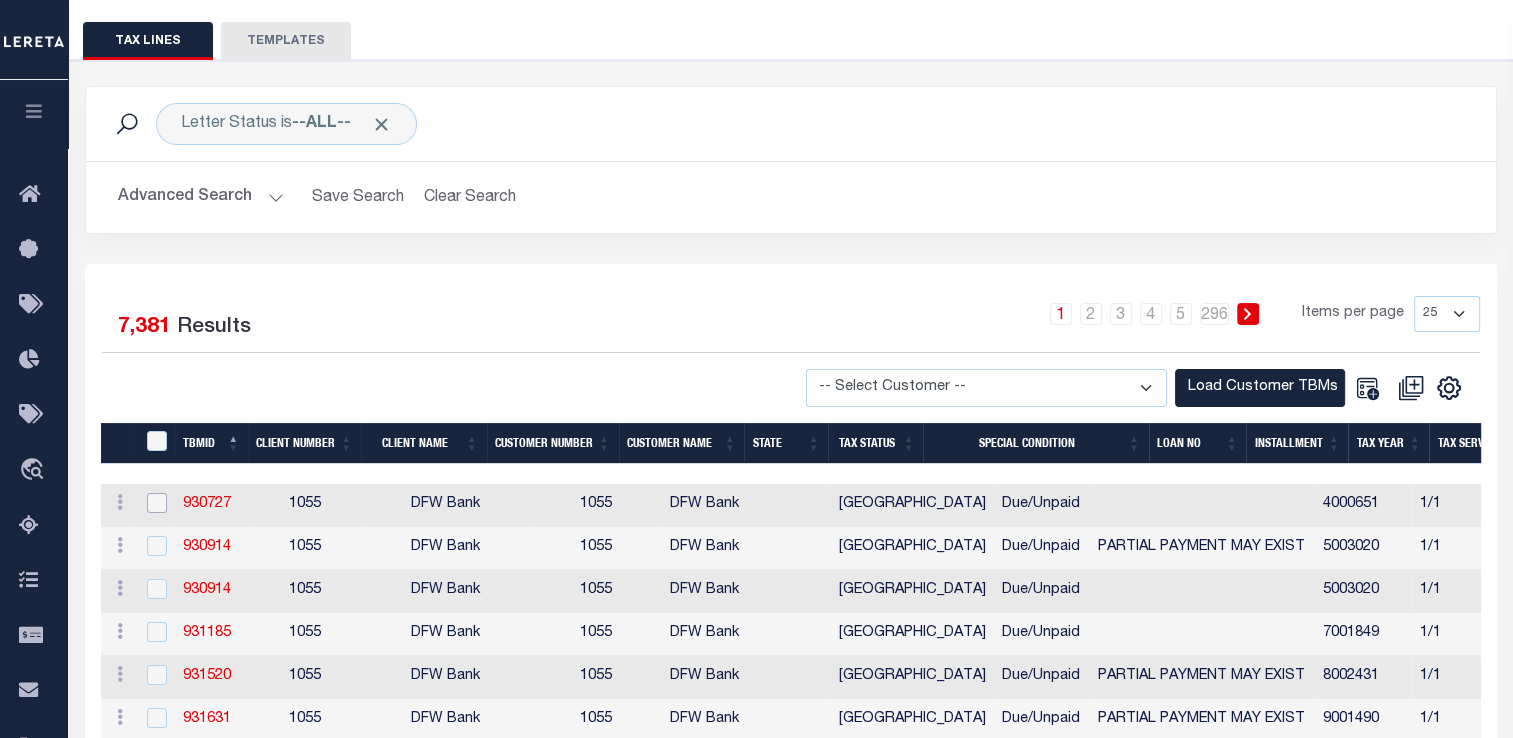 scroll, scrollTop: 0, scrollLeft: 140, axis: horizontal 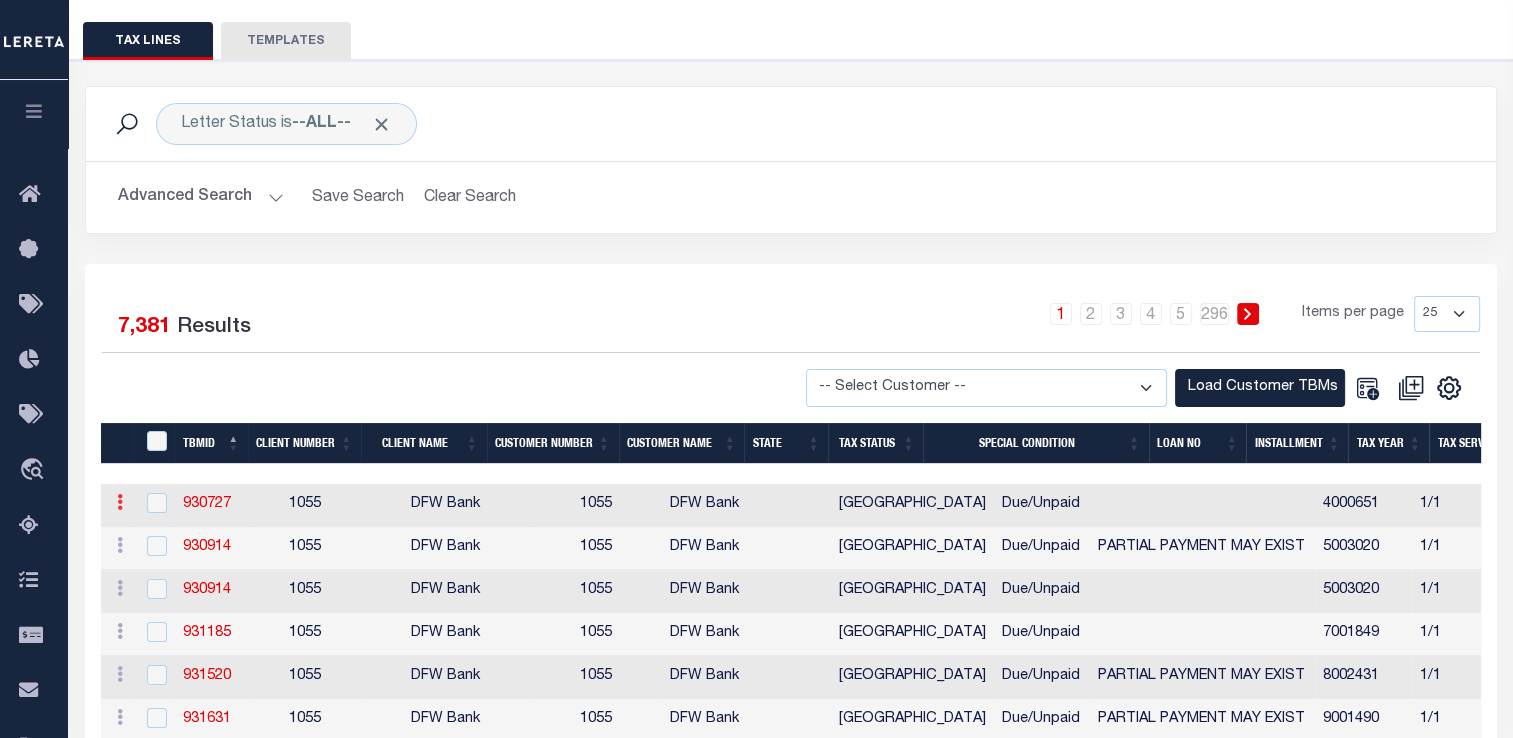 click at bounding box center (120, 505) 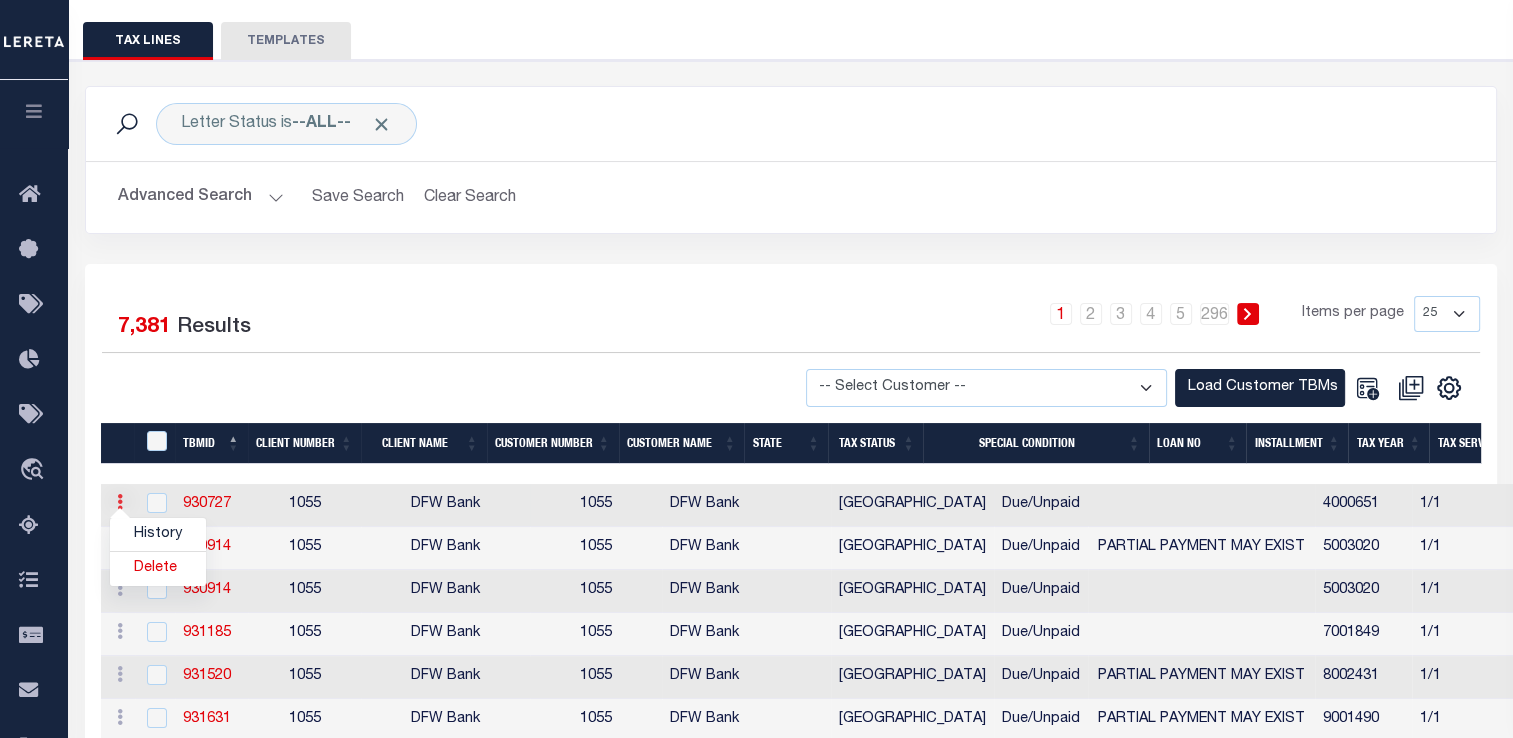 click at bounding box center (120, 505) 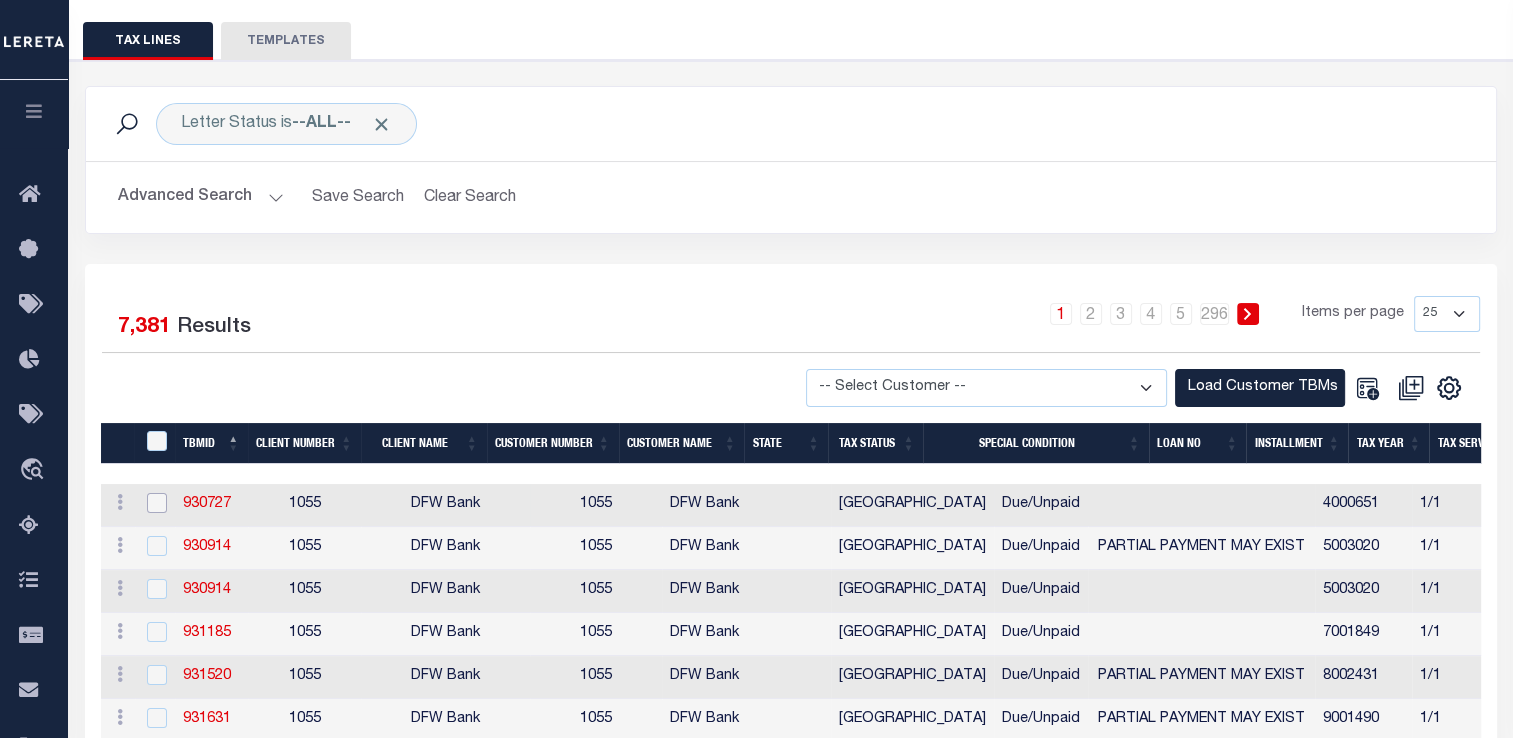 click at bounding box center [157, 503] 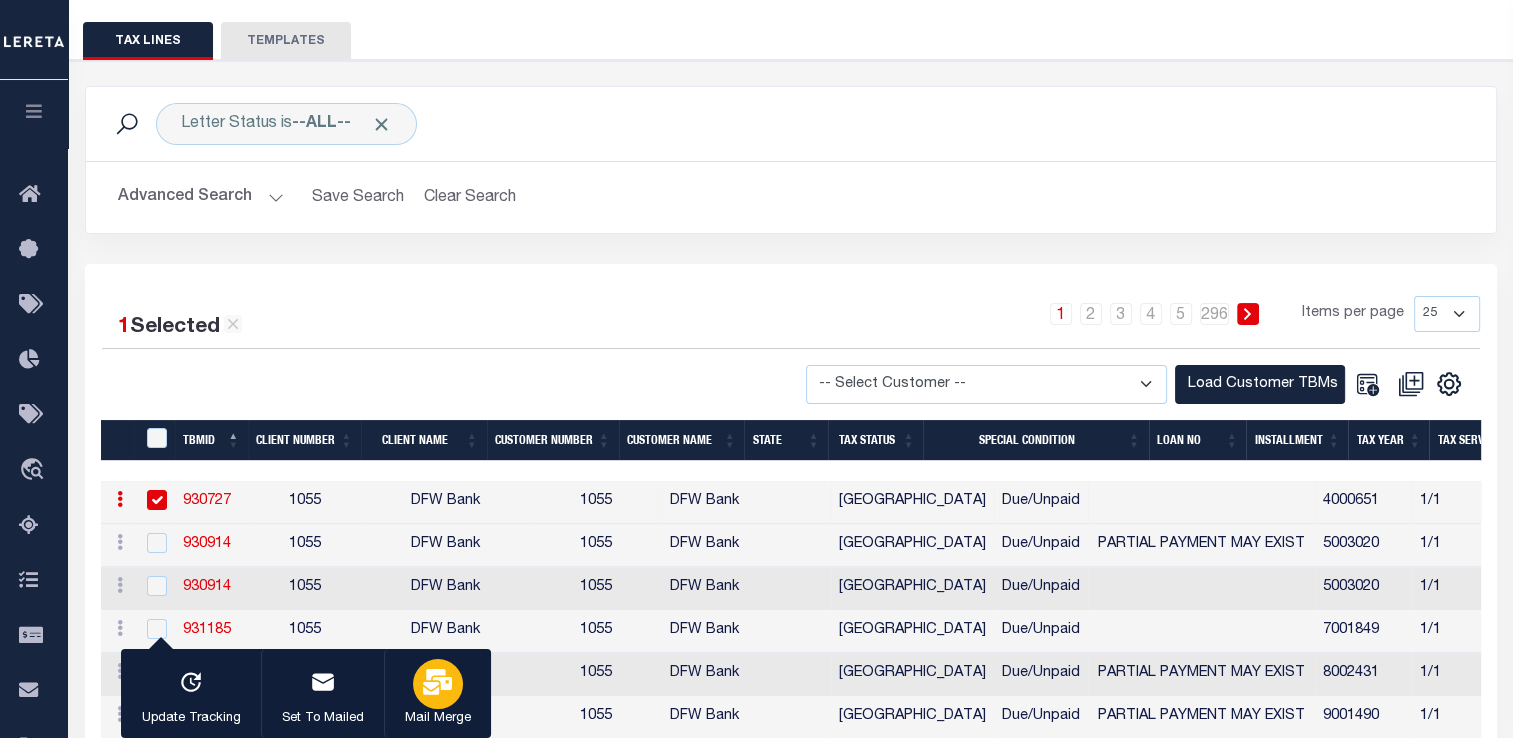 click at bounding box center [438, 684] 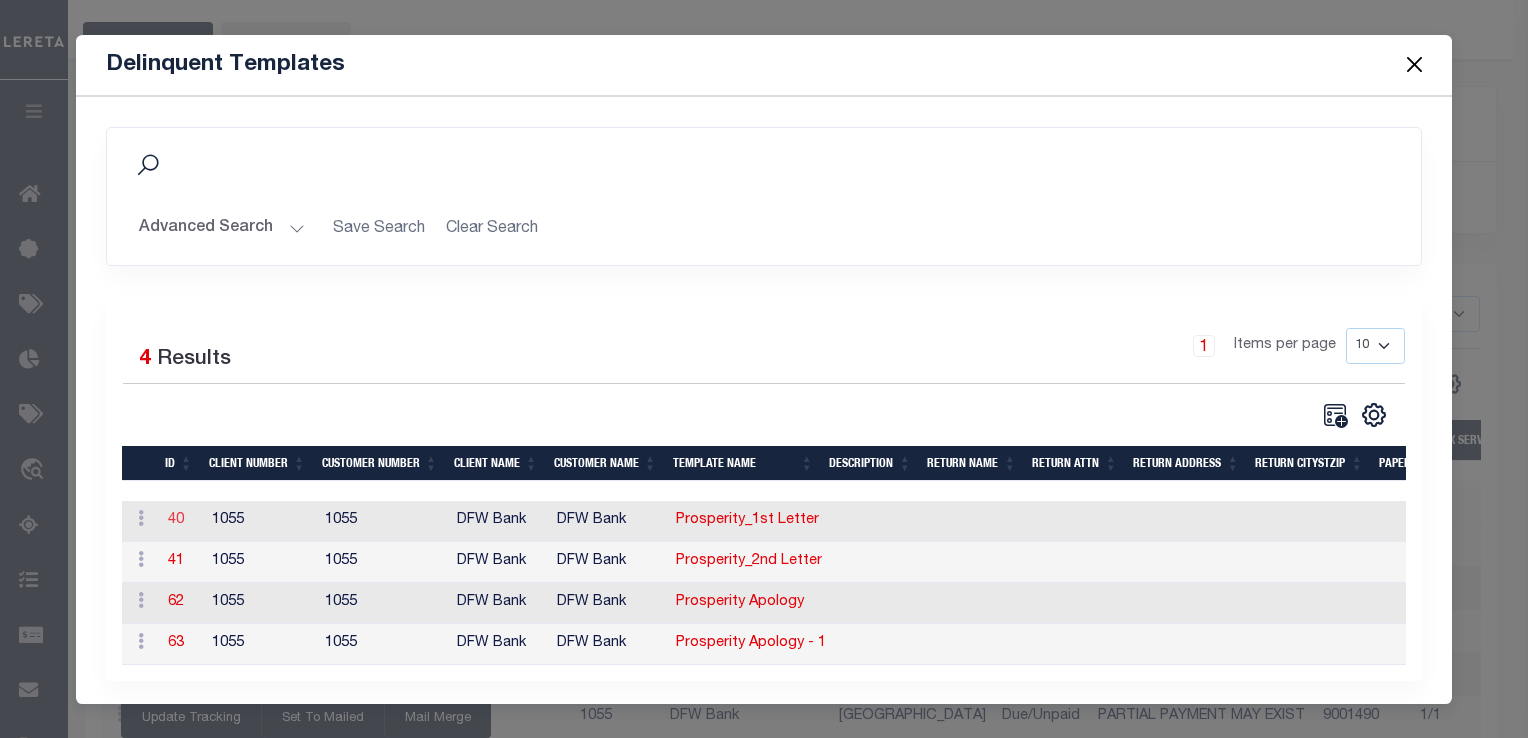 click on "40" at bounding box center [176, 520] 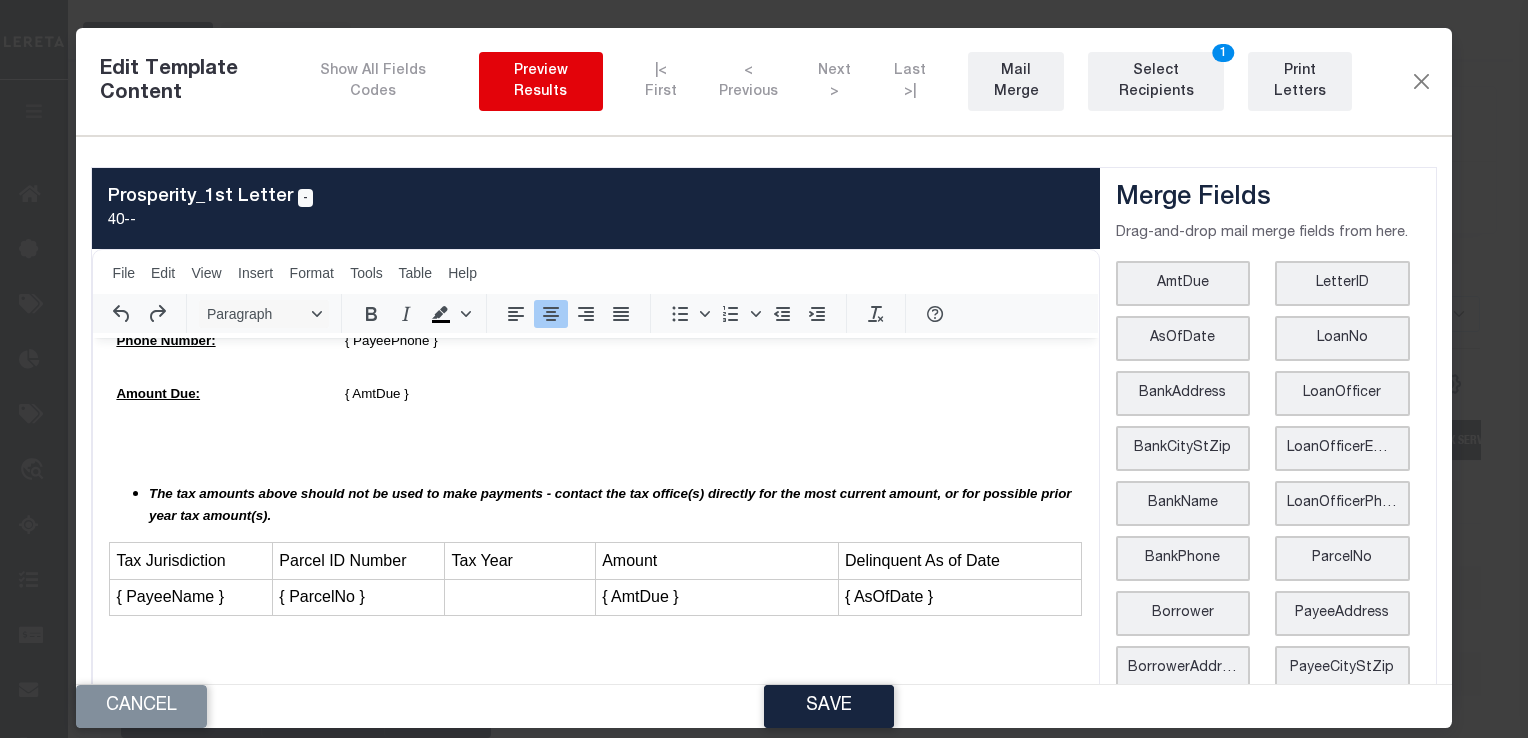 click on "Preview Results" at bounding box center (541, 82) 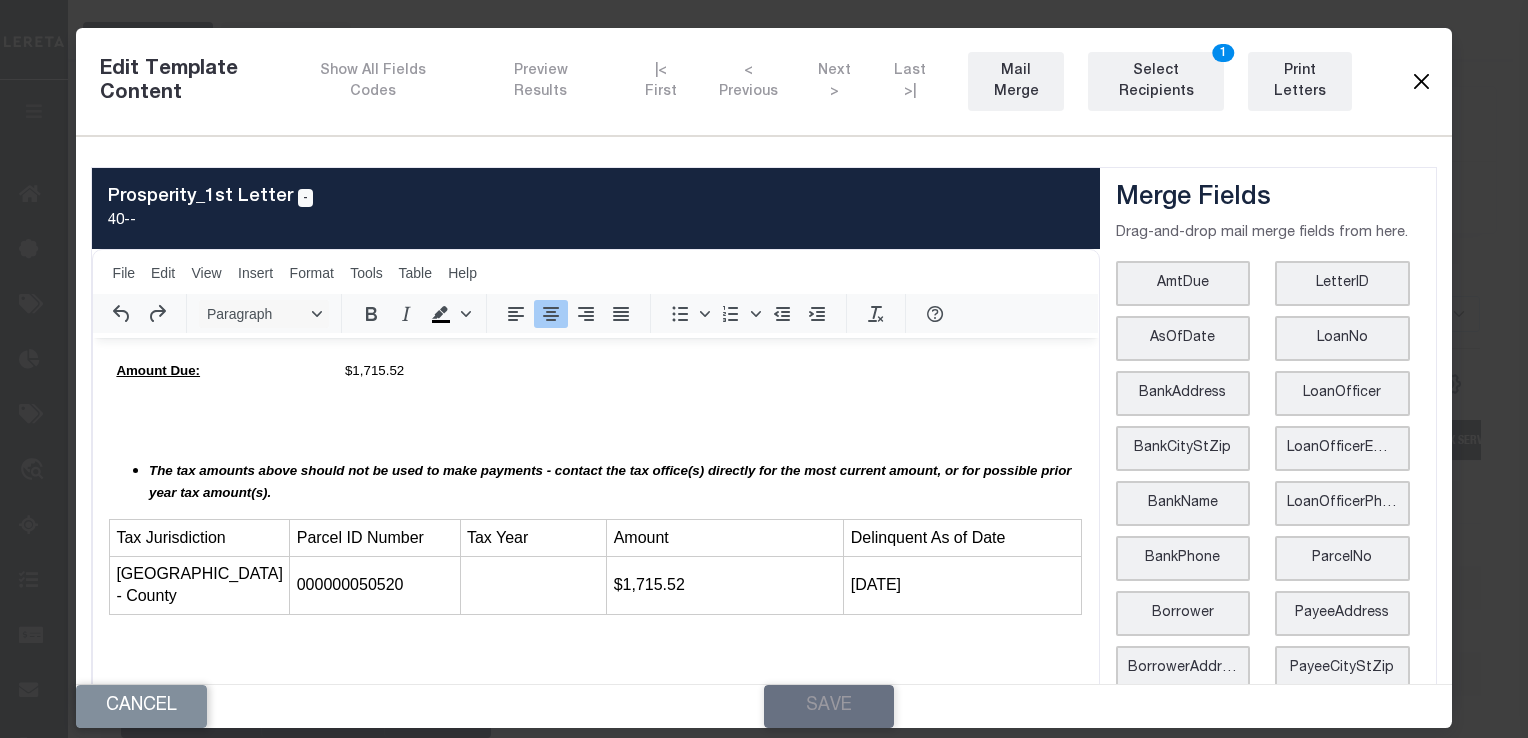 click at bounding box center [1421, 82] 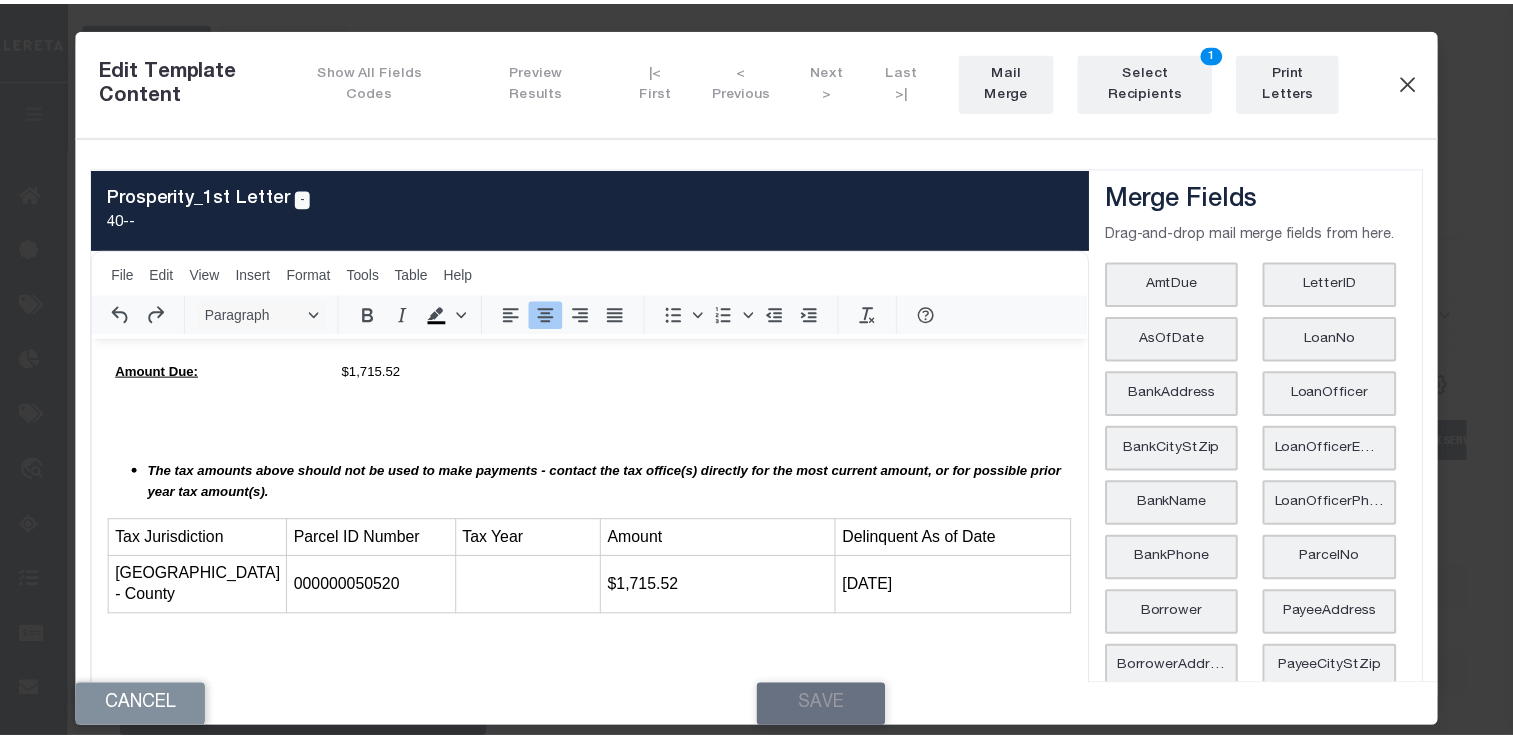 scroll, scrollTop: 0, scrollLeft: 0, axis: both 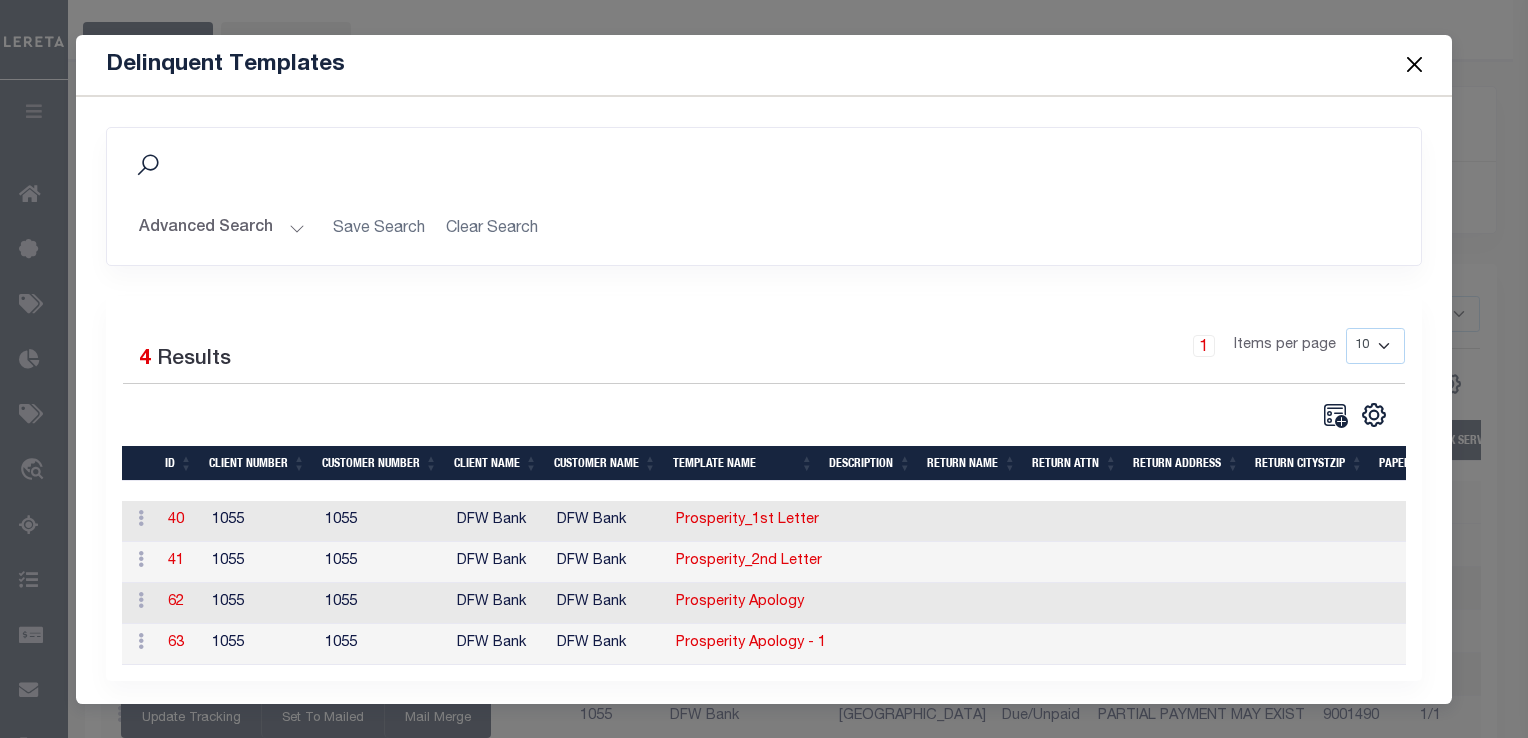 click at bounding box center (1414, 65) 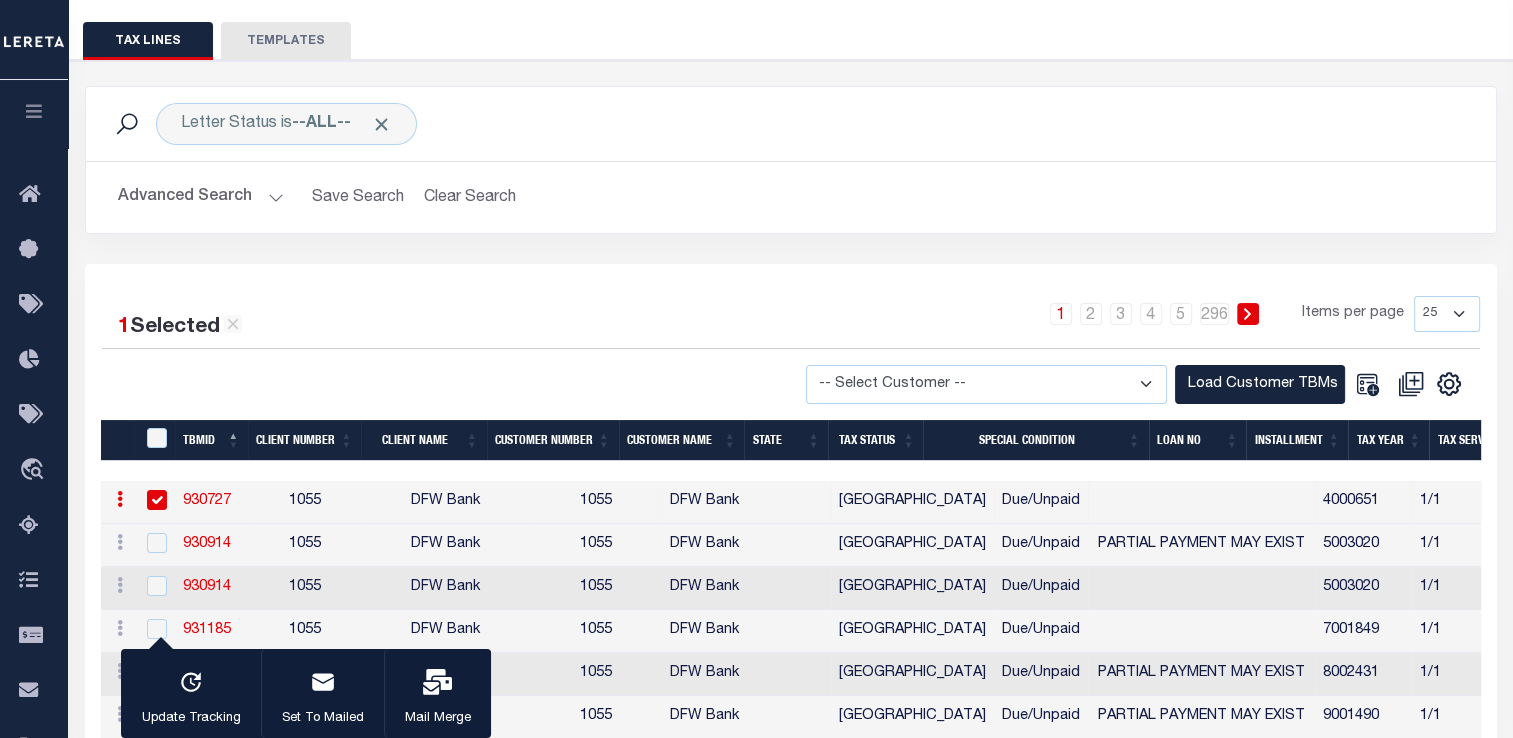 scroll, scrollTop: 0, scrollLeft: 45, axis: horizontal 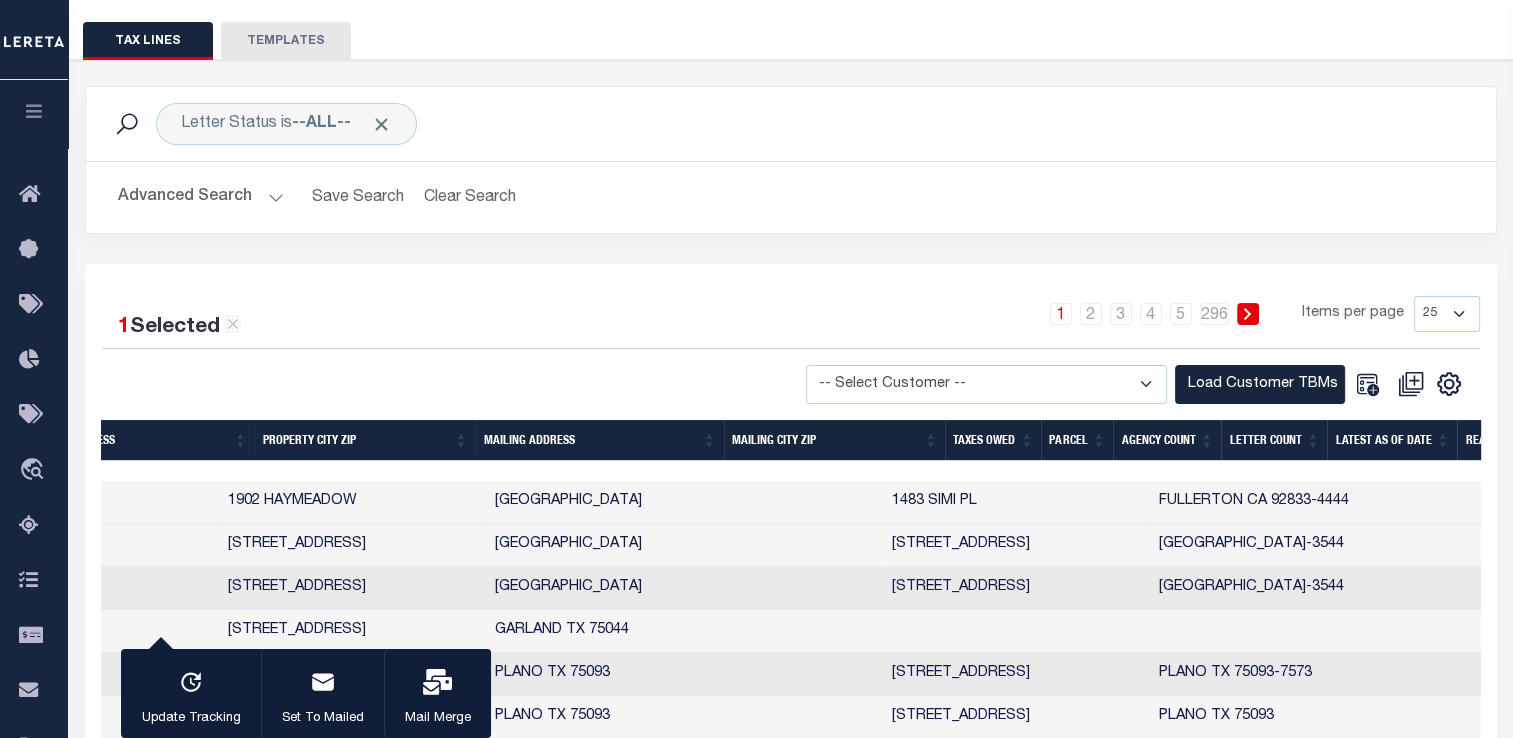 click on "2" at bounding box center (1768, 502) 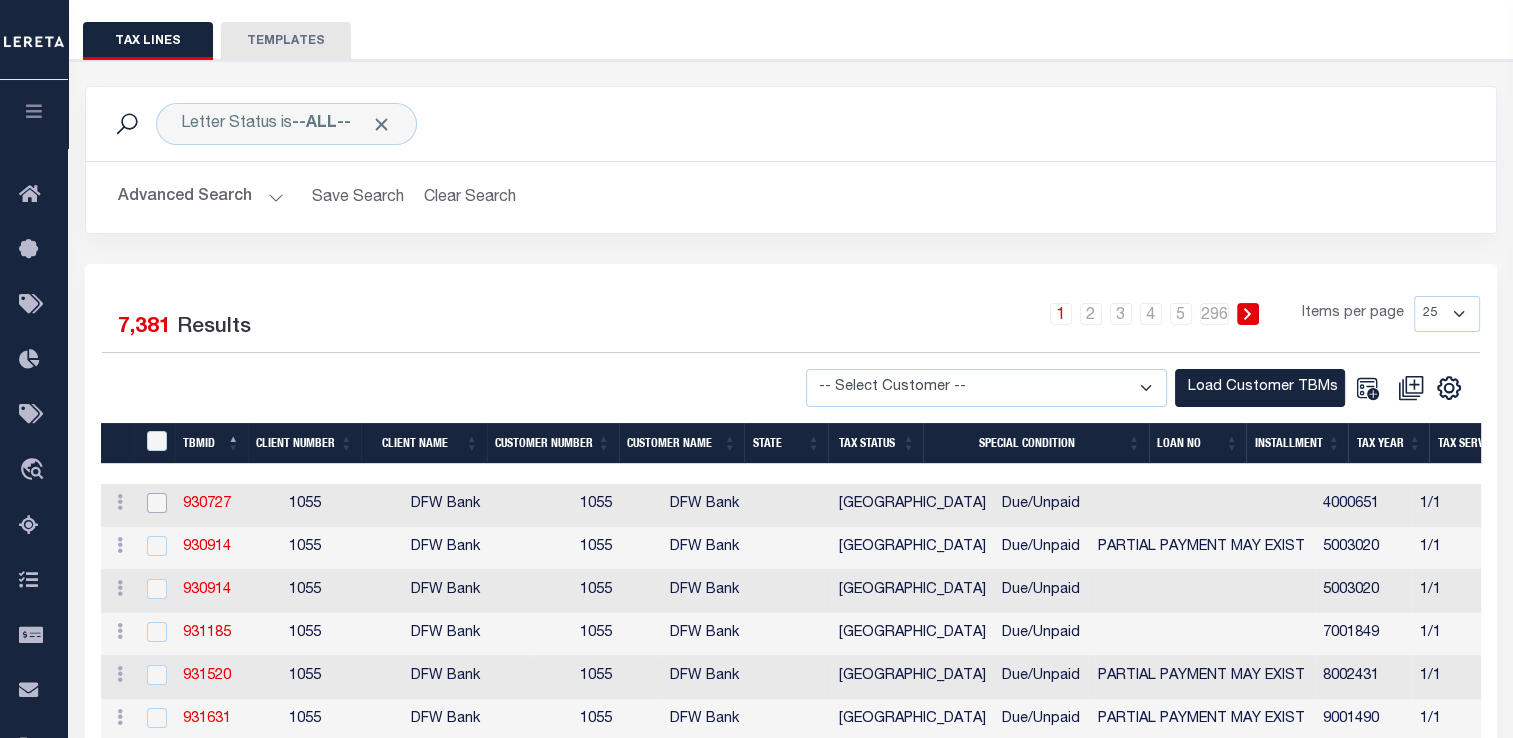 click at bounding box center (157, 503) 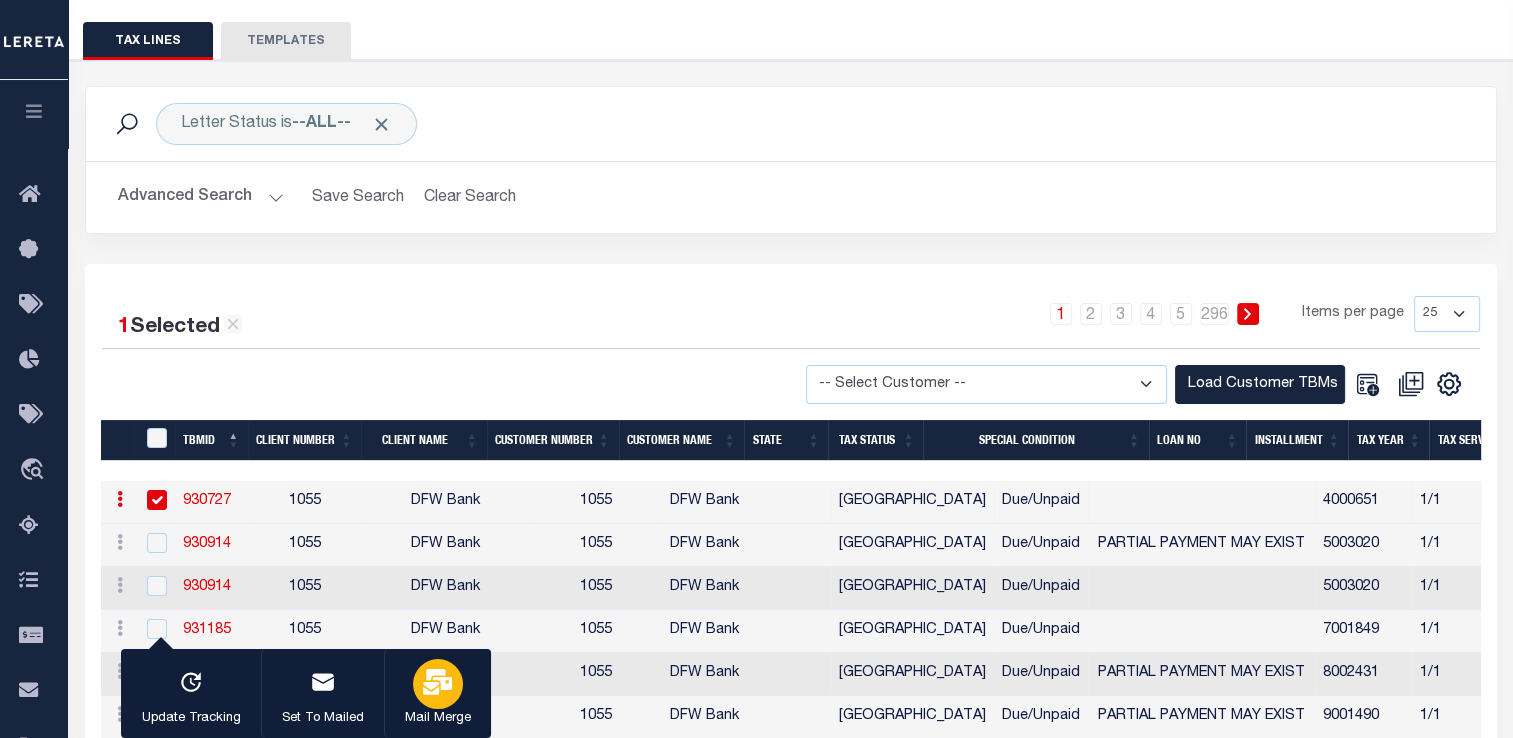 click 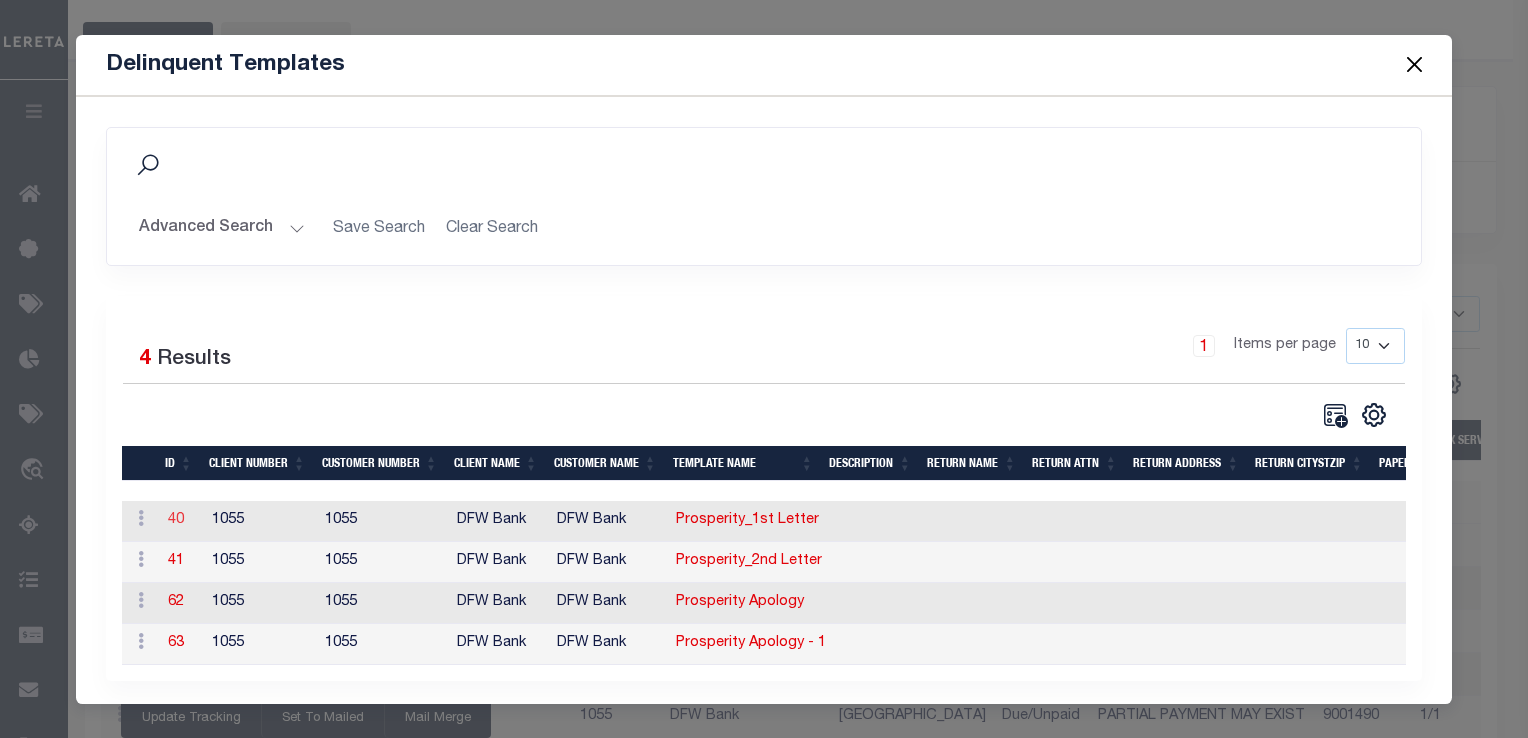 click on "40" at bounding box center [176, 520] 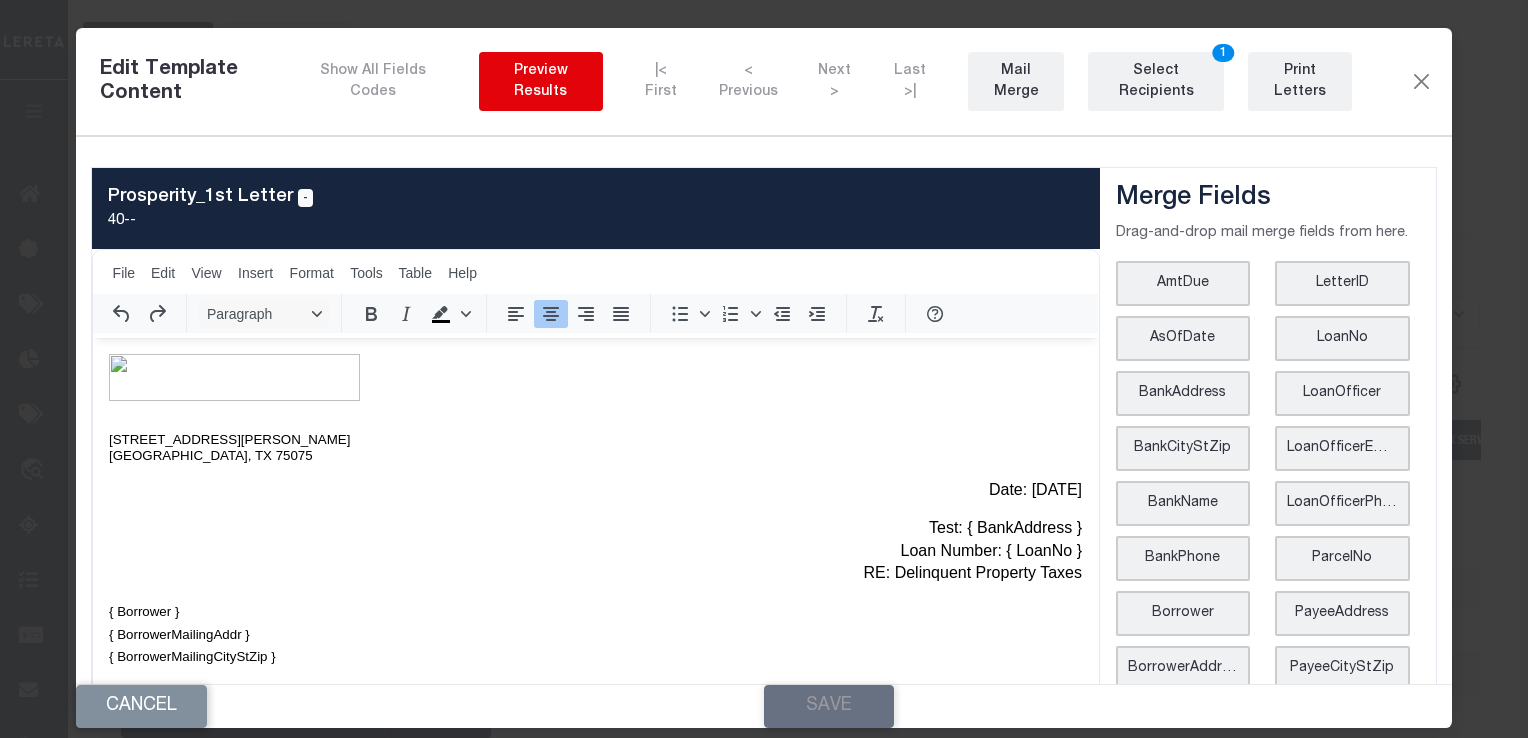 click on "Preview Results" at bounding box center [541, 82] 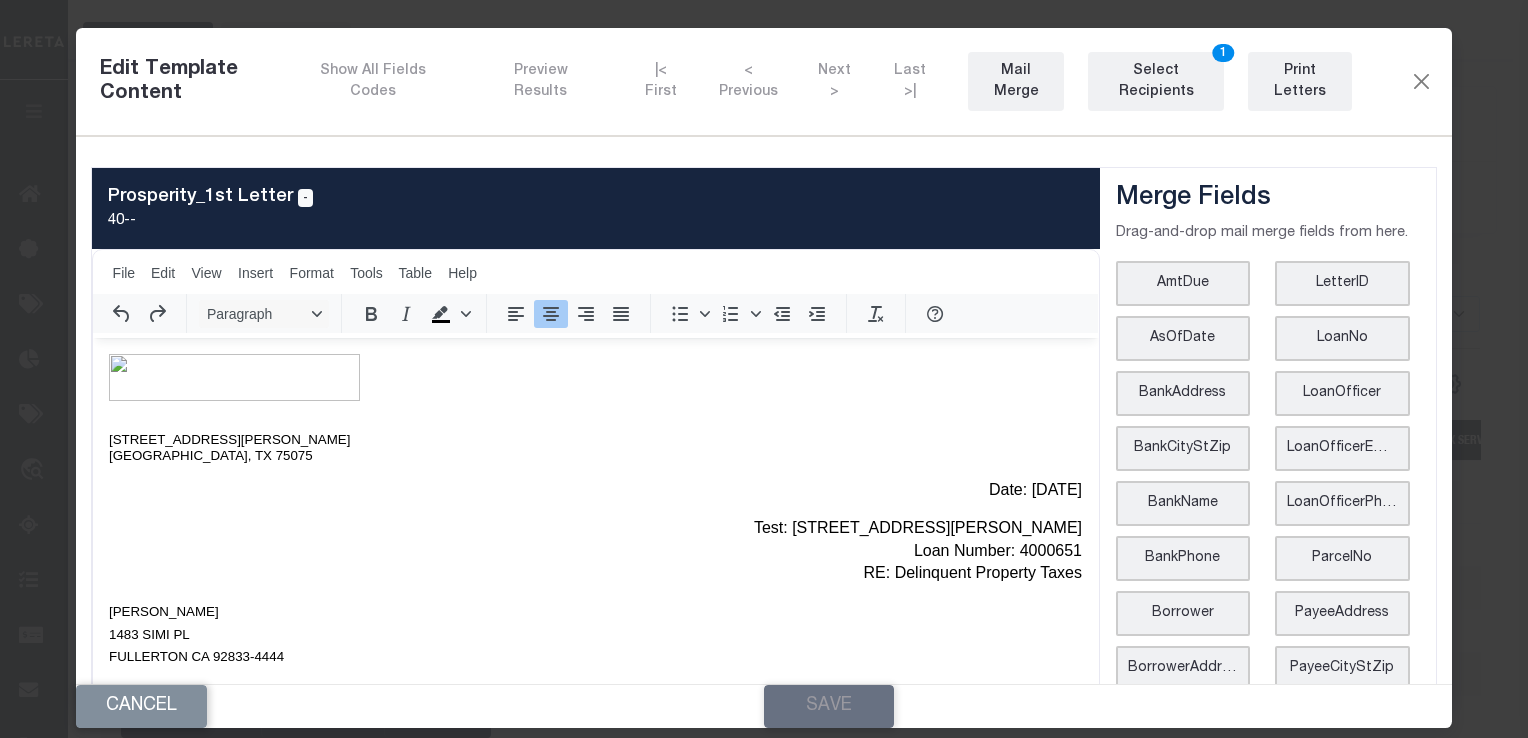 scroll, scrollTop: 0, scrollLeft: 0, axis: both 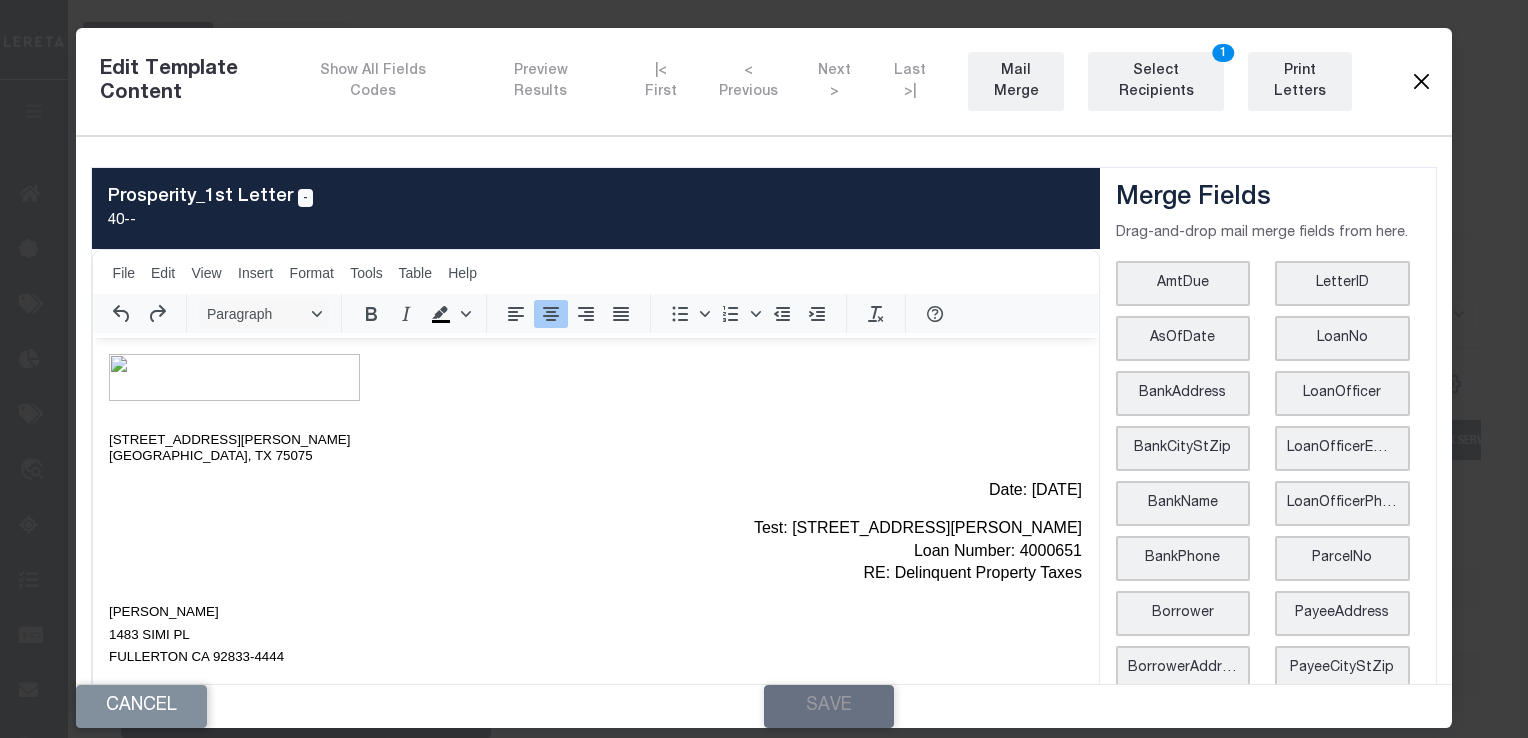 click at bounding box center [1421, 82] 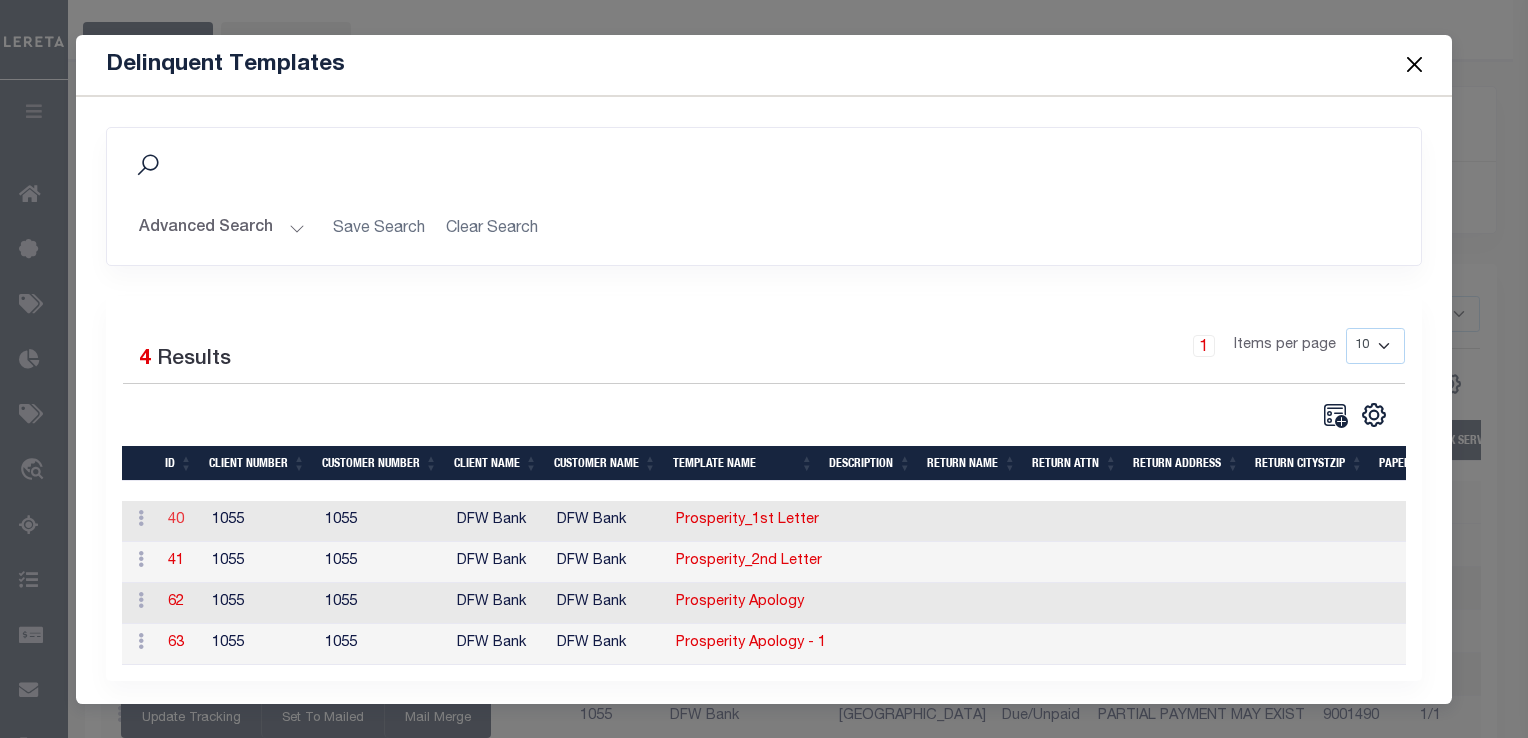 click on "40" at bounding box center [176, 520] 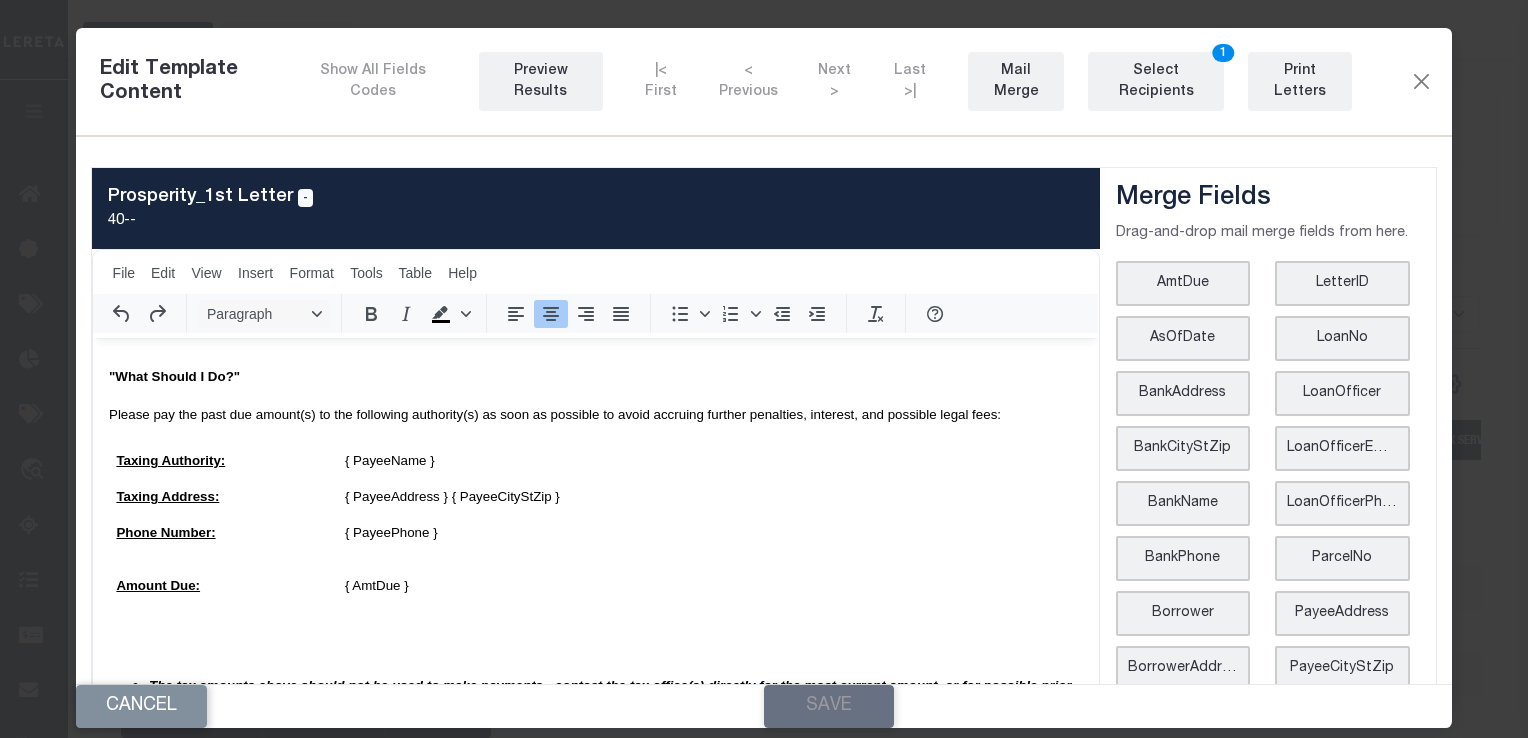 scroll, scrollTop: 792, scrollLeft: 0, axis: vertical 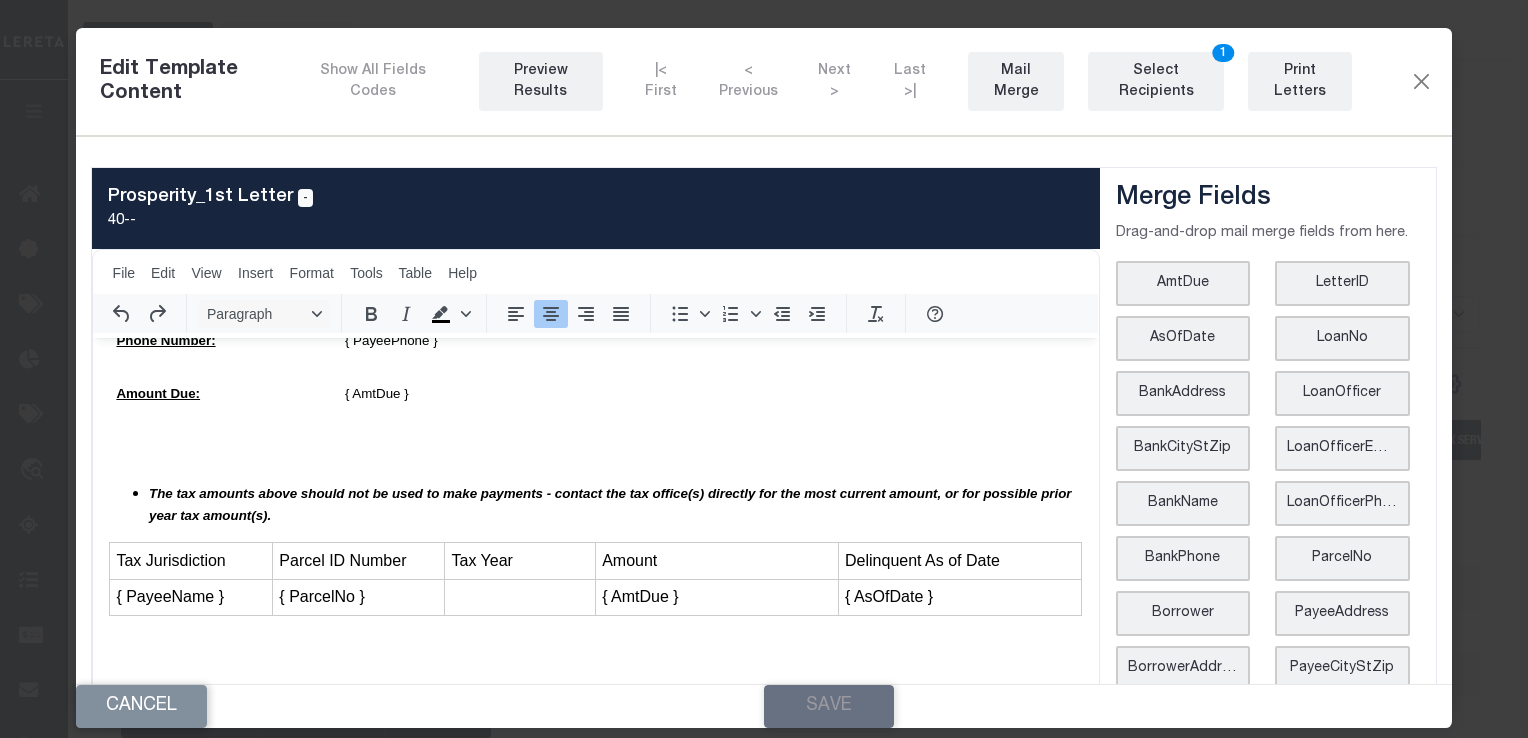 click on "{ AmtDue }" at bounding box center (716, 597) 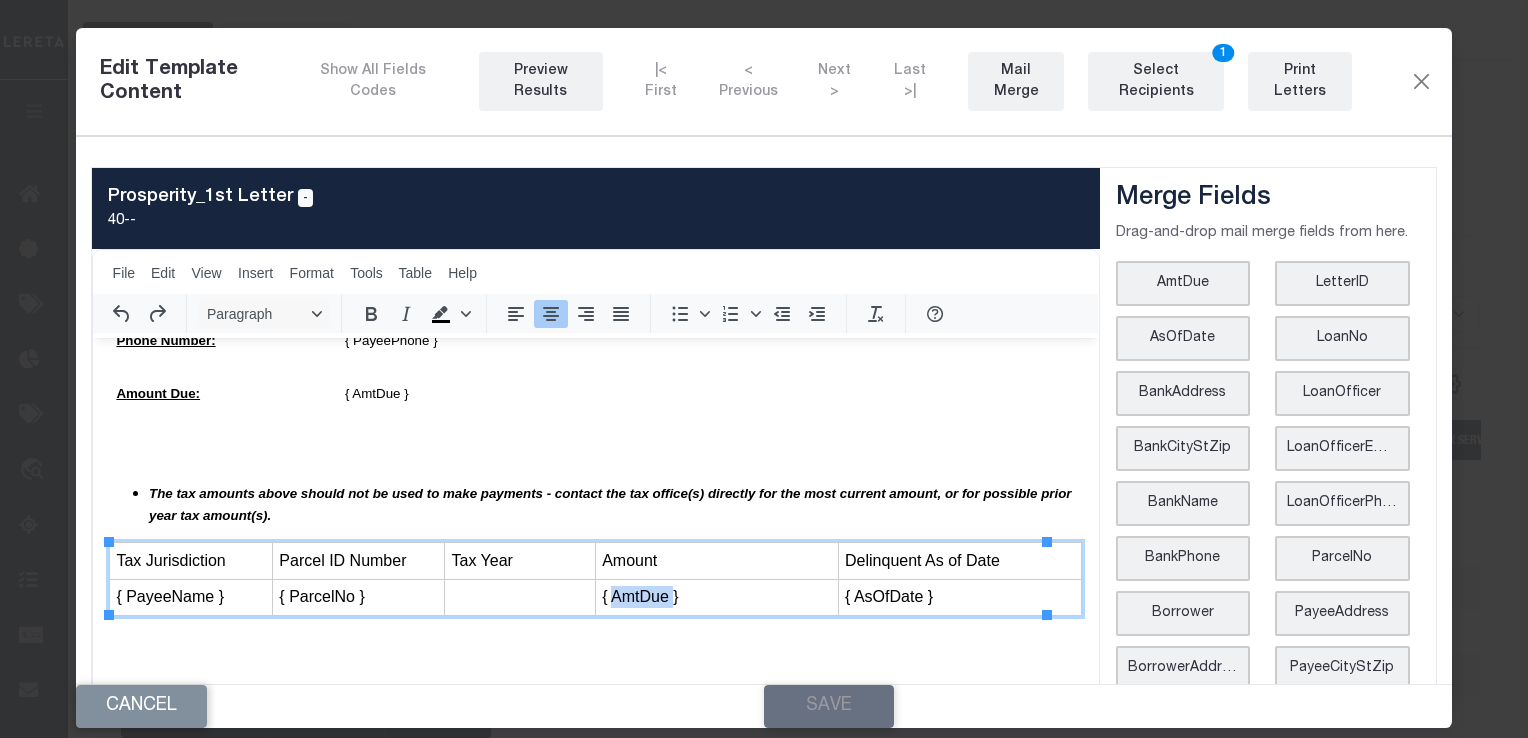 click on "{ AmtDue }" at bounding box center [716, 597] 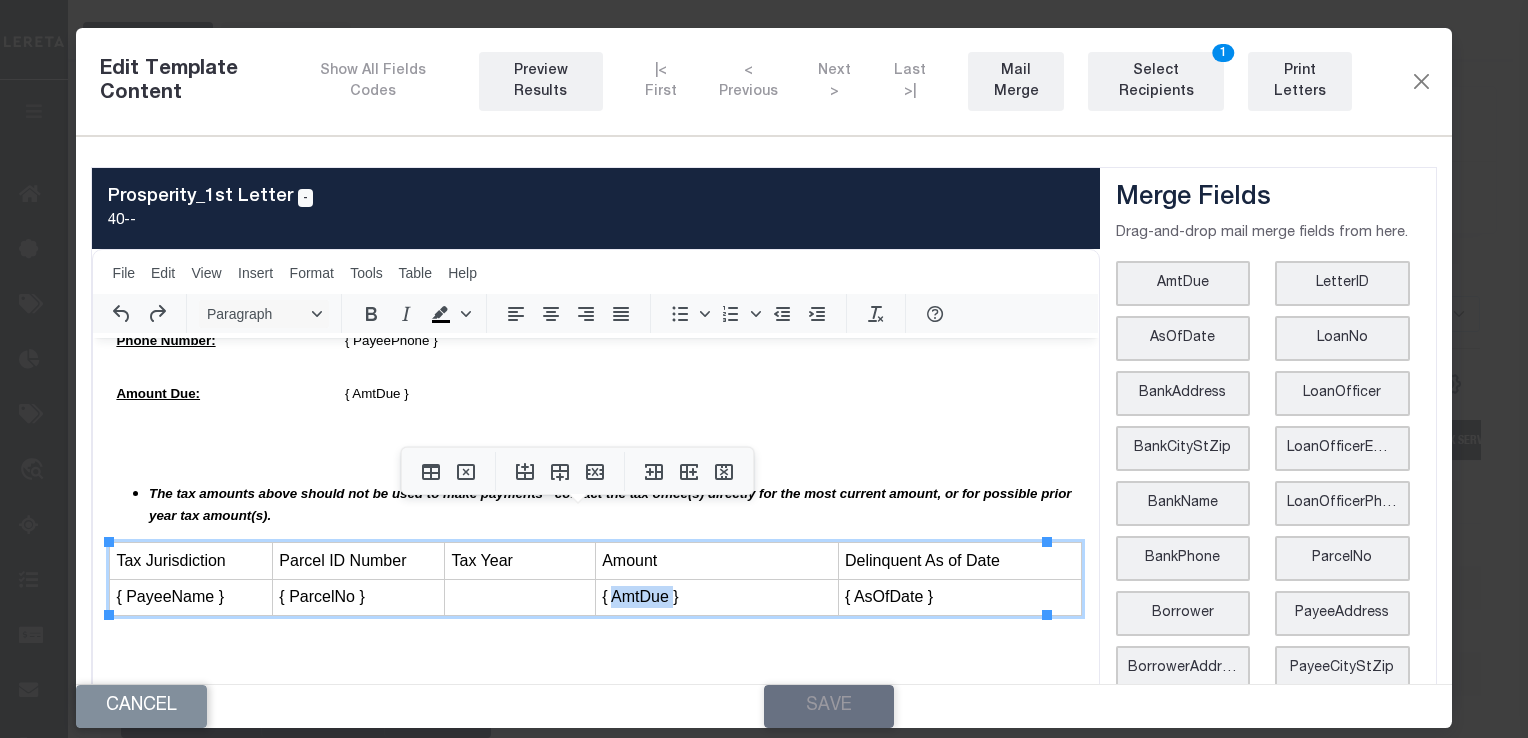 copy on "AmtDue" 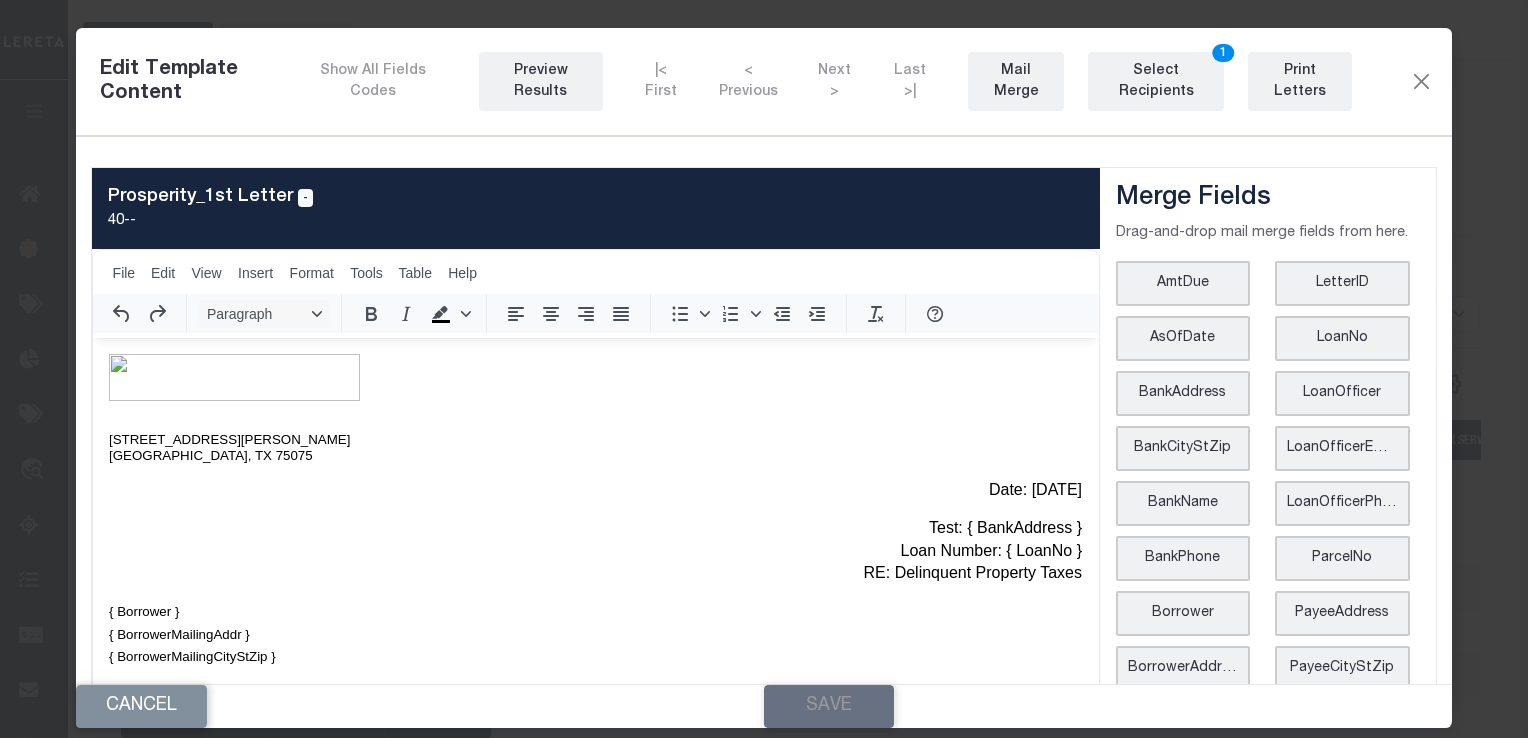 scroll, scrollTop: 600, scrollLeft: 0, axis: vertical 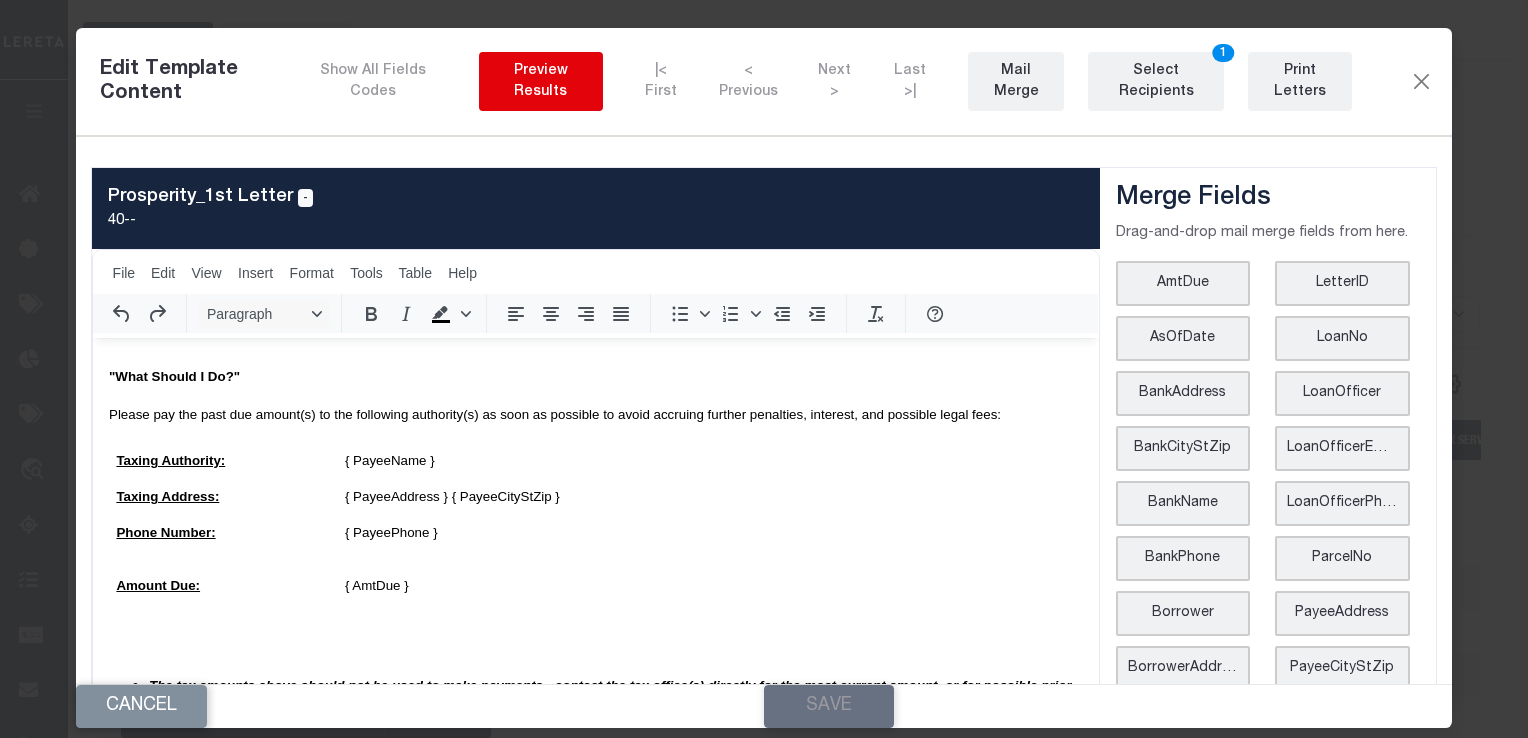 click on "Preview Results" at bounding box center (541, 82) 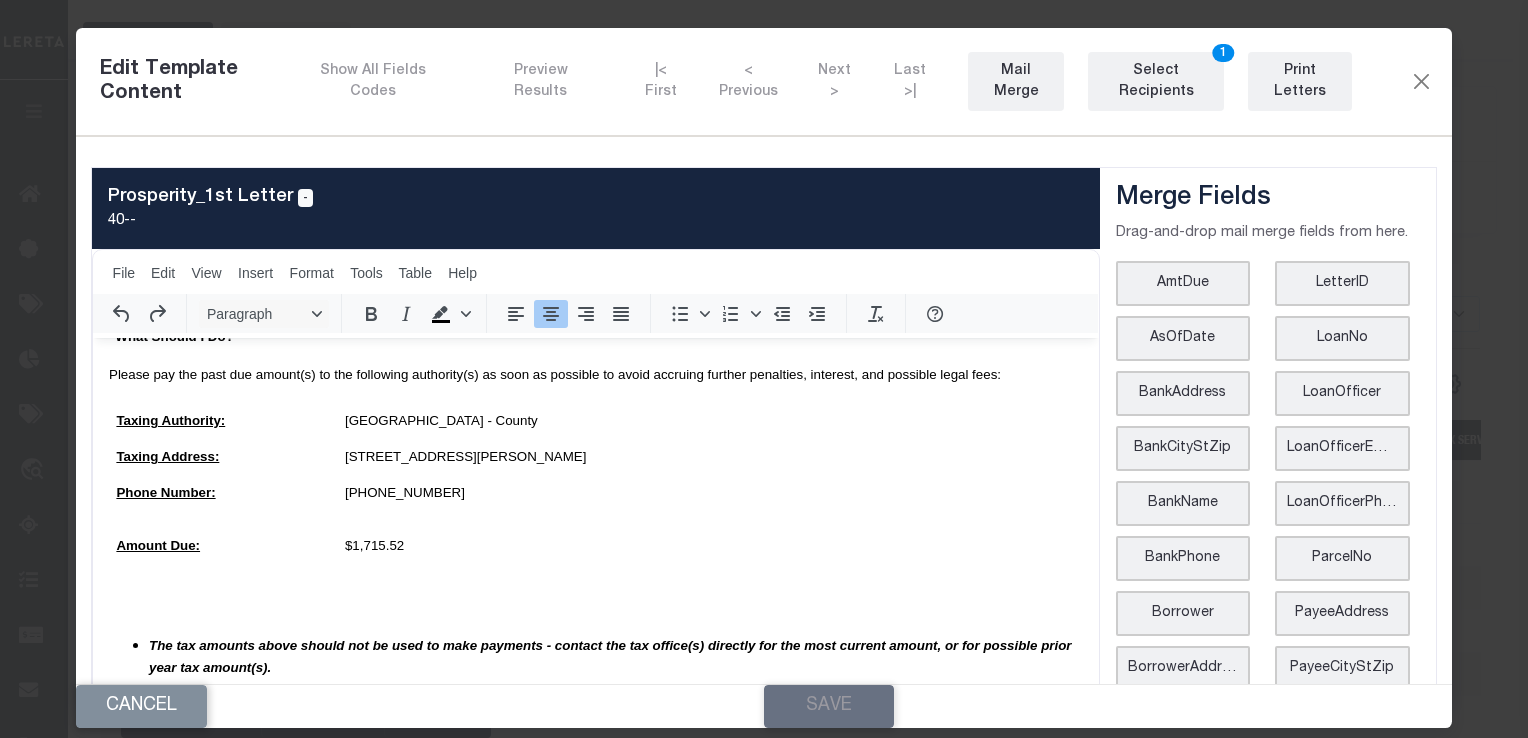 scroll, scrollTop: 815, scrollLeft: 0, axis: vertical 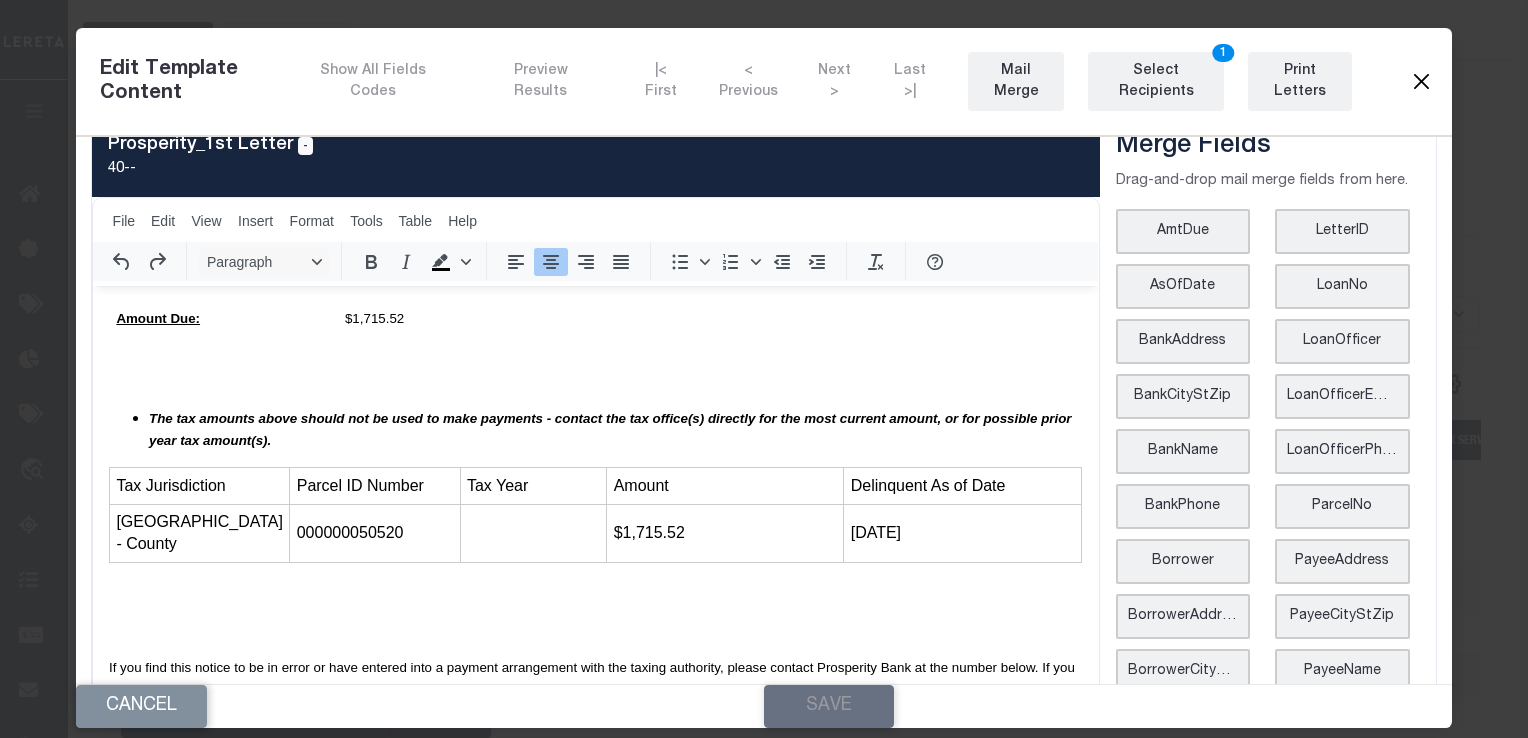 click at bounding box center [1421, 82] 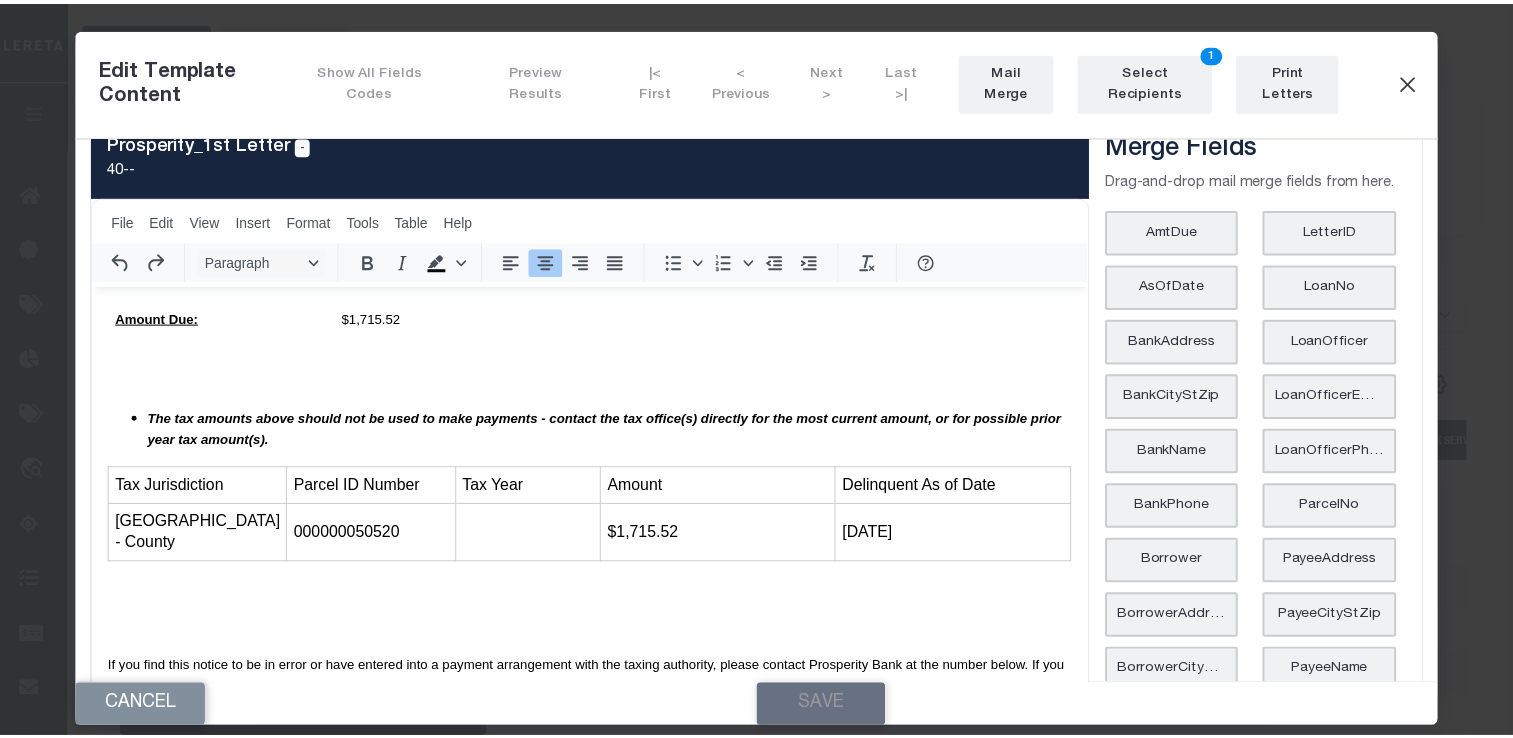 scroll, scrollTop: 0, scrollLeft: 0, axis: both 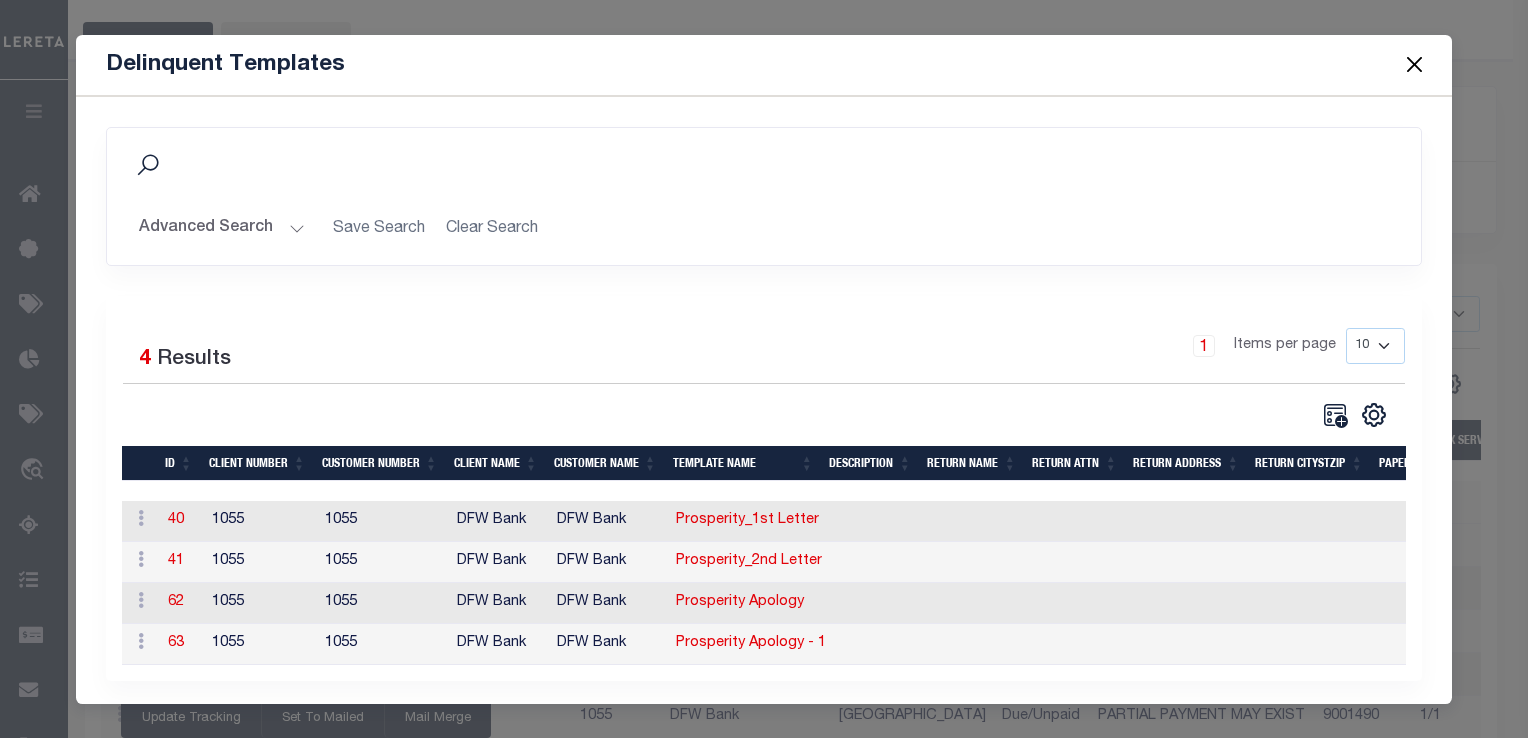 click at bounding box center (1414, 65) 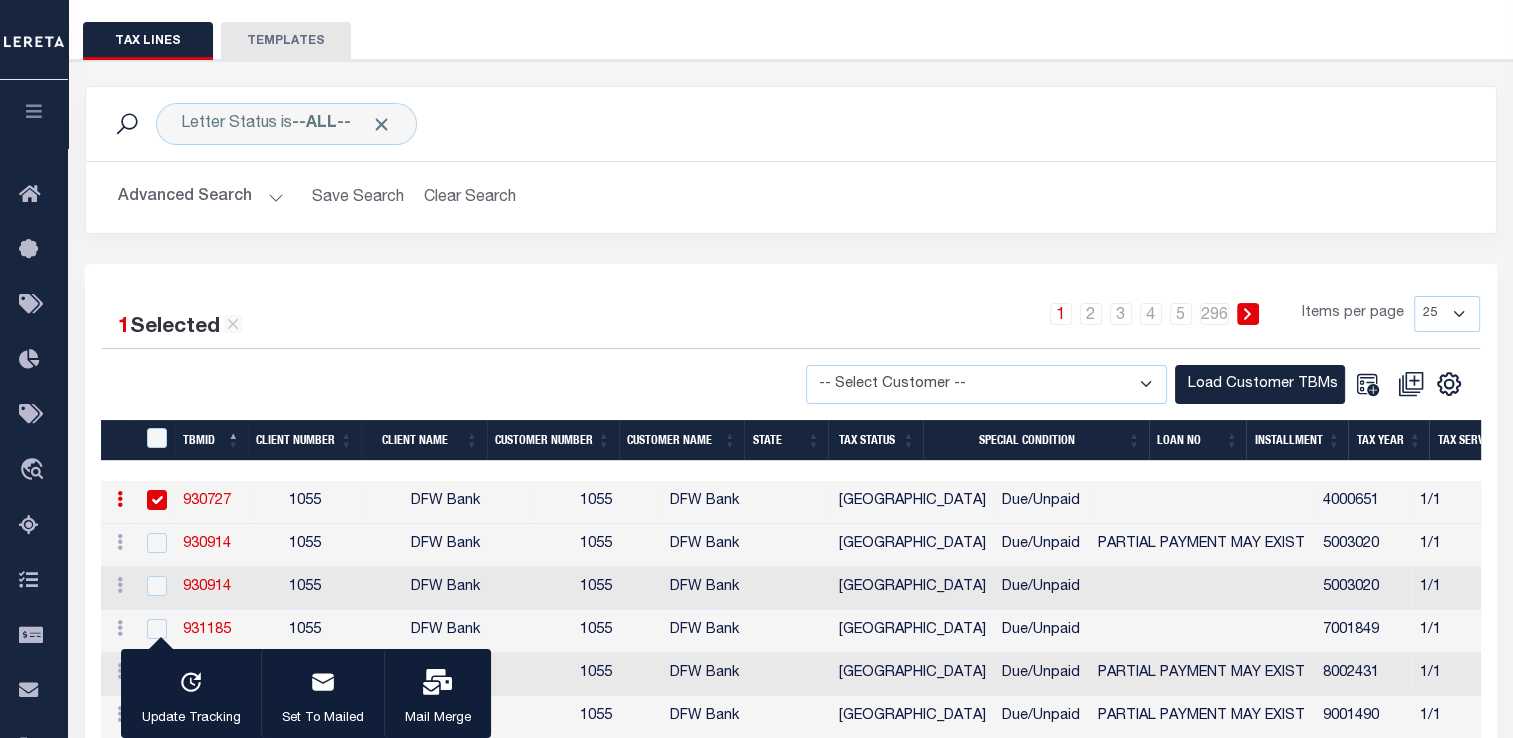 scroll, scrollTop: 0, scrollLeft: 379, axis: horizontal 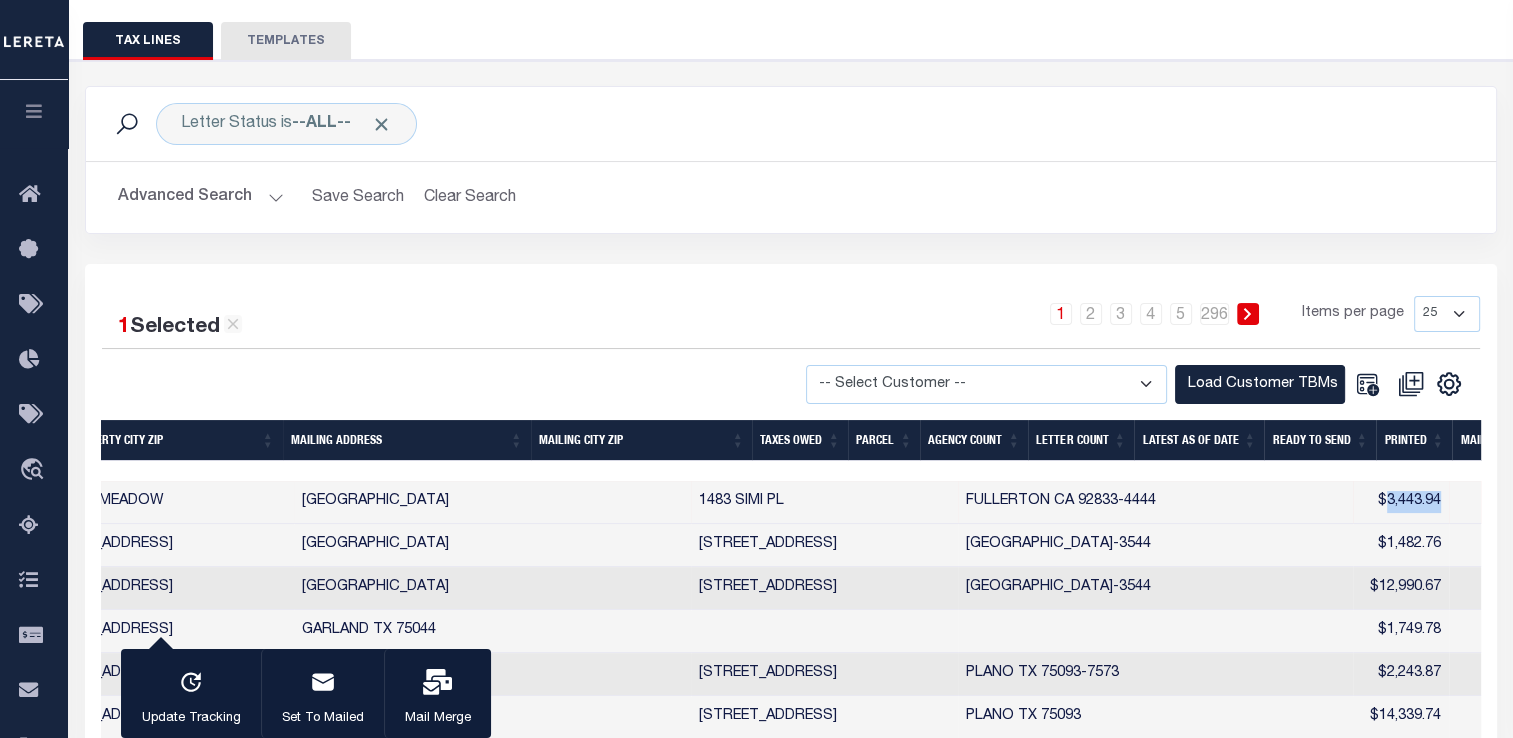 drag, startPoint x: 793, startPoint y: 501, endPoint x: 848, endPoint y: 501, distance: 55 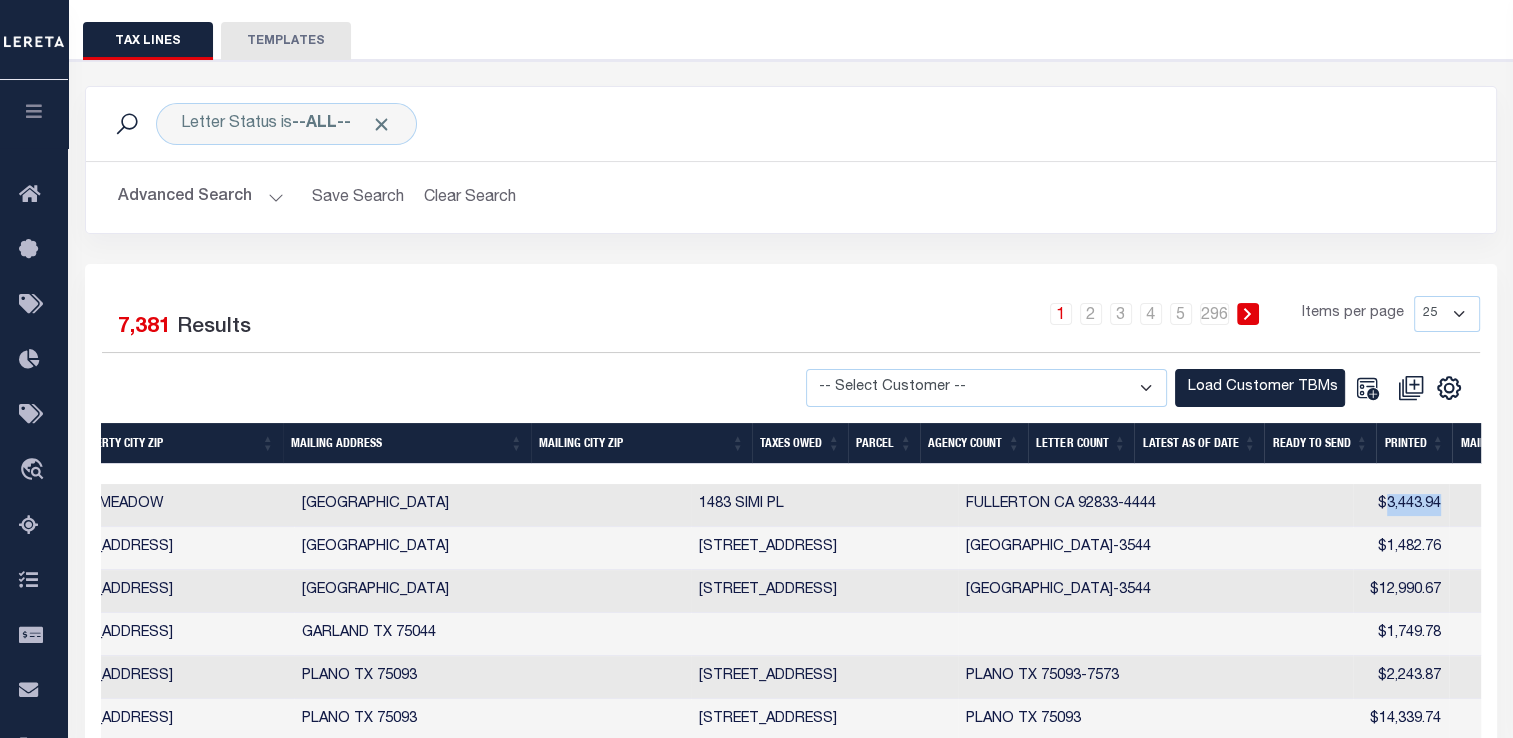 copy on "3,443.94" 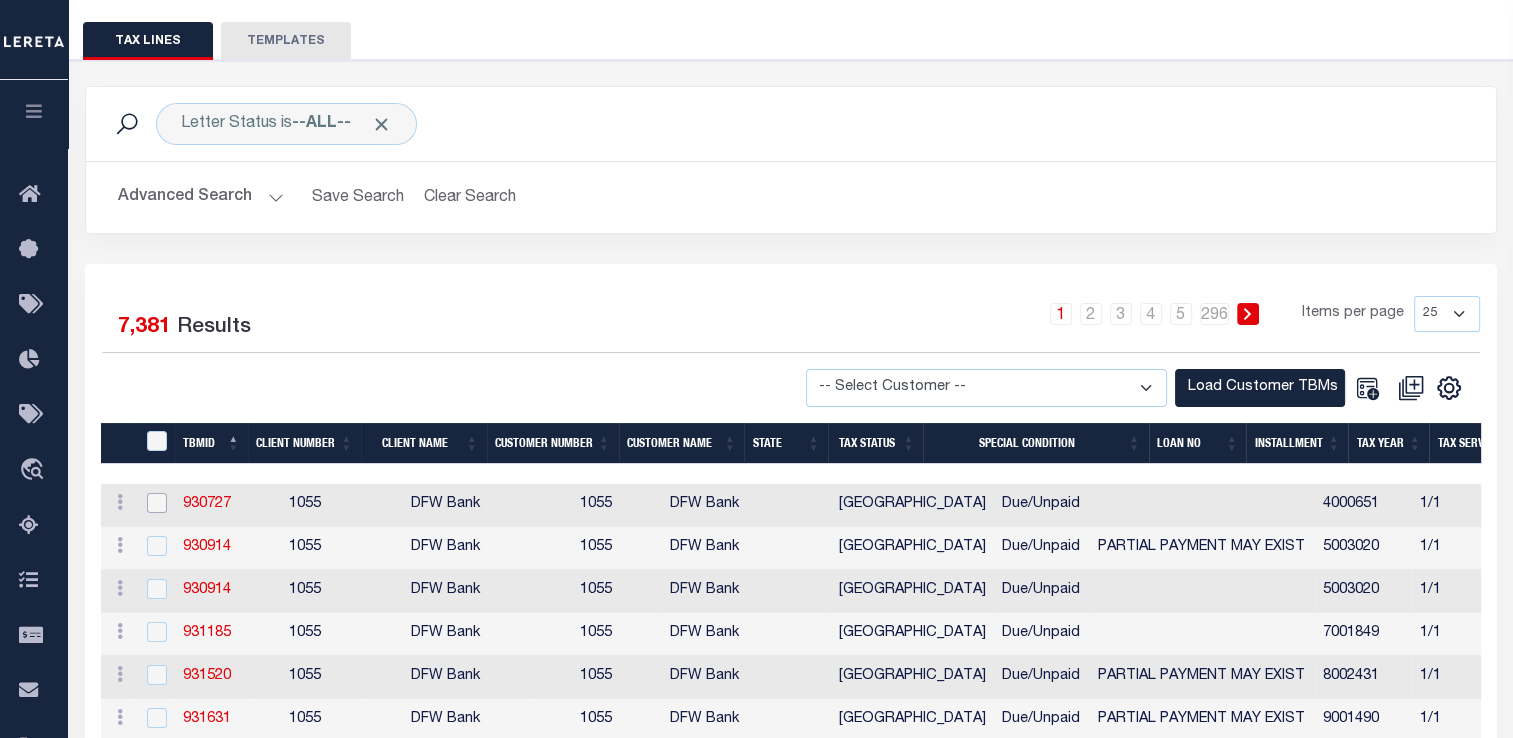 click at bounding box center (157, 503) 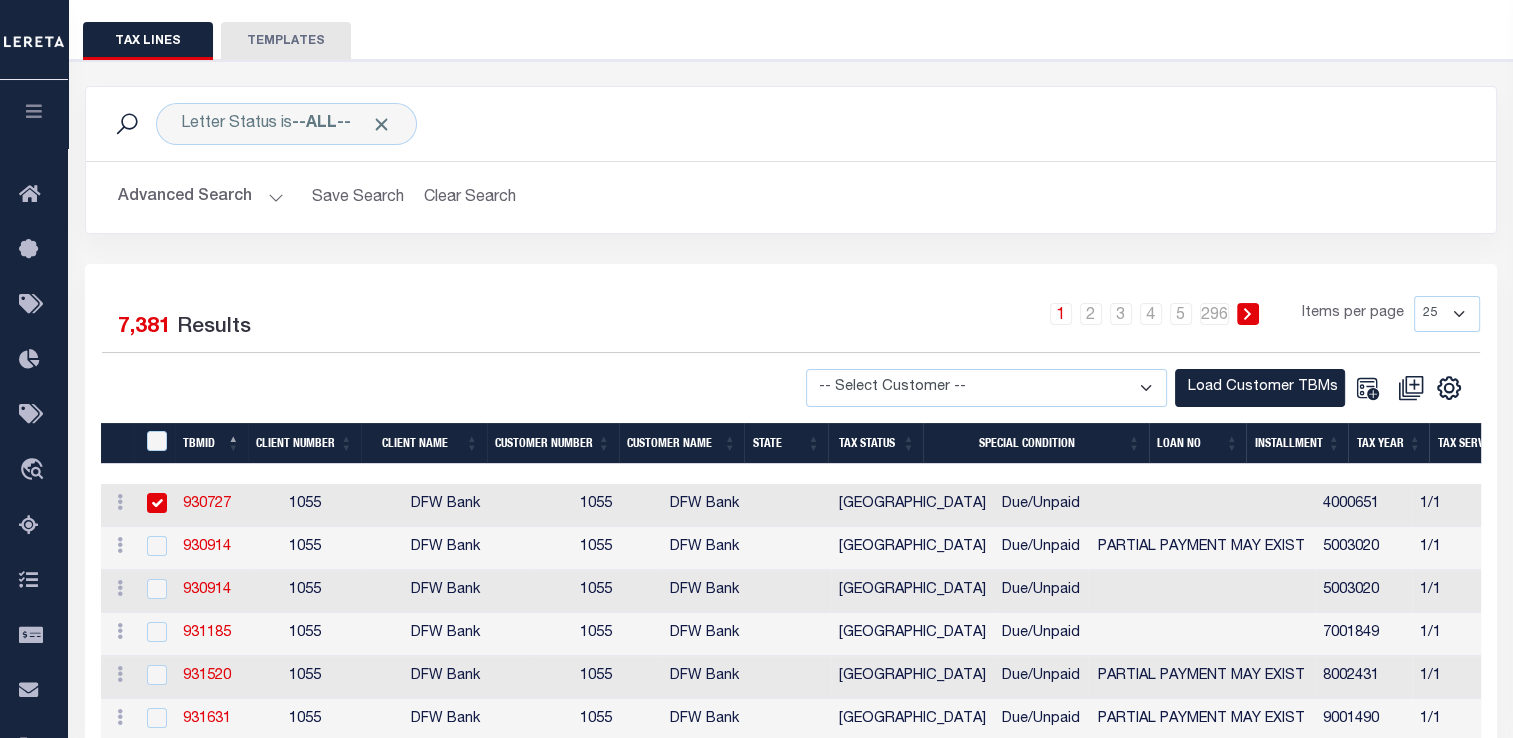 checkbox on "true" 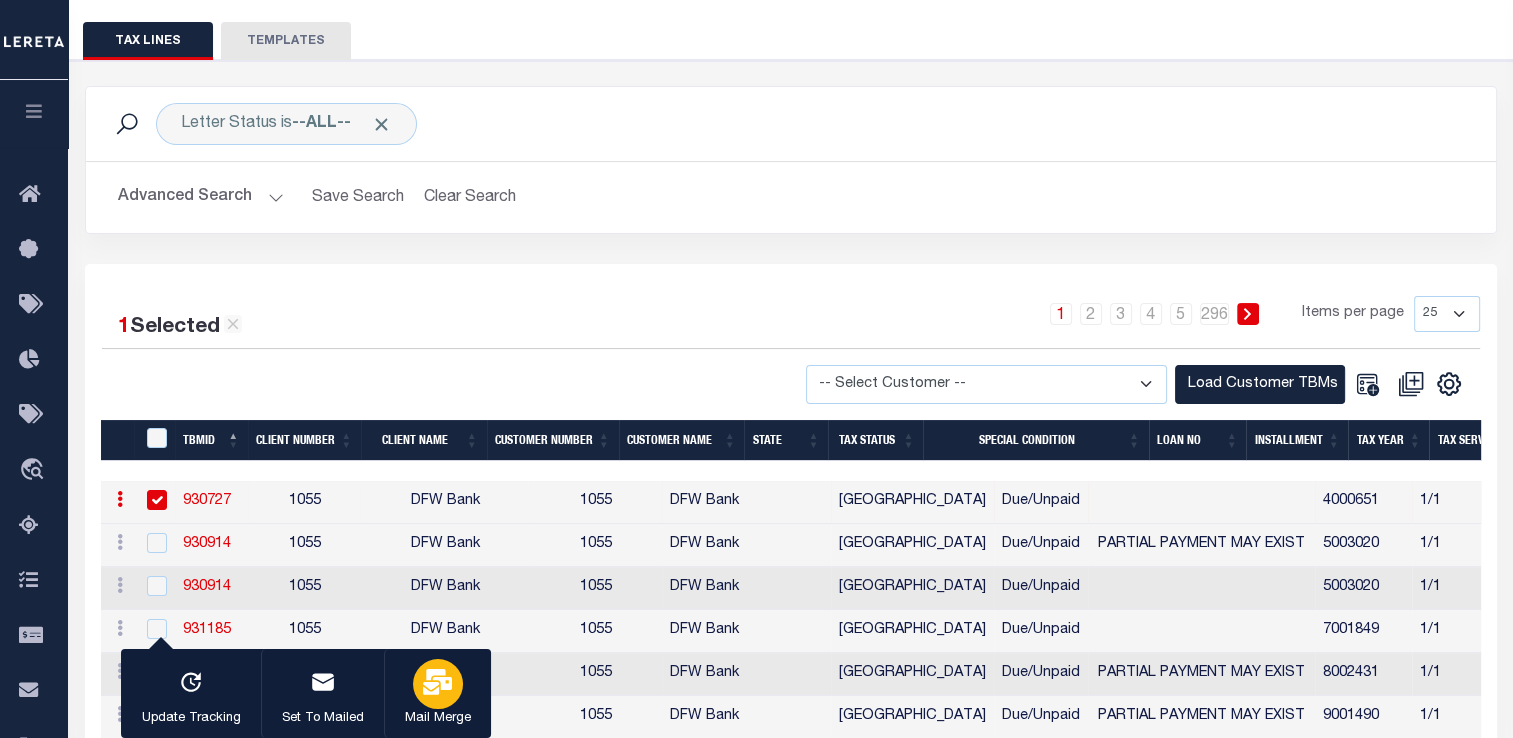 click 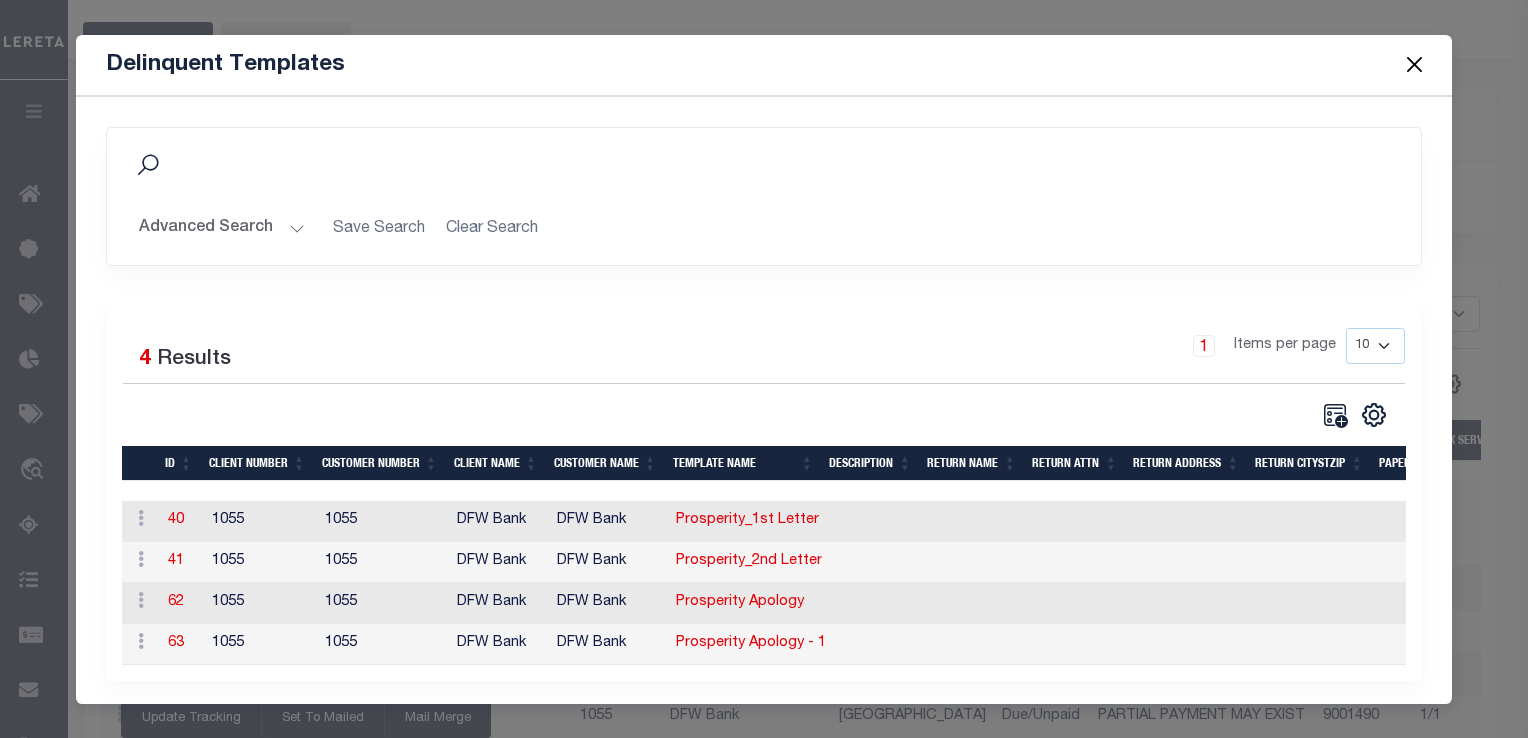 click on "40" at bounding box center [182, 521] 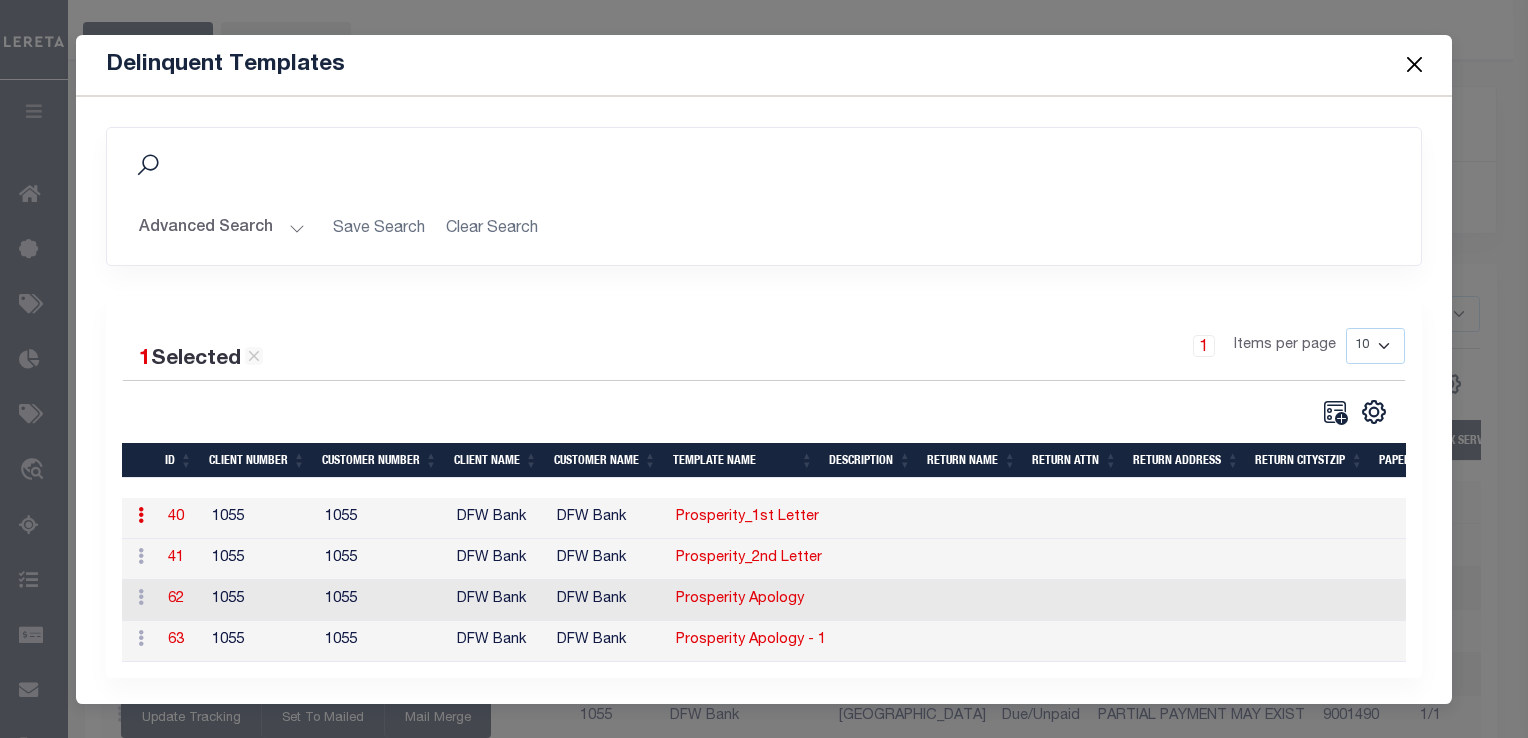 click on "40" at bounding box center (176, 517) 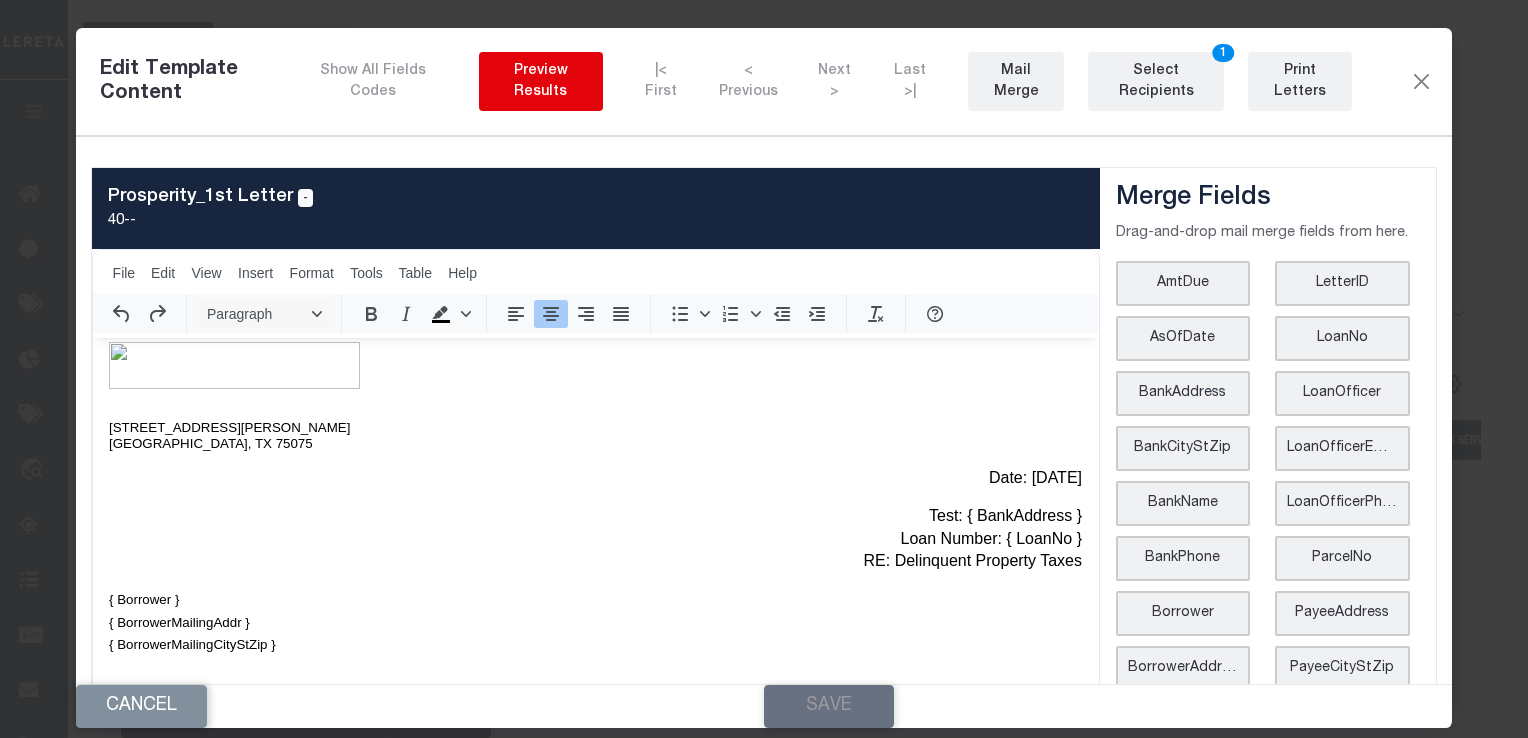 click on "Preview Results" at bounding box center [541, 82] 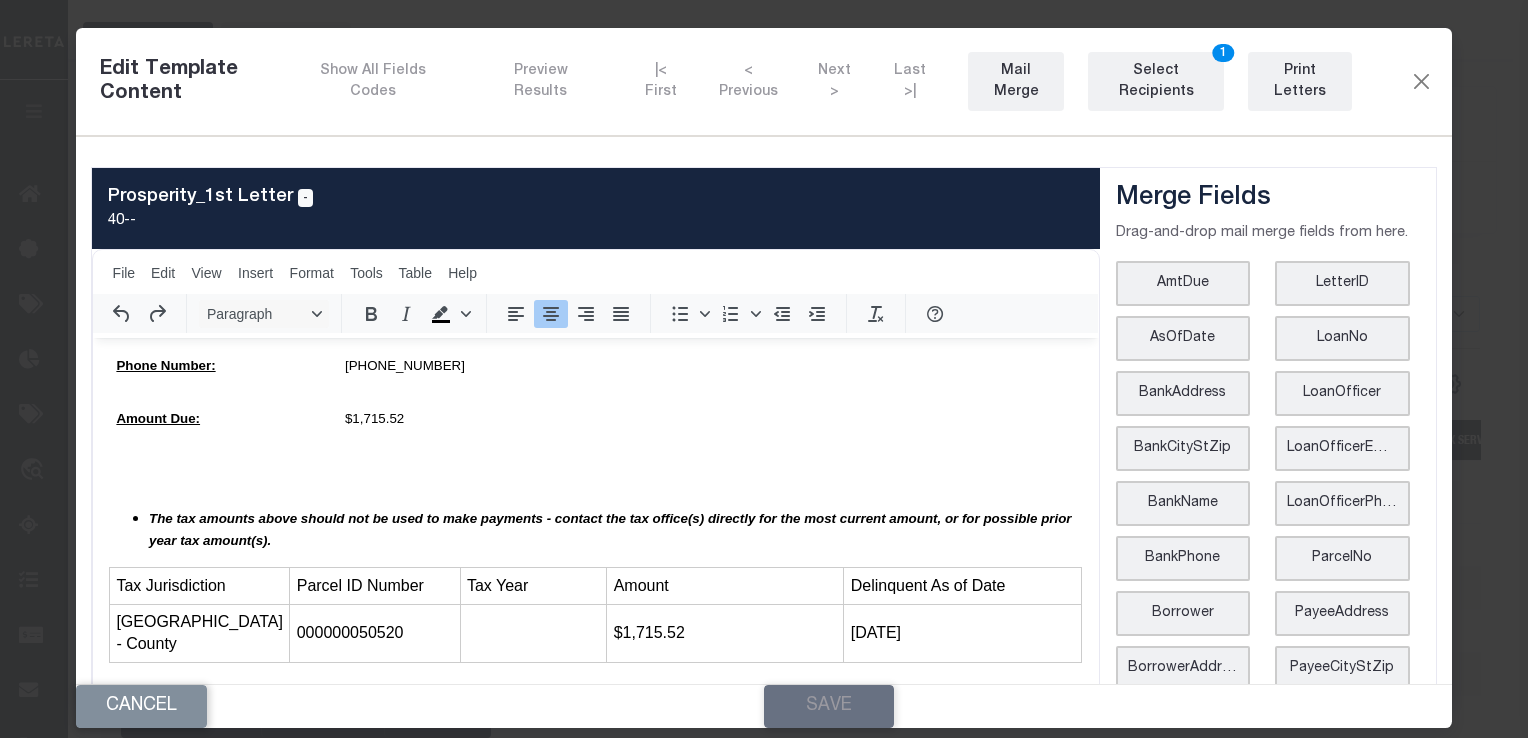 scroll, scrollTop: 815, scrollLeft: 0, axis: vertical 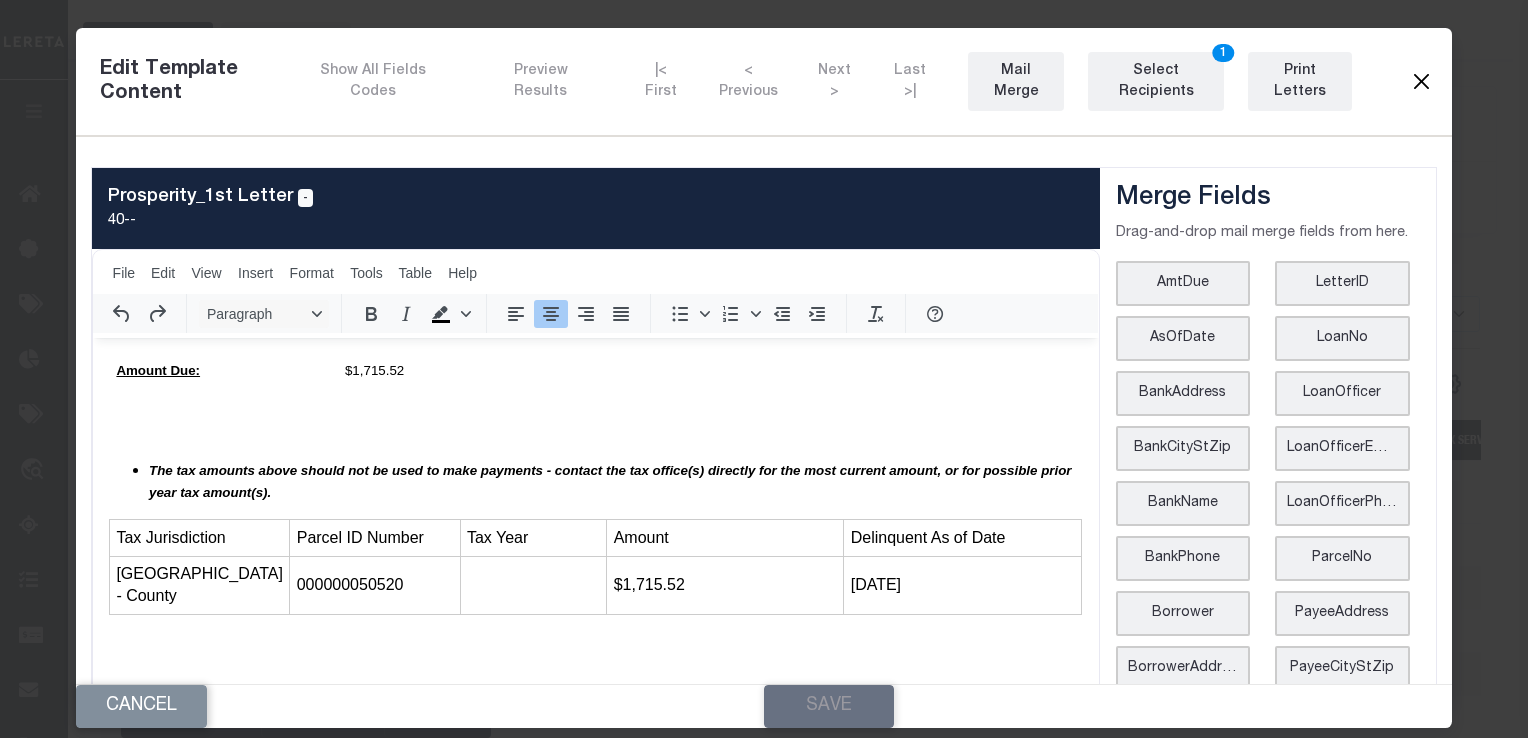click at bounding box center (1421, 82) 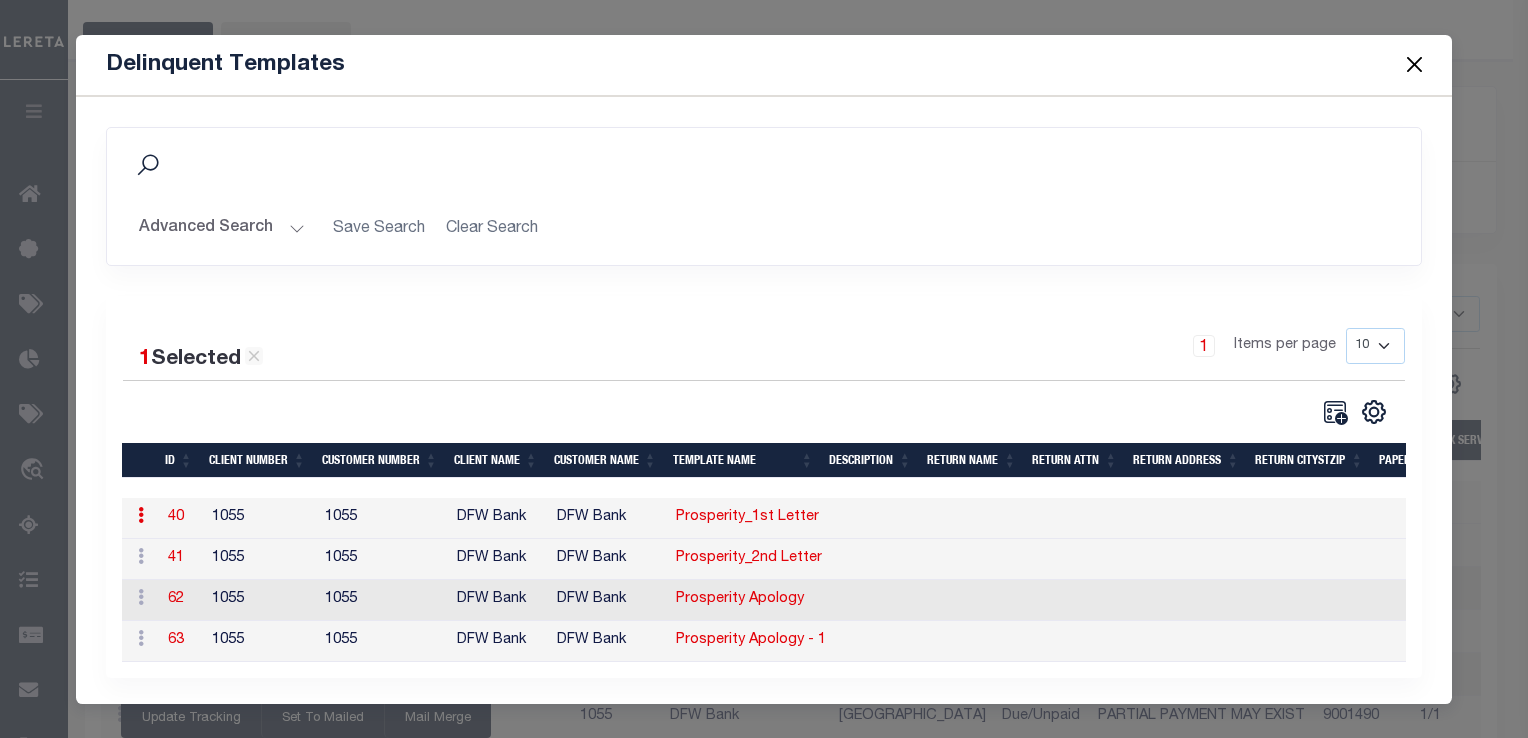 scroll, scrollTop: 0, scrollLeft: 0, axis: both 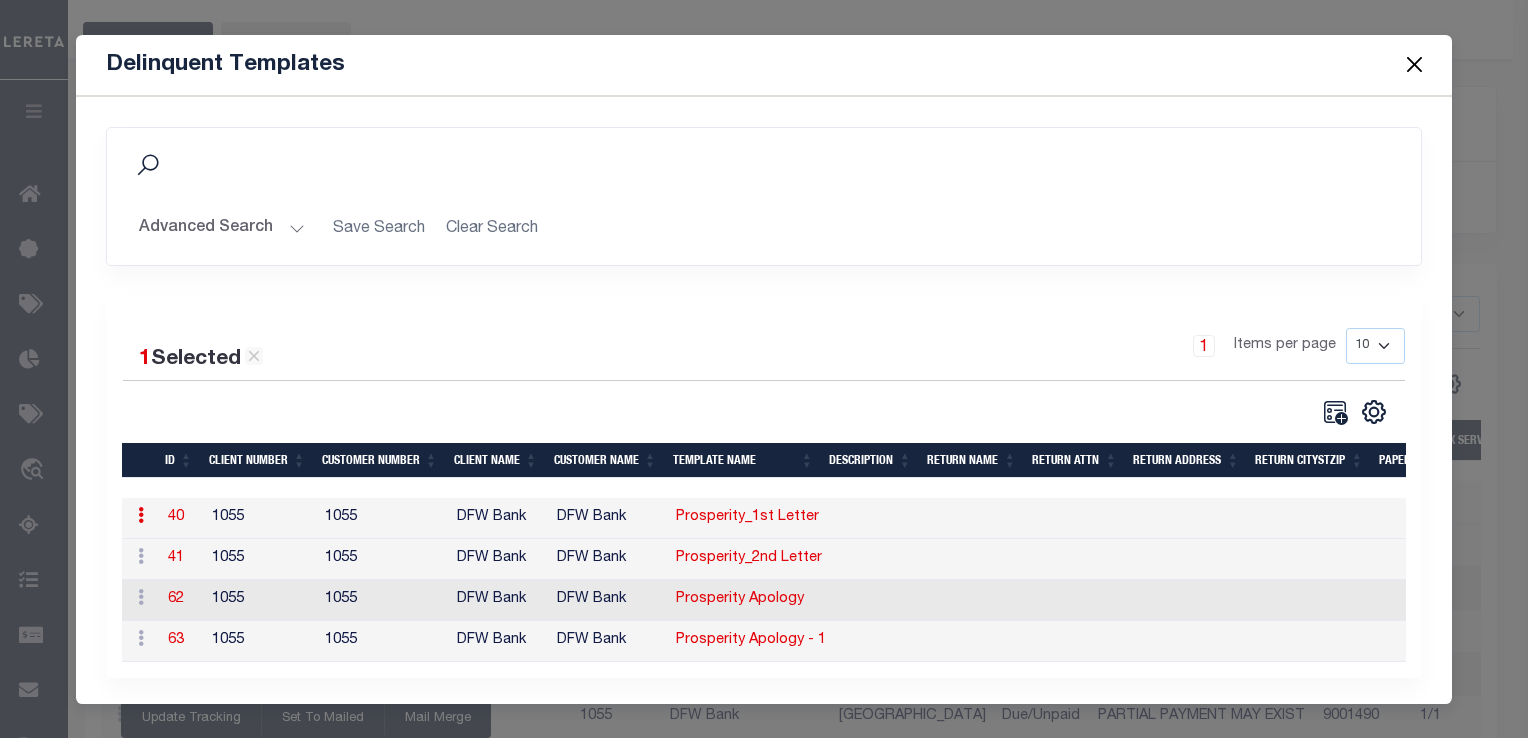 click on "40" at bounding box center (176, 517) 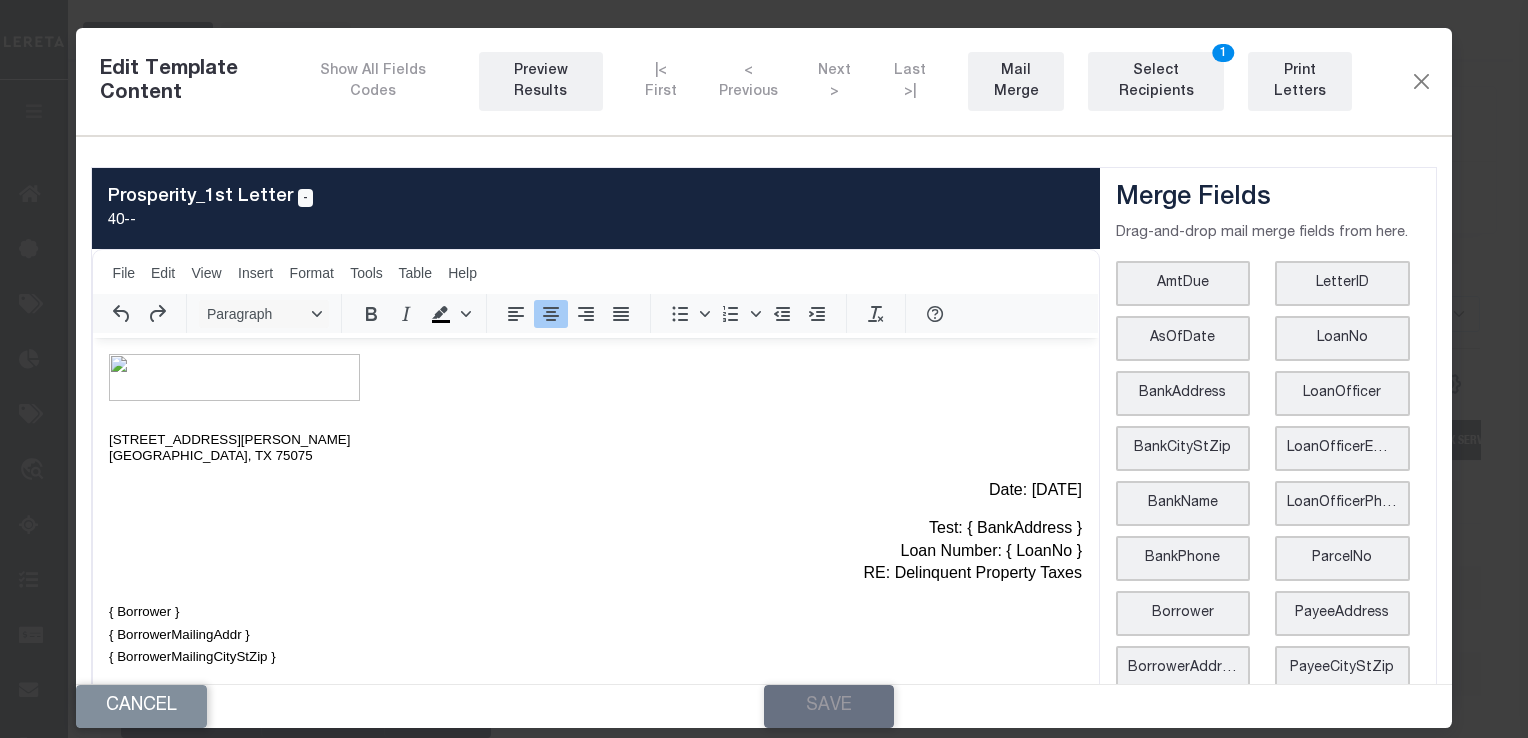 scroll, scrollTop: 0, scrollLeft: 0, axis: both 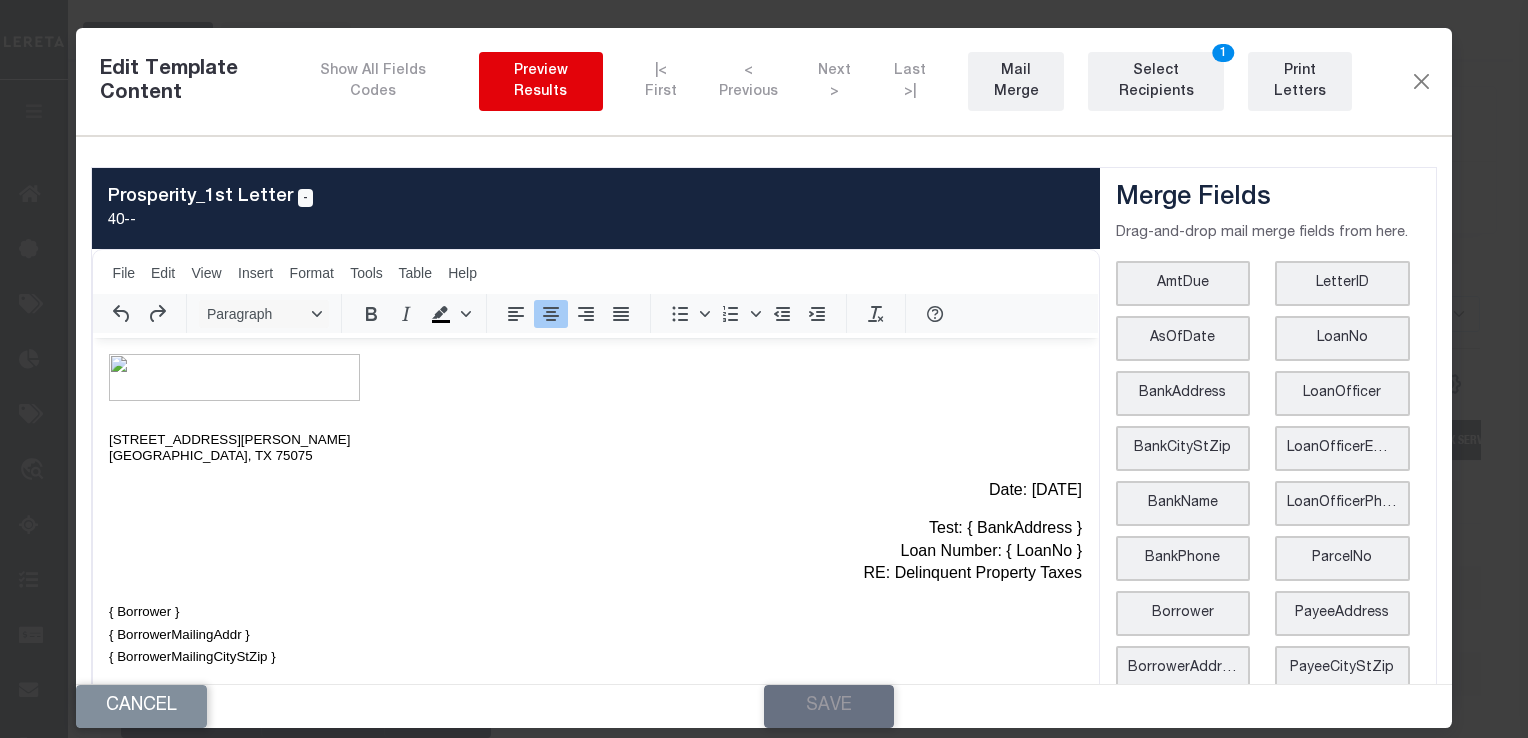 click on "Preview Results" at bounding box center (541, 82) 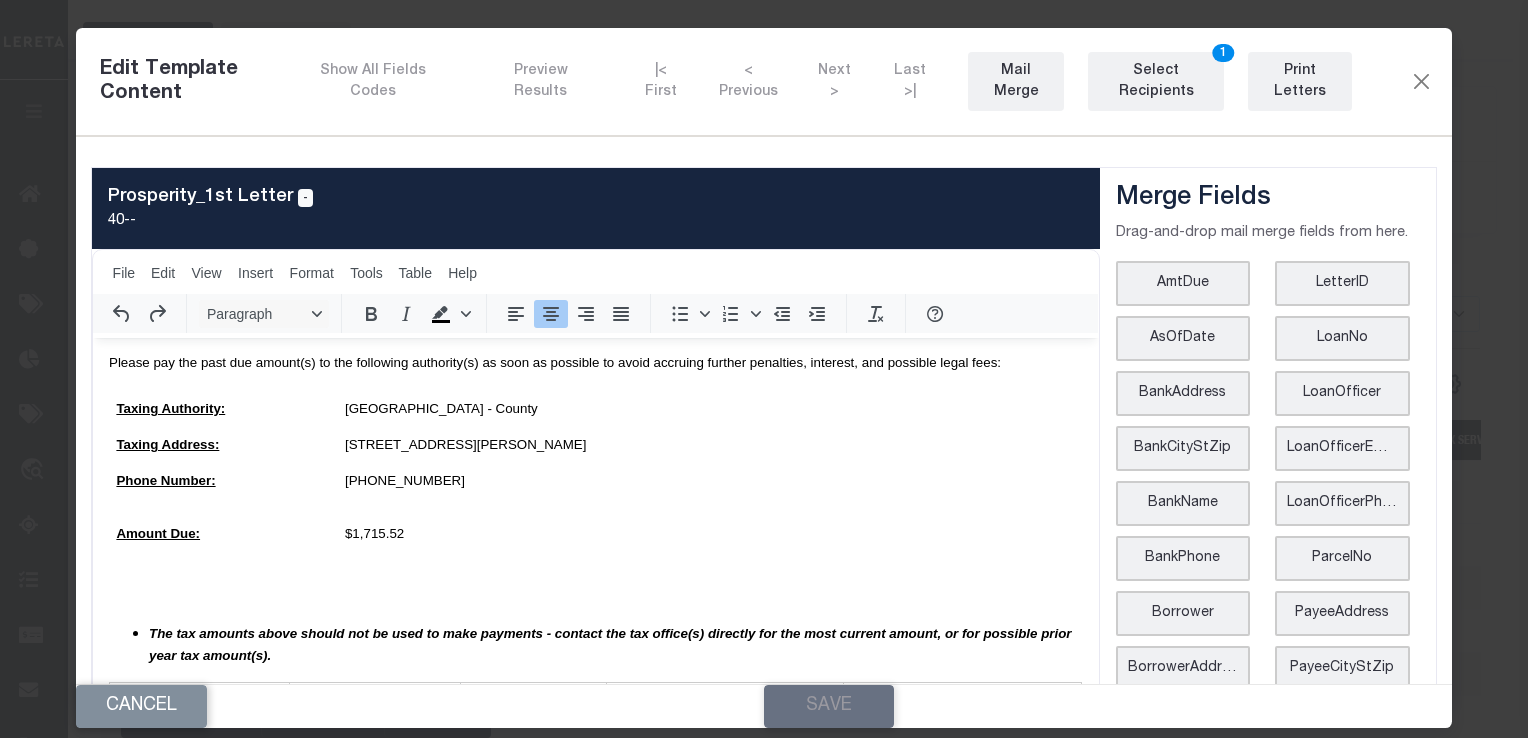 scroll, scrollTop: 633, scrollLeft: 0, axis: vertical 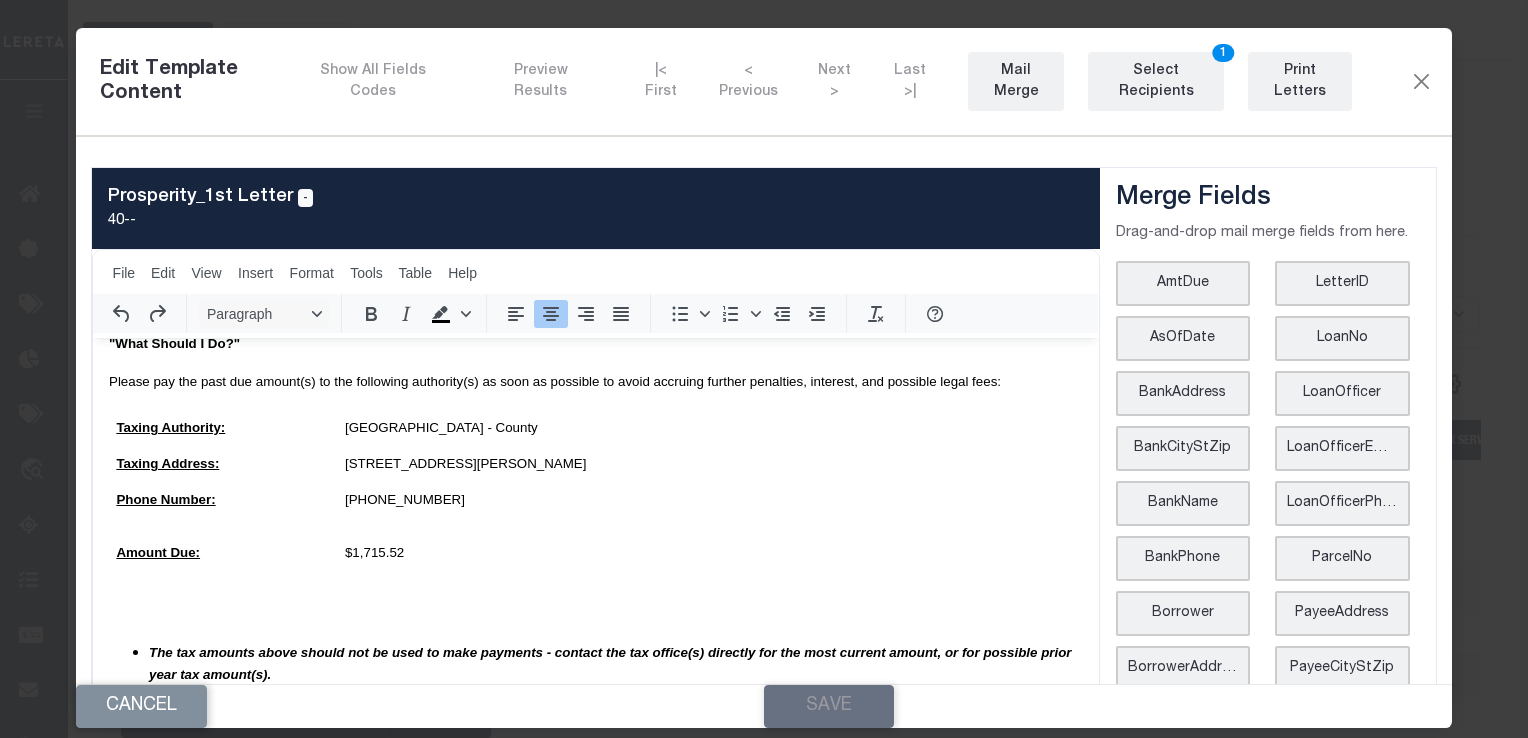 click on "Show All Fields Codes
Preview Results
|< First
< Previous
Next >
Last >|
Mail Merge
Select Recipients
1
Print Letters" at bounding box center (850, 81) 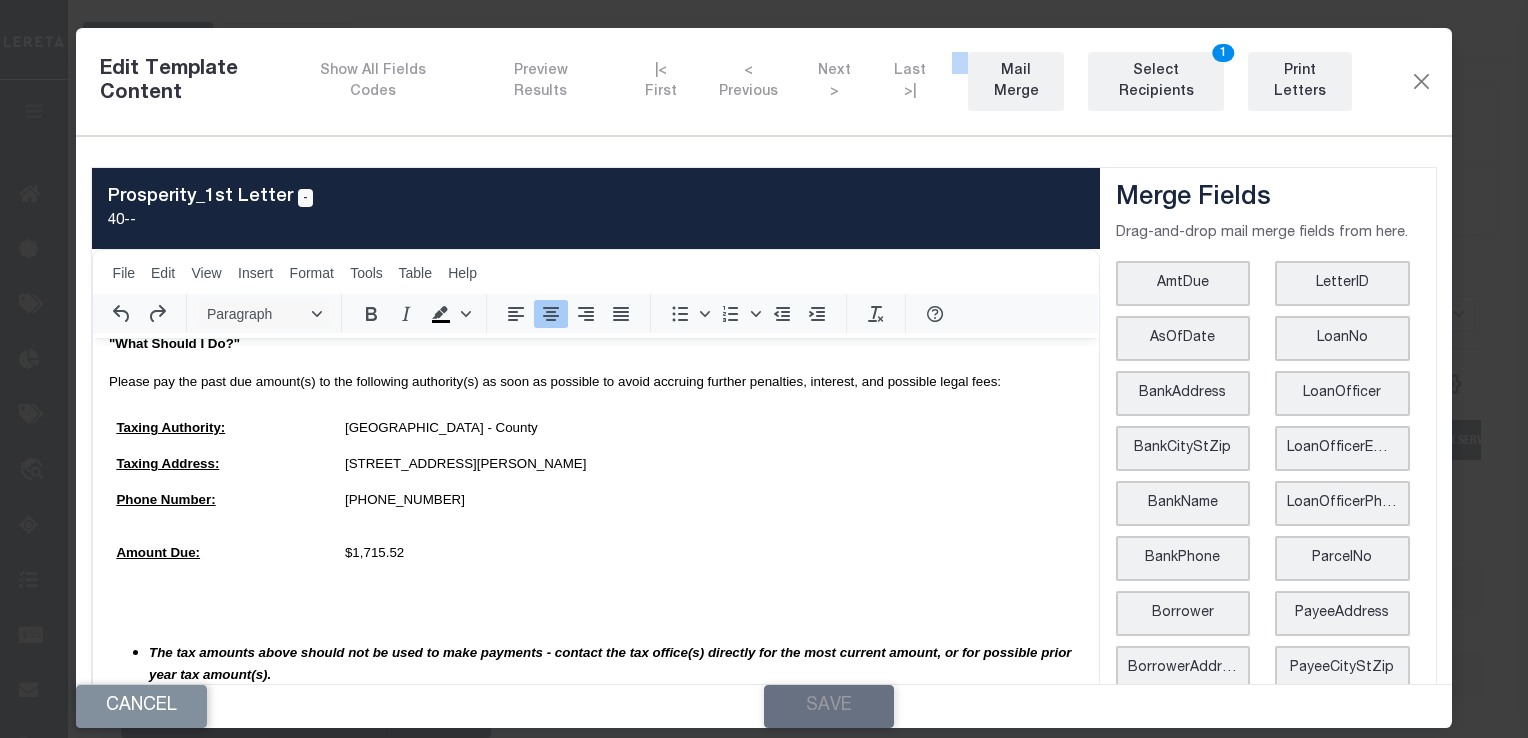 click on "Show All Fields Codes
Preview Results
|< First
< Previous
Next >
Last >|
Mail Merge
Select Recipients
1
Print Letters" at bounding box center (850, 81) 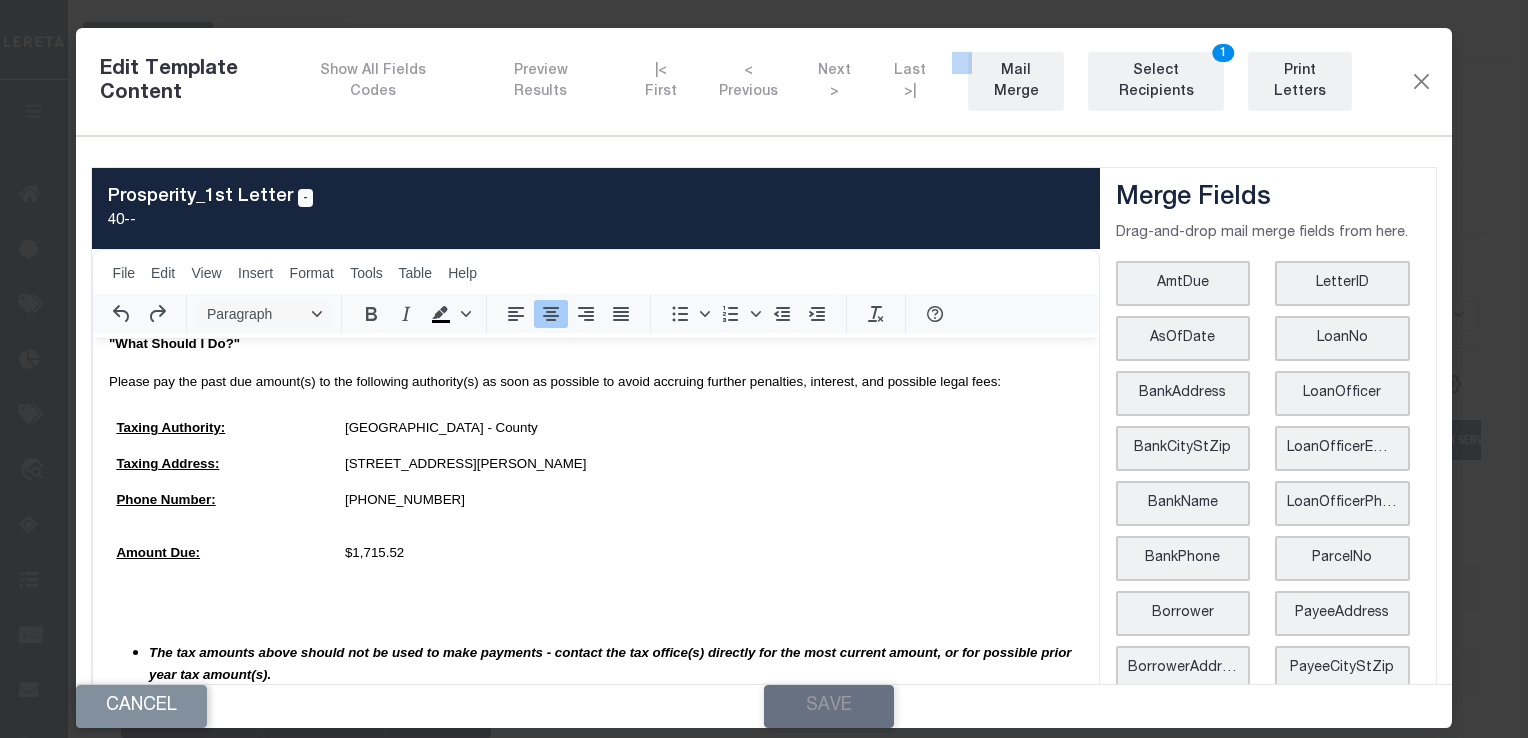 click on "Show All Fields Codes
Preview Results
|< First
< Previous
Next >
Last >|
Mail Merge
Select Recipients
1
Print Letters" at bounding box center [850, 81] 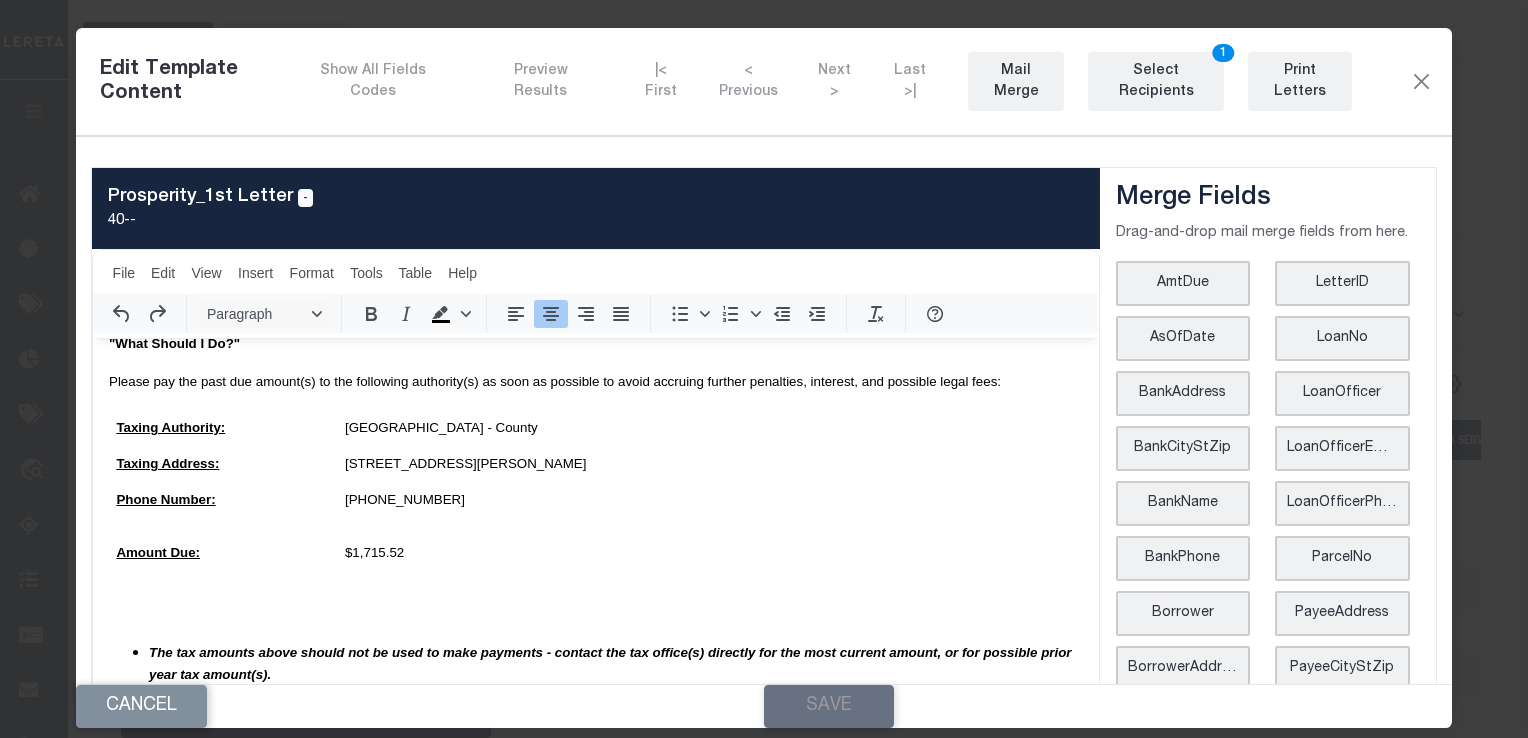 click on "Show All Fields Codes
Preview Results
|< First
< Previous
Next >
Last >|
Mail Merge
Select Recipients
1
Print Letters" at bounding box center [850, 81] 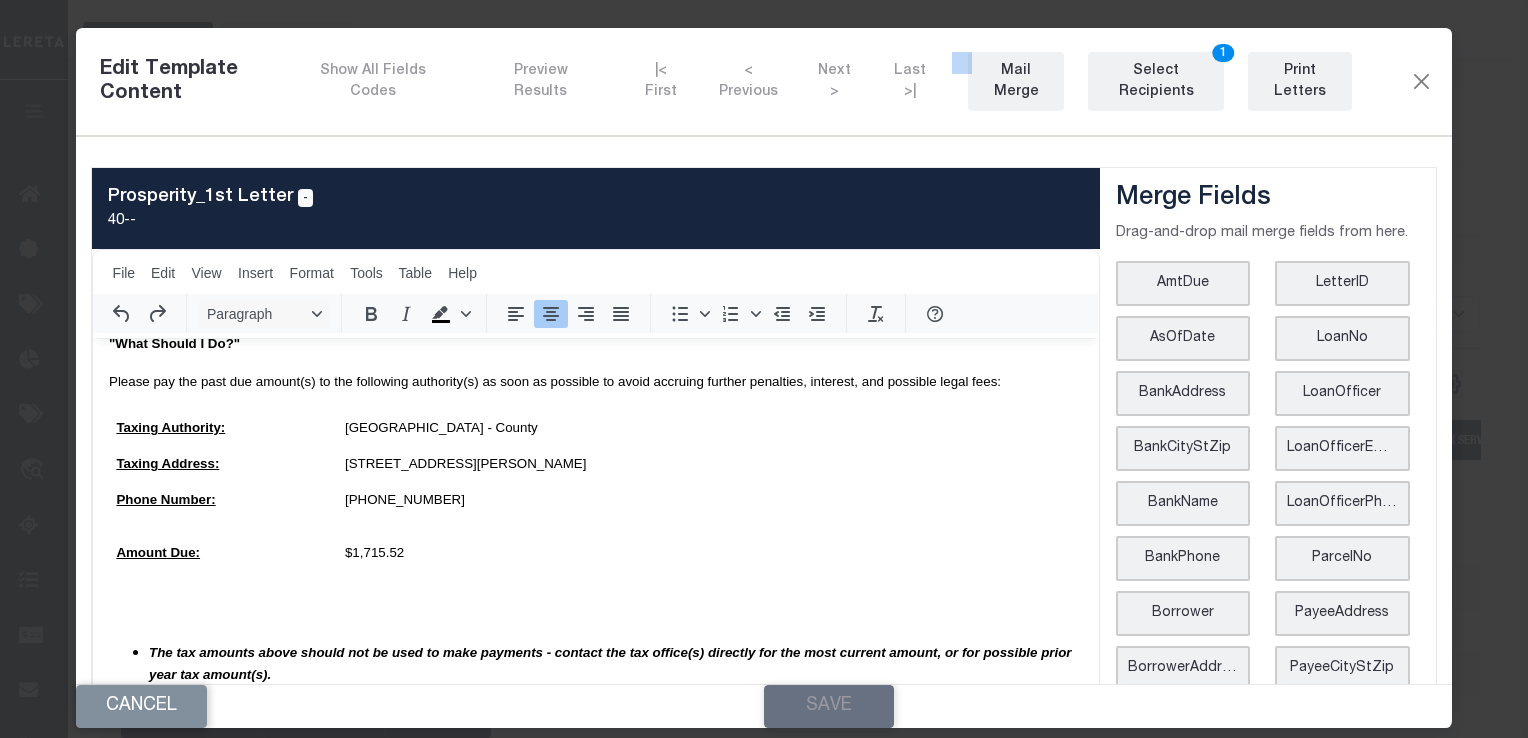 click on "Show All Fields Codes
Preview Results
|< First
< Previous
Next >
Last >|
Mail Merge
Select Recipients
1
Print Letters" at bounding box center [850, 81] 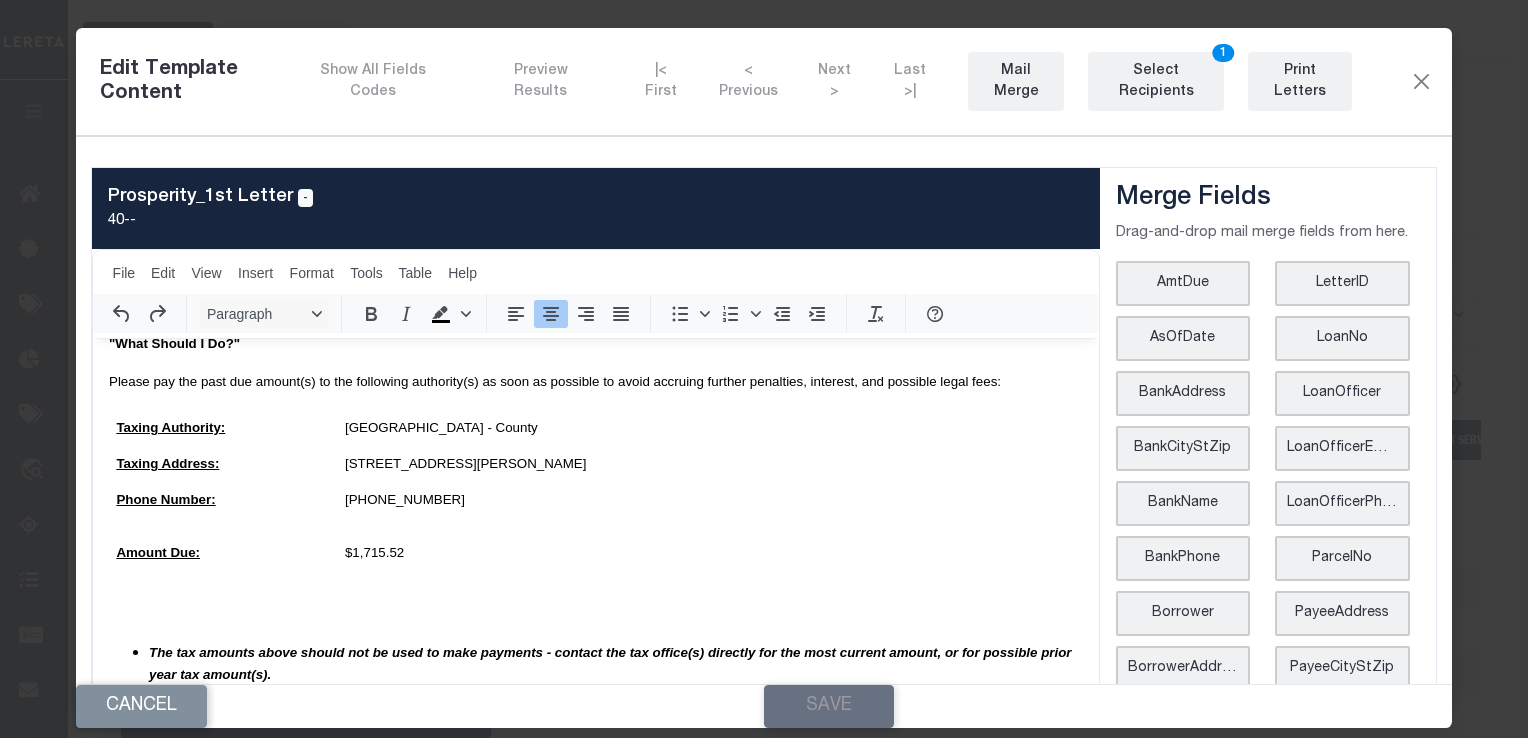 drag, startPoint x: 827, startPoint y: 86, endPoint x: 649, endPoint y: 81, distance: 178.0702 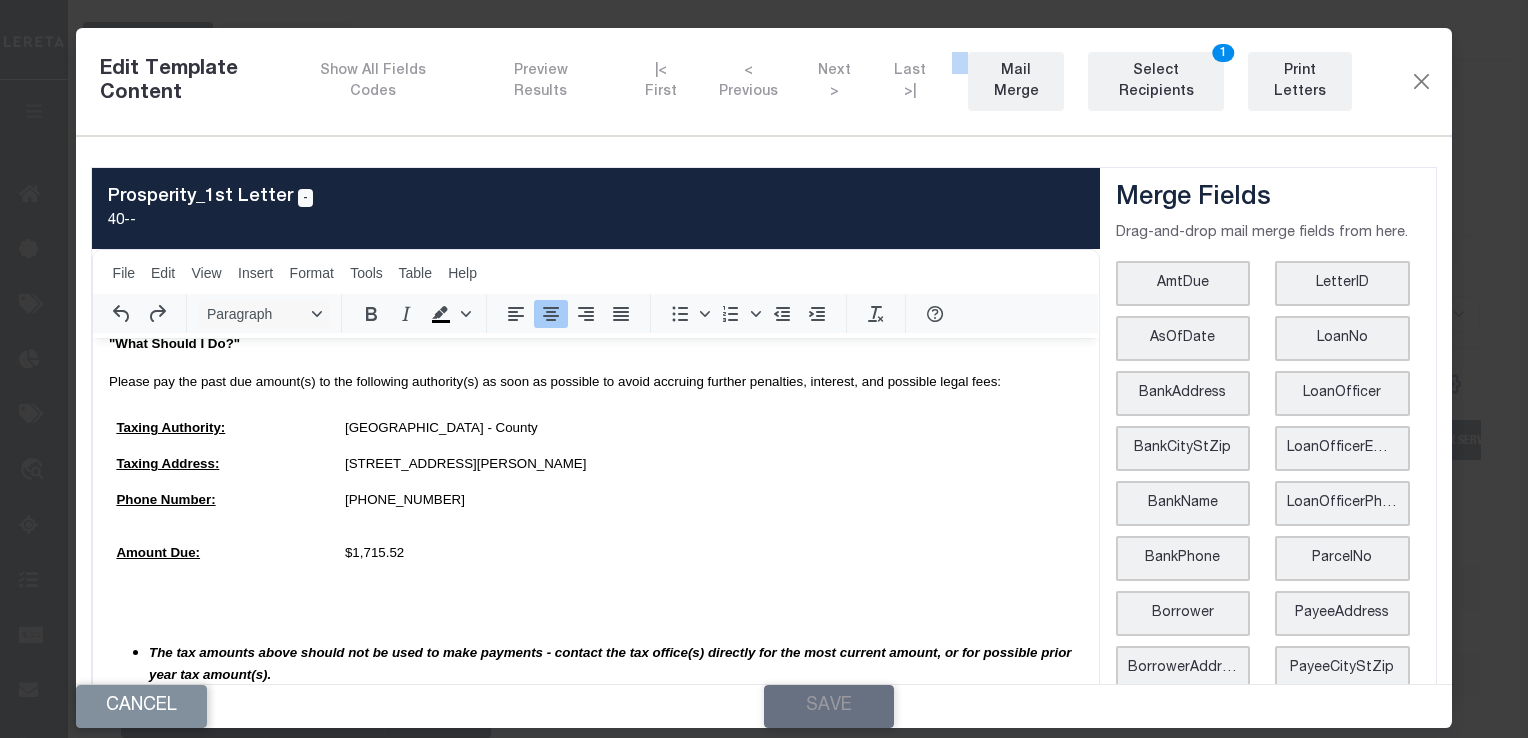 click on "Show All Fields Codes
Preview Results
|< First
< Previous
Next >
Last >|
Mail Merge
Select Recipients
1
Print Letters" at bounding box center (850, 81) 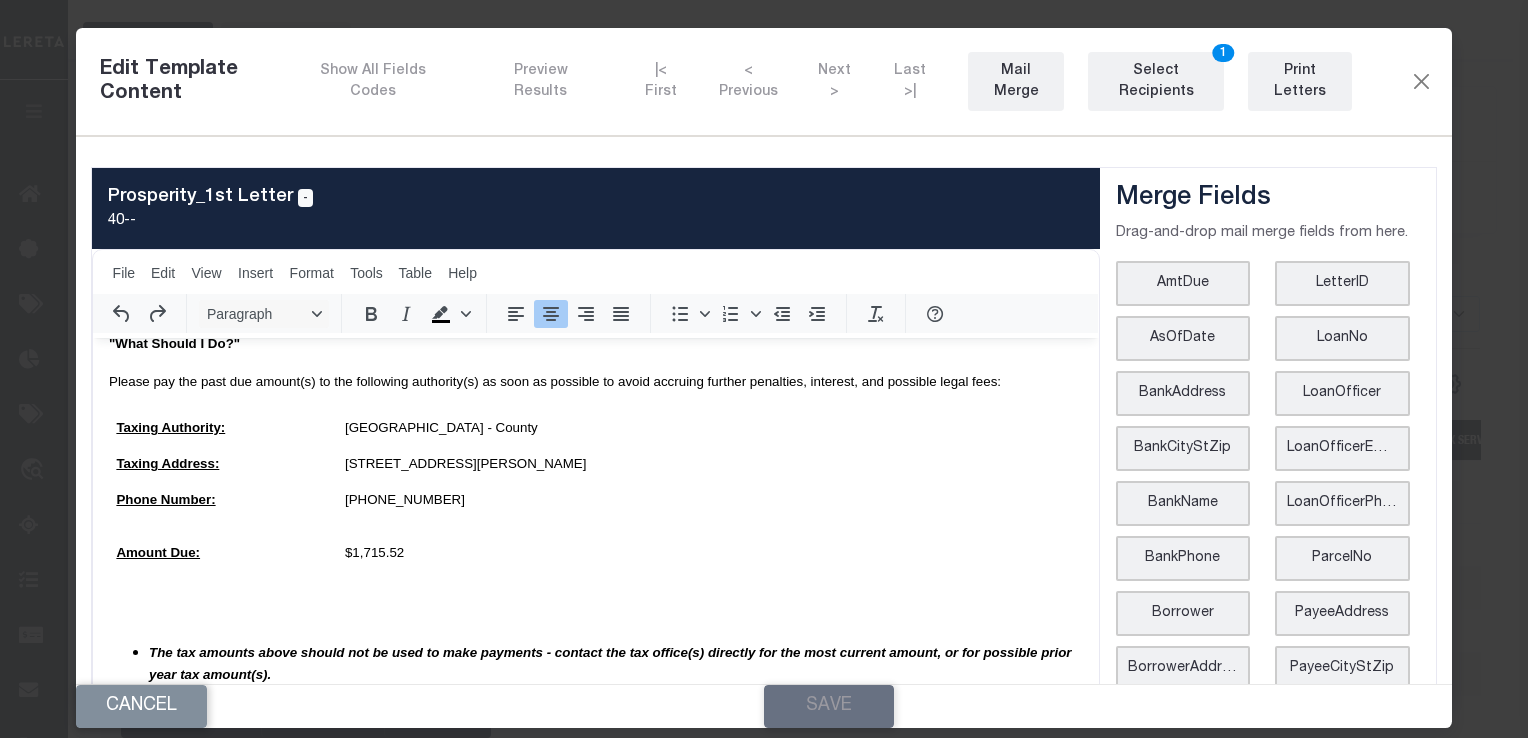 click on "Show All Fields Codes
Preview Results
|< First
< Previous
Next >
Last >|
Mail Merge
Select Recipients
1
Print Letters" at bounding box center [850, 81] 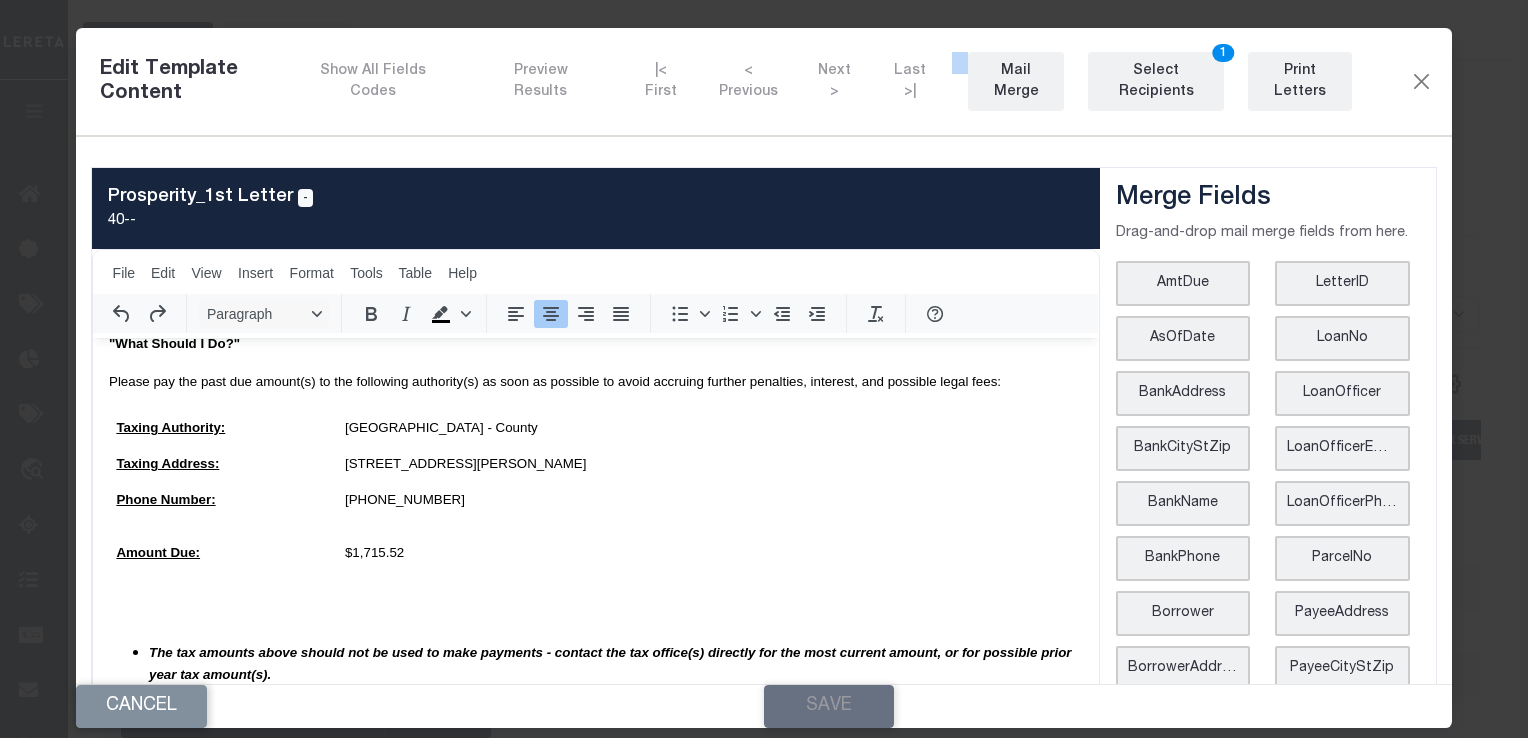 click on "Show All Fields Codes
Preview Results
|< First
< Previous
Next >
Last >|
Mail Merge
Select Recipients
1
Print Letters" at bounding box center (850, 81) 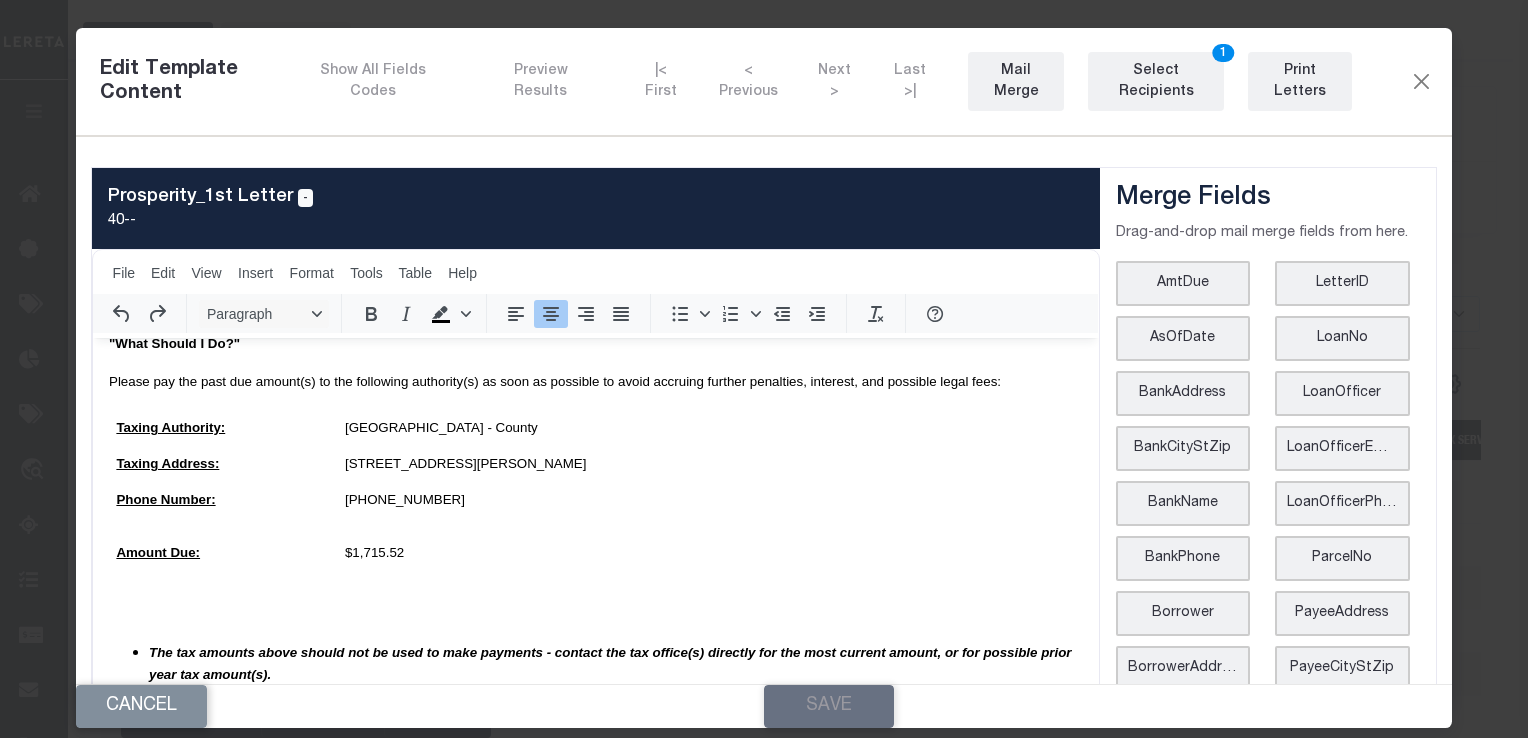click on "Show All Fields Codes
Preview Results
|< First
< Previous
Next >
Last >|
Mail Merge
Select Recipients
1
Print Letters" at bounding box center [850, 81] 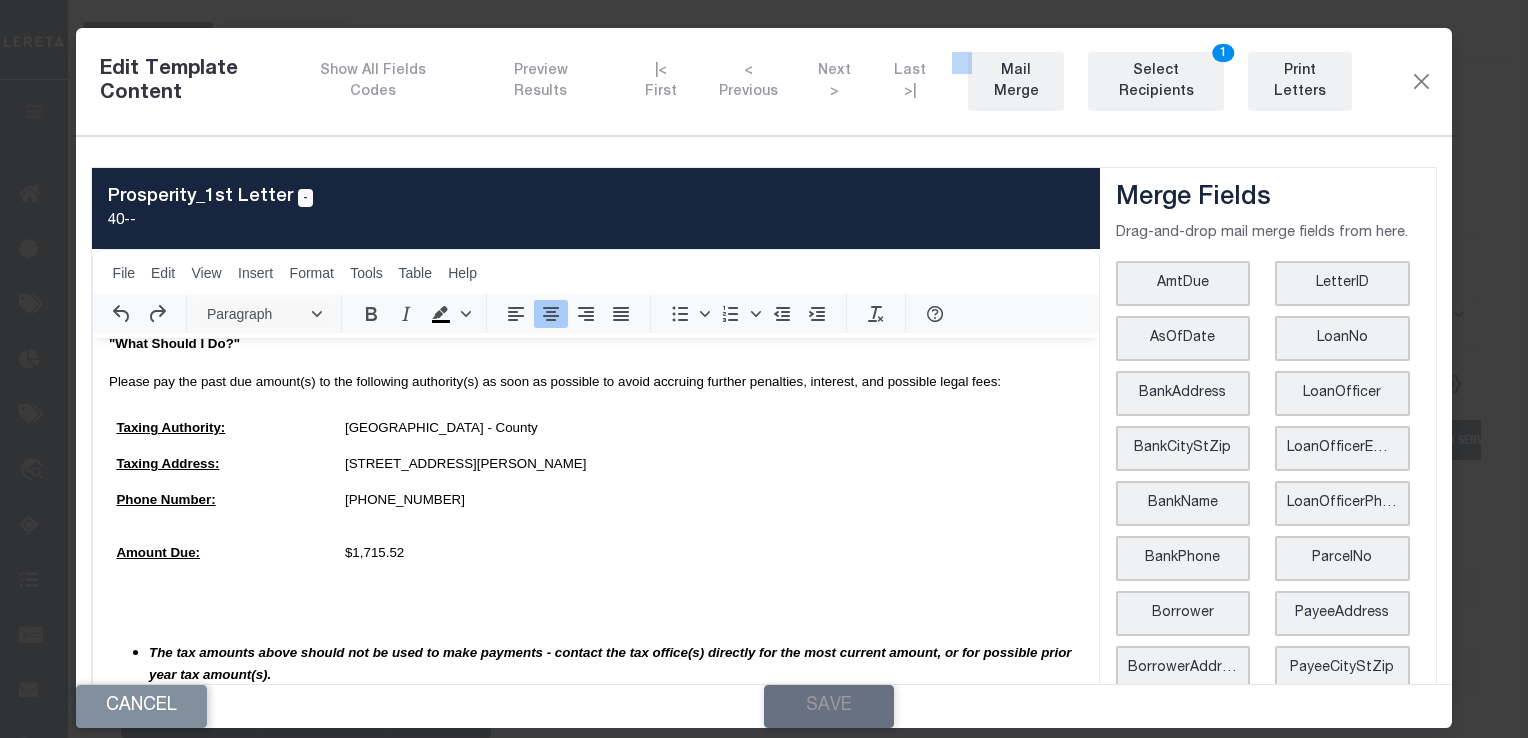 click on "Show All Fields Codes
Preview Results
|< First
< Previous
Next >
Last >|
Mail Merge
Select Recipients
1
Print Letters" at bounding box center [850, 81] 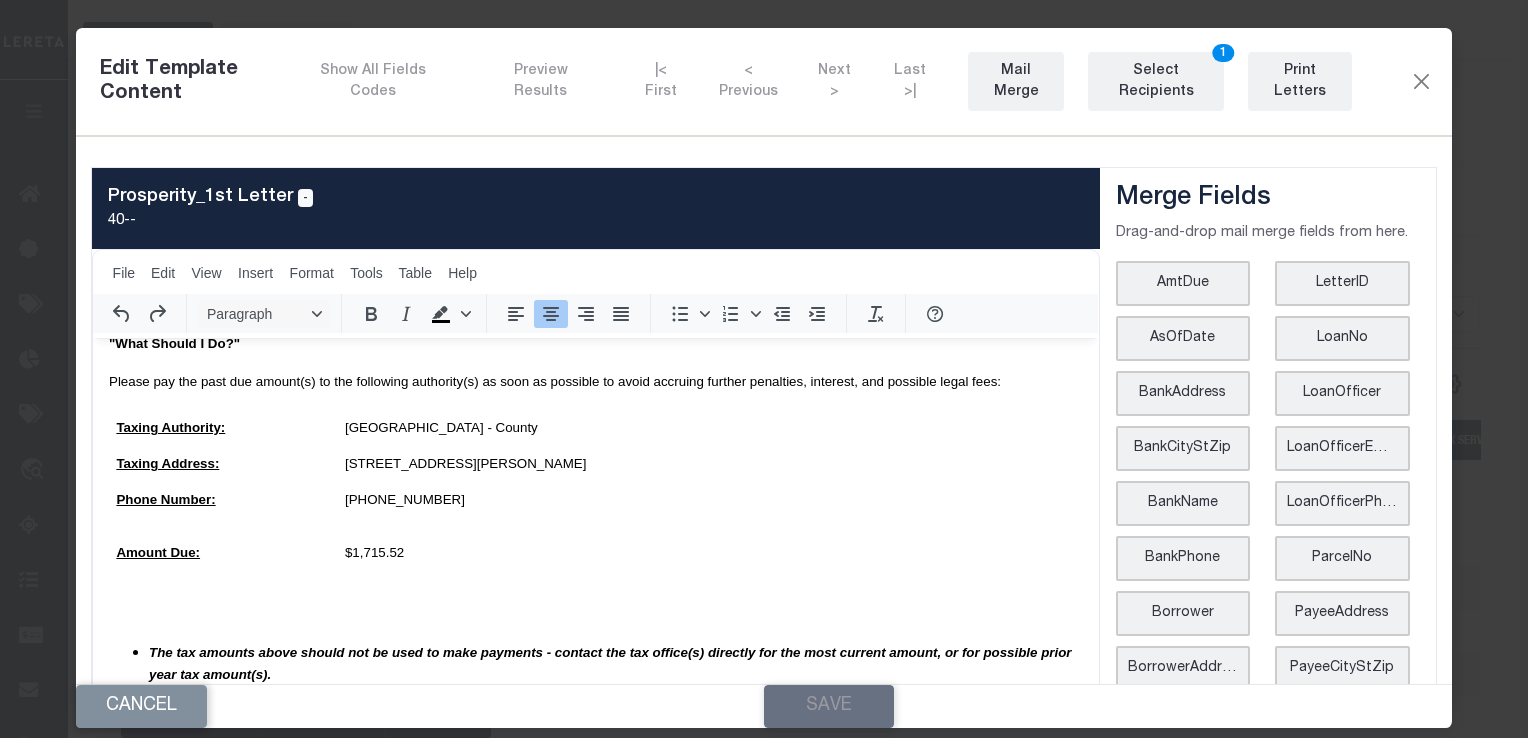 drag, startPoint x: 833, startPoint y: 74, endPoint x: 648, endPoint y: 73, distance: 185.0027 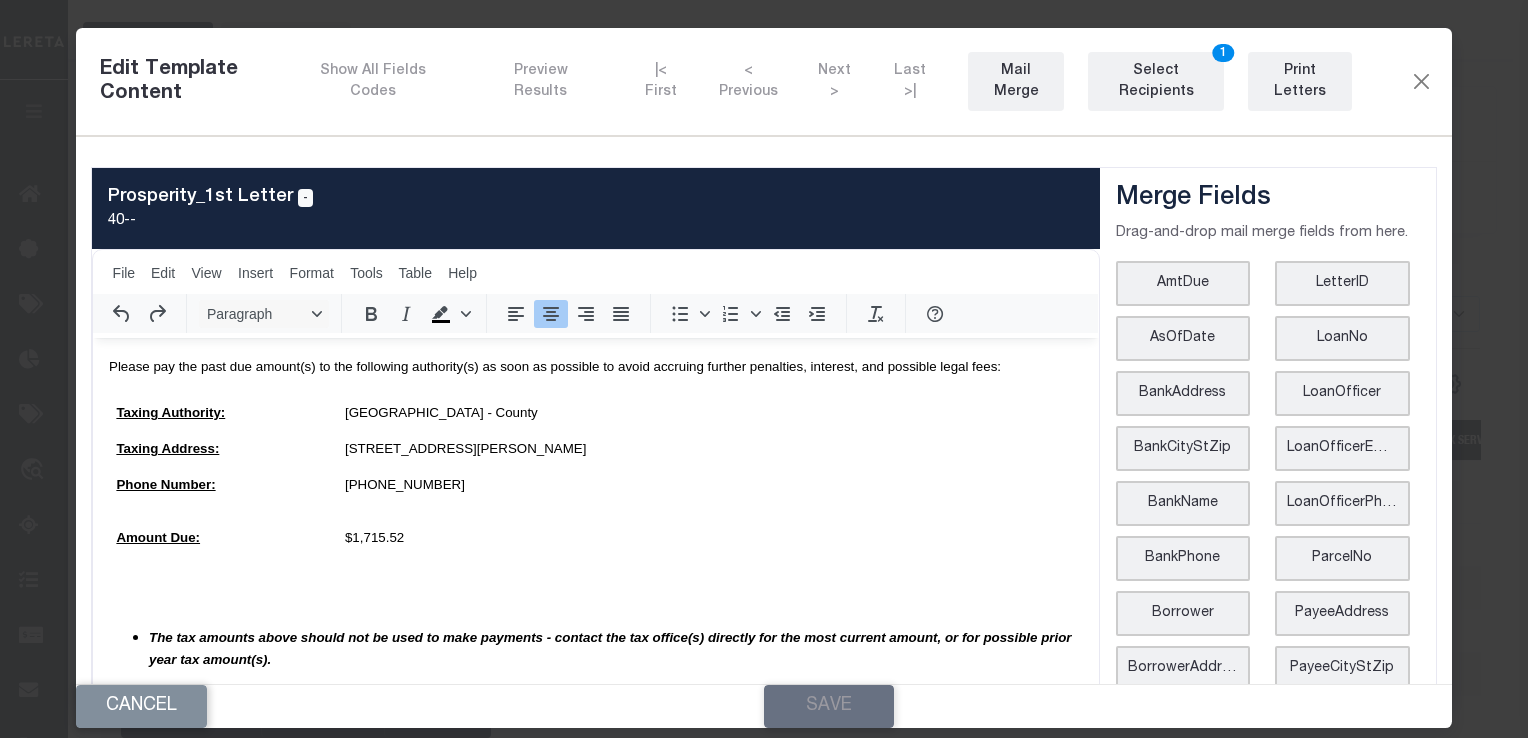 scroll, scrollTop: 649, scrollLeft: 0, axis: vertical 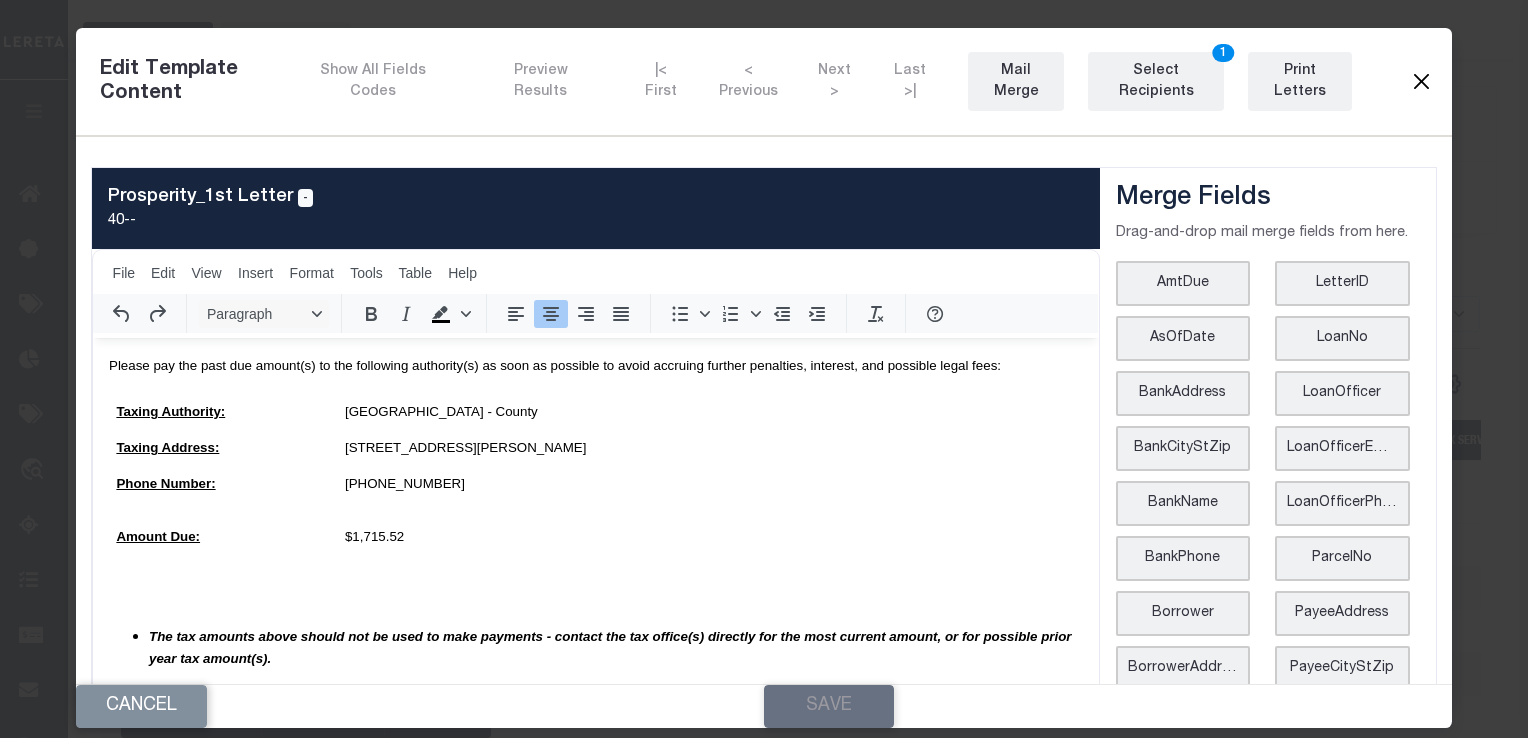 click at bounding box center (1421, 82) 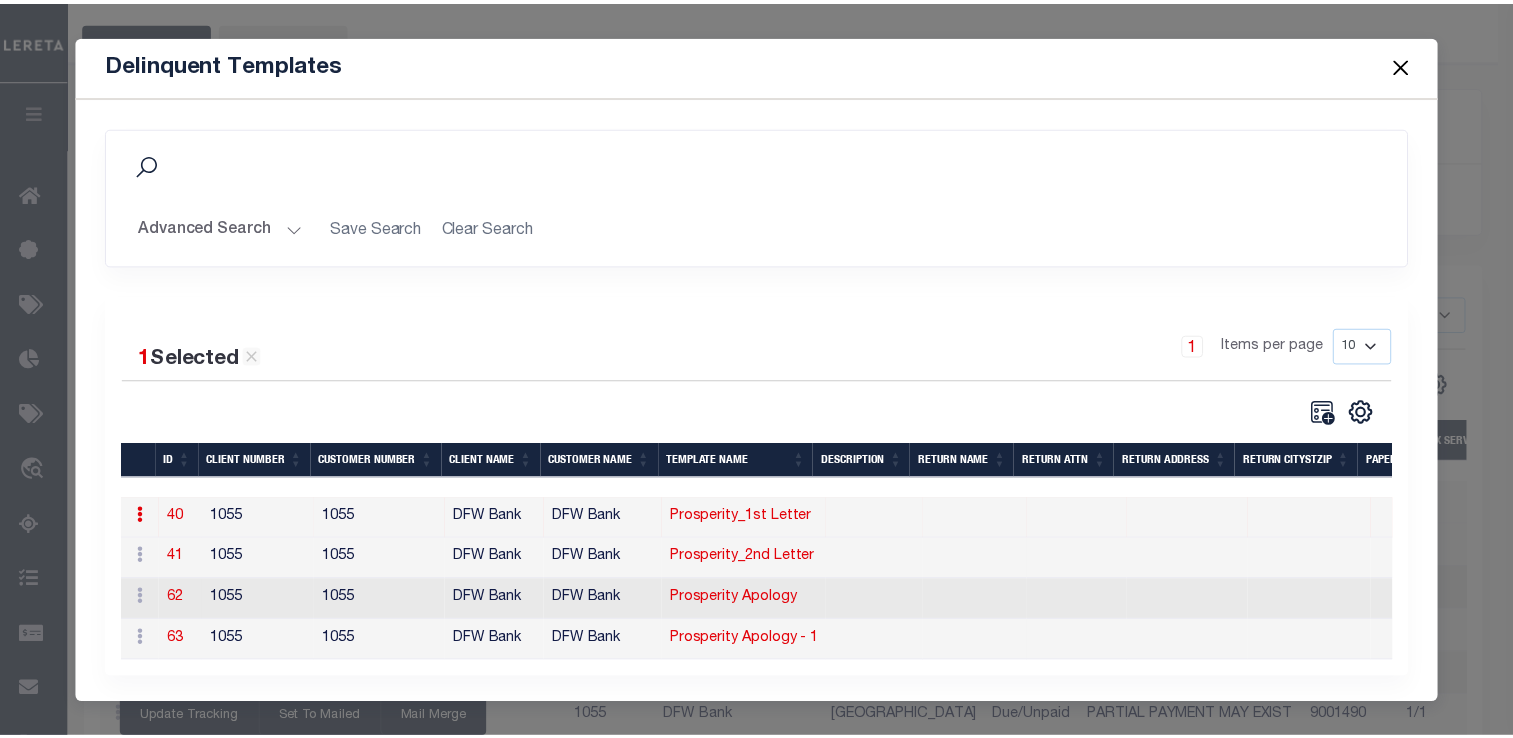 scroll, scrollTop: 0, scrollLeft: 0, axis: both 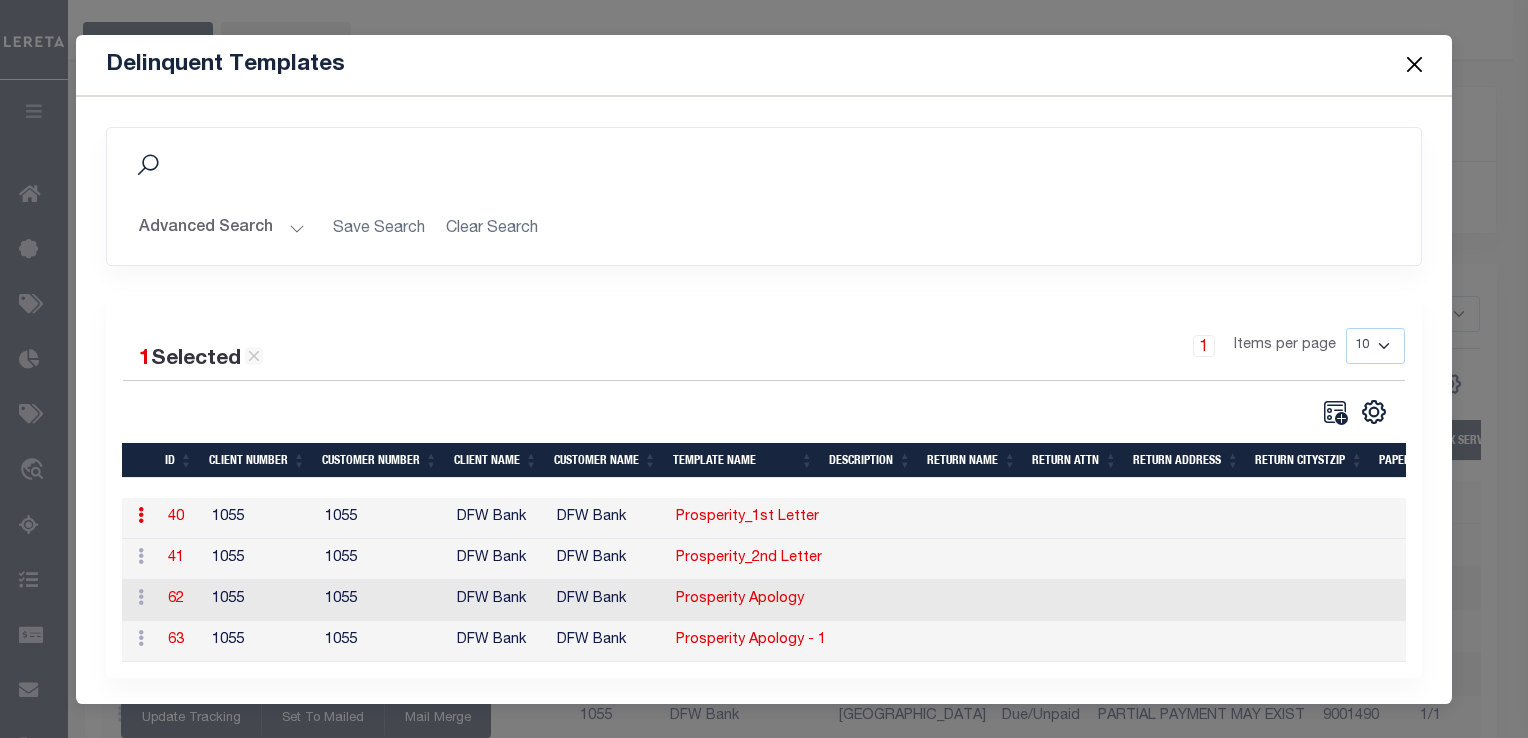 click at bounding box center (1414, 65) 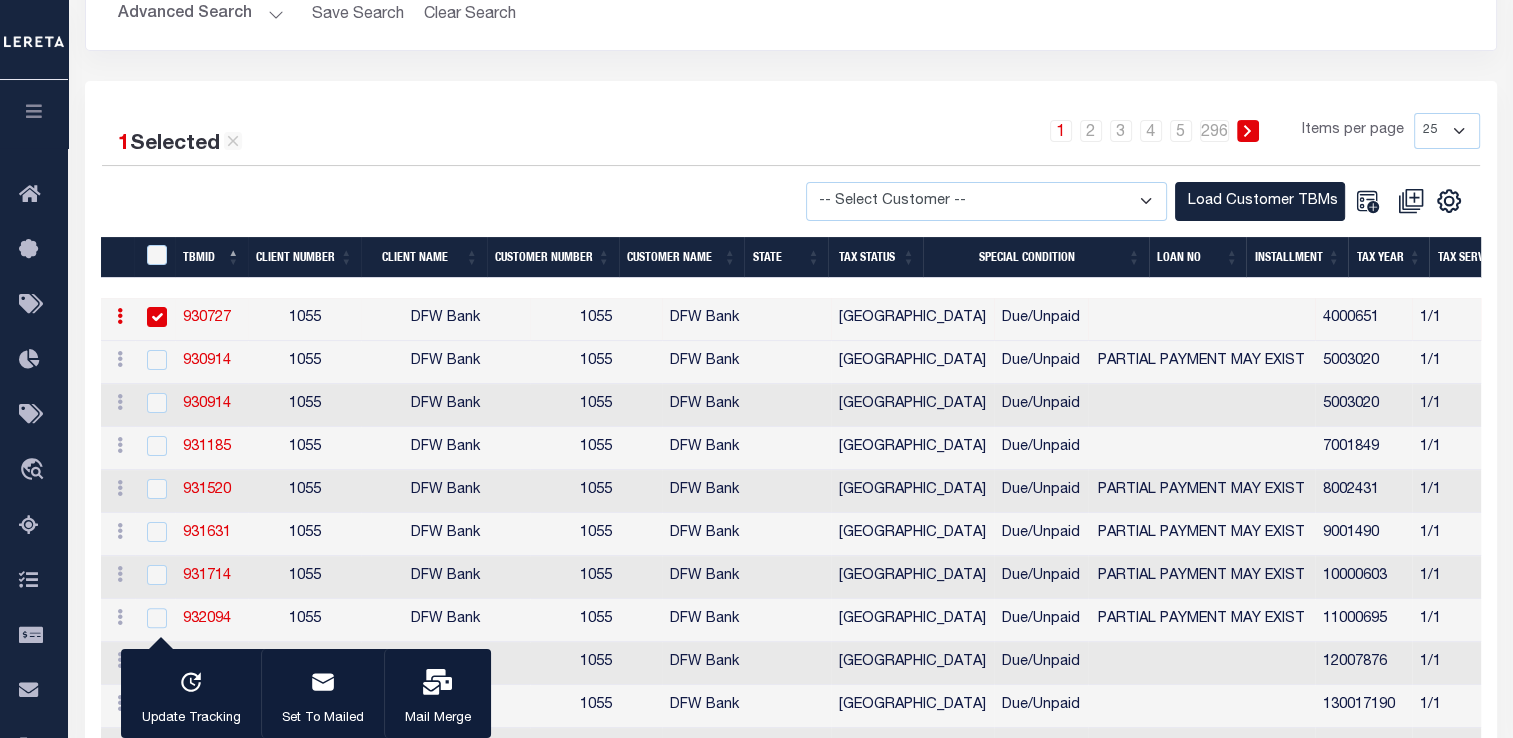 scroll, scrollTop: 358, scrollLeft: 0, axis: vertical 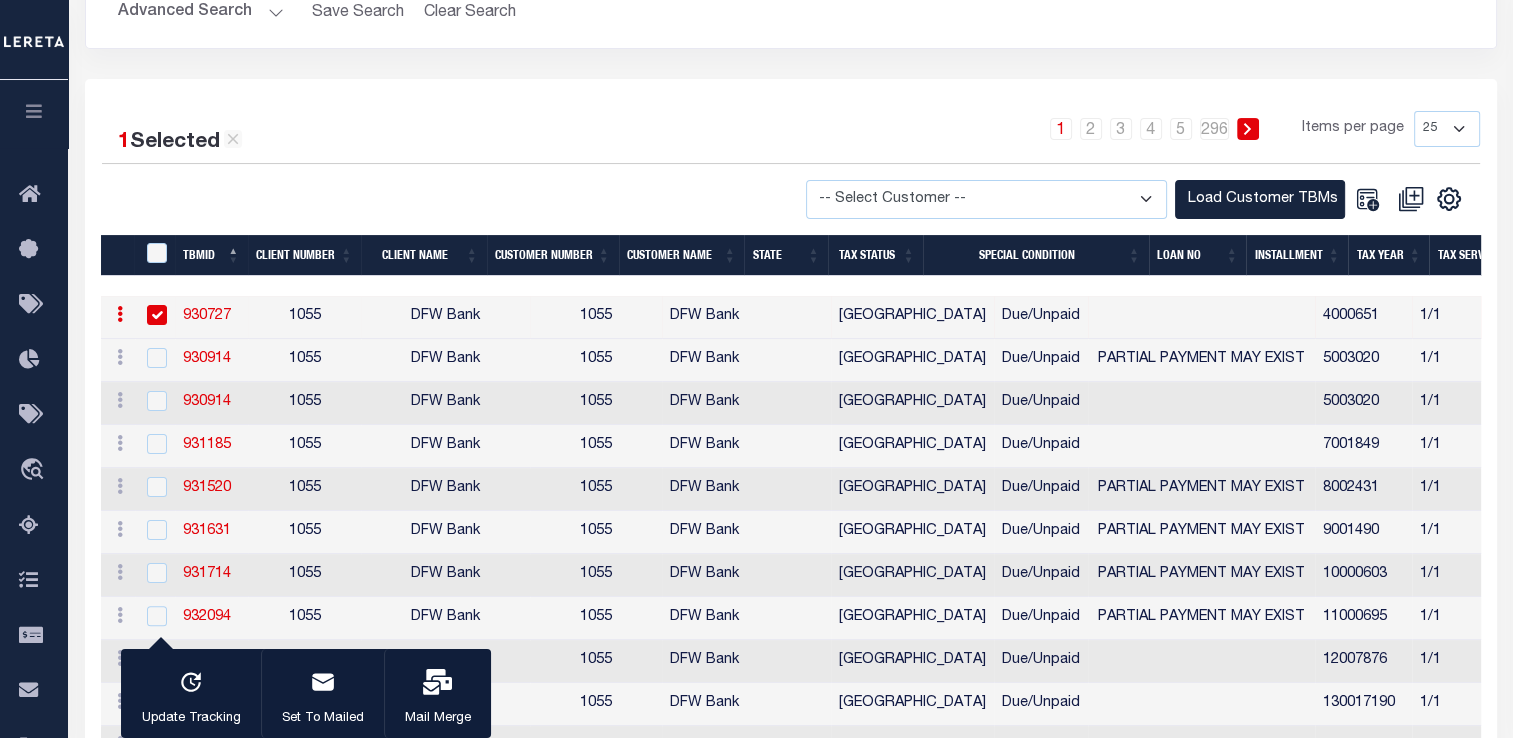 click at bounding box center (120, 317) 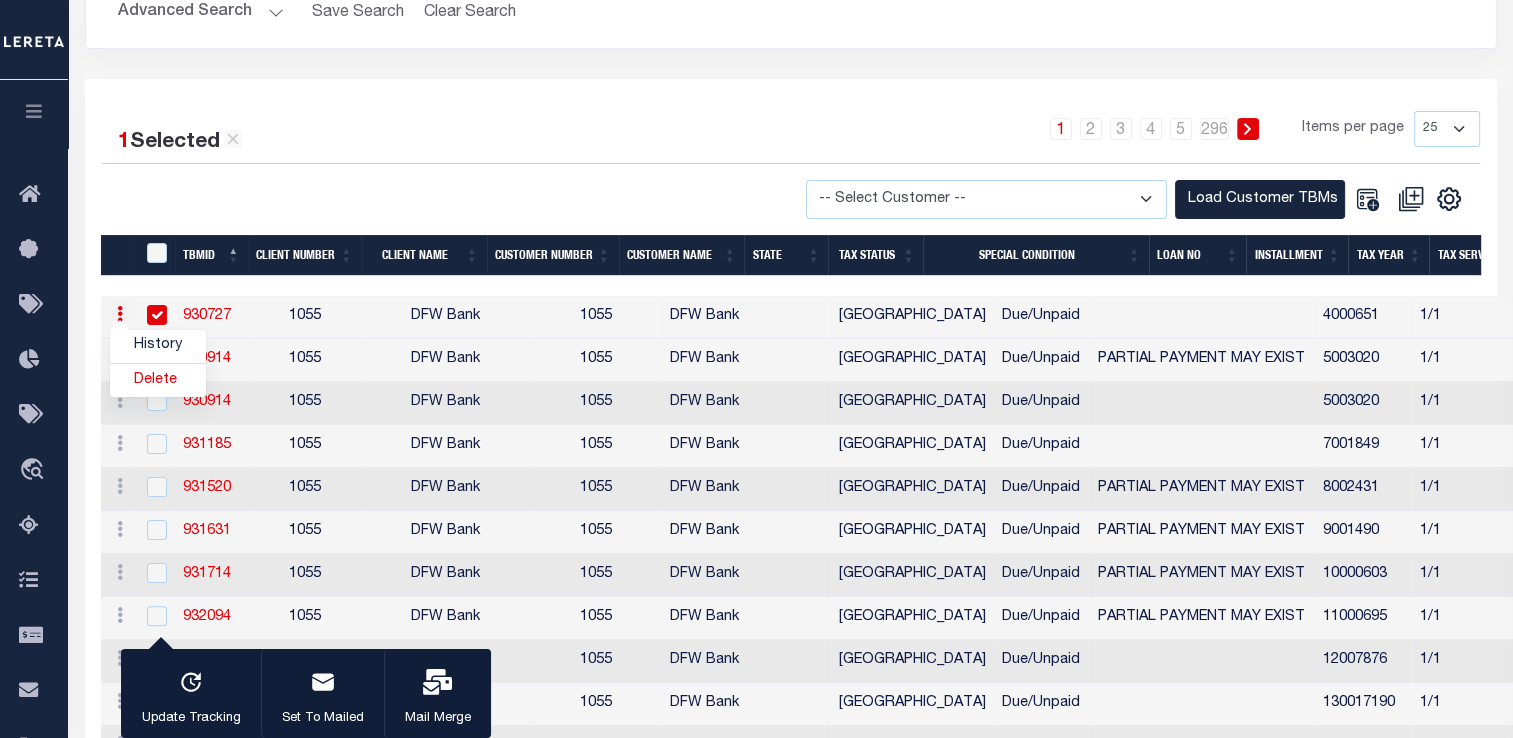 click at bounding box center (120, 317) 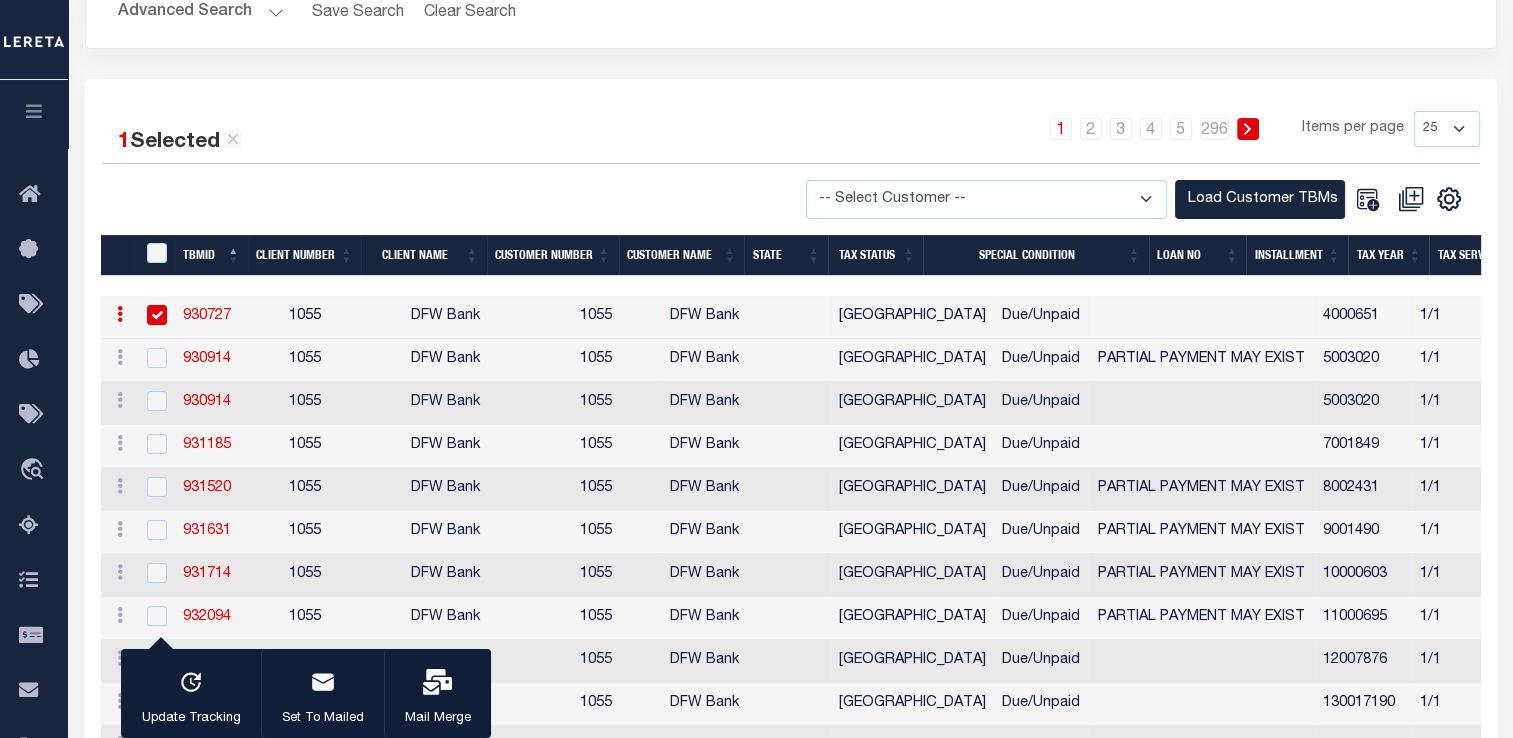 scroll, scrollTop: 0, scrollLeft: 44, axis: horizontal 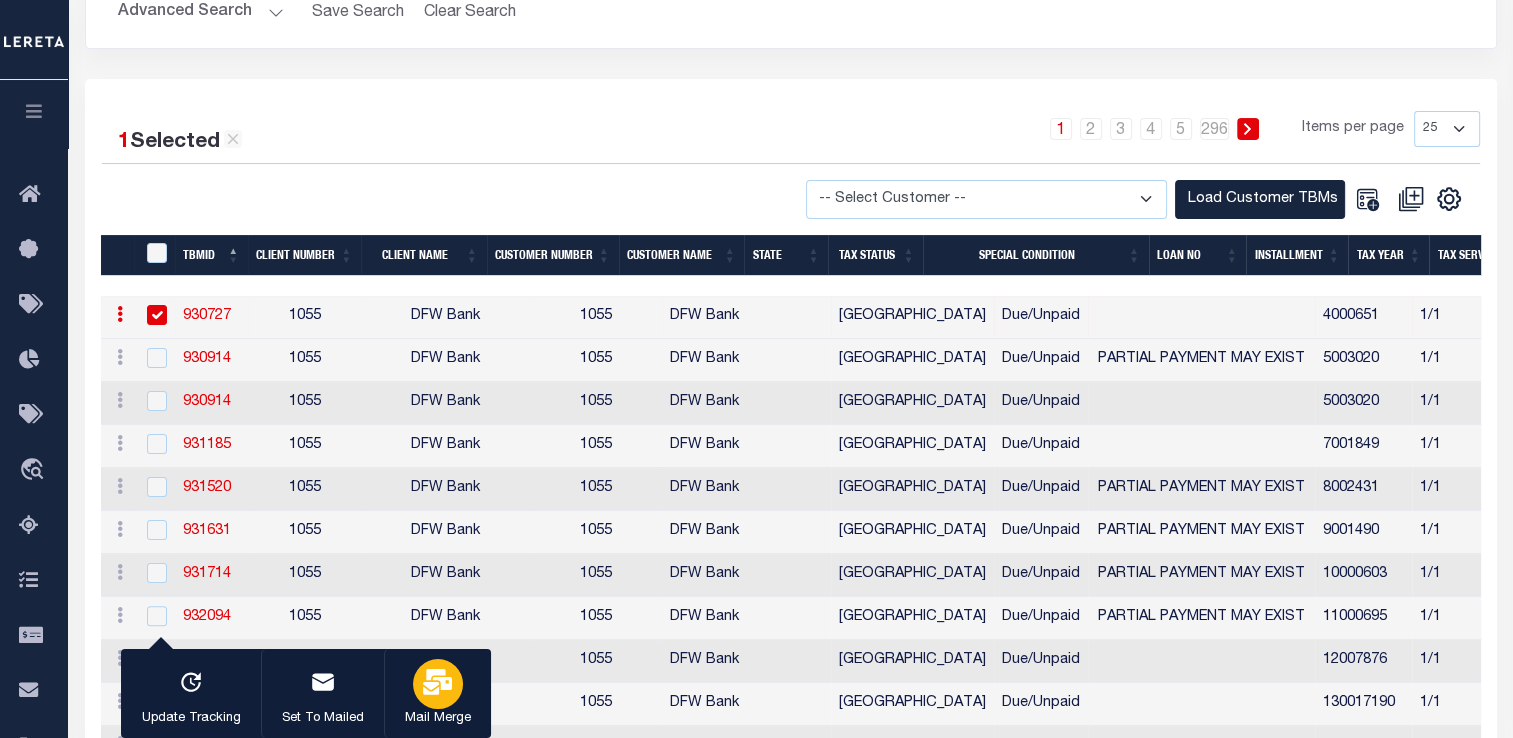 click 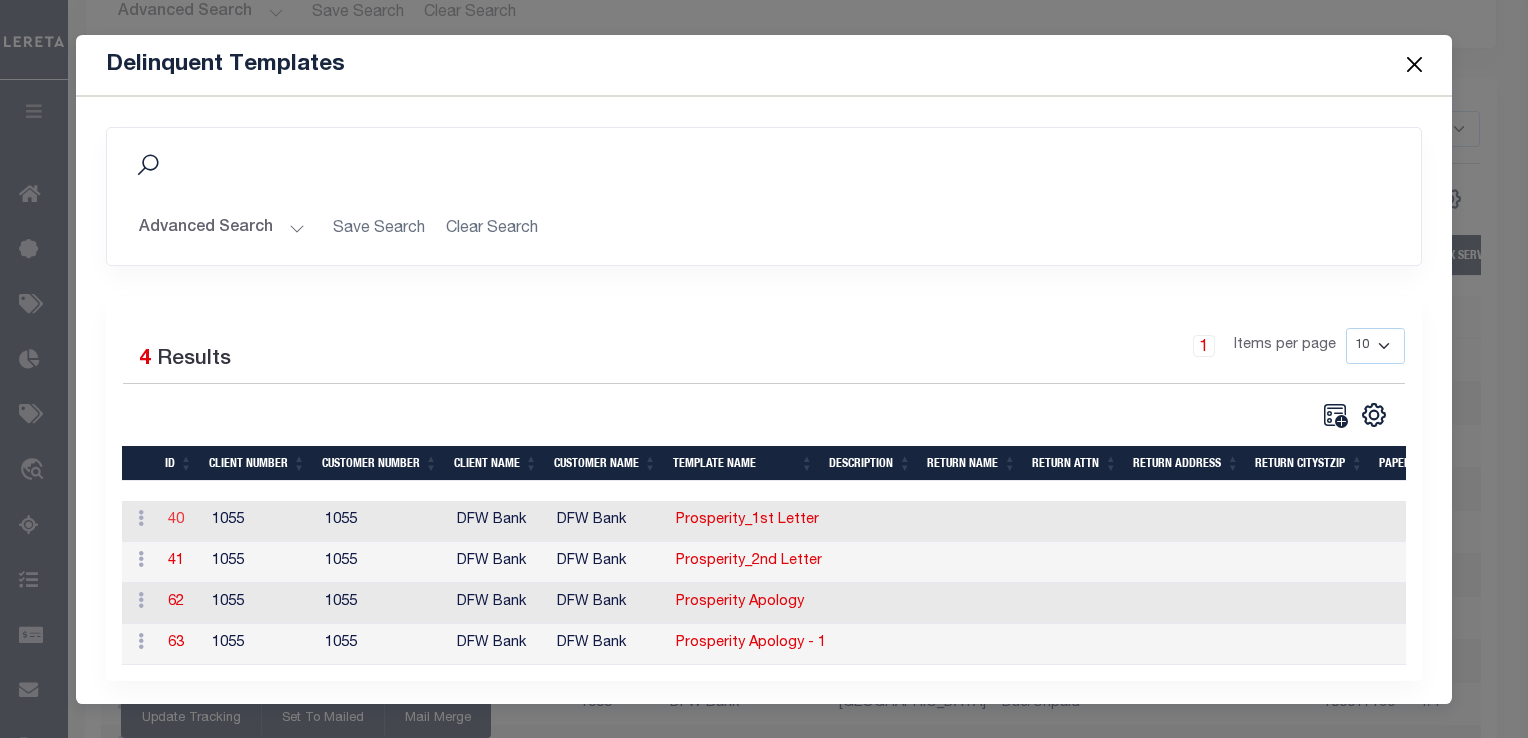 click on "40" at bounding box center [176, 520] 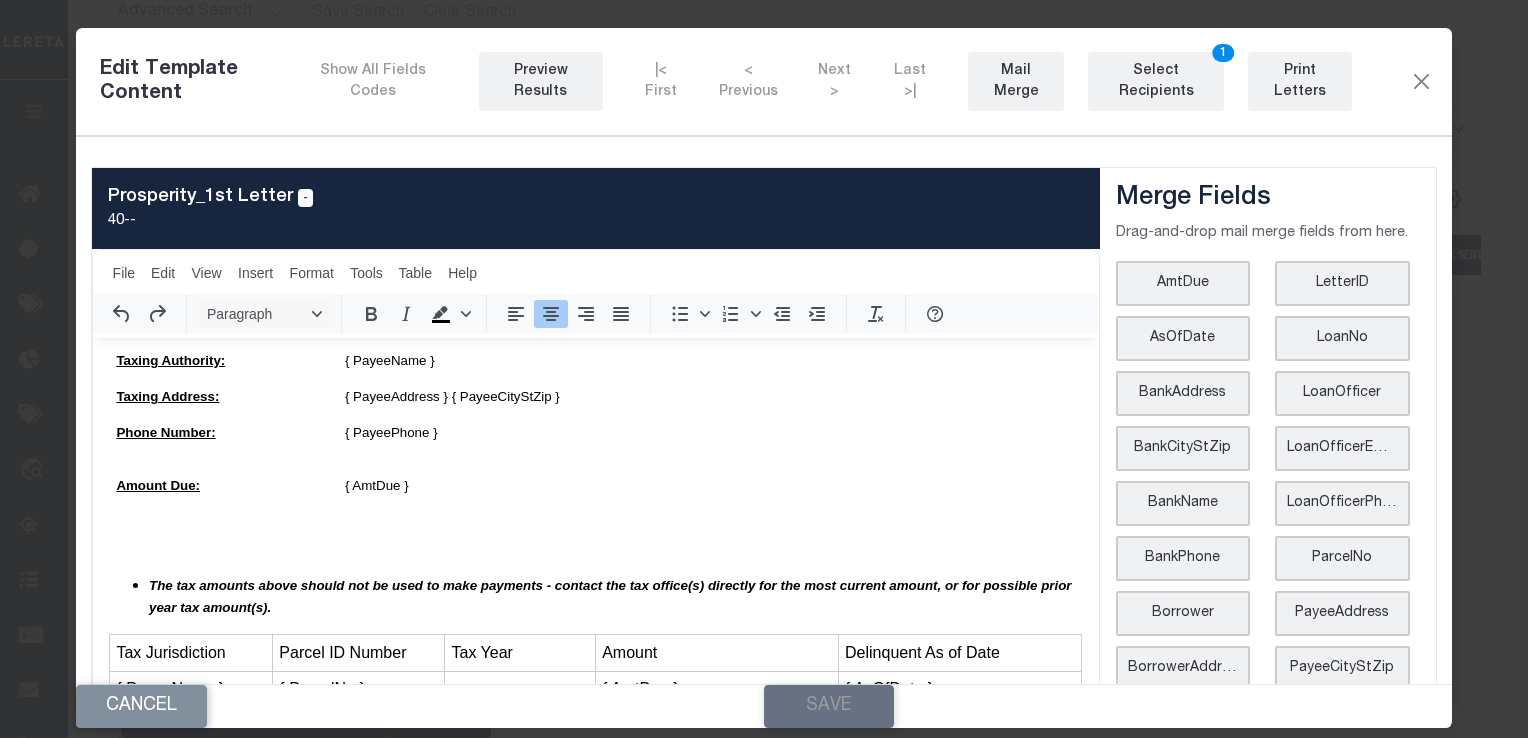 scroll, scrollTop: 792, scrollLeft: 0, axis: vertical 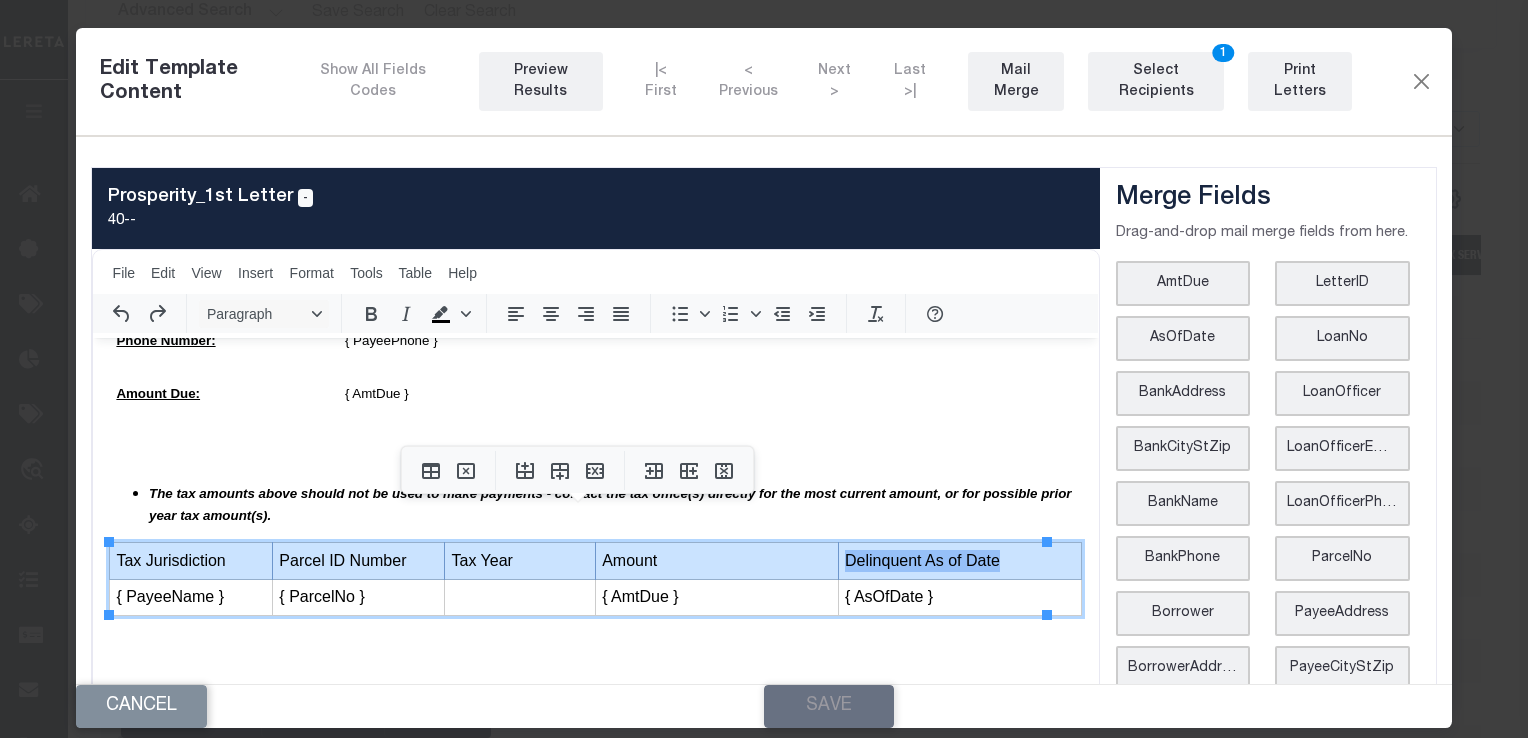 drag, startPoint x: 118, startPoint y: 560, endPoint x: 1001, endPoint y: 550, distance: 883.05664 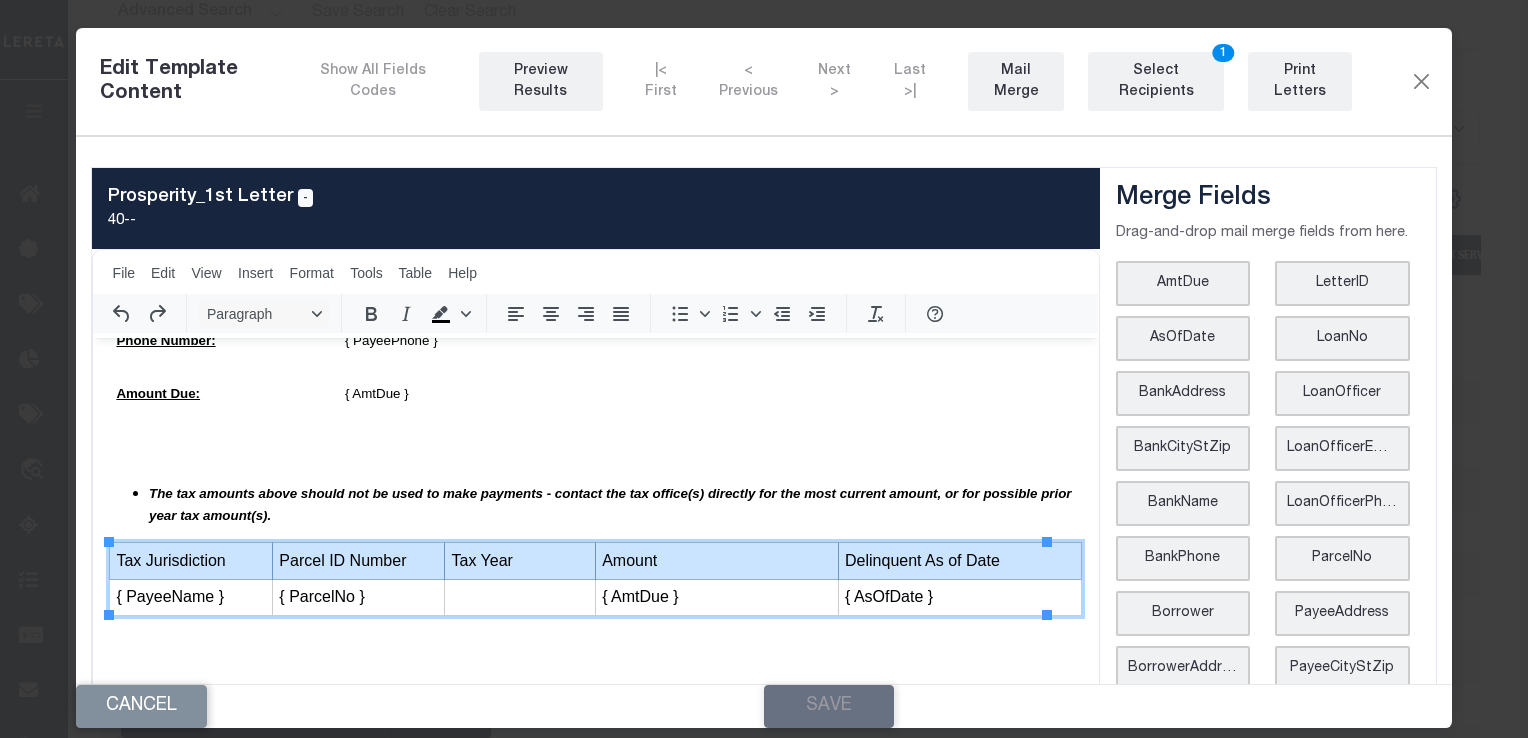 click on "The tax amounts above should not be used to make payments - contact the tax office(s) directly for the most current amount, or for possible prior year tax amount(s)." at bounding box center [615, 504] 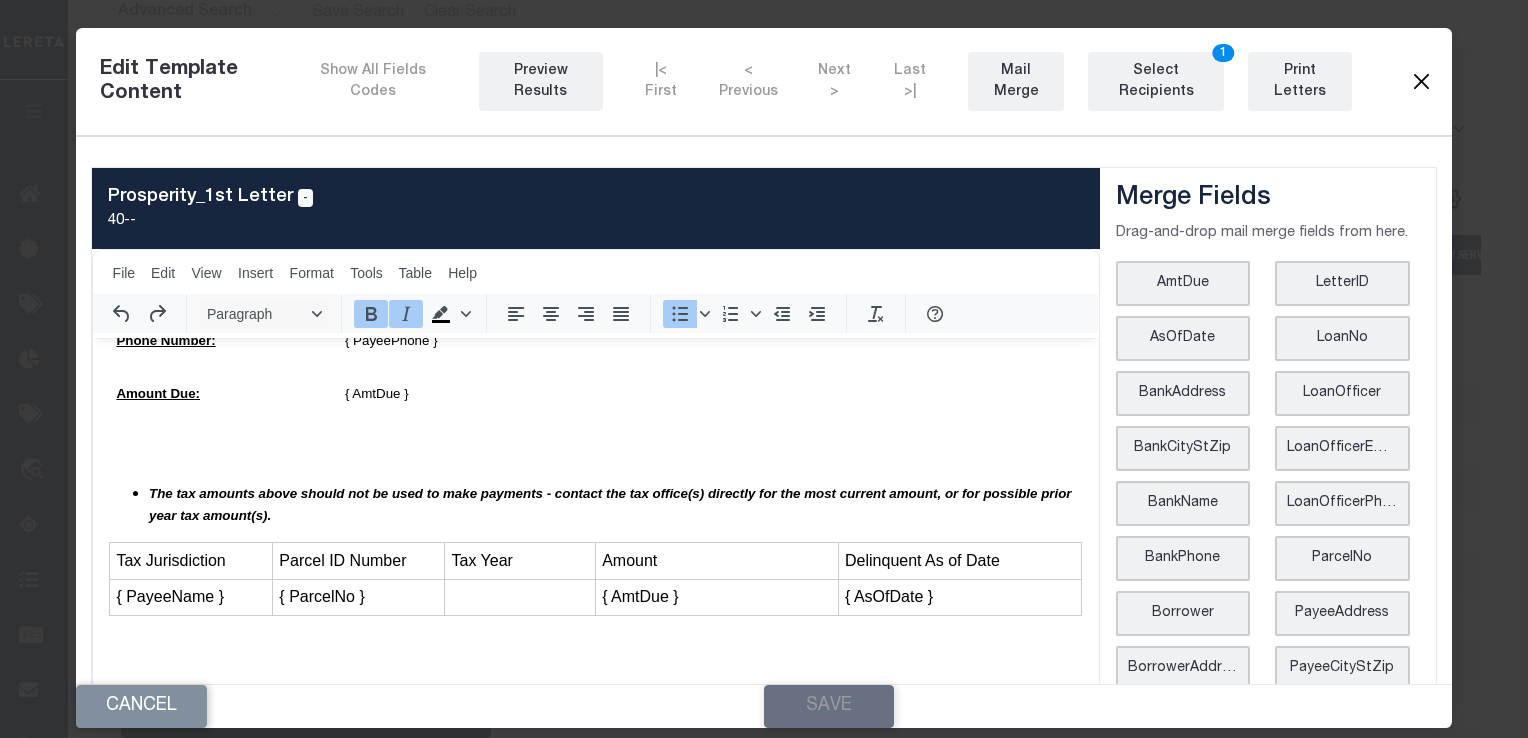 click at bounding box center (1421, 82) 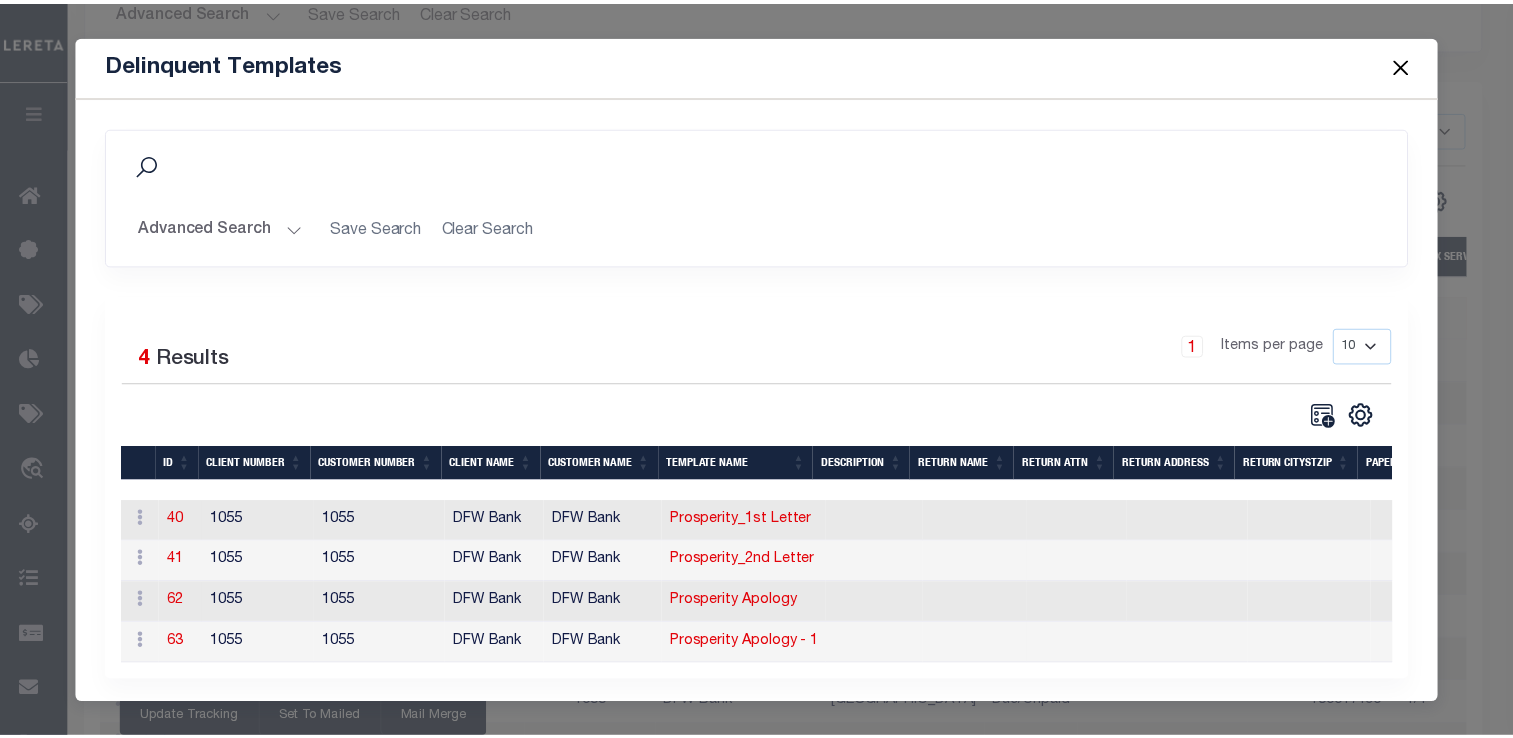 scroll, scrollTop: 0, scrollLeft: 0, axis: both 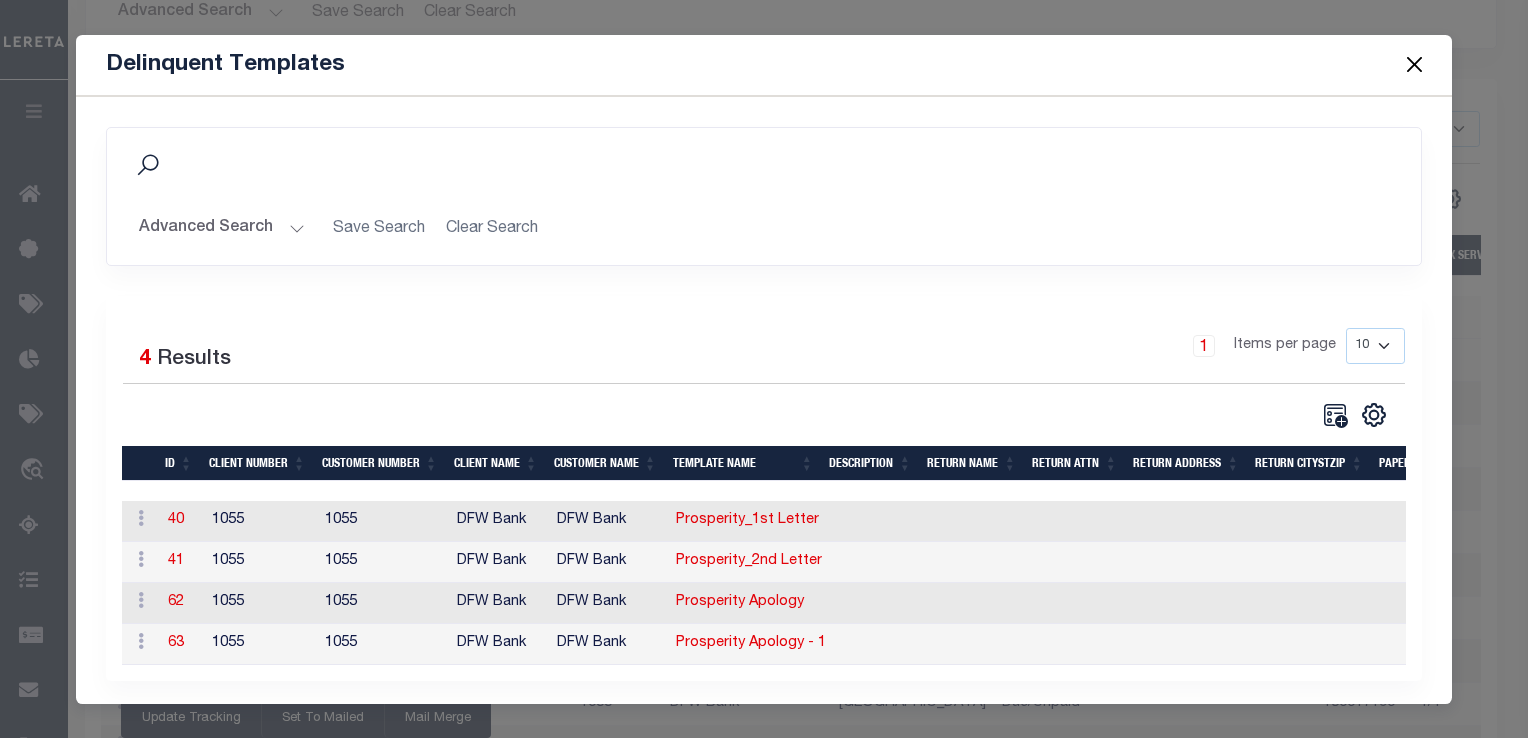 click at bounding box center (1414, 65) 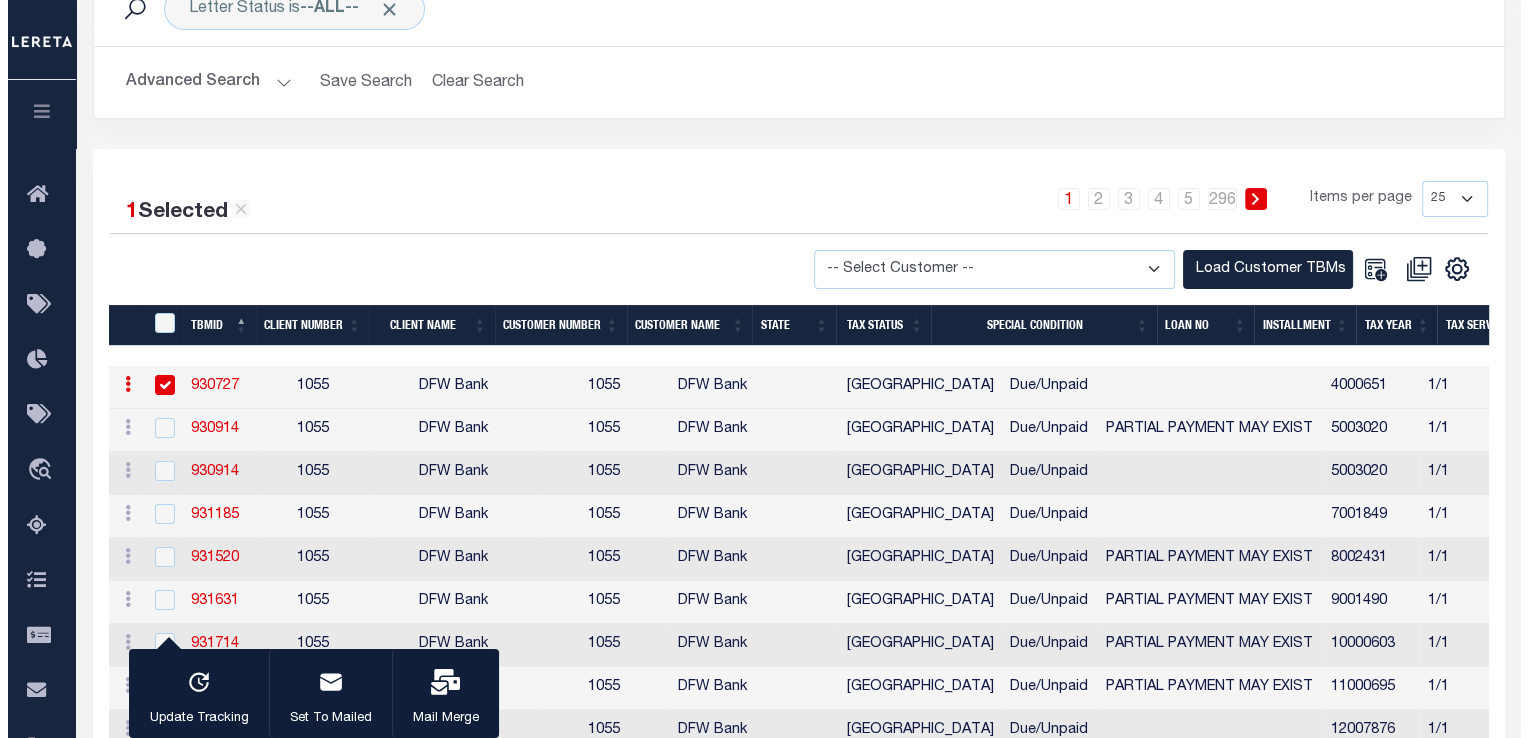 scroll, scrollTop: 284, scrollLeft: 0, axis: vertical 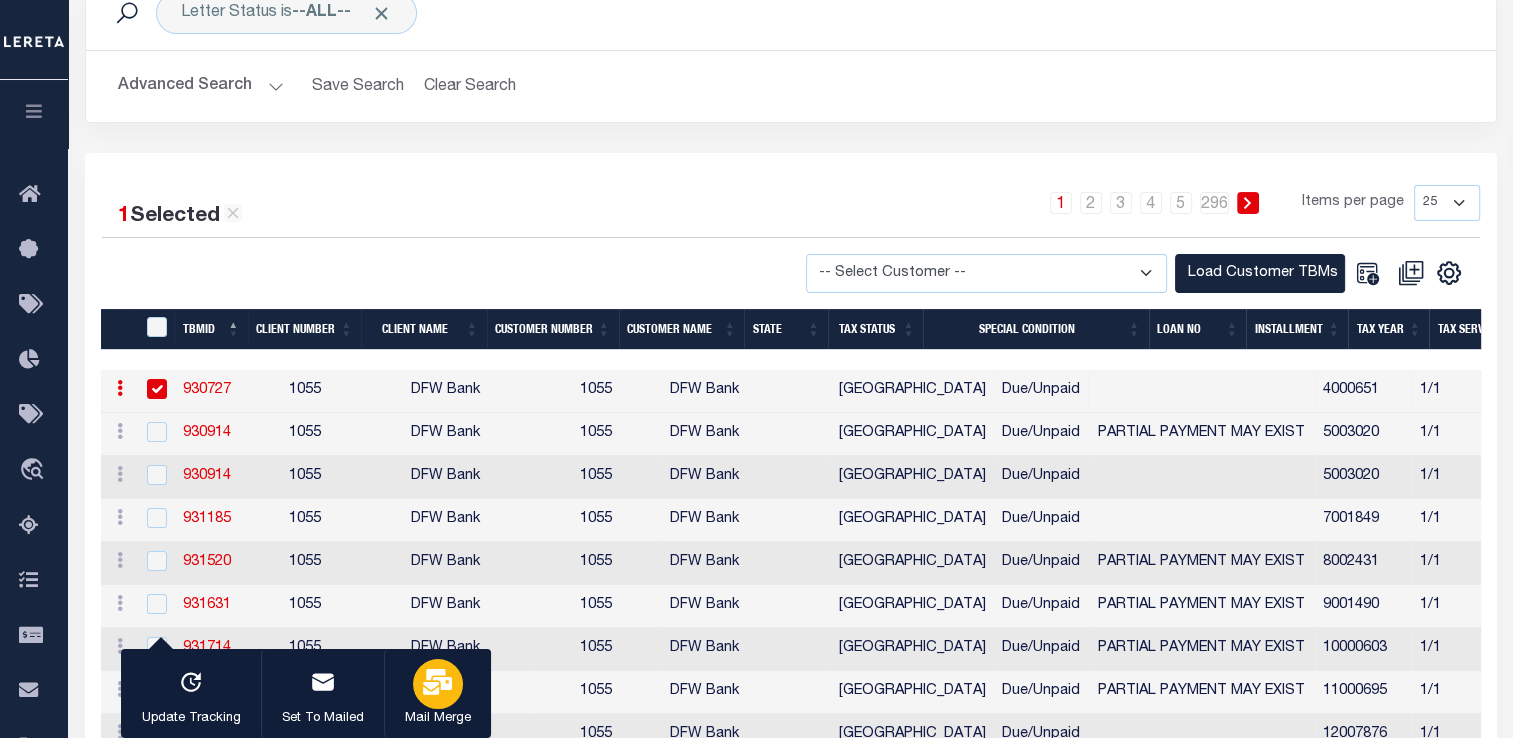 click 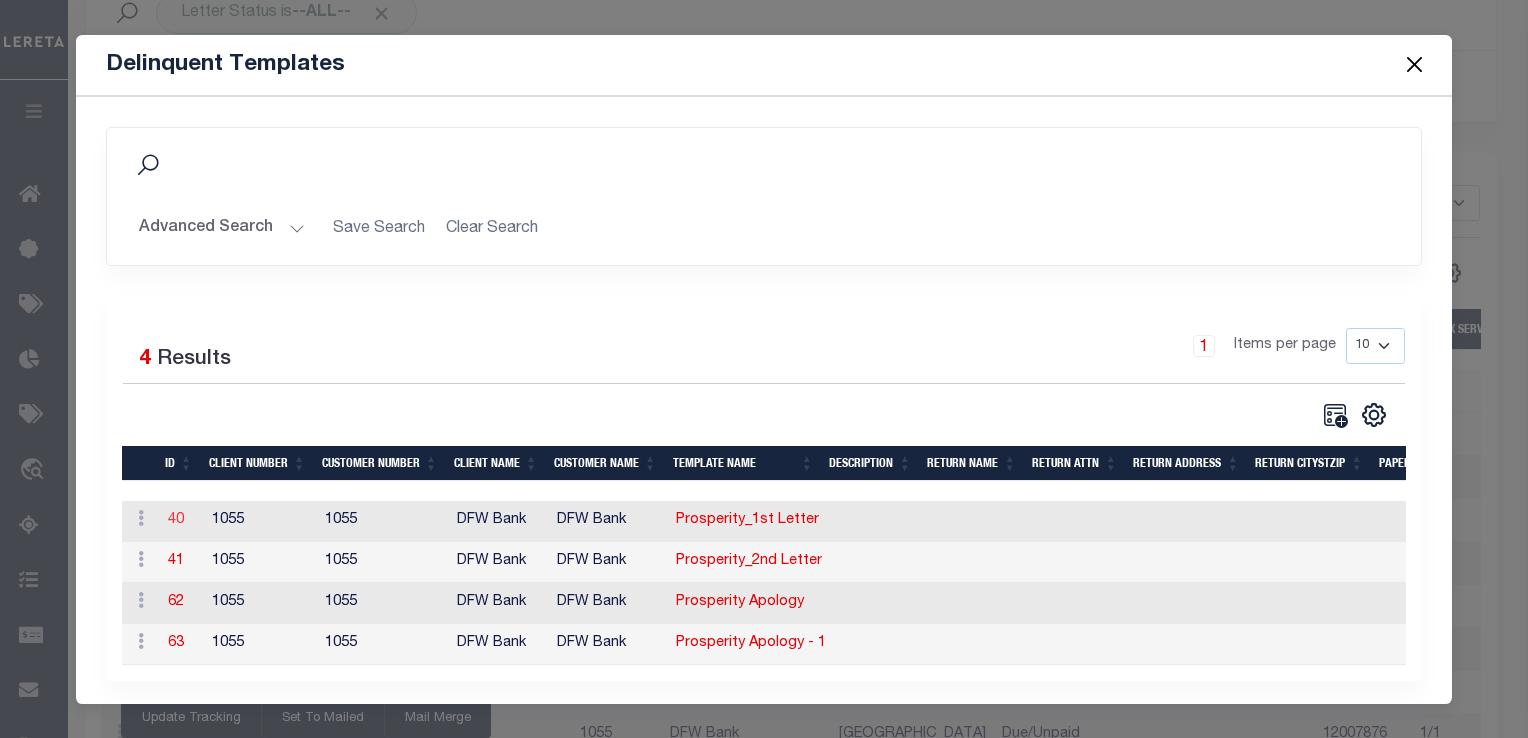 click on "40" at bounding box center [176, 520] 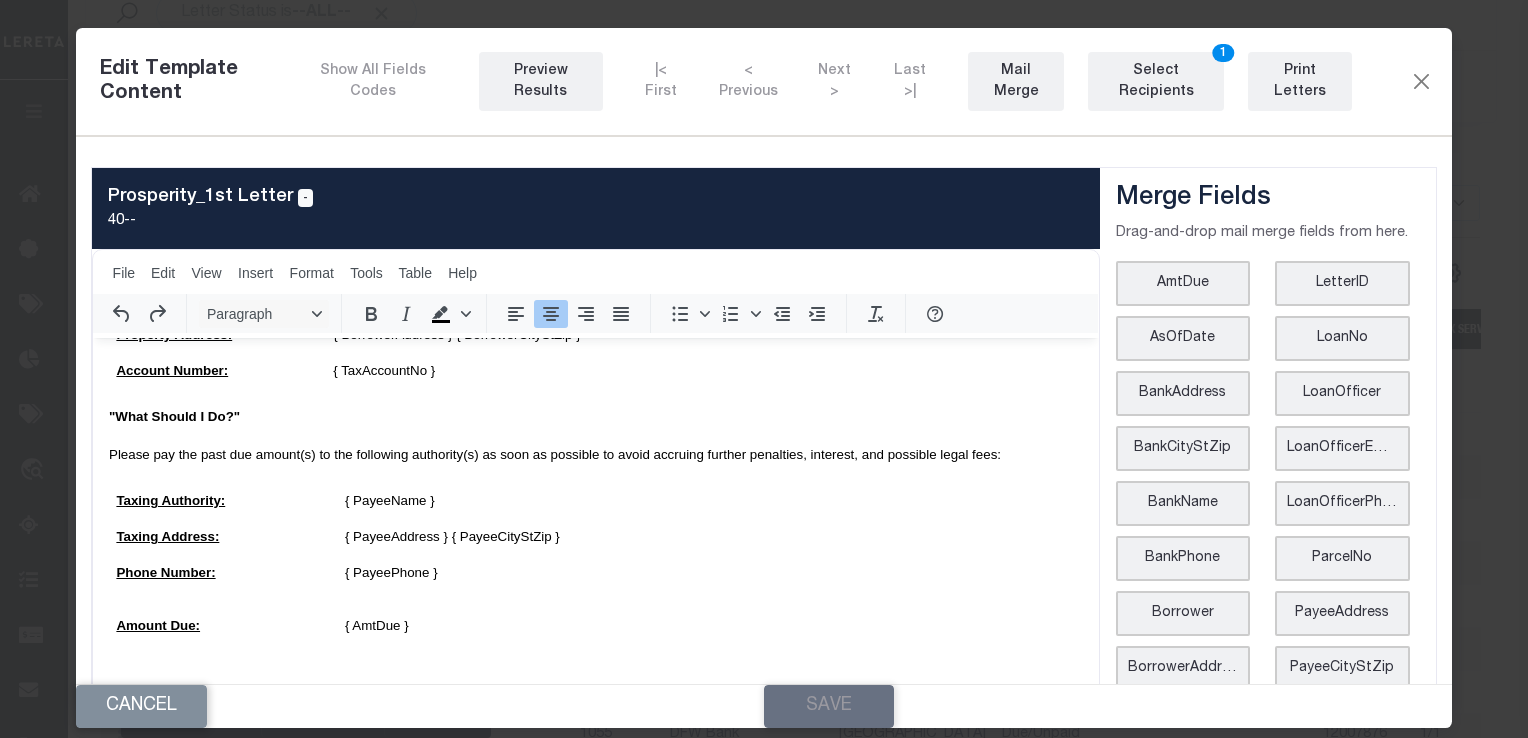 scroll, scrollTop: 792, scrollLeft: 0, axis: vertical 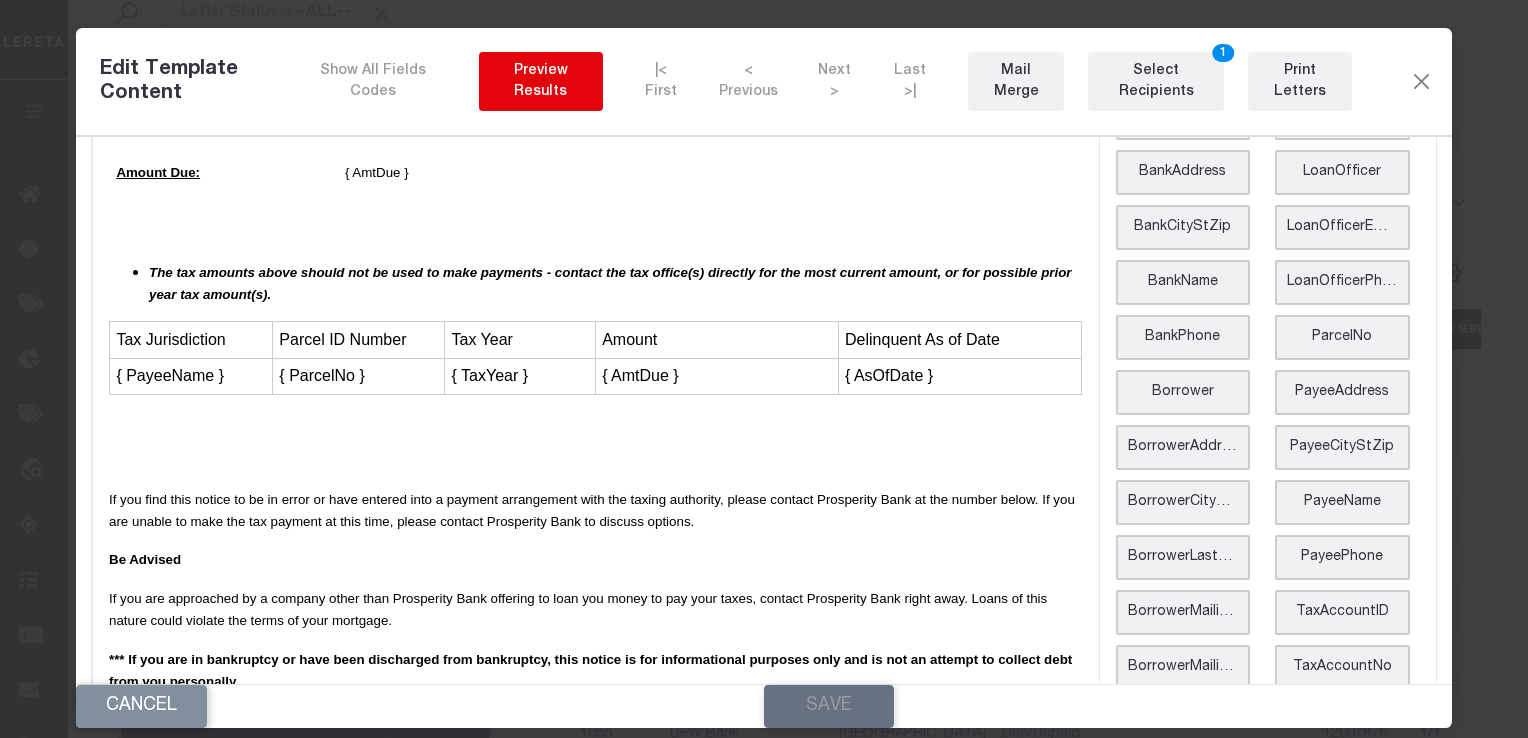 click on "Preview Results" at bounding box center [541, 82] 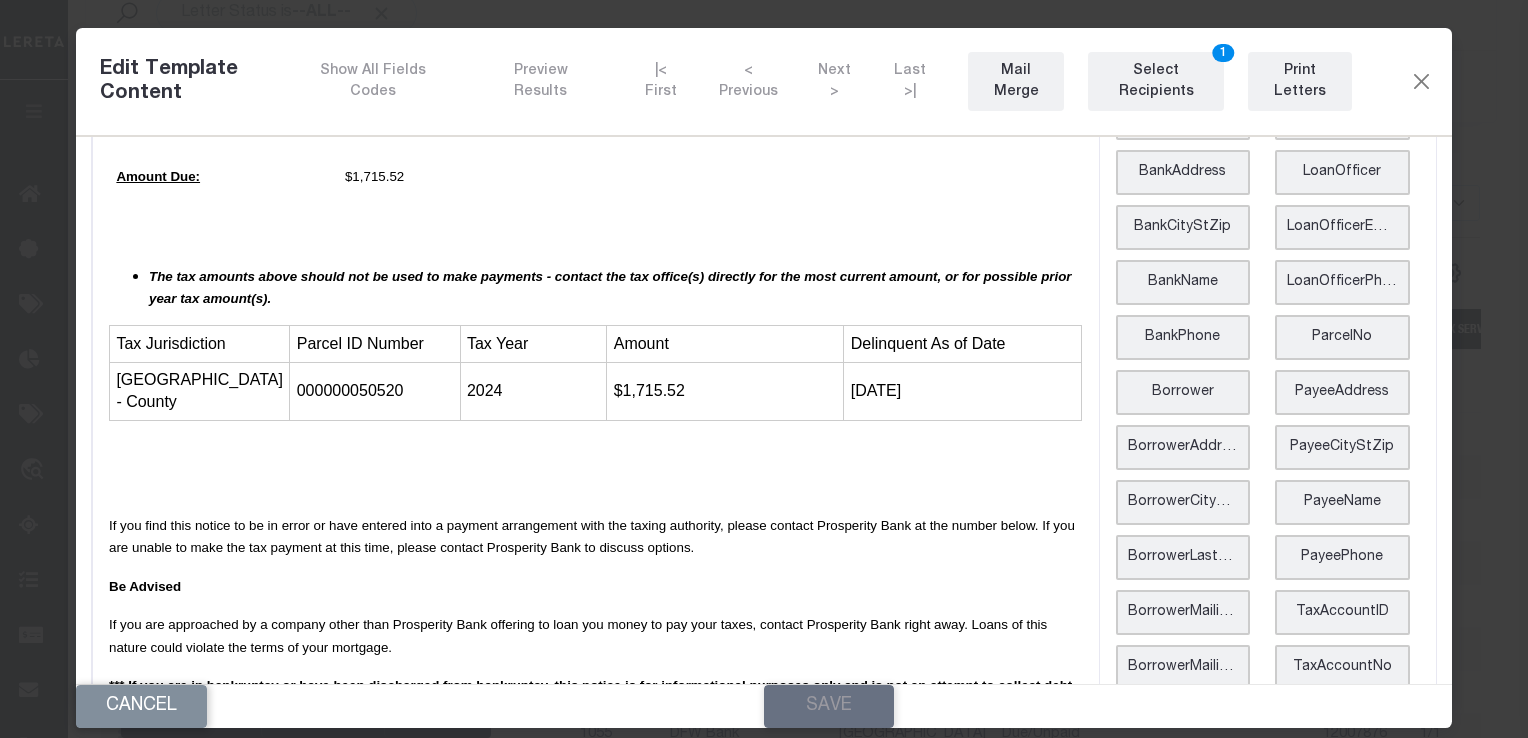 scroll, scrollTop: 815, scrollLeft: 0, axis: vertical 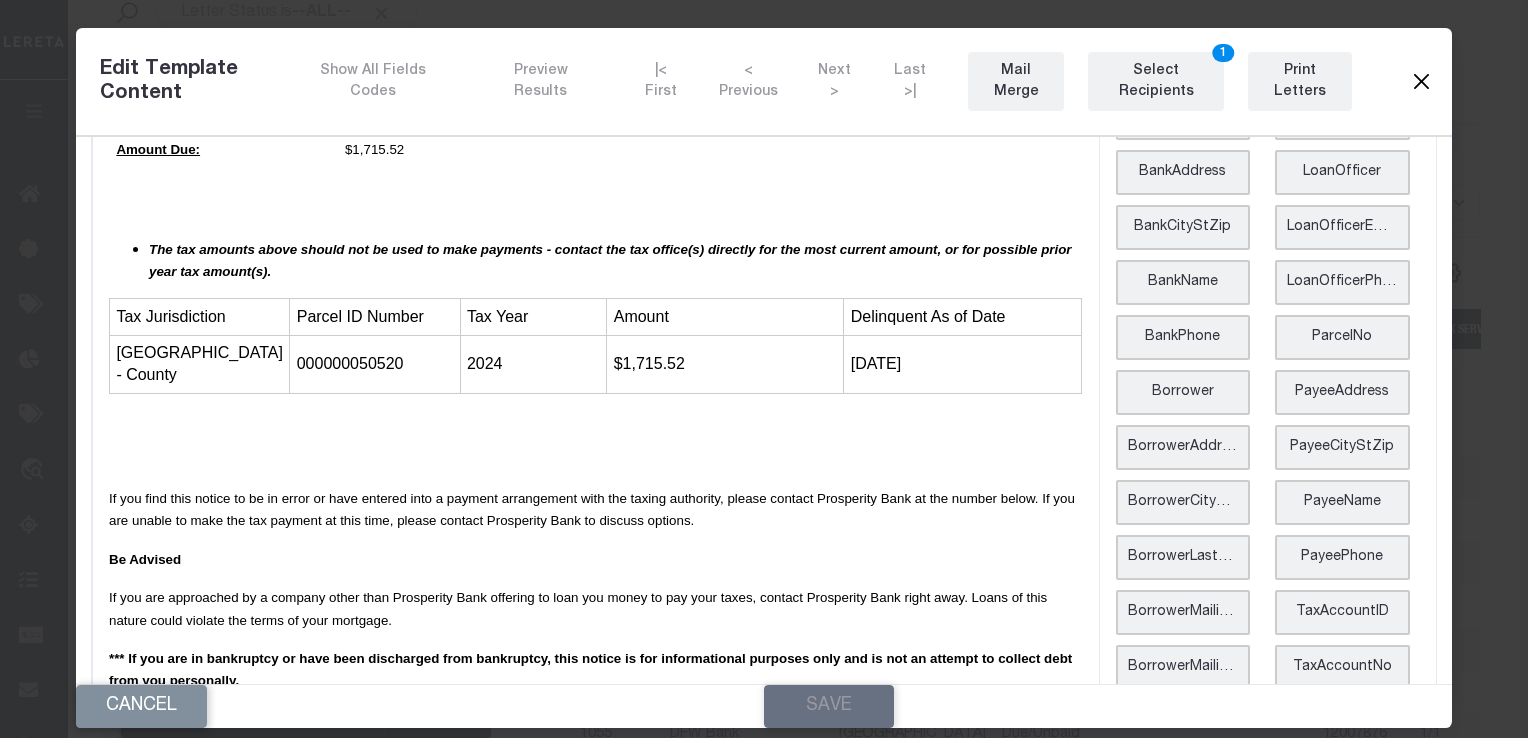 click at bounding box center (1421, 82) 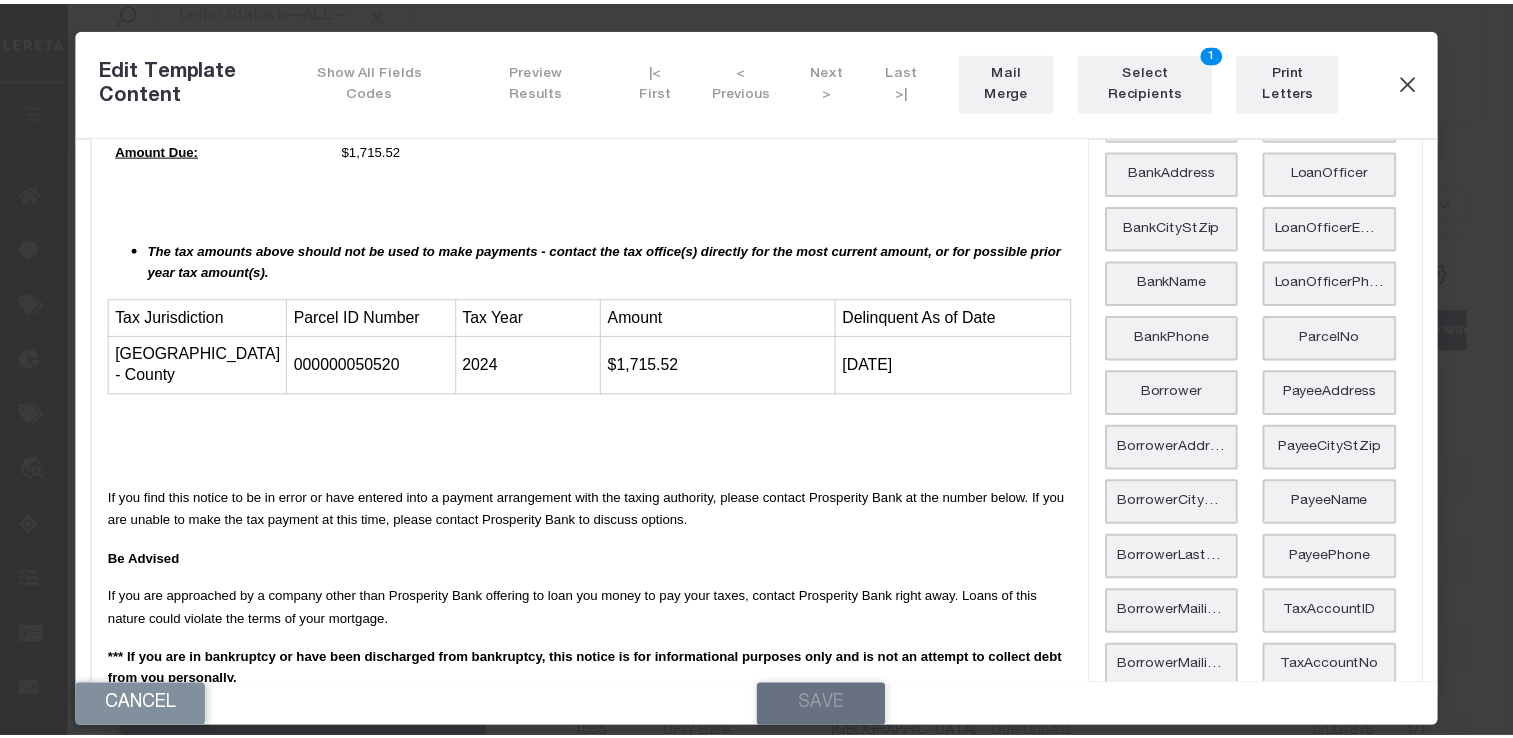 scroll, scrollTop: 0, scrollLeft: 0, axis: both 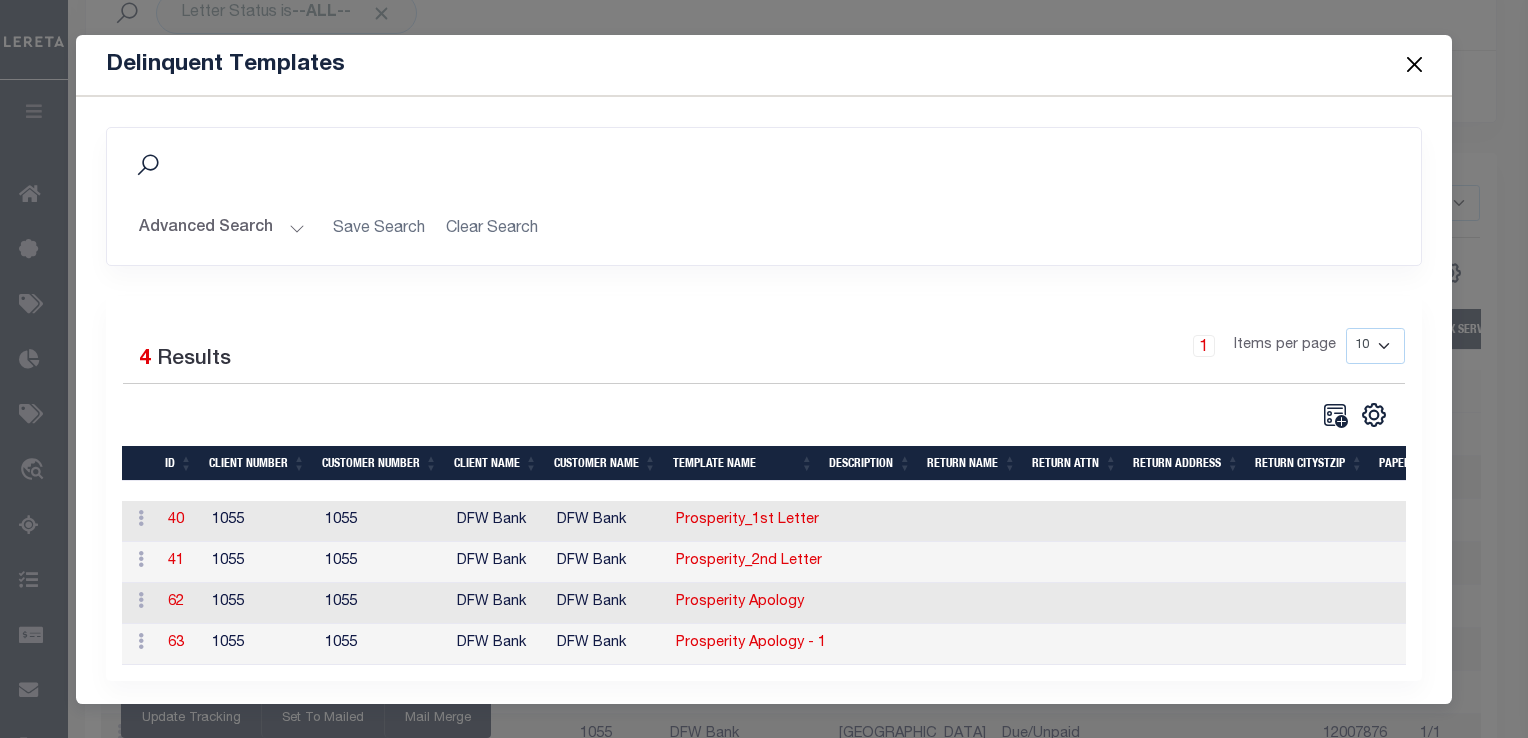 click at bounding box center [1414, 65] 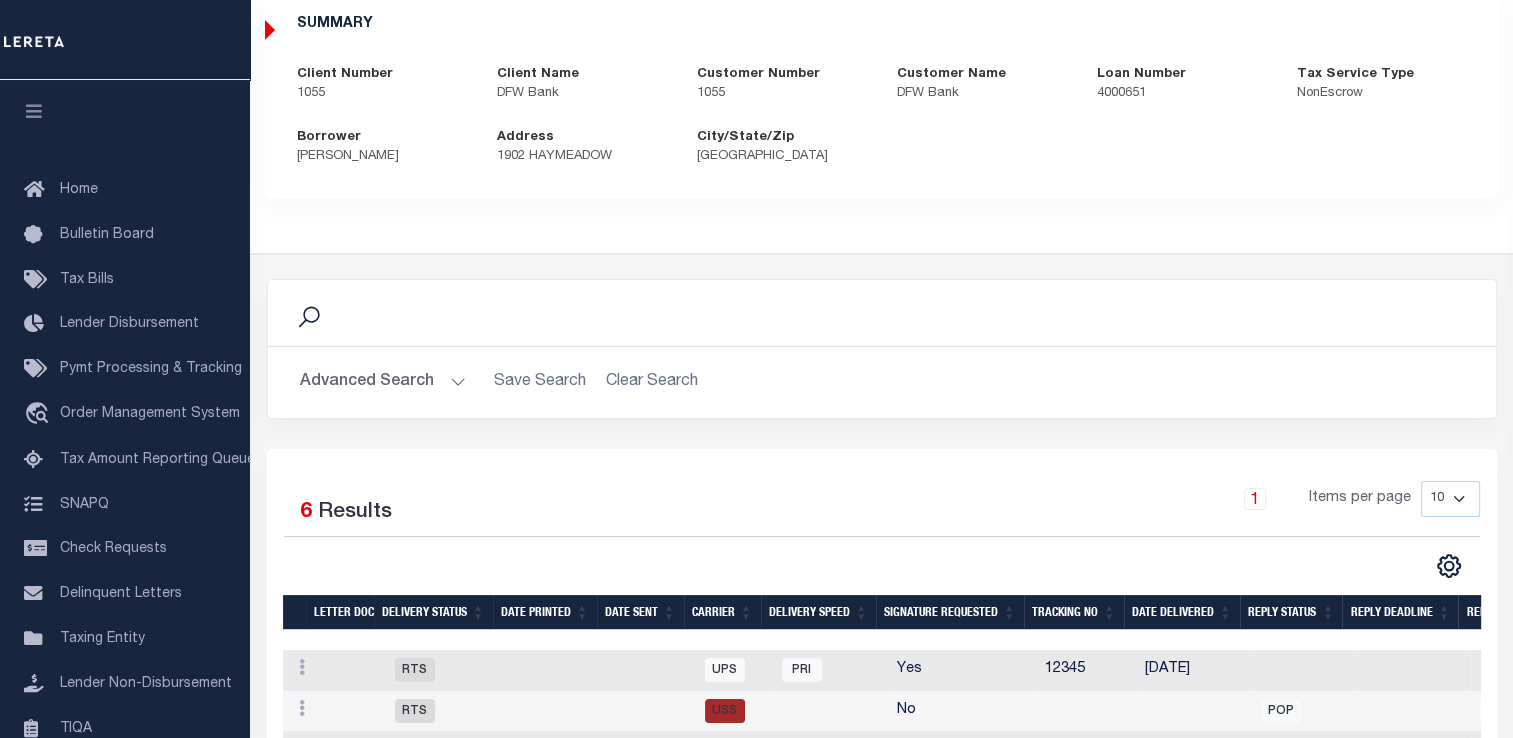 scroll, scrollTop: 0, scrollLeft: 0, axis: both 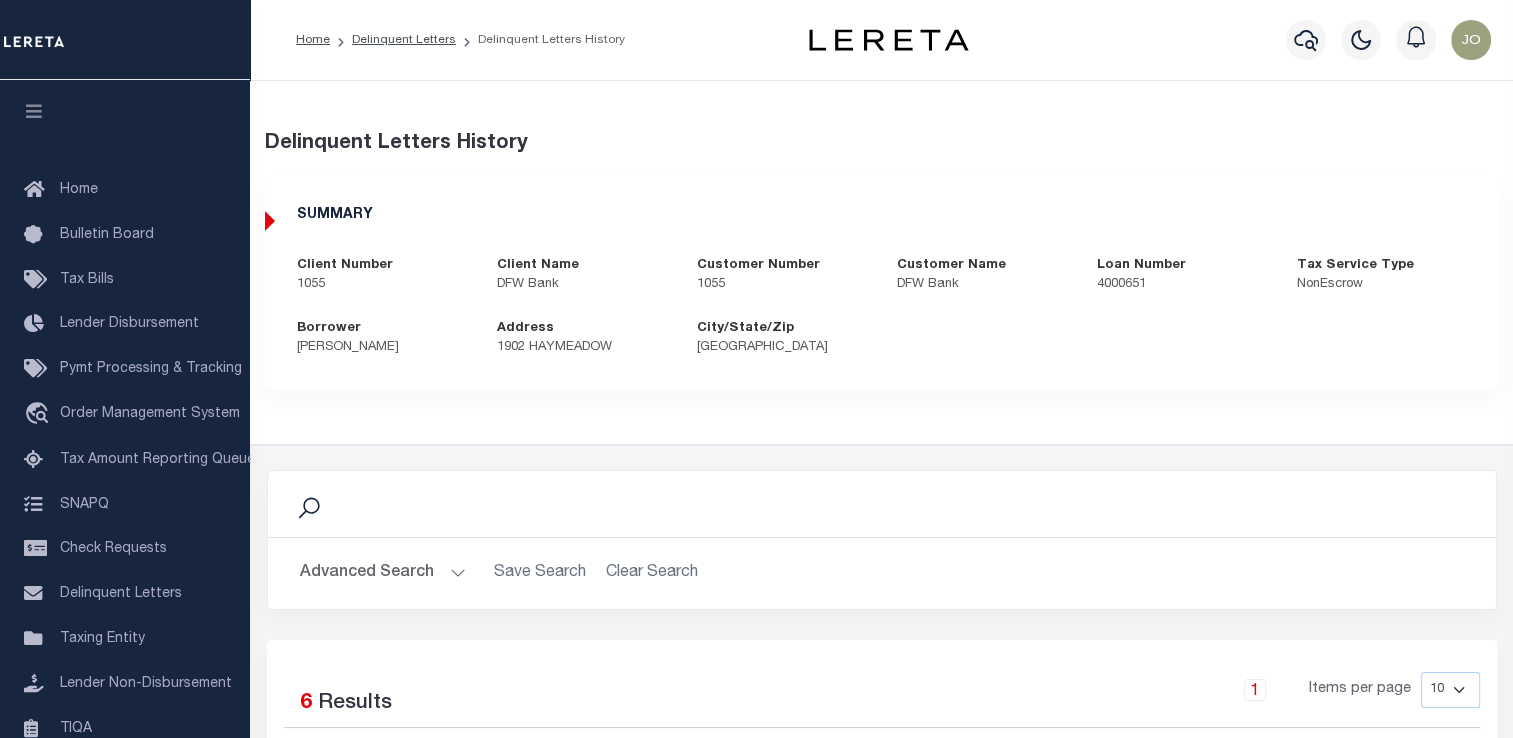 click on "Delinquent Letters History
SUMMARY
Client Number
1055" at bounding box center (882, 274) 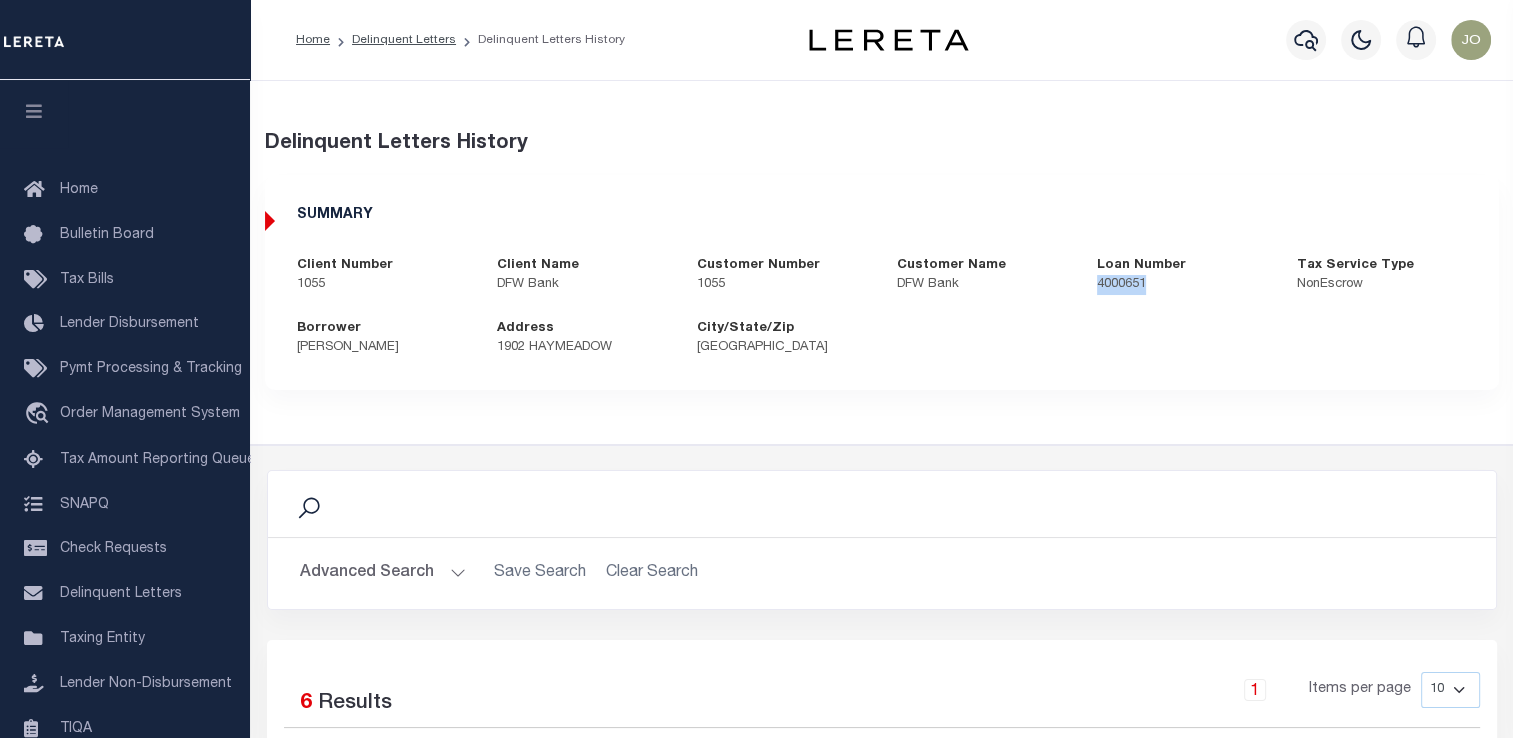 click on "4000651" at bounding box center (1182, 285) 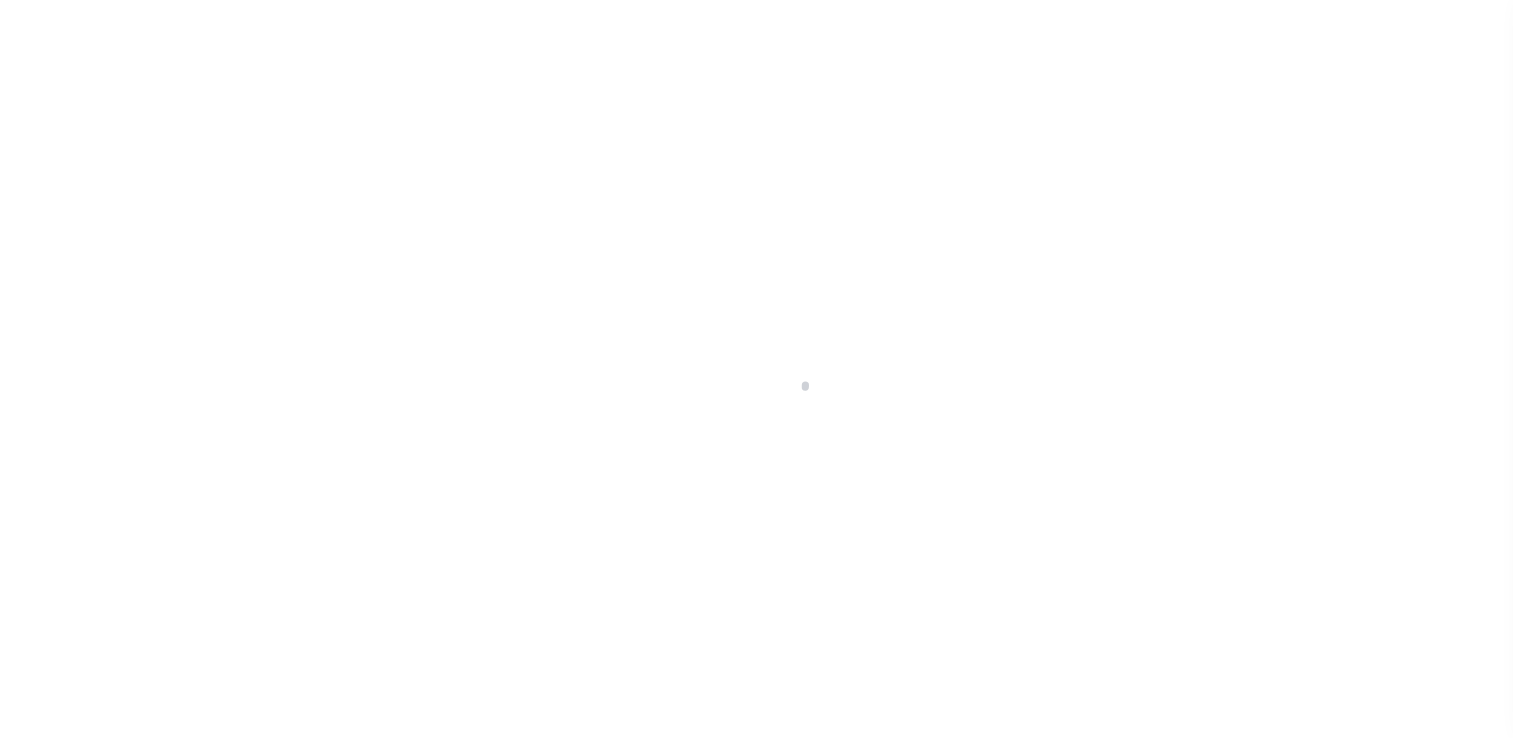 scroll, scrollTop: 0, scrollLeft: 0, axis: both 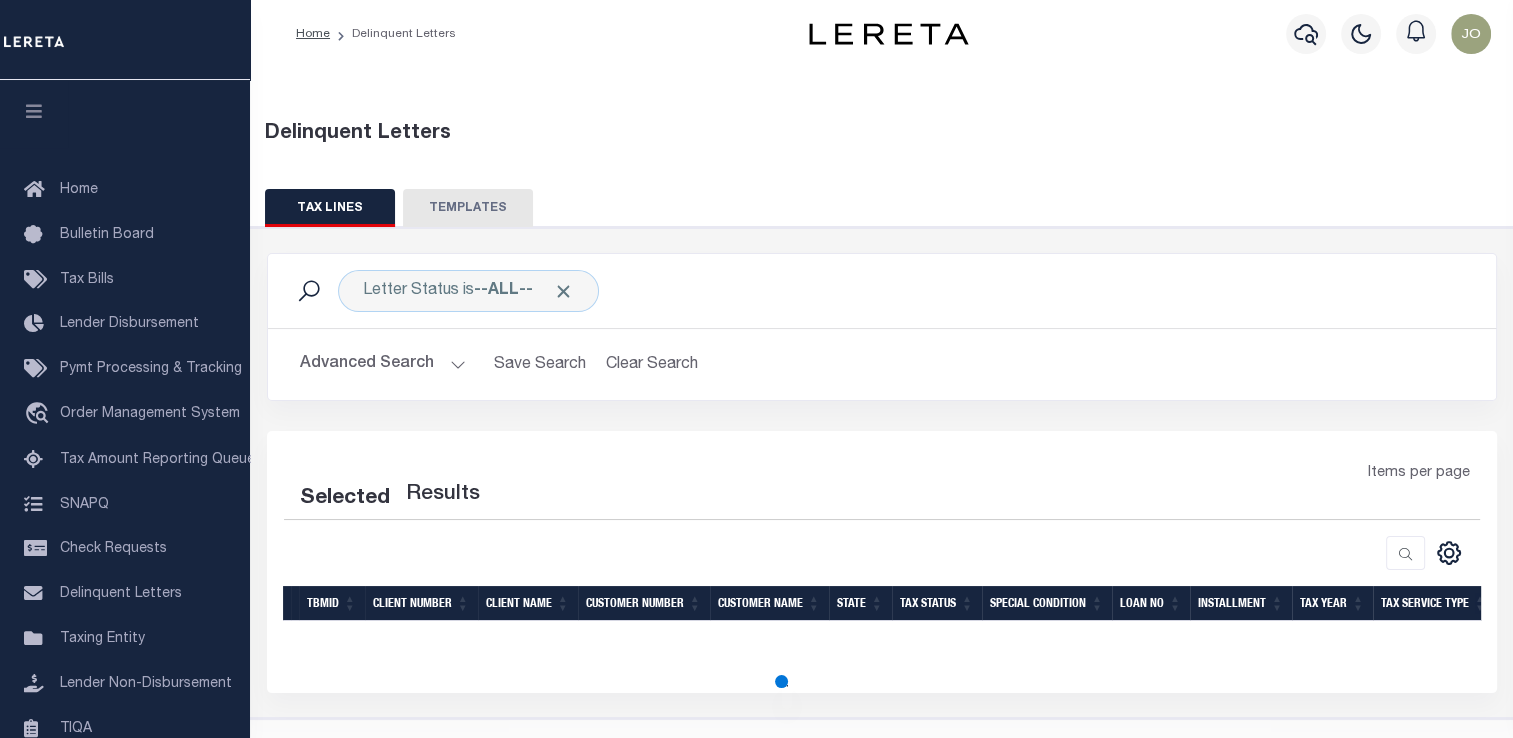 click on "TEMPLATES" at bounding box center [468, 208] 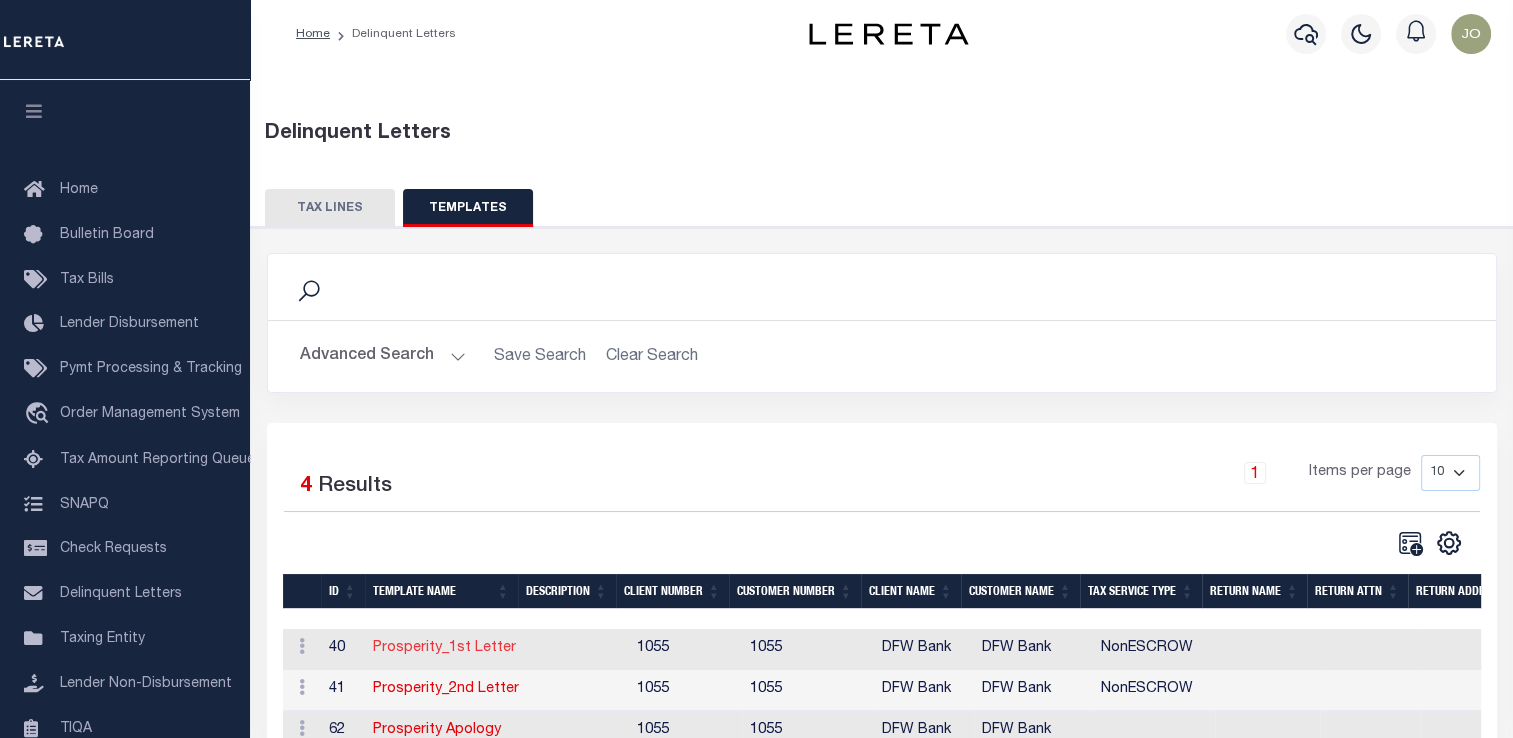 click on "Prosperity_1st Letter" at bounding box center [444, 648] 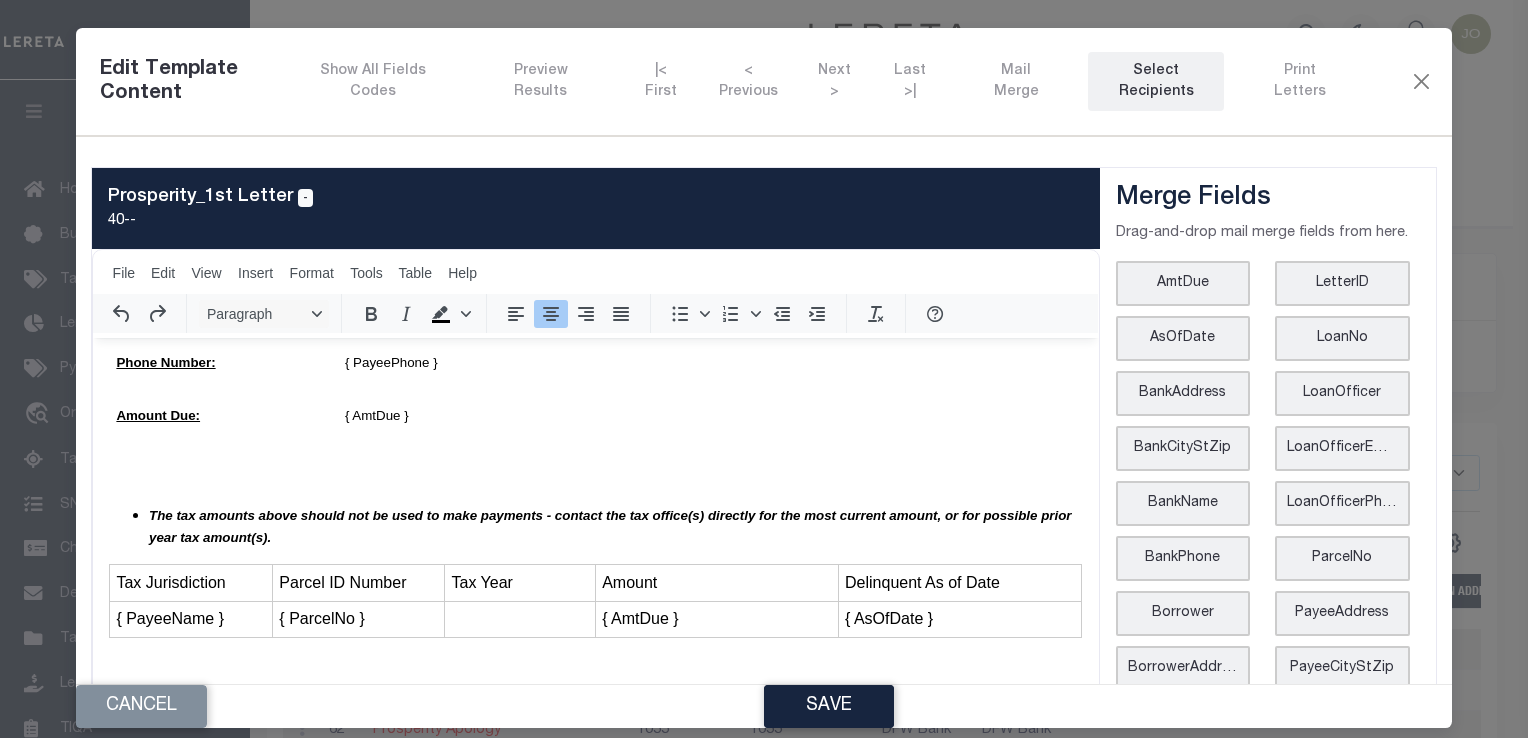 scroll, scrollTop: 792, scrollLeft: 0, axis: vertical 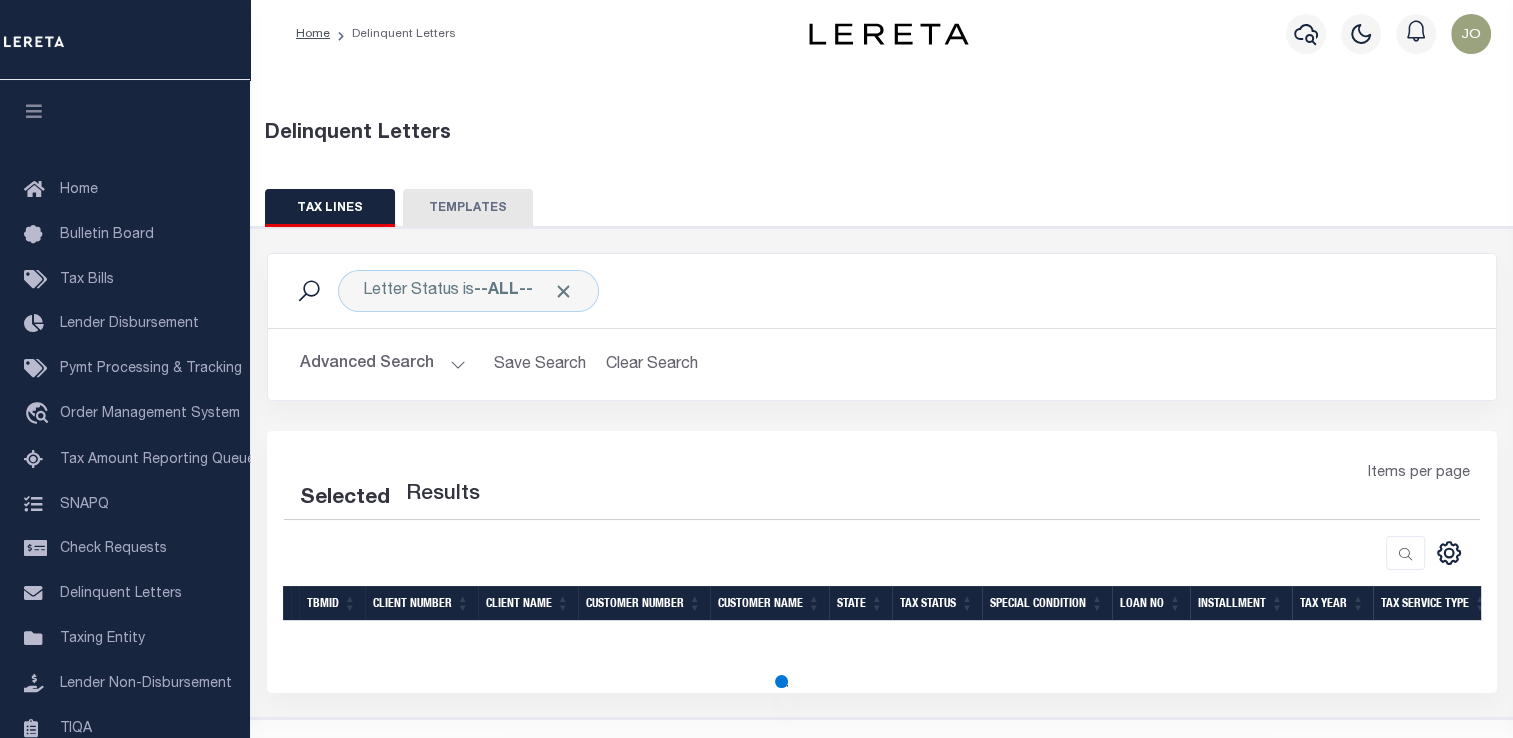 click on "TEMPLATES" at bounding box center (468, 208) 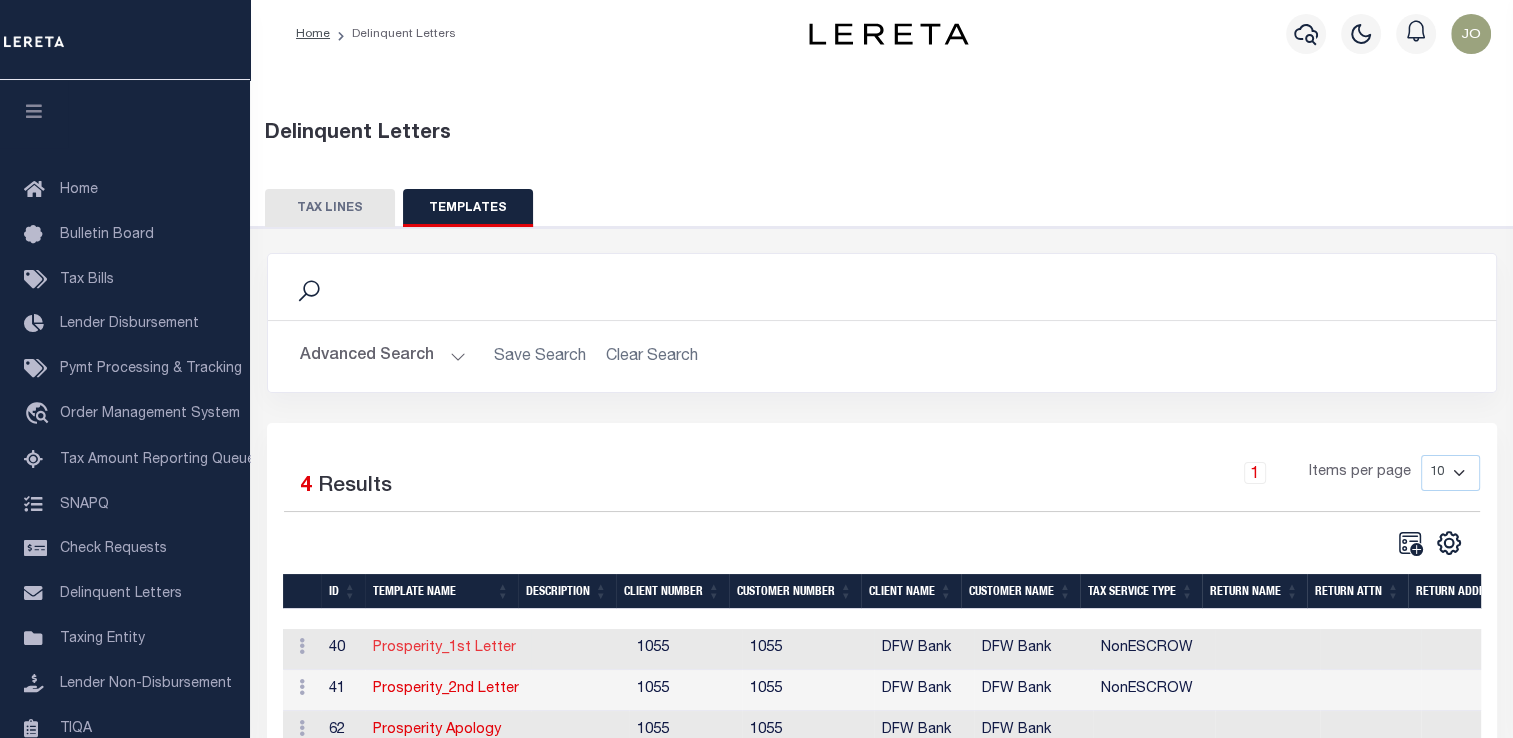 click on "Prosperity_1st Letter" at bounding box center (444, 648) 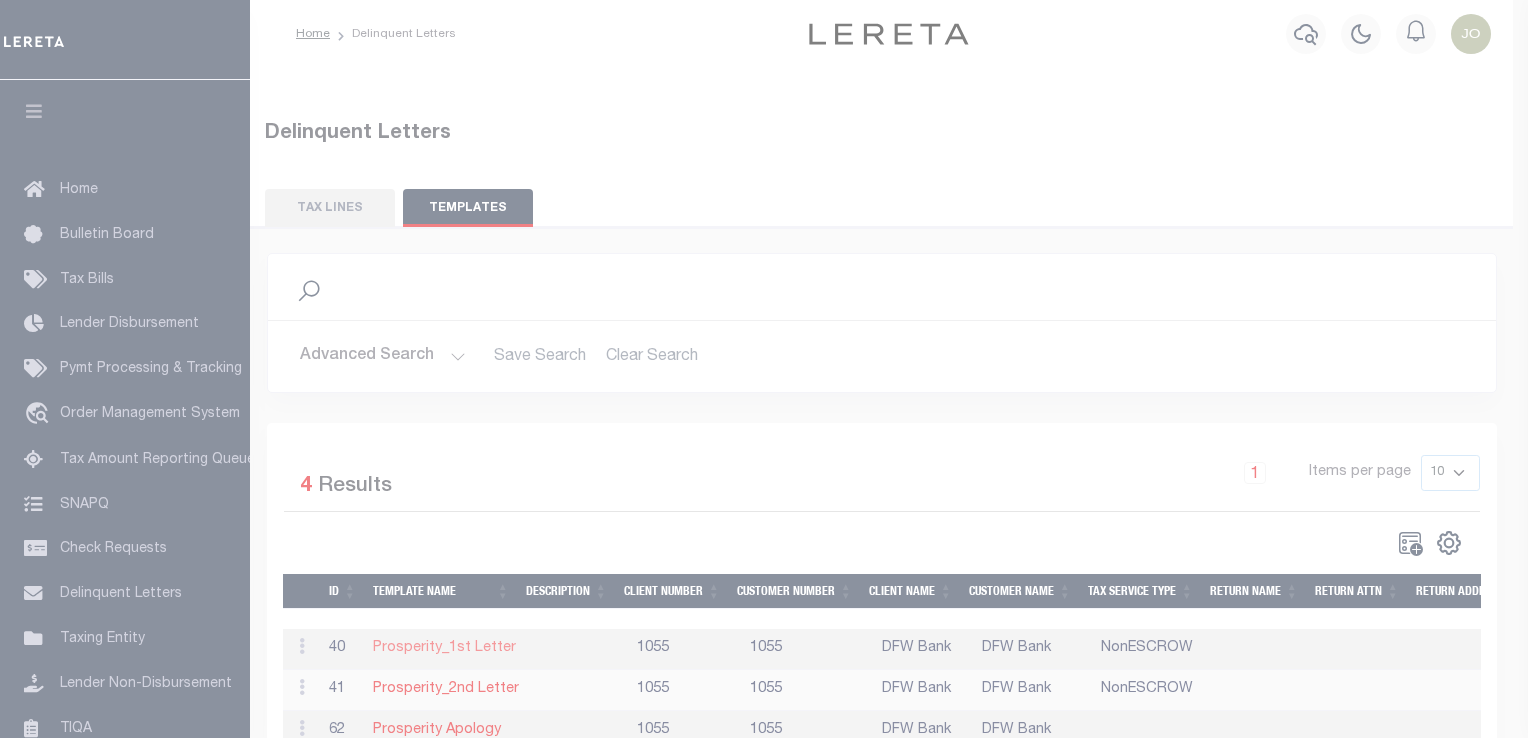 type on "<p style="text-align: center;"><img style="float: left;" src="data:image/png;base64,iVBORw0KGgoAAAANSUhEUgAAA7AAAACxCAMAAADK16HIAAAAAXNSR0IArs4c6QAAAARnQU1BAACxjwv8YQUAAAMAUExURf///wAAAPf37+/v7xkZGa2trTE6OggIAGtra0I6Qr29vUpKShAICObm3s7W1iEZISEpKdbW3oR7hFJSWjExKbWttealveZCveZzveYQvebelObeQozvnObeaxkQWoyUlHNza1pjWs7Fxeal7+ZC7+/eveZz7+YQ760QMYy9zmsQYxkxWhm1axm1KRm1Shm1CHN7e5ycpa0x3kox3nsx3msxMWshCISM74Ra70IhCISMxYRaxYRalJQhCISMhK0QYxCEY4zvzhmEEBBaYxlaEBkQjFKM71KMrRmM7xmMrRnmaxnmKa21a621KUq1a0q1KVJa71JarRla7xlarXu1a3u1Ka0xMYy971K97+ZrEFK9reYpEOatEBm97xm9rVKMzlKMjBmMzhmMjBnmShnmCK21Sq21CEq1Skq1CFJazlJajBlazhlajHu1Snu1CFK9zuZKEFK9jOYIEOaMEBm9zhm9jJyUlNbeEHu9nGsxY7WM762EOrVa73uEOq1aOntaOrWMxa2EELVaxXuEEK1aEHtaEJSEY0qEEJRaY0paEEoQjK0QjHsQjEIZWrUhCK3ma0rma0rmKa3mKa1zlHvma3vmKa3mSkrmSkrmCK3mCK1SlHvmSnvmCFLv760xY+ZrlFKEY+ZrQlLvrTGEY+YpQuYplOatQhnv7xnvrYzv7+atlBmEMTFaYxlaMeZra+Ypa+ataxkQrRkQ77XmzrXOnBkxjFLvzuZKlOZKQlLvjOYIQuYIlOaMQhnvzhnvjOaMlOZKa+YIa+aMaxkQzvfeEJy9nLWEY0qEMbVaY0paMUoQra0QrXsQra0Q70oQ73sQ73sQMUoxjK0xj..." 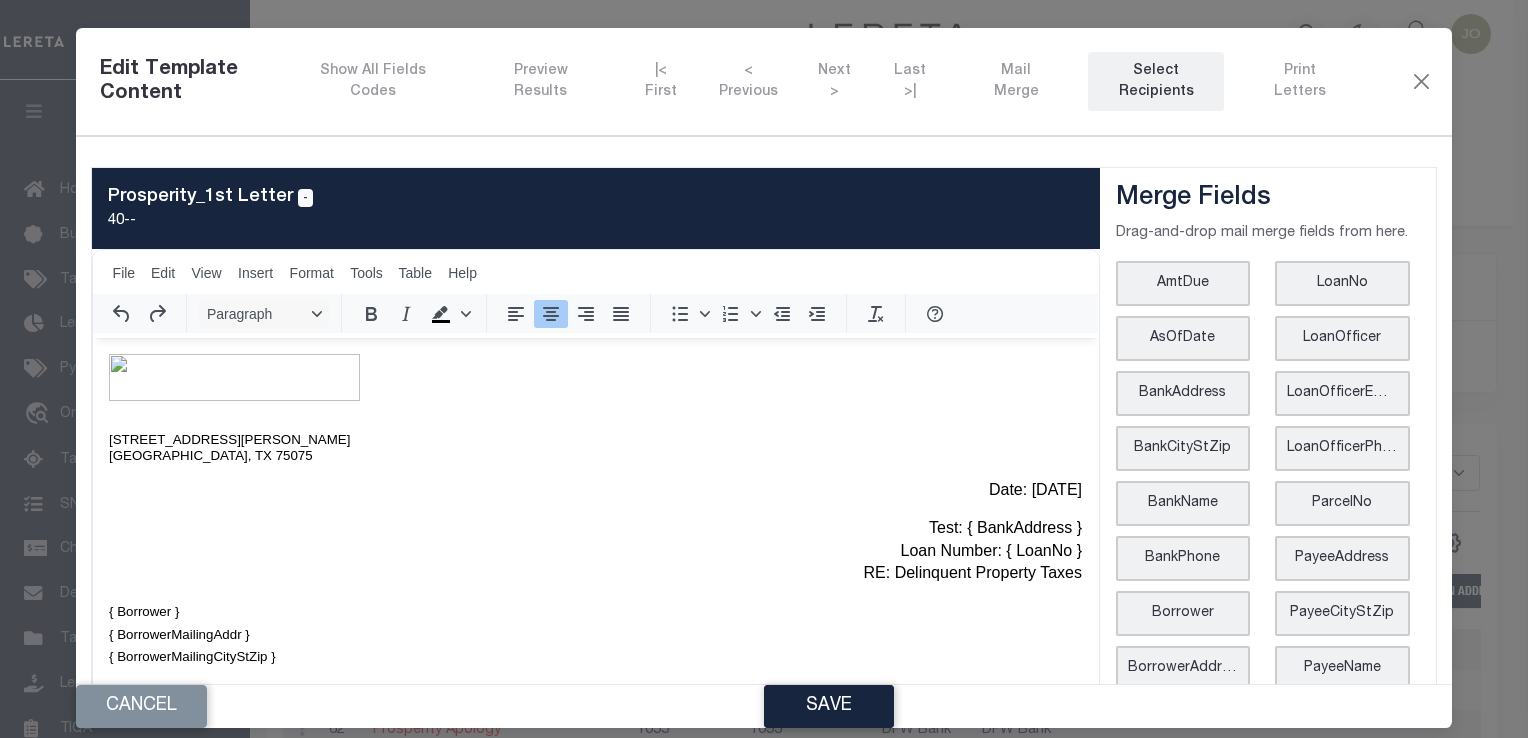 scroll, scrollTop: 0, scrollLeft: 0, axis: both 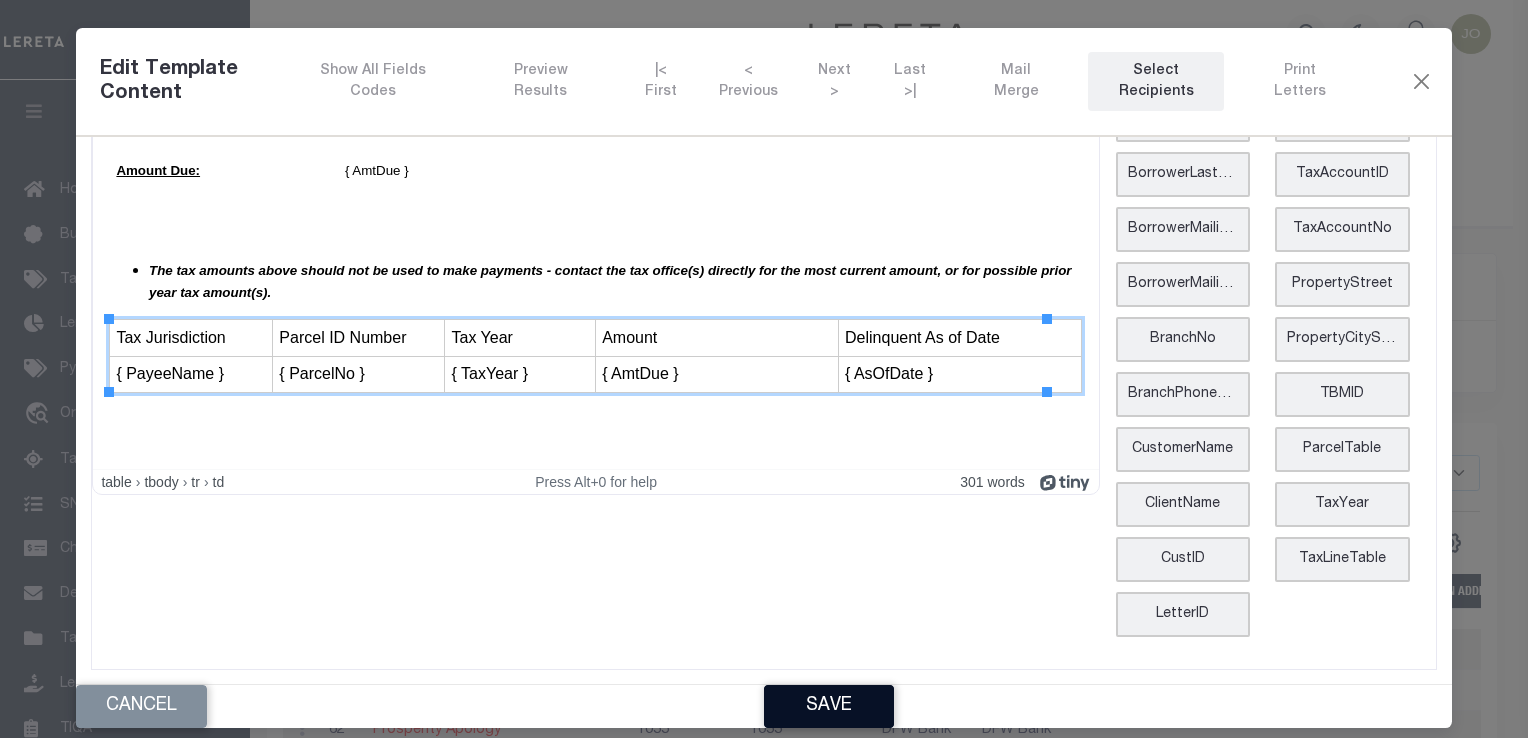 click on "Save" at bounding box center [829, 706] 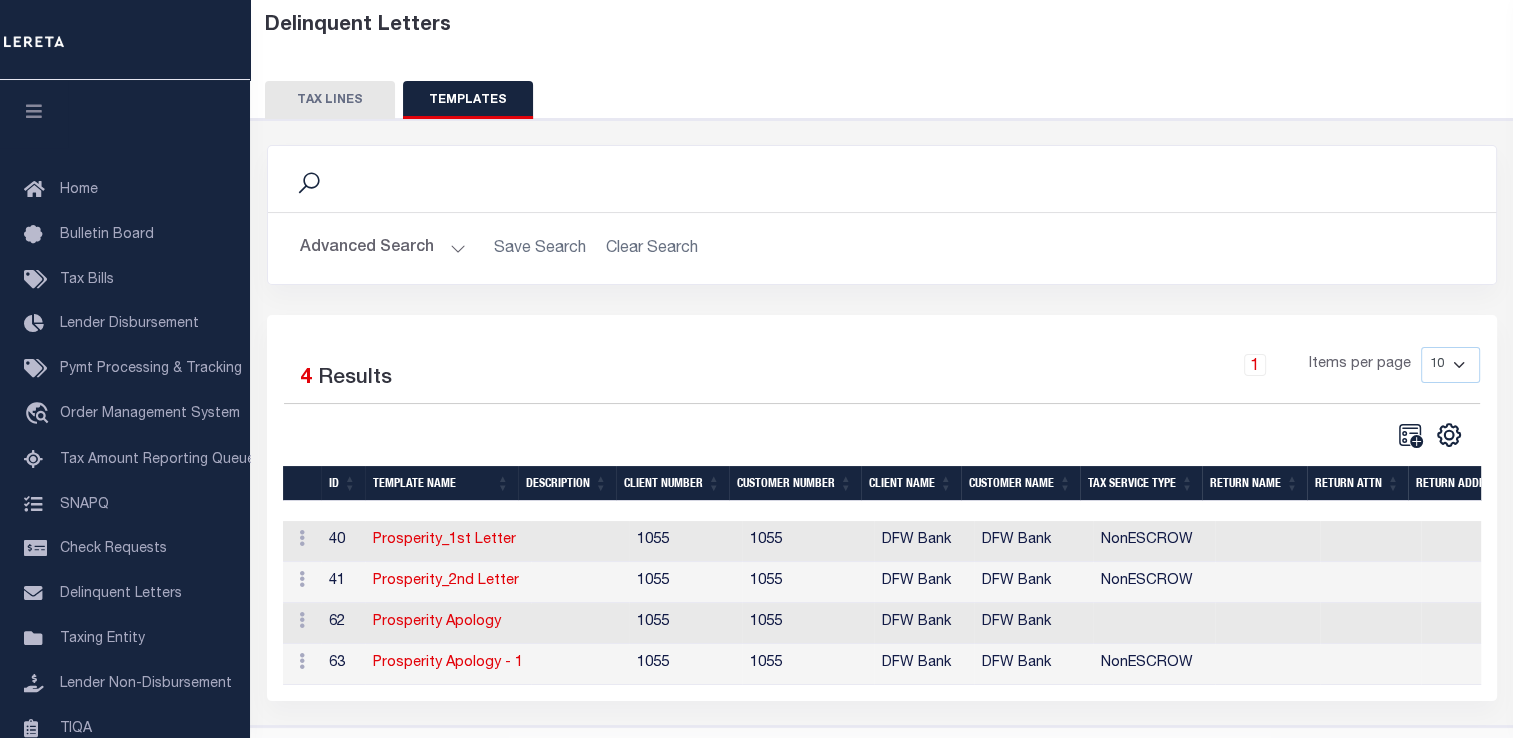 scroll, scrollTop: 173, scrollLeft: 0, axis: vertical 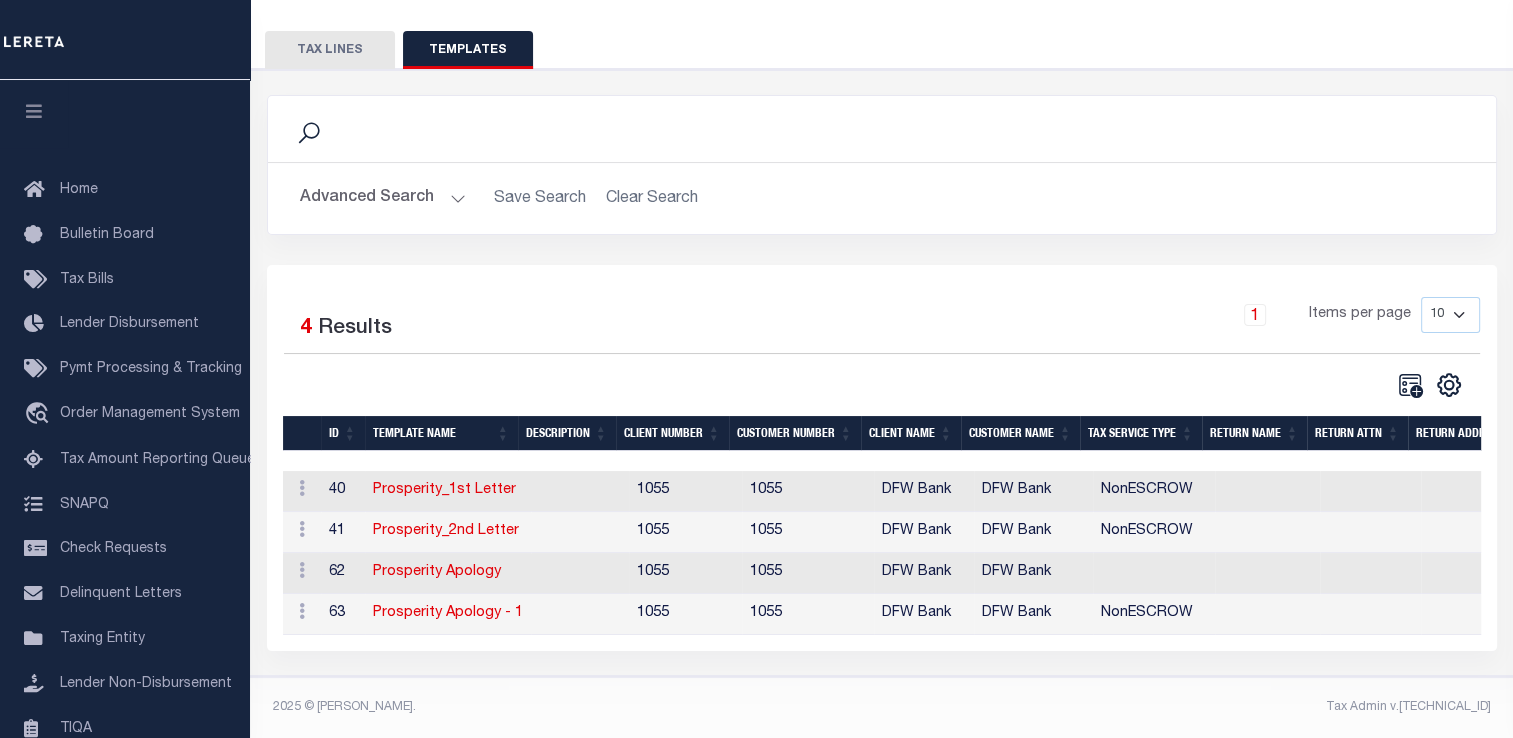 click on "Advanced Search" at bounding box center [383, 198] 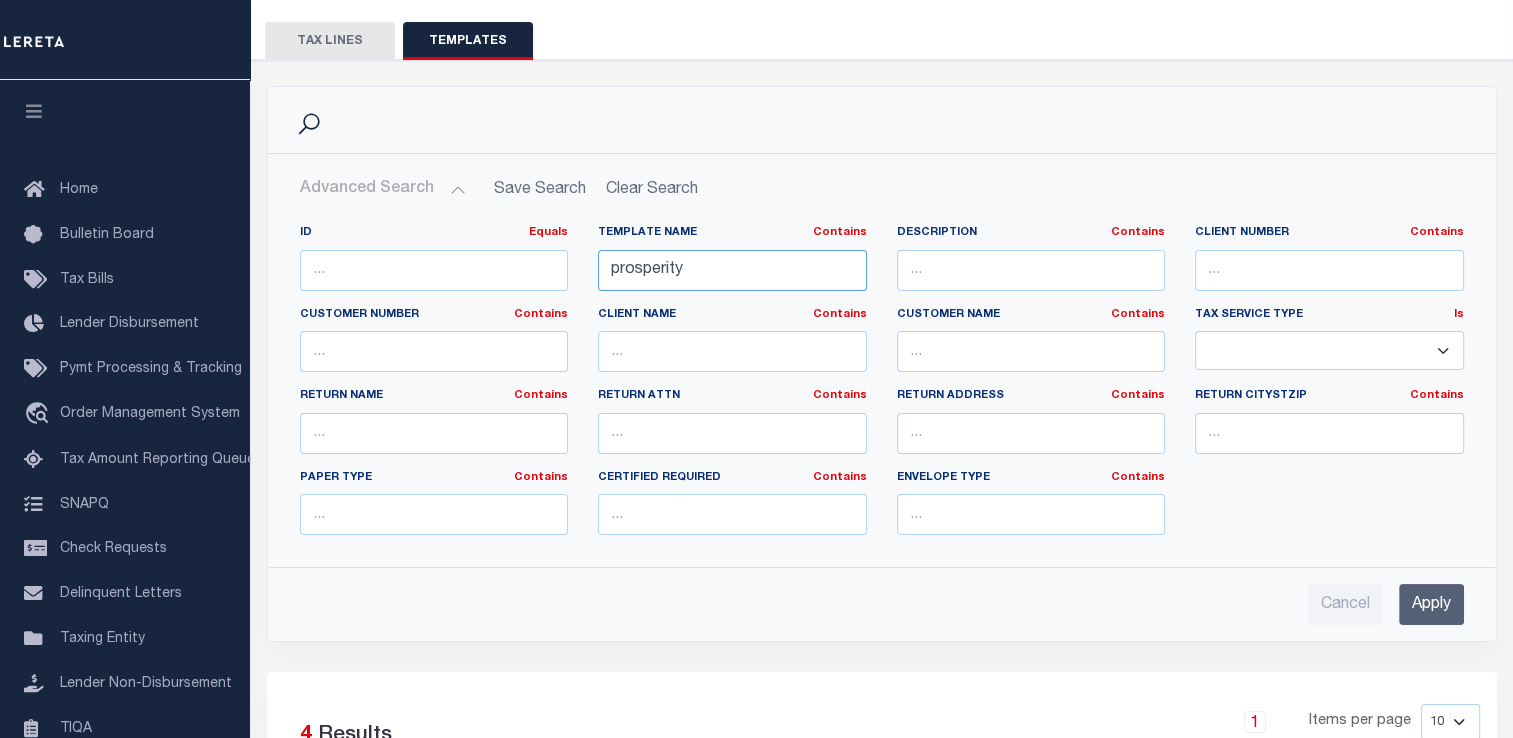 click on "prosperity" at bounding box center [732, 270] 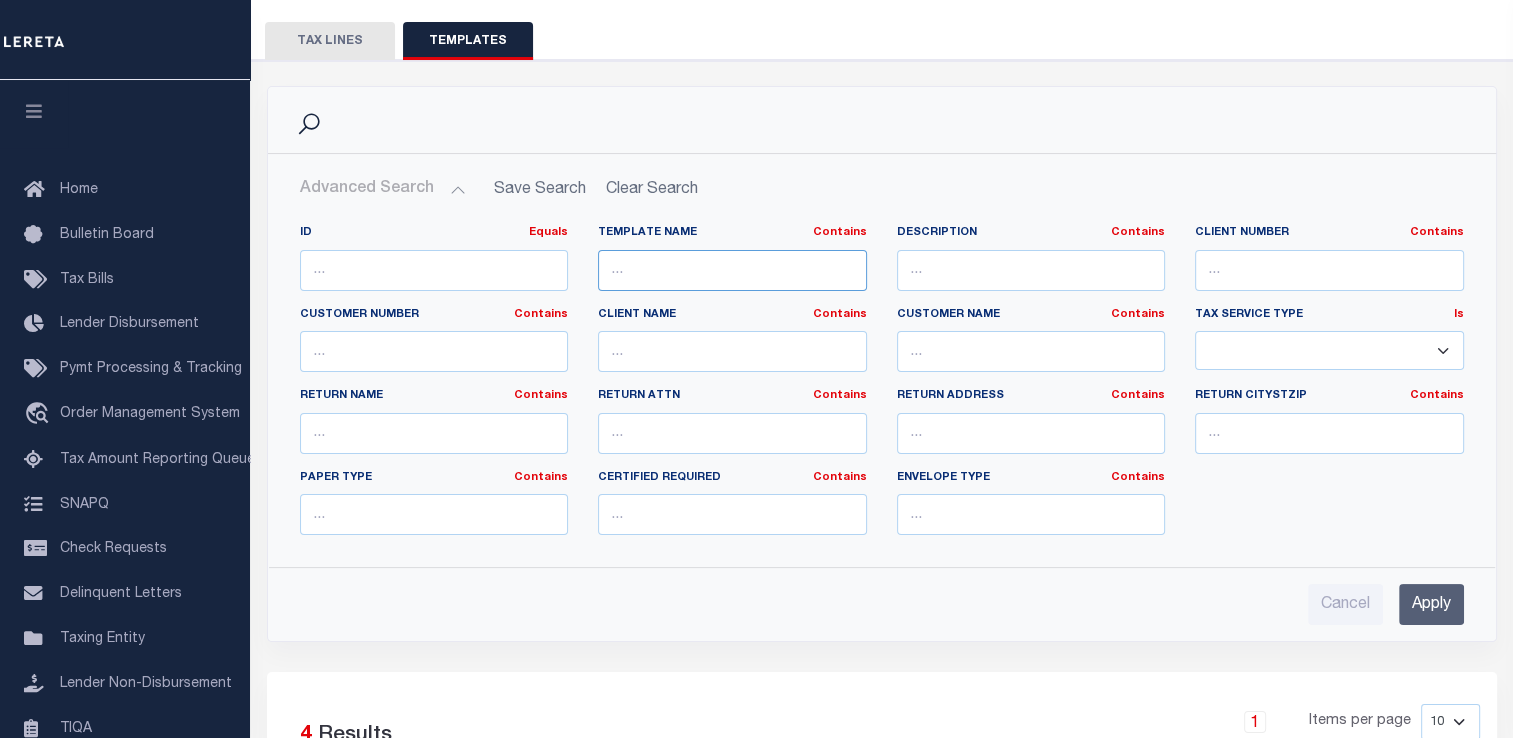 scroll, scrollTop: 588, scrollLeft: 0, axis: vertical 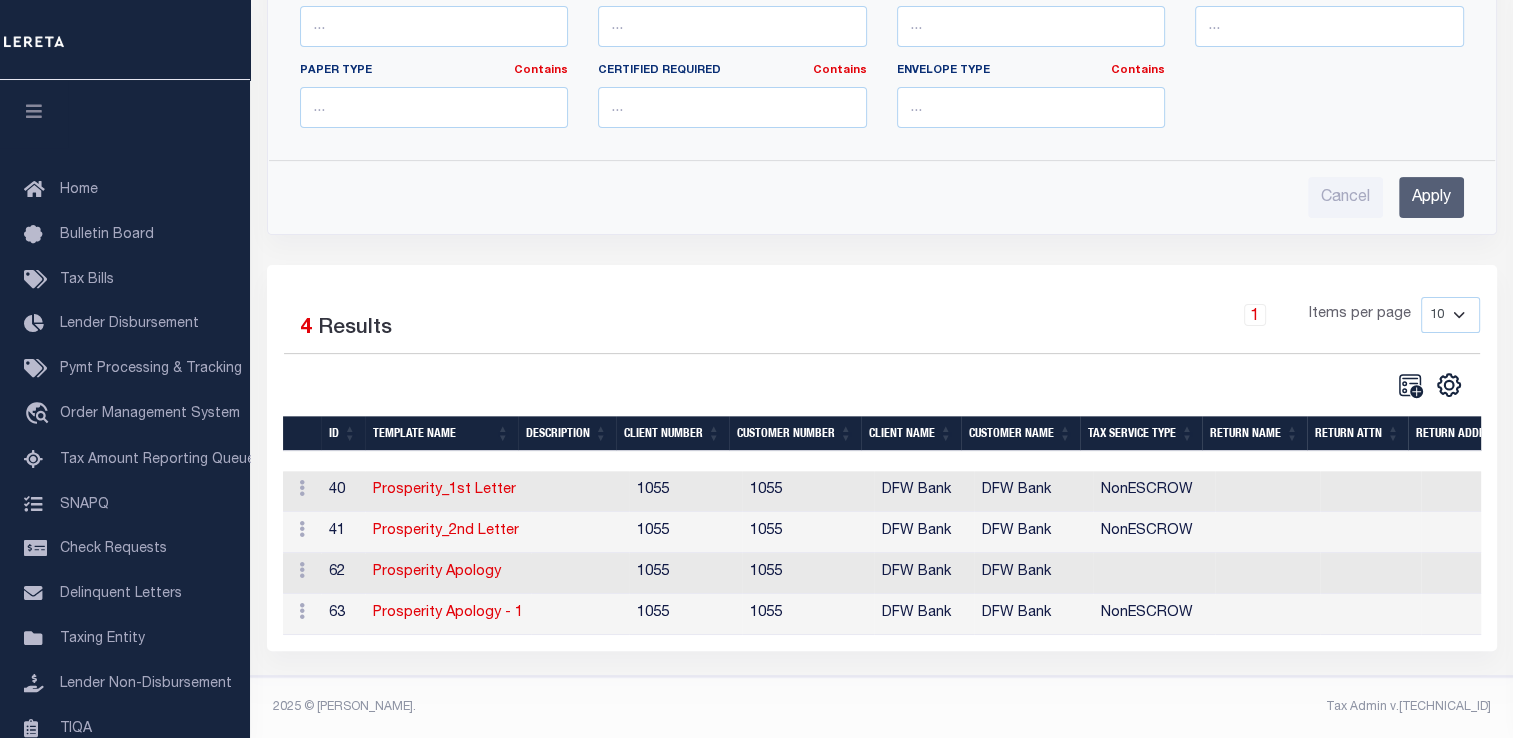 type 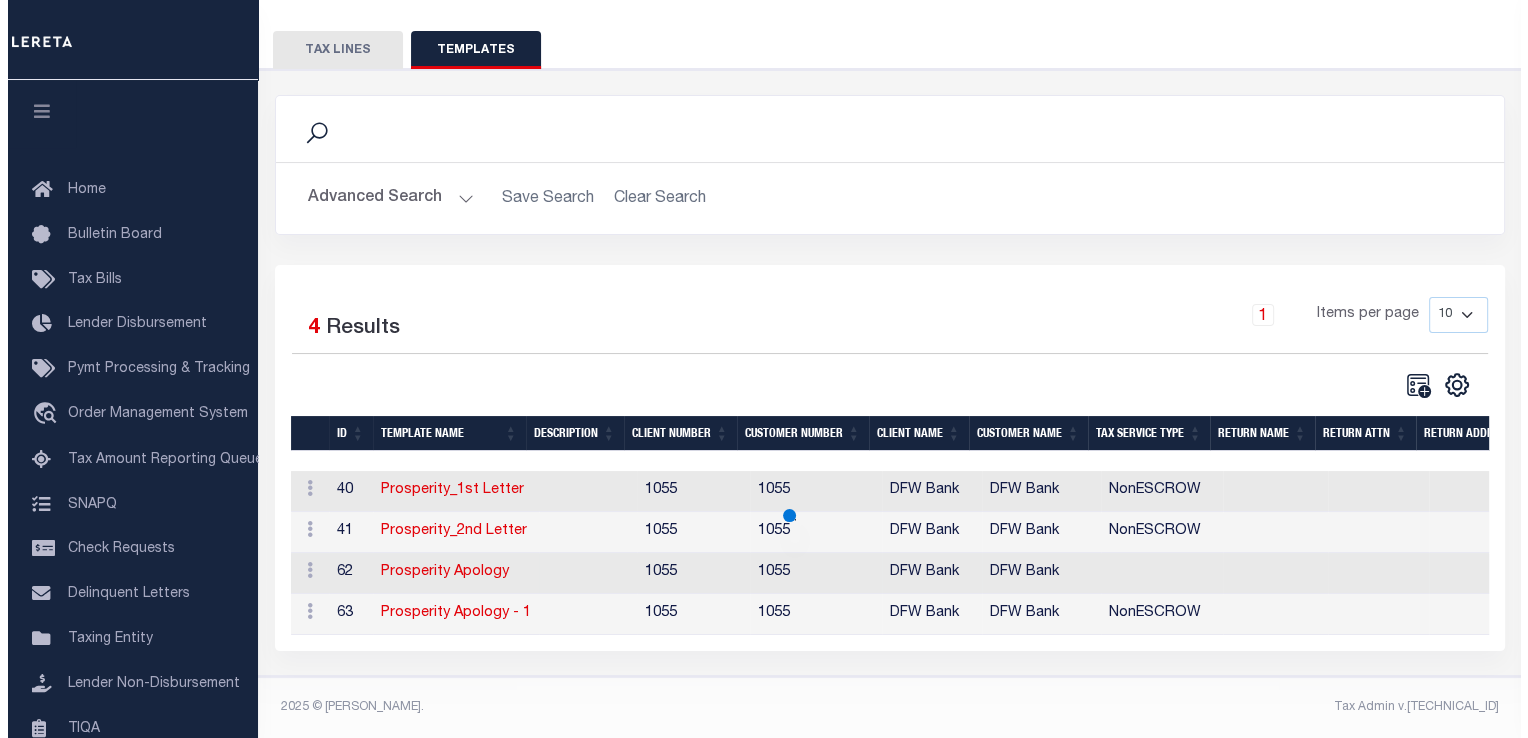 scroll, scrollTop: 173, scrollLeft: 0, axis: vertical 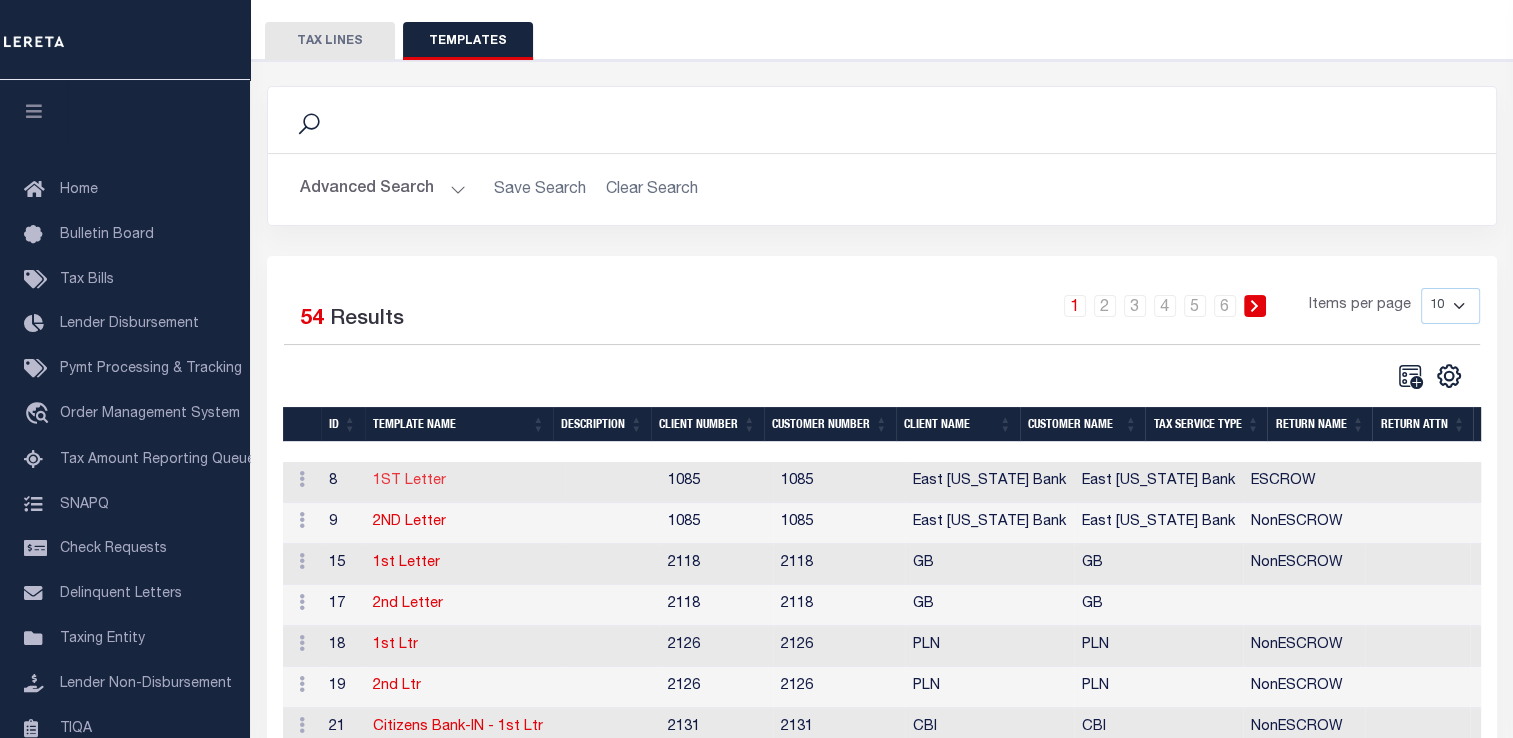 click on "1ST Letter" at bounding box center [409, 481] 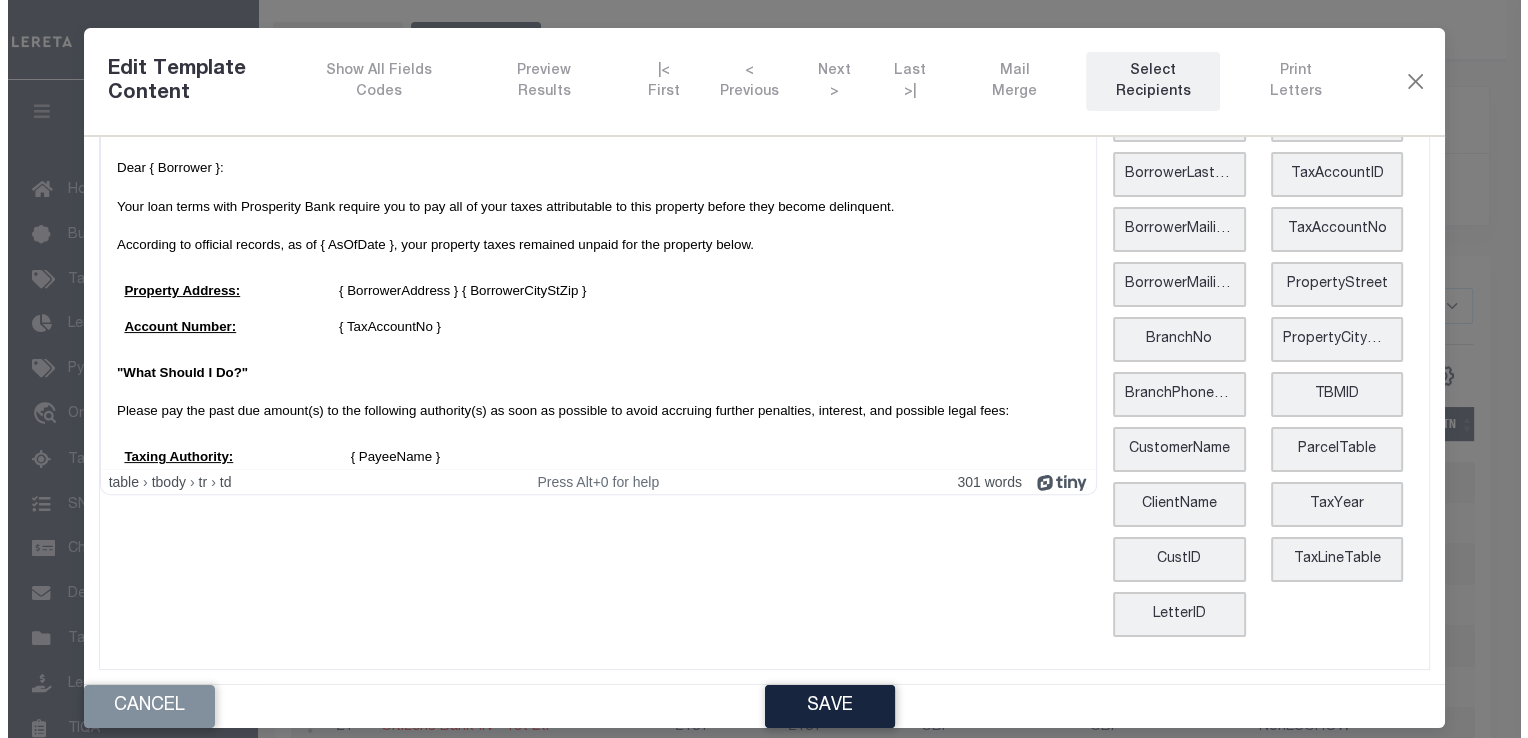 scroll, scrollTop: 0, scrollLeft: 0, axis: both 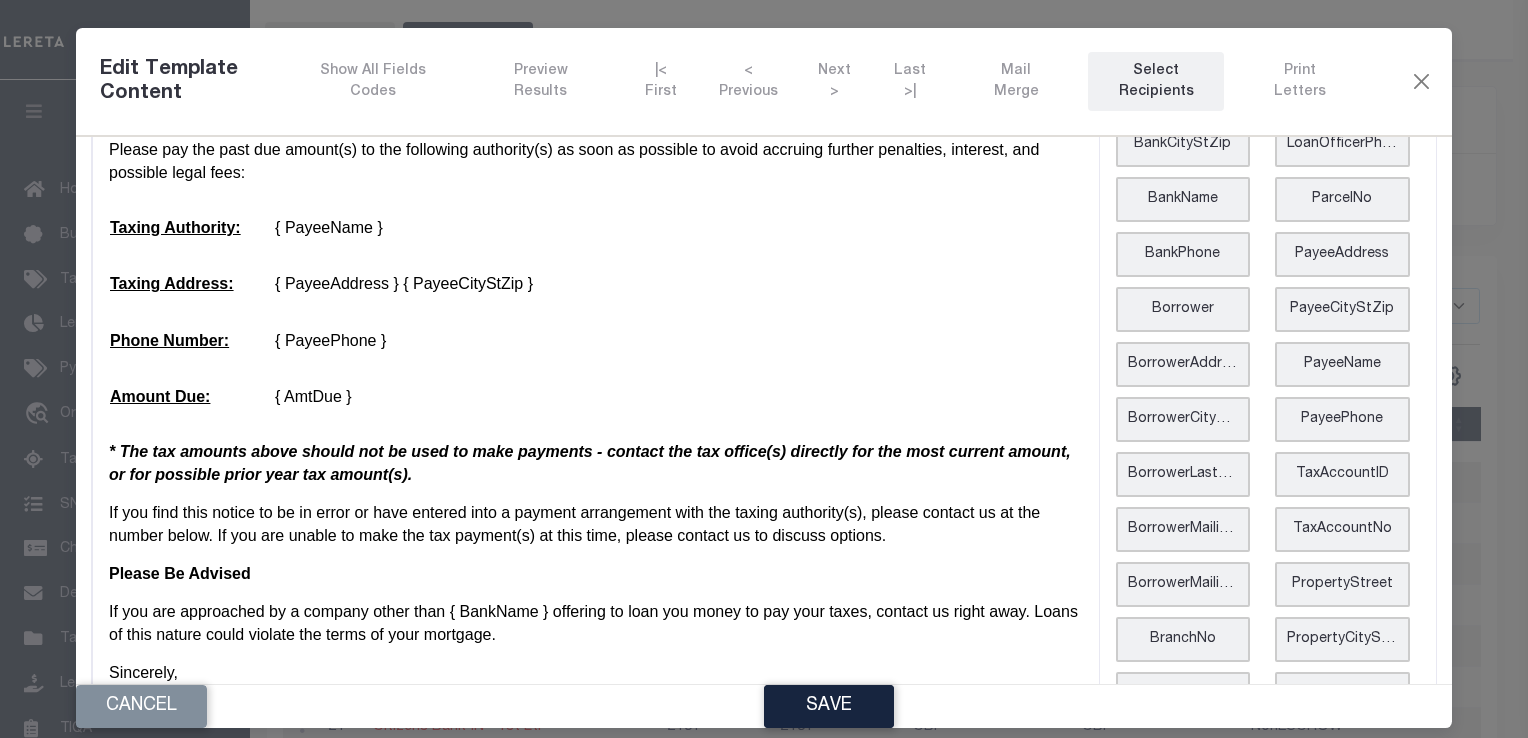 click on "P.O. Box 3188 Longview, Texas 75606 { Borrower } { BorrowerMailingAddr } { BorrowerMailingCityStZip } Date: June 16th, 2026 Loan Number: { LoanNo } RE: Delinquent Property Taxes IMPORTANT MESSAGE ABOUT YOUR MORTGAGE Dear { Borrower }: Your loan terms with Texas Bank and Trust require you to pay all property taxes attributable to this property before they become delinquent. According to official records, as of { AsOfDate } your property taxes remained unpaid for the property below: Property Address: { BorrowerAddress } { BorrowerCityStZip }                Account Number: { TaxAccountNo }   "What Should You Do?" Please pay the past due amount(s) to the following authority(s) as soon as possible to avoid accruing further penalties, interest, and possible legal fees: Taxing Authority: { PayeeName } Taxing Address: { PayeeAddress } { PayeeCityStZip } Phone Number: { PayeePhone } Amount Due: { AmtDue } Please Be Advised Sincerely, Loan Collection and Recovery Texas Bank and Trust PO Box 3188 903-237-5668" at bounding box center [595, 169] 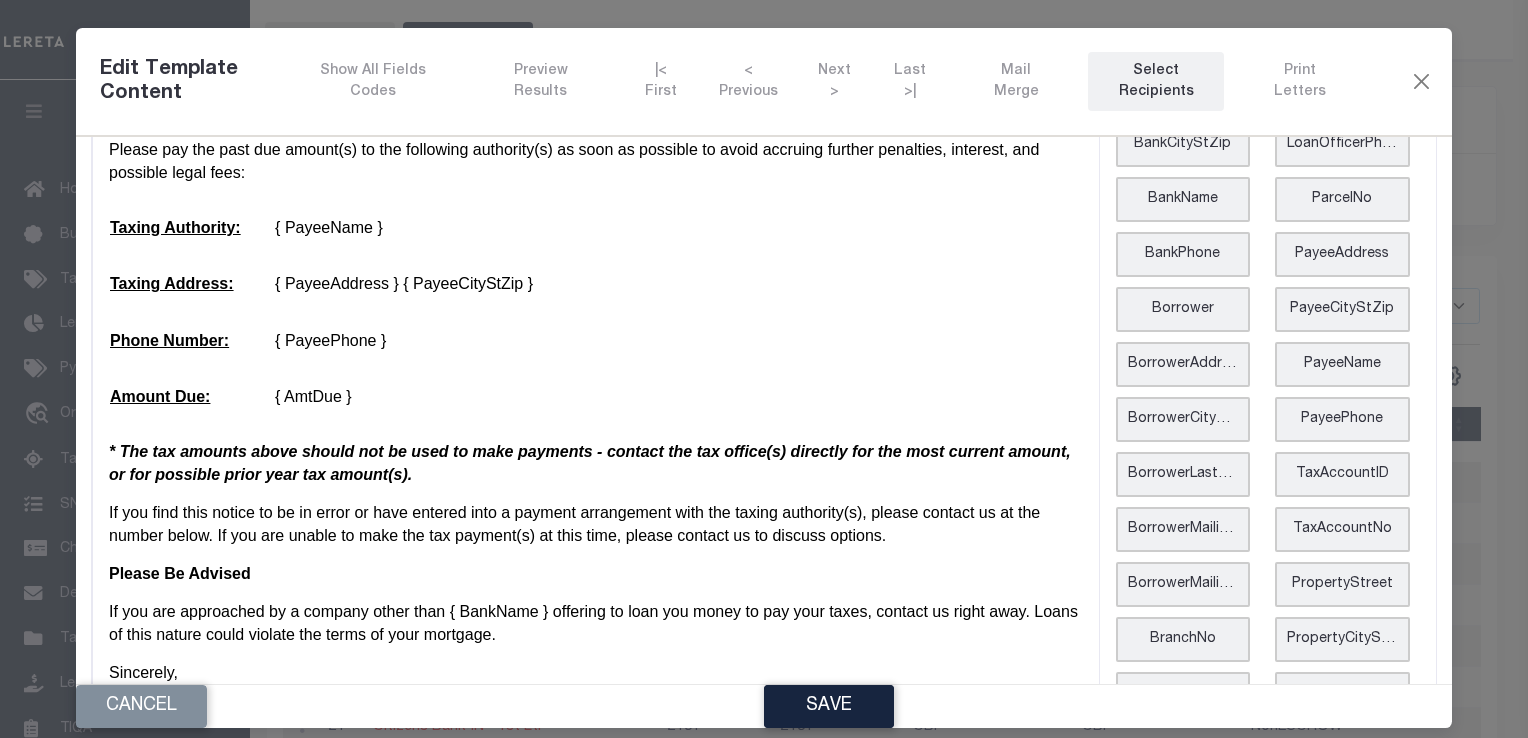 click on "* The tax amounts above should not be used to make payments - contact the tax office(s) directly for the most current amount, or for possible prior year tax amount(s)." at bounding box center (590, 462) 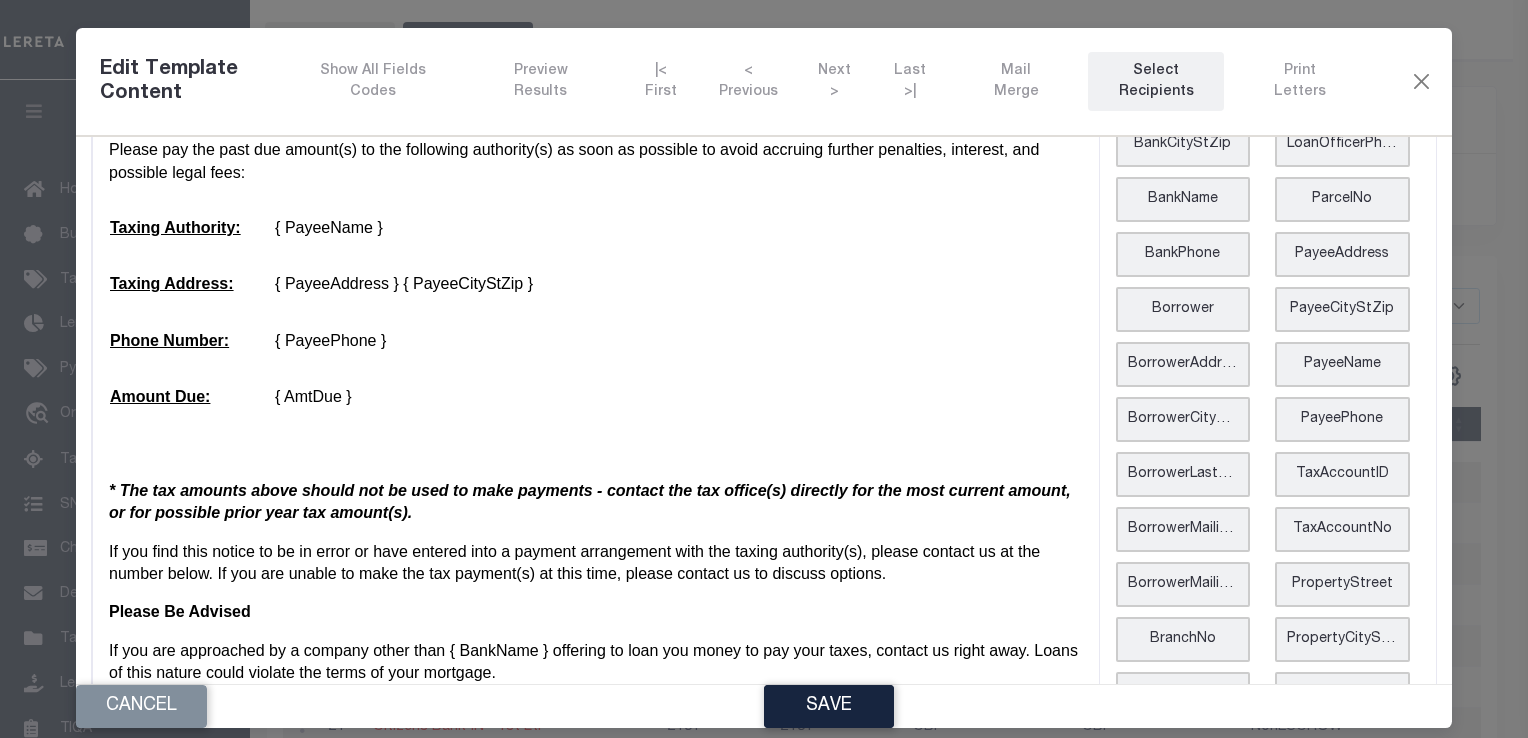 type 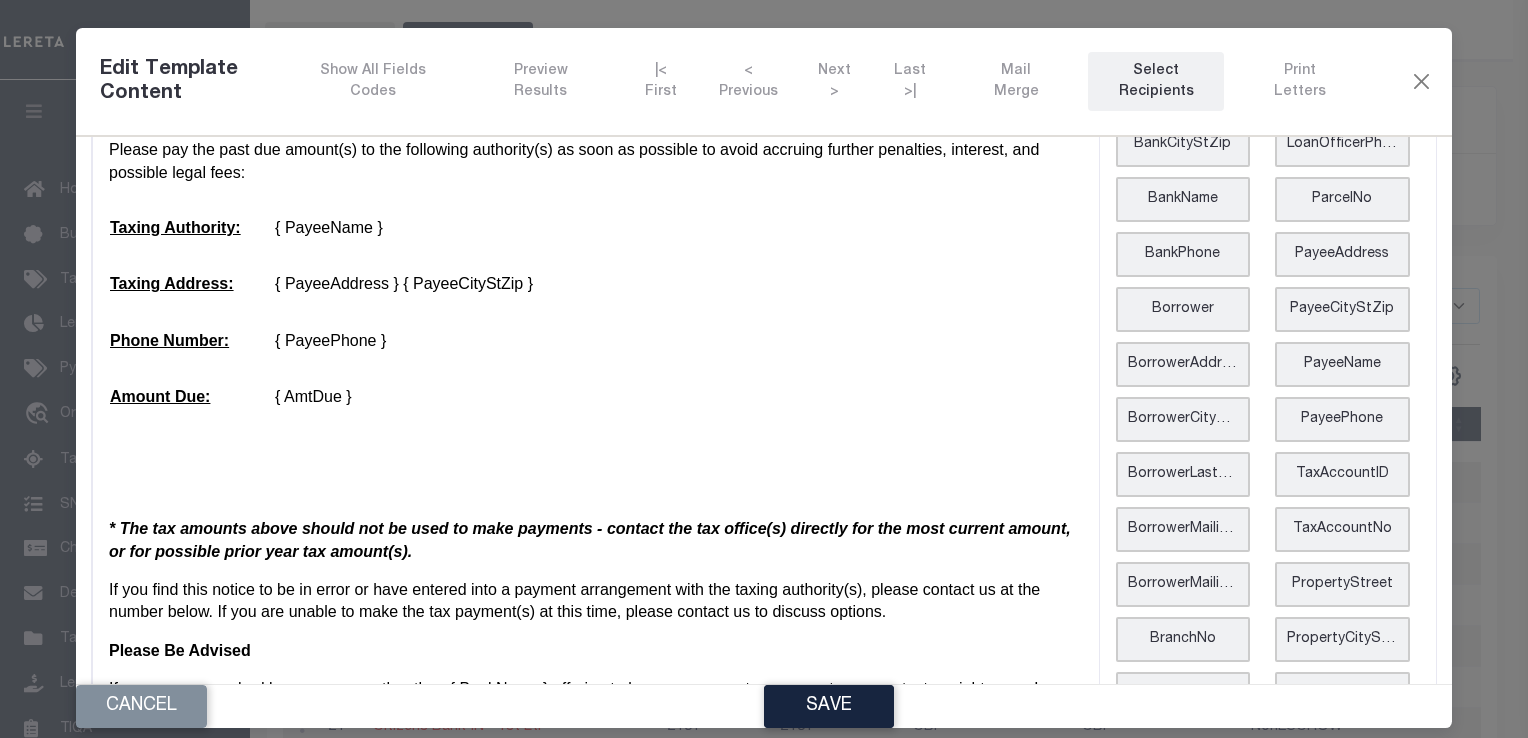 scroll, scrollTop: 0, scrollLeft: 0, axis: both 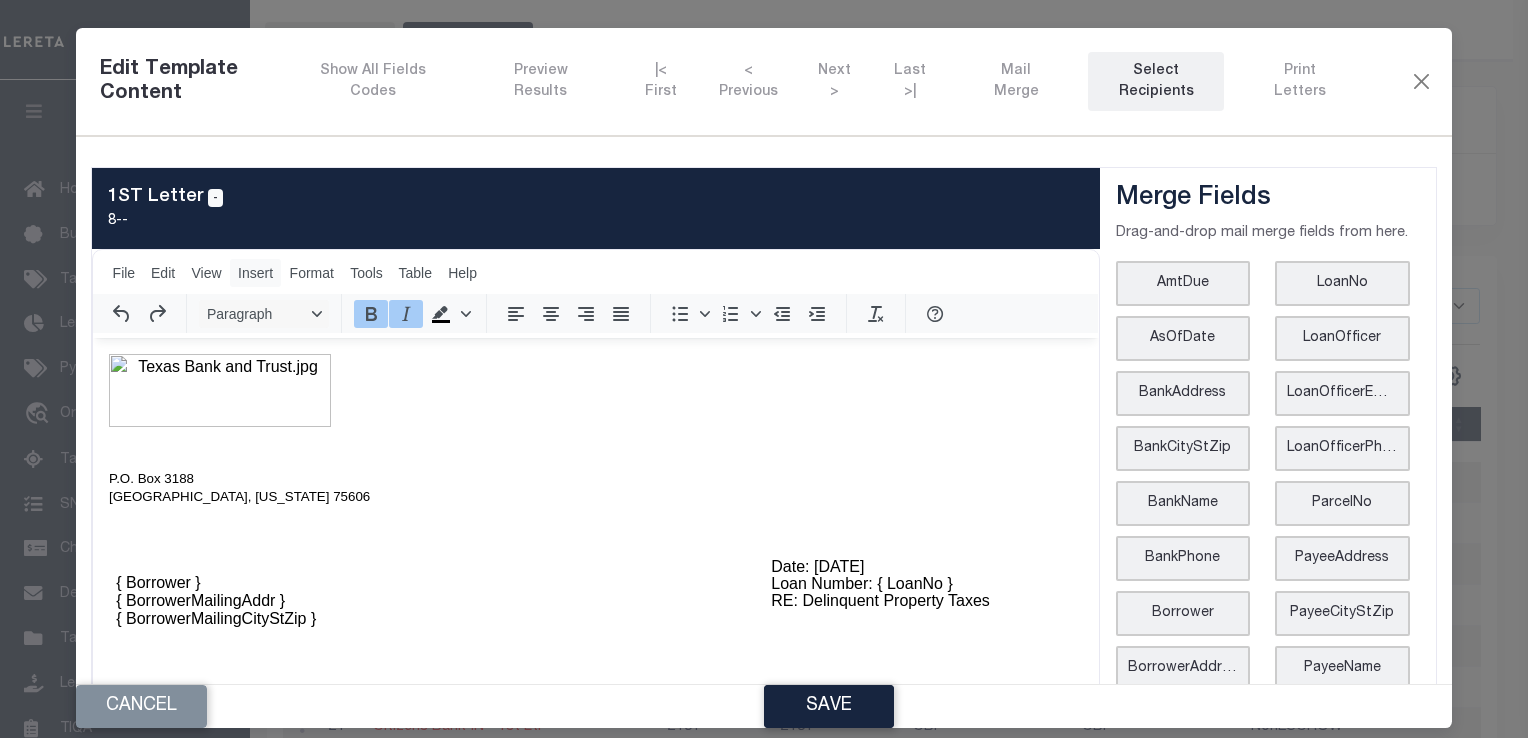 click on "Insert" at bounding box center (255, 273) 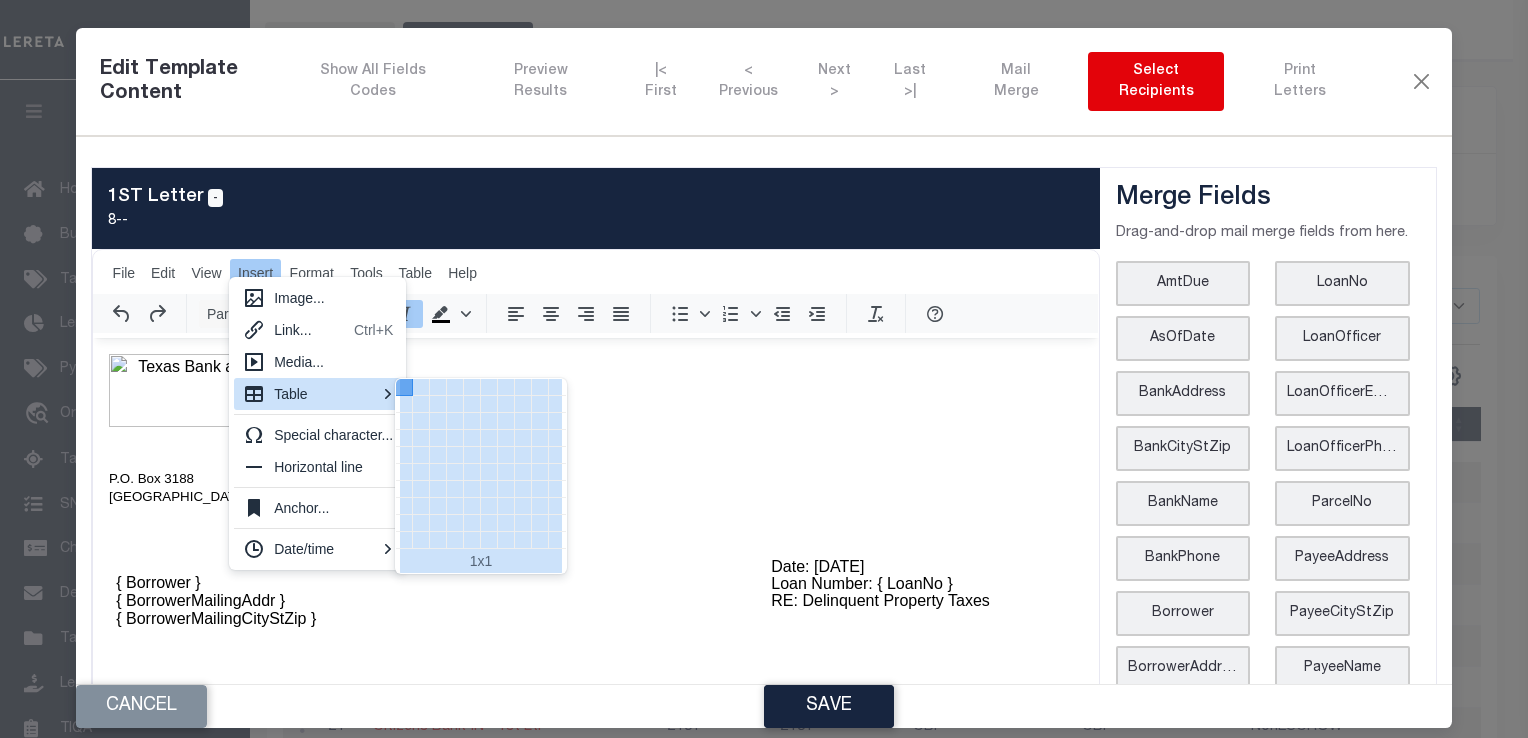 drag, startPoint x: 470, startPoint y: 397, endPoint x: 473, endPoint y: 412, distance: 15.297058 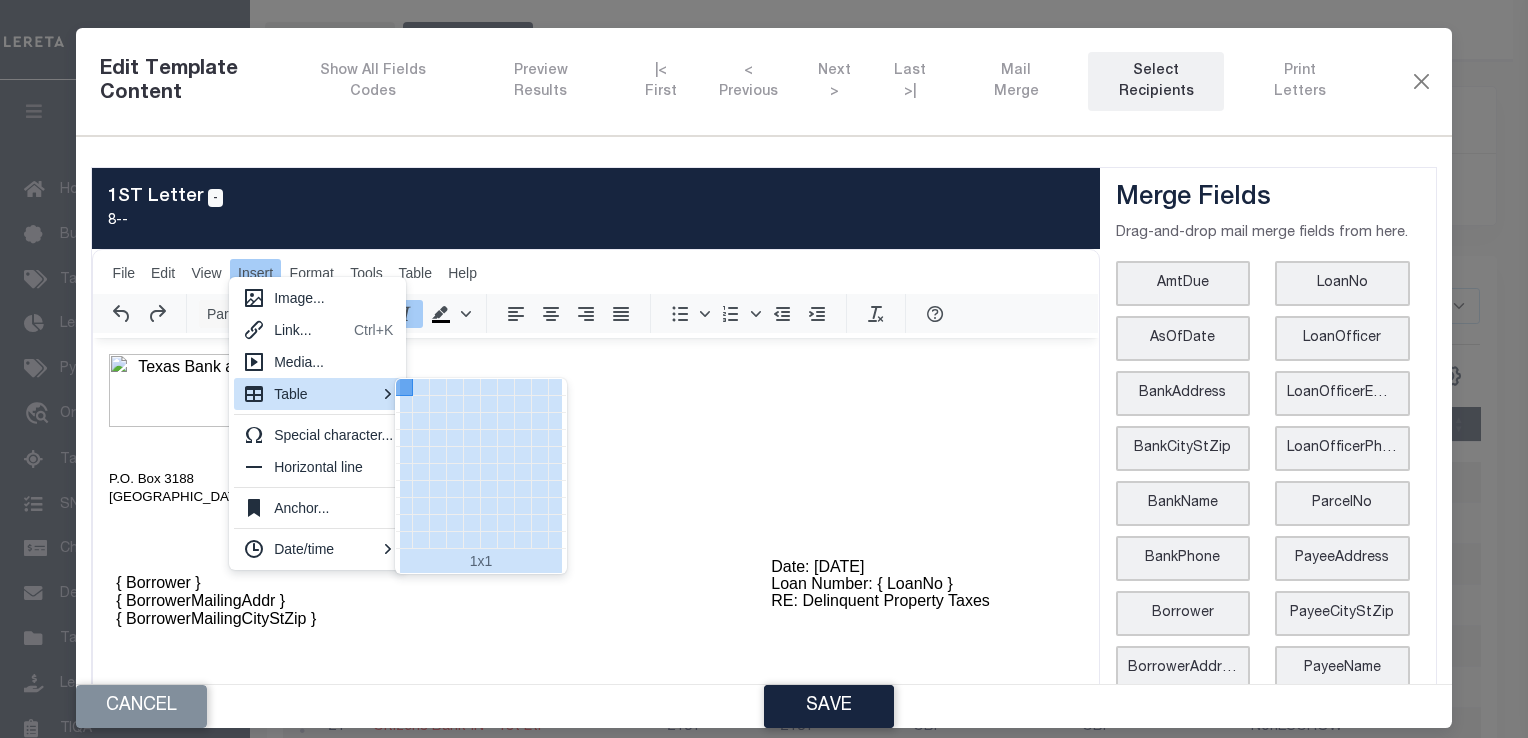 scroll, scrollTop: 362, scrollLeft: 0, axis: vertical 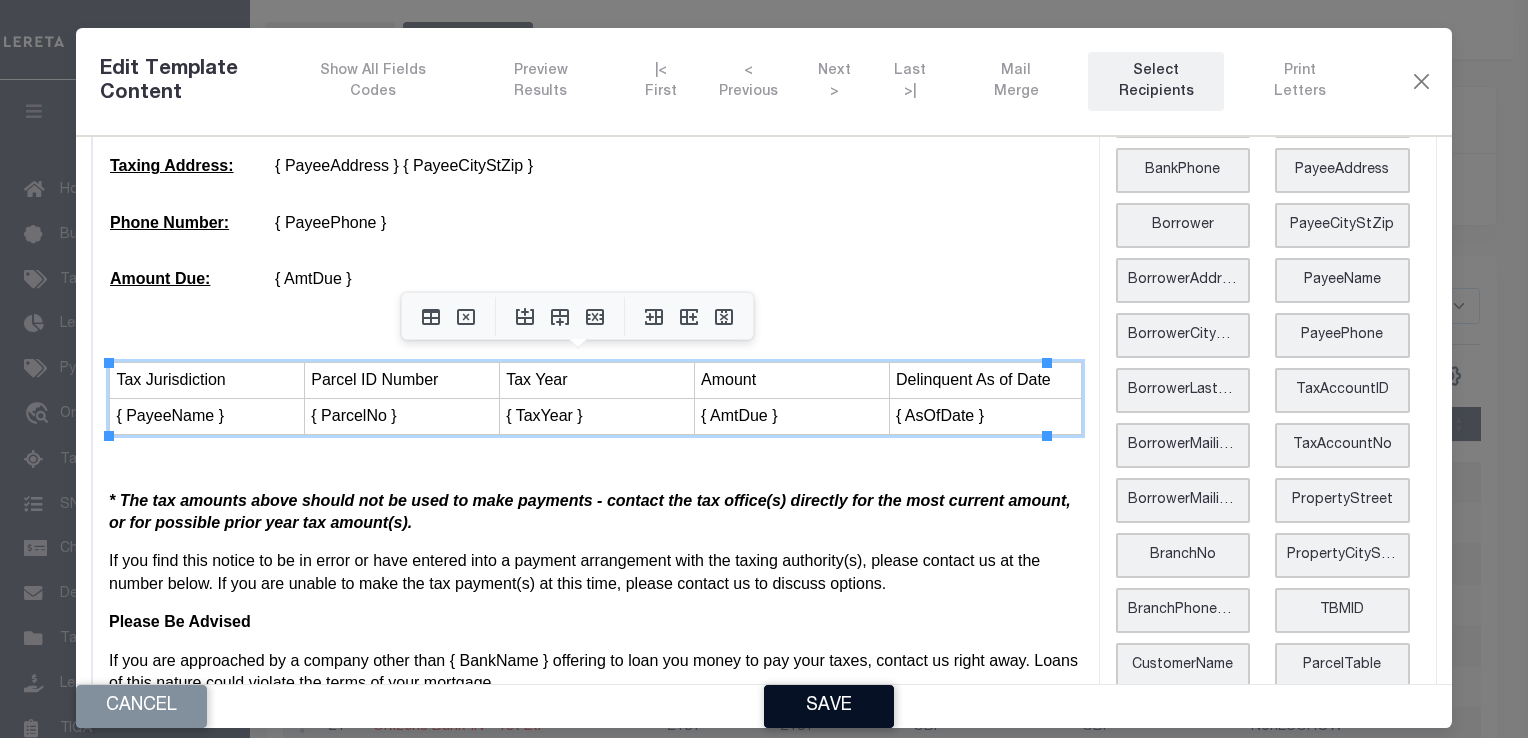 click on "Save" at bounding box center [829, 706] 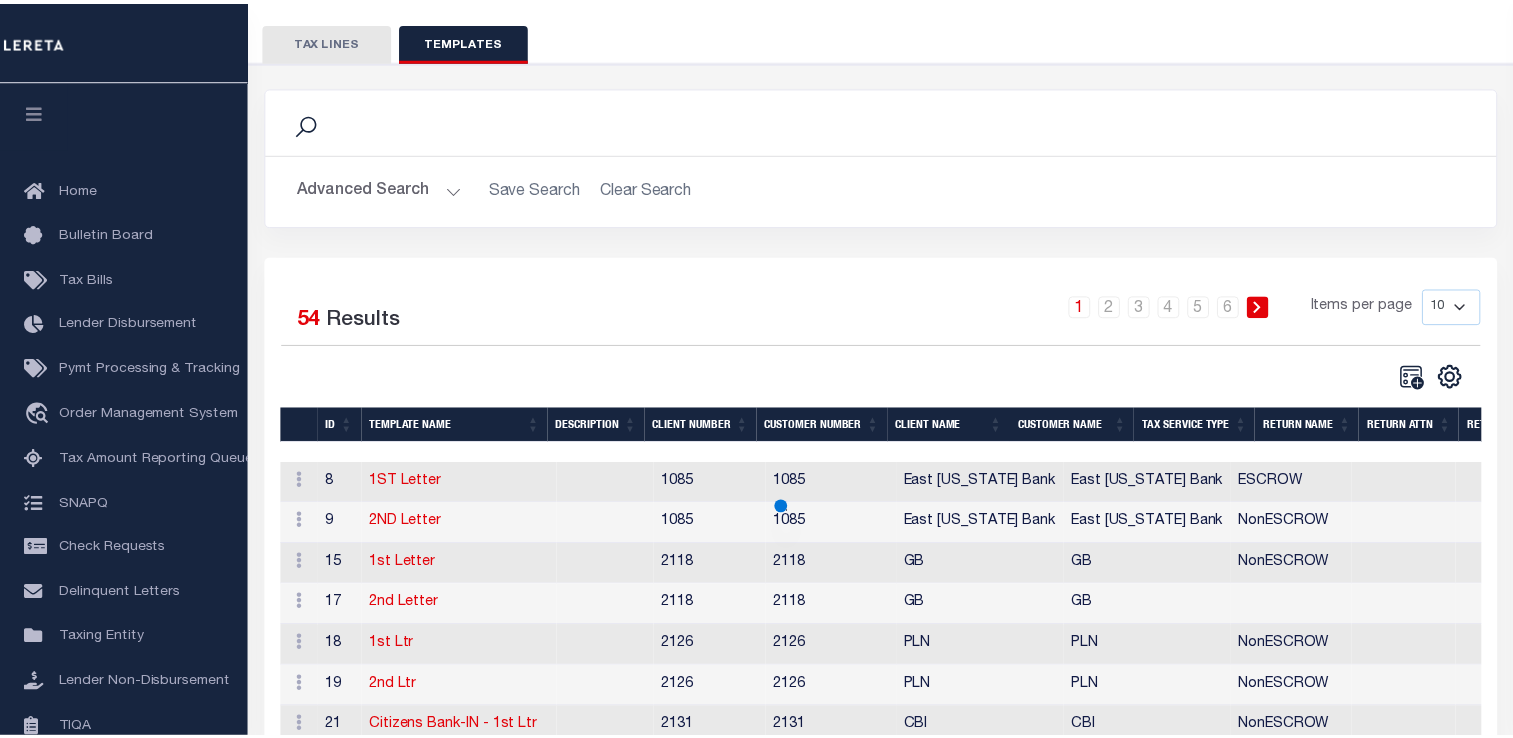scroll, scrollTop: 0, scrollLeft: 0, axis: both 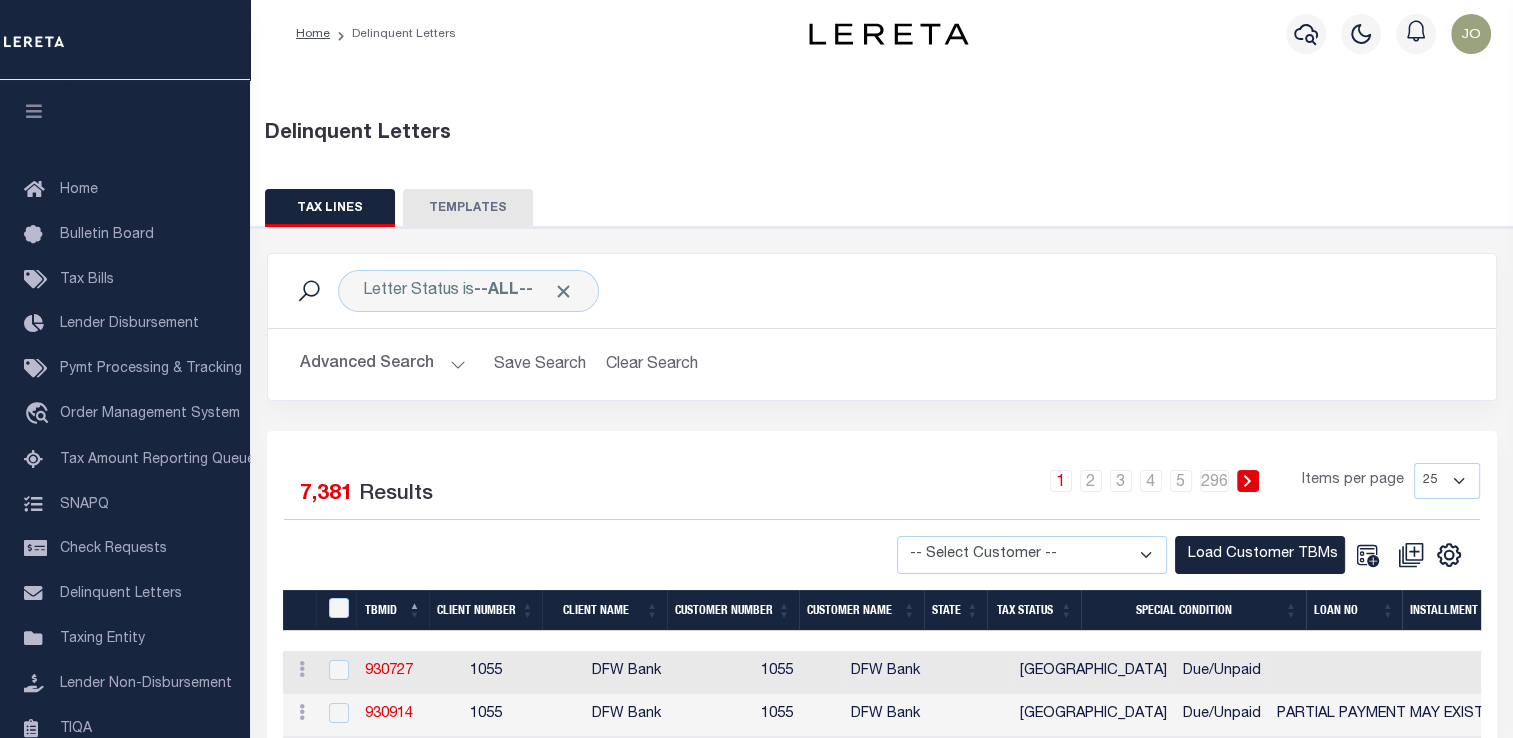 click on "Advanced Search
Save Search Clear Search
DelinquentLetterSearchTable_dynamictable_____DefaultSaveFilter
TBMID
Equals Equals Is Less Than" at bounding box center (882, 364) 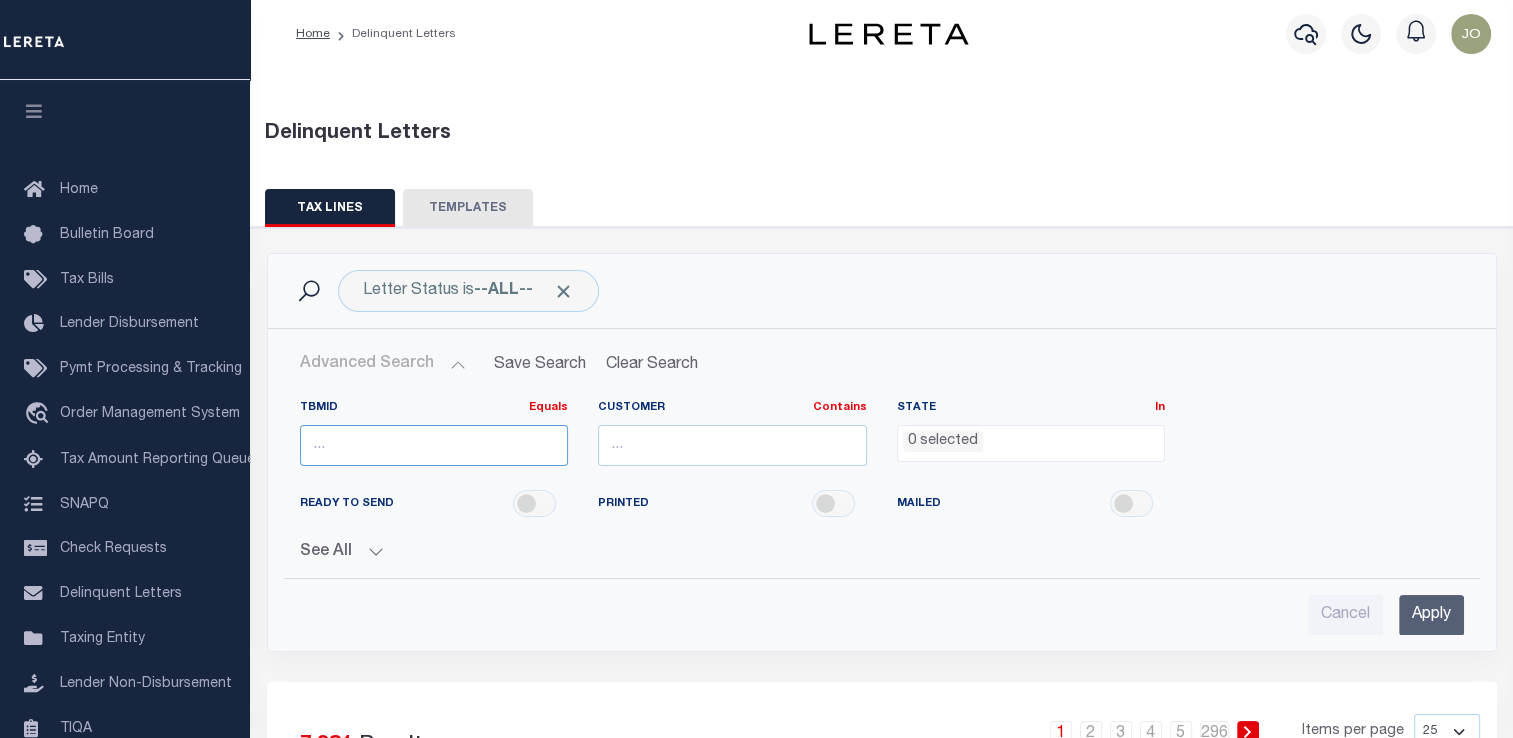 click at bounding box center [434, 445] 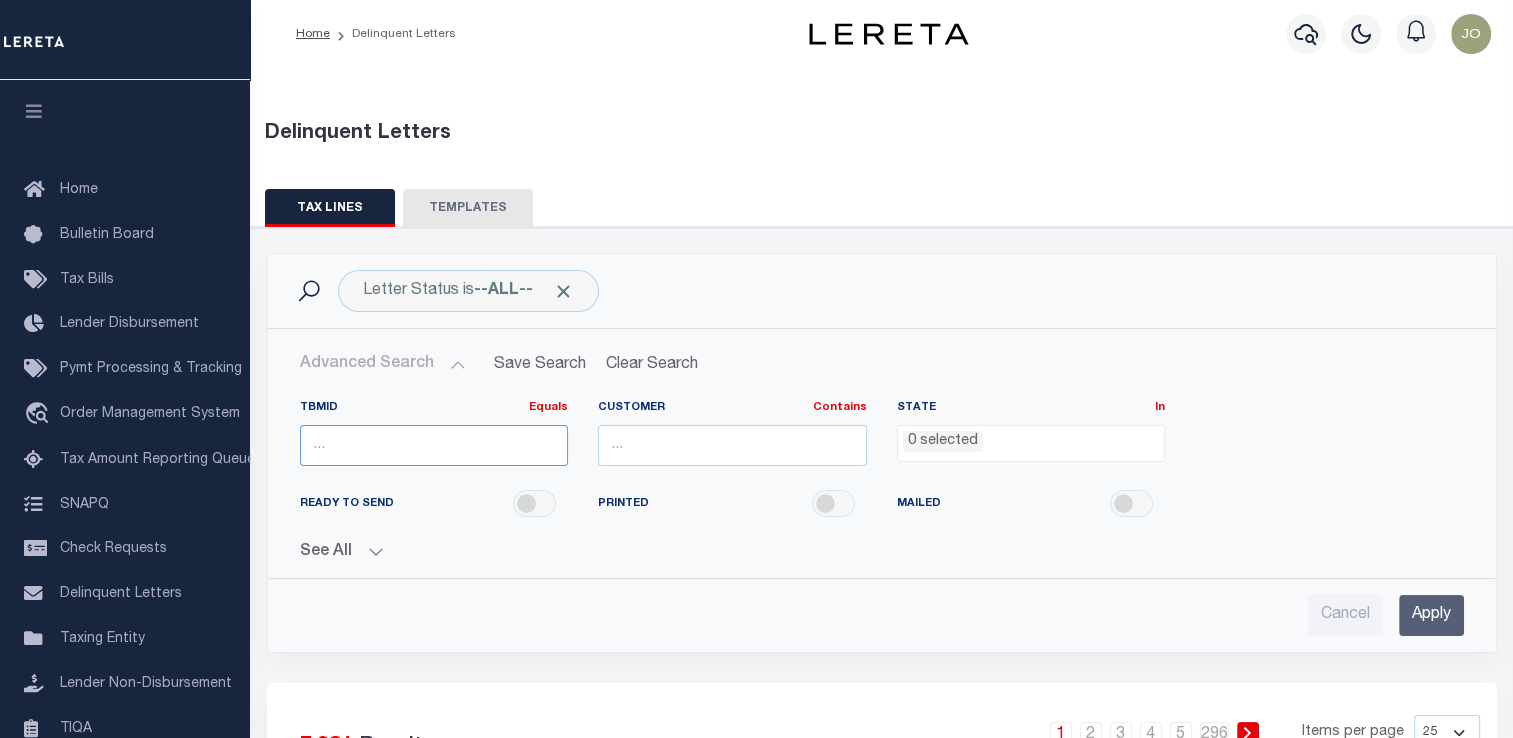 paste on "1703888" 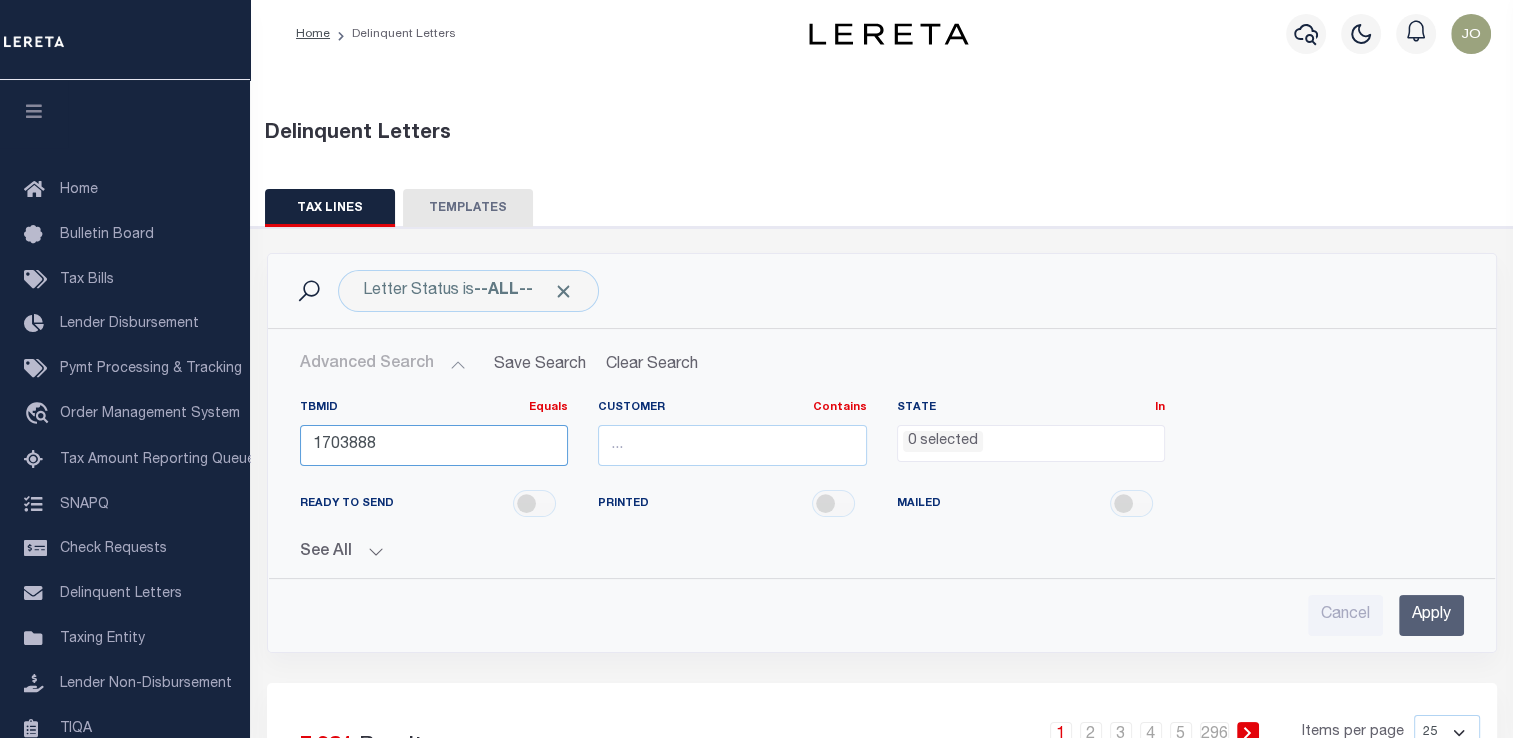type on "1703888" 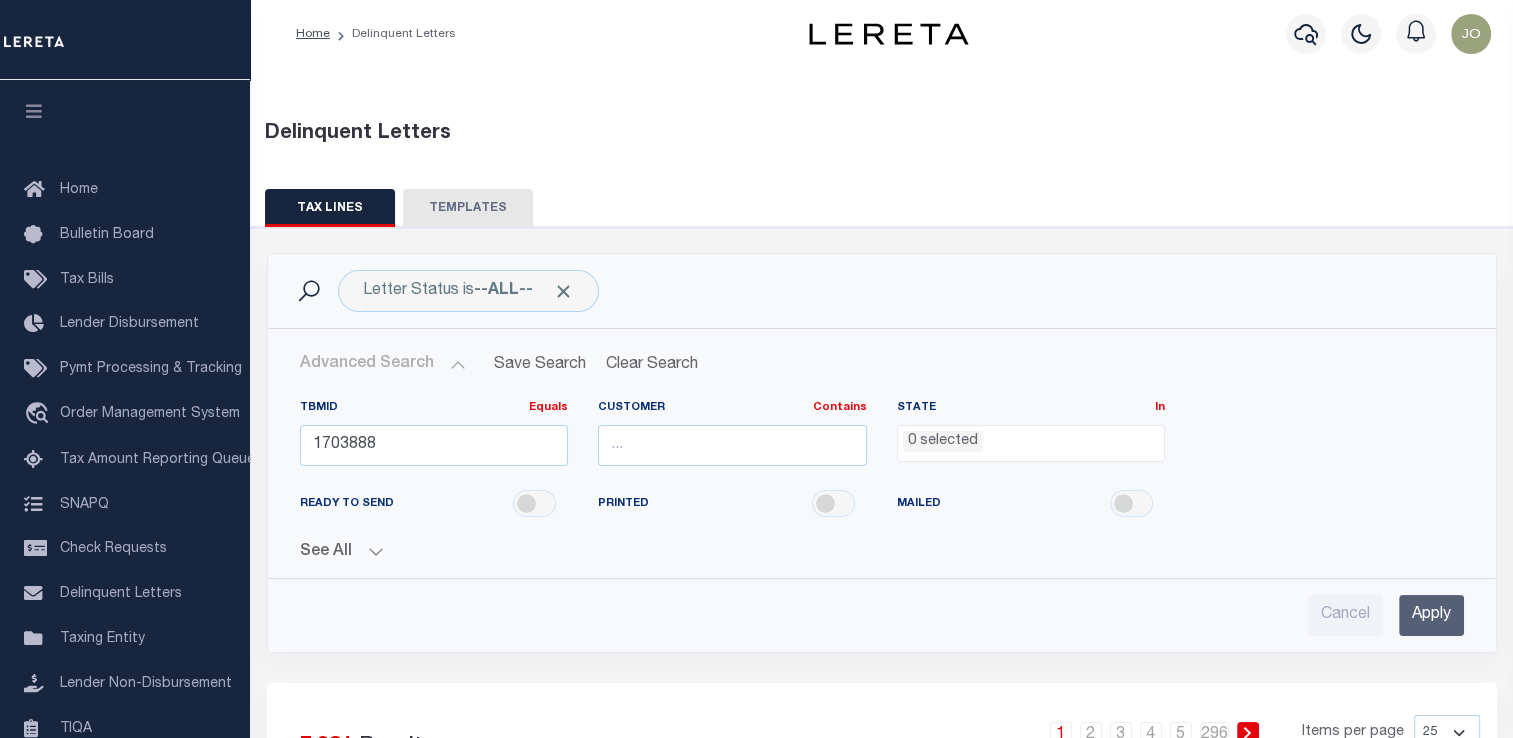 click on "Apply" at bounding box center [1431, 615] 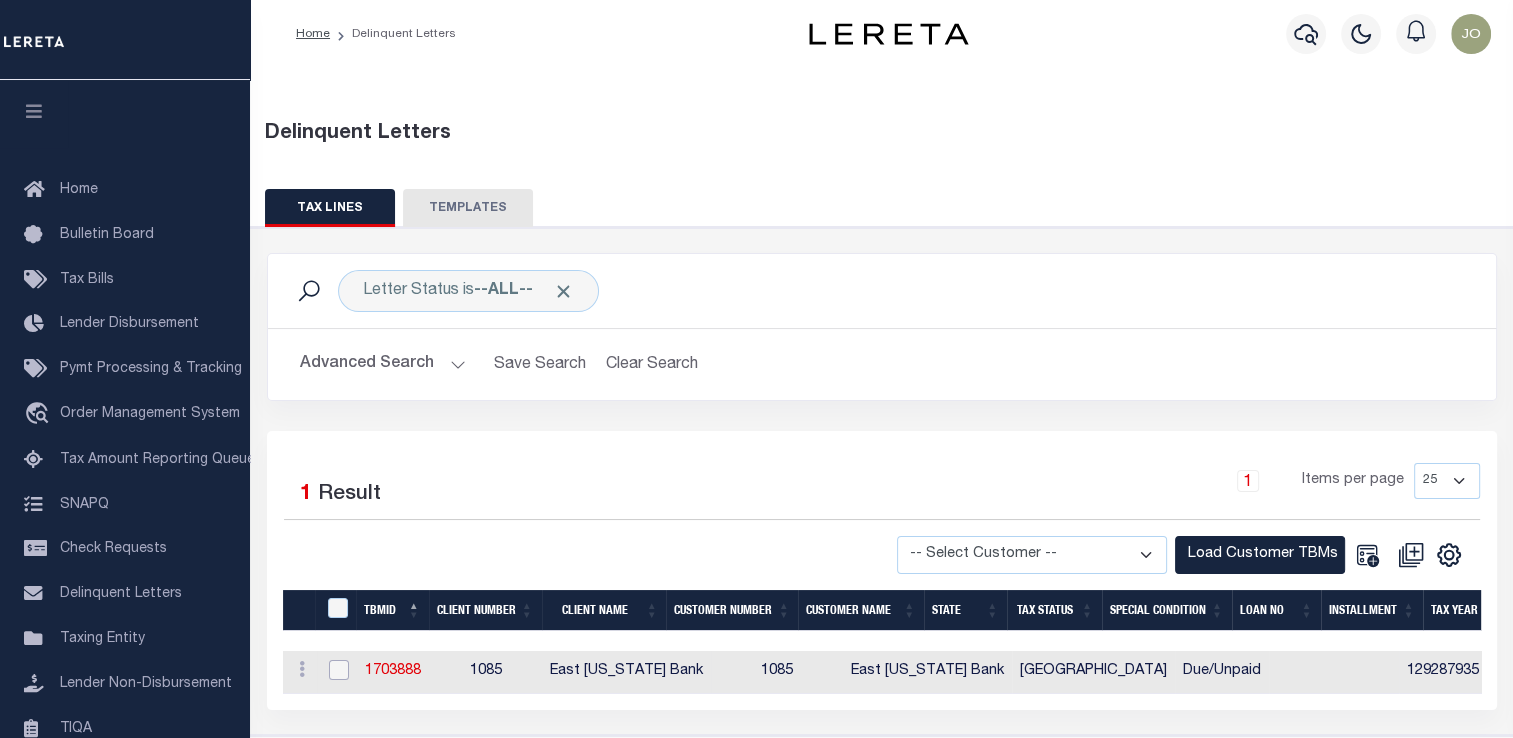 click at bounding box center (339, 670) 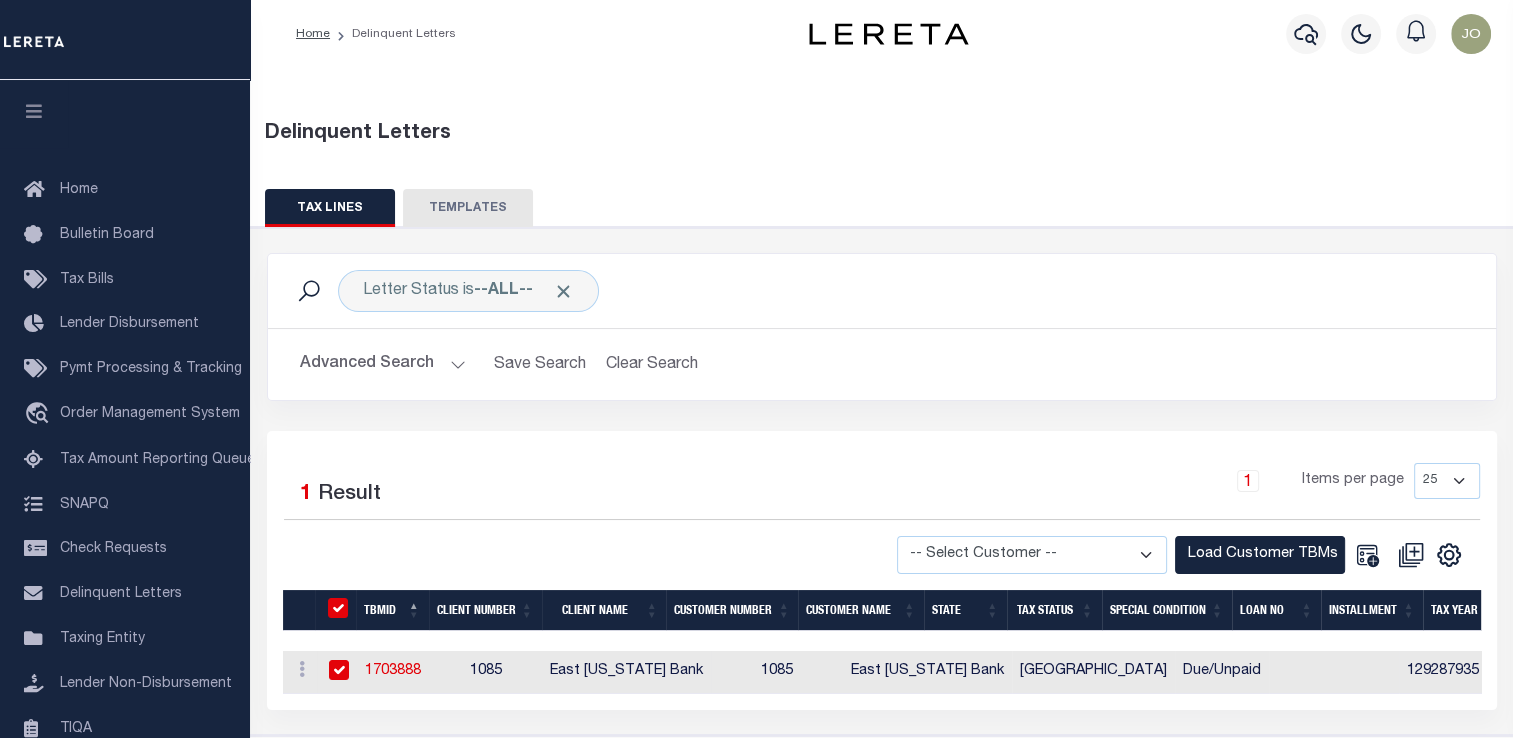checkbox on "true" 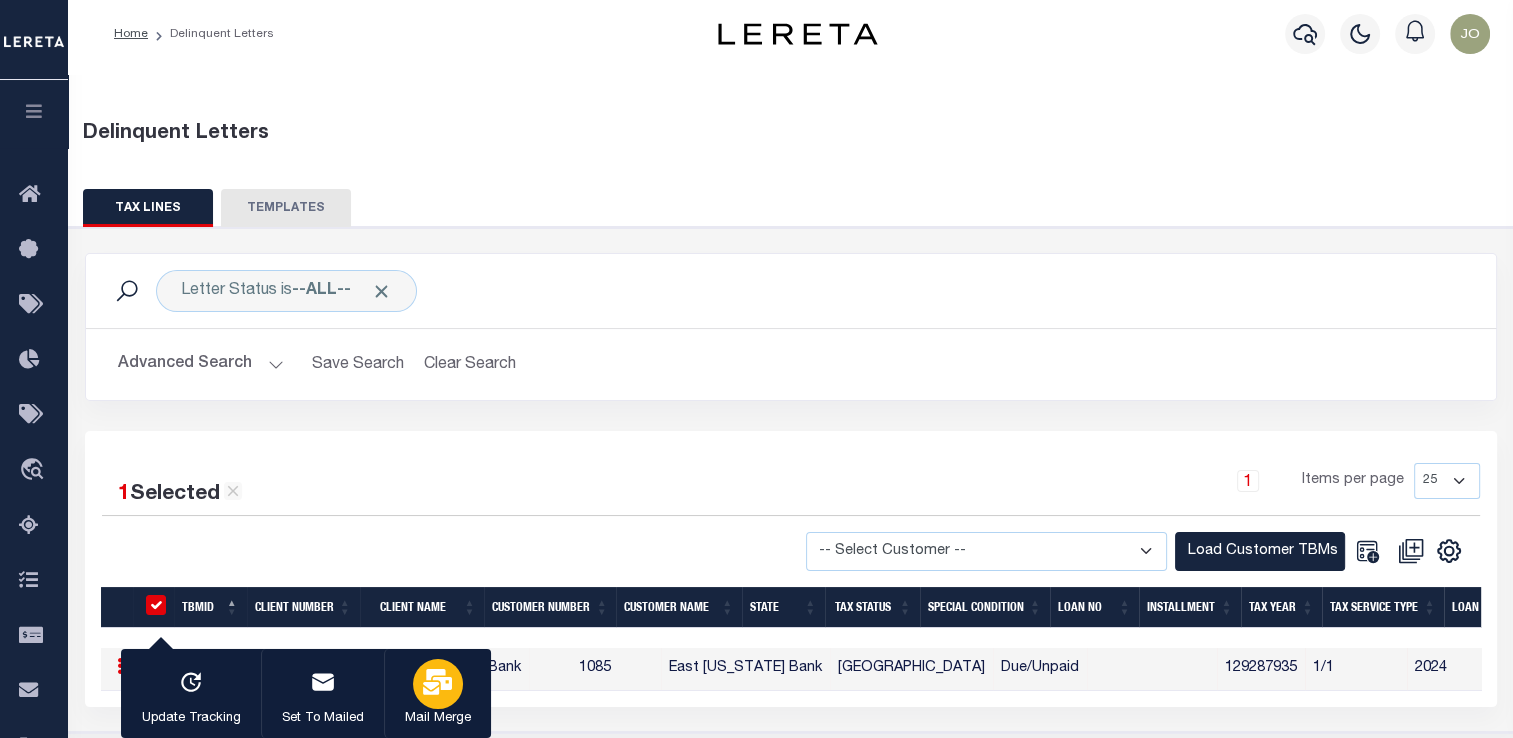 click 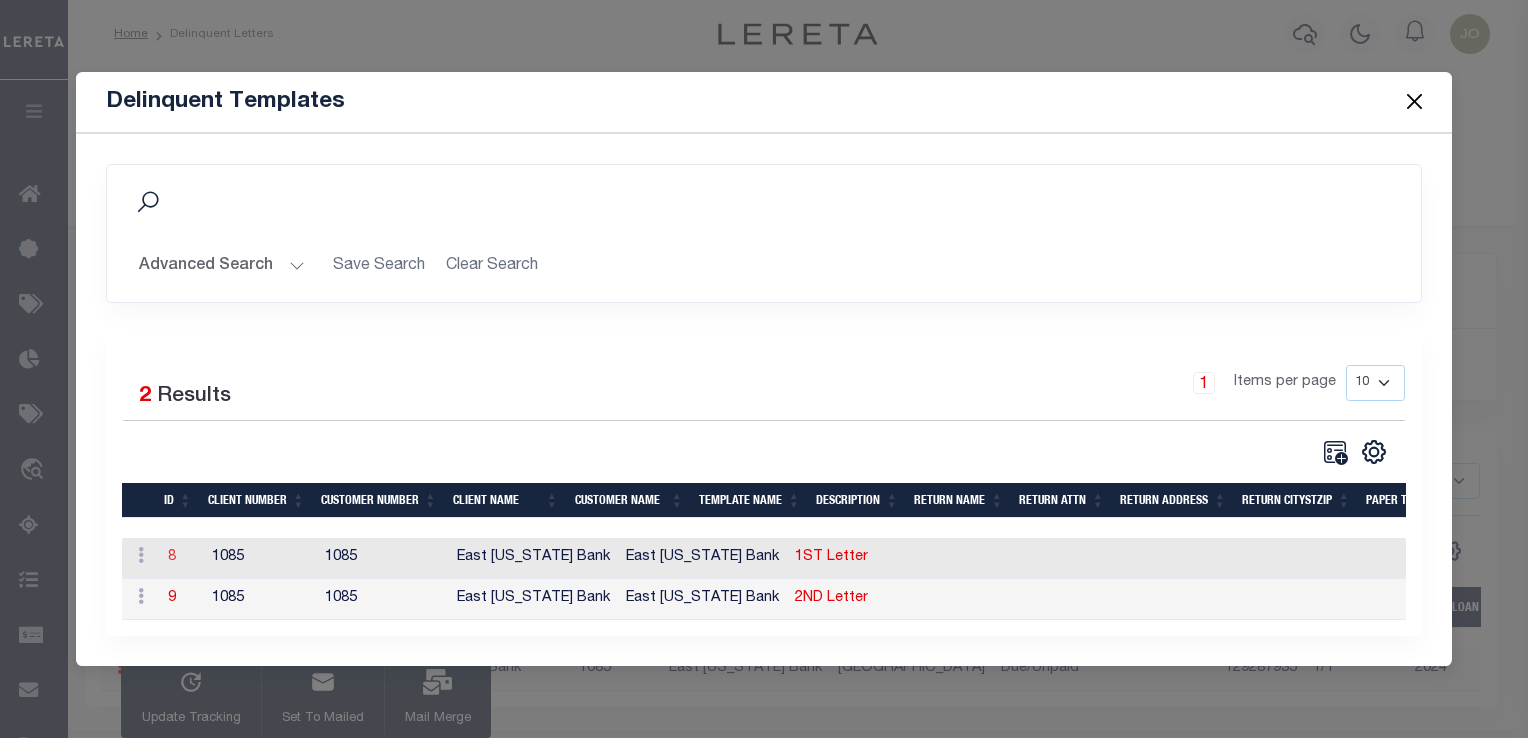click on "8" at bounding box center [172, 557] 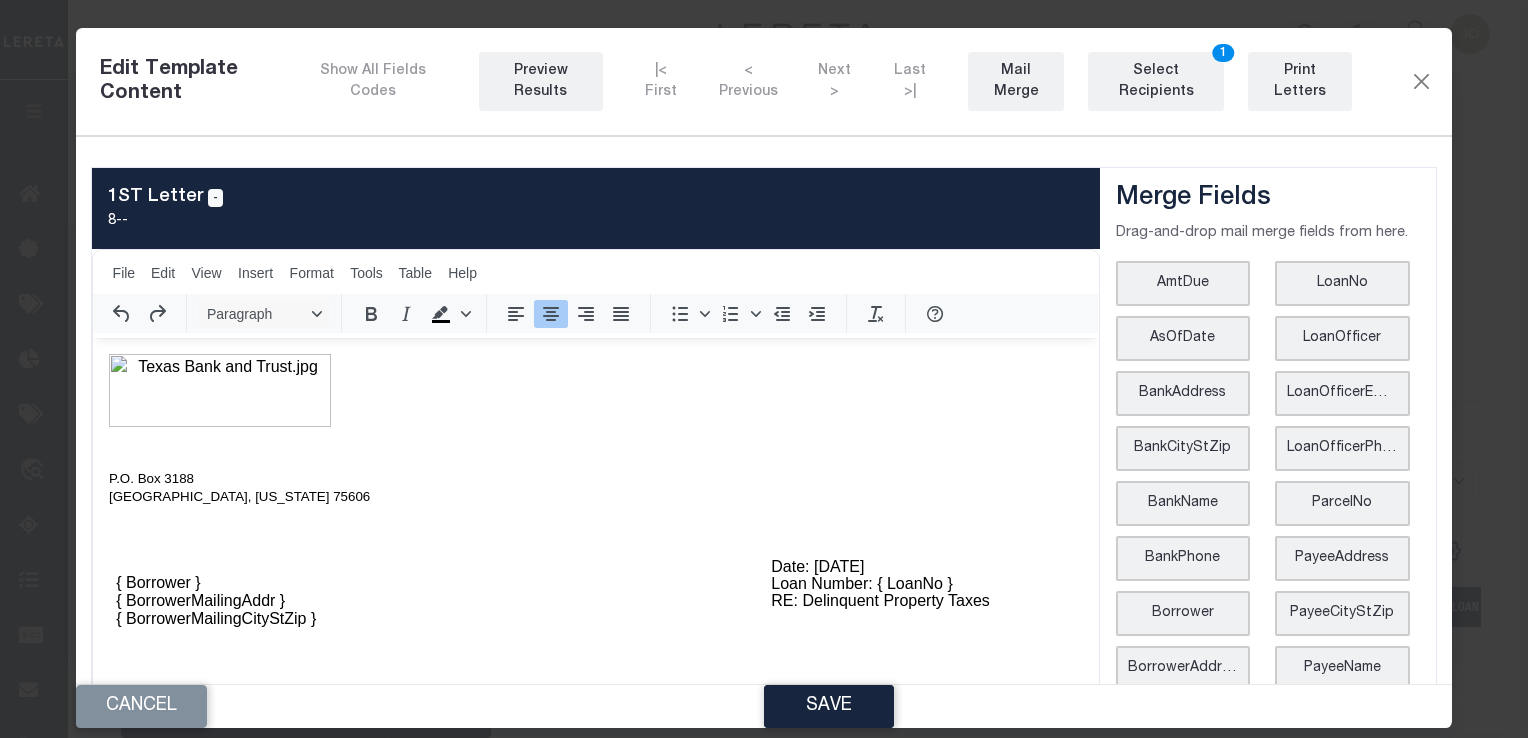 scroll, scrollTop: 0, scrollLeft: 0, axis: both 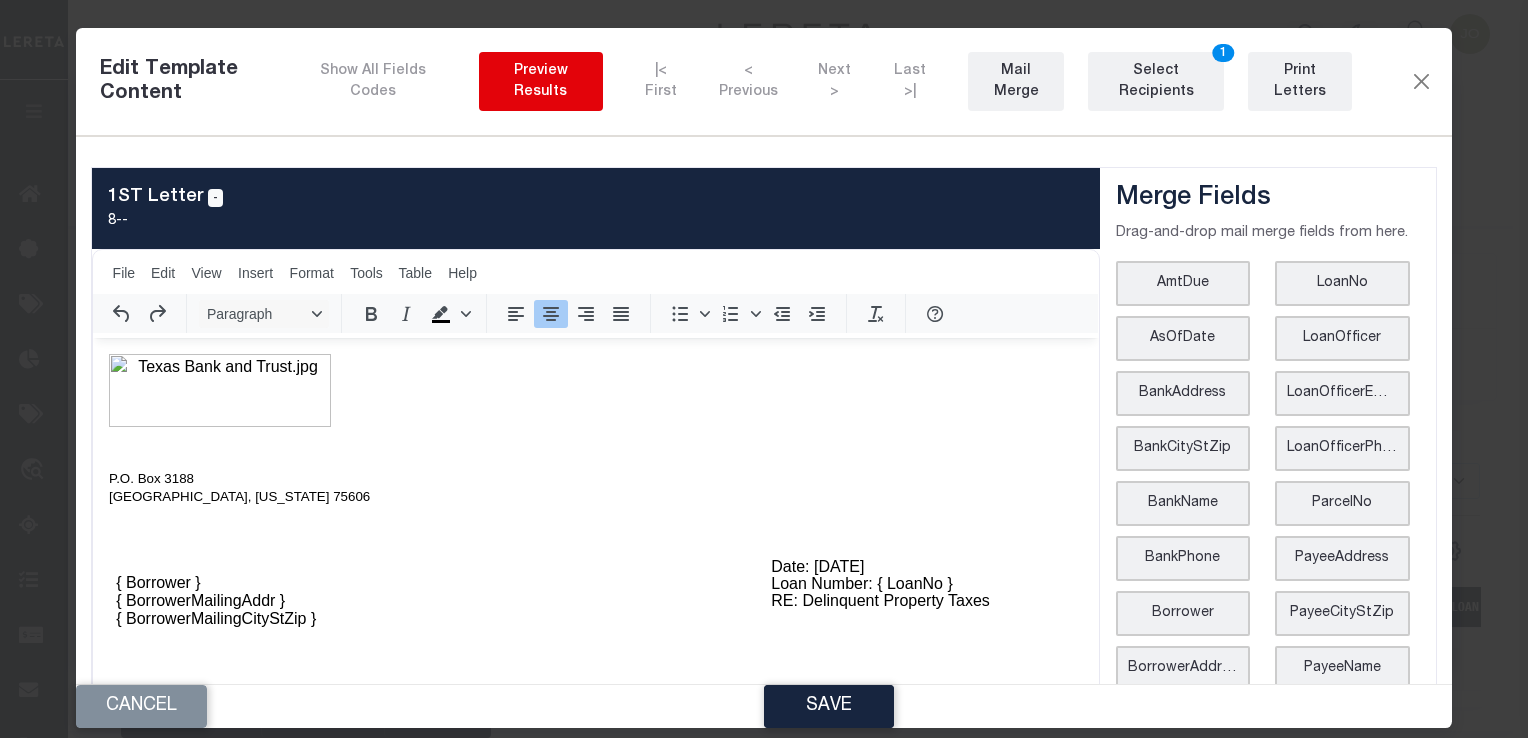 click on "Preview Results" at bounding box center (541, 82) 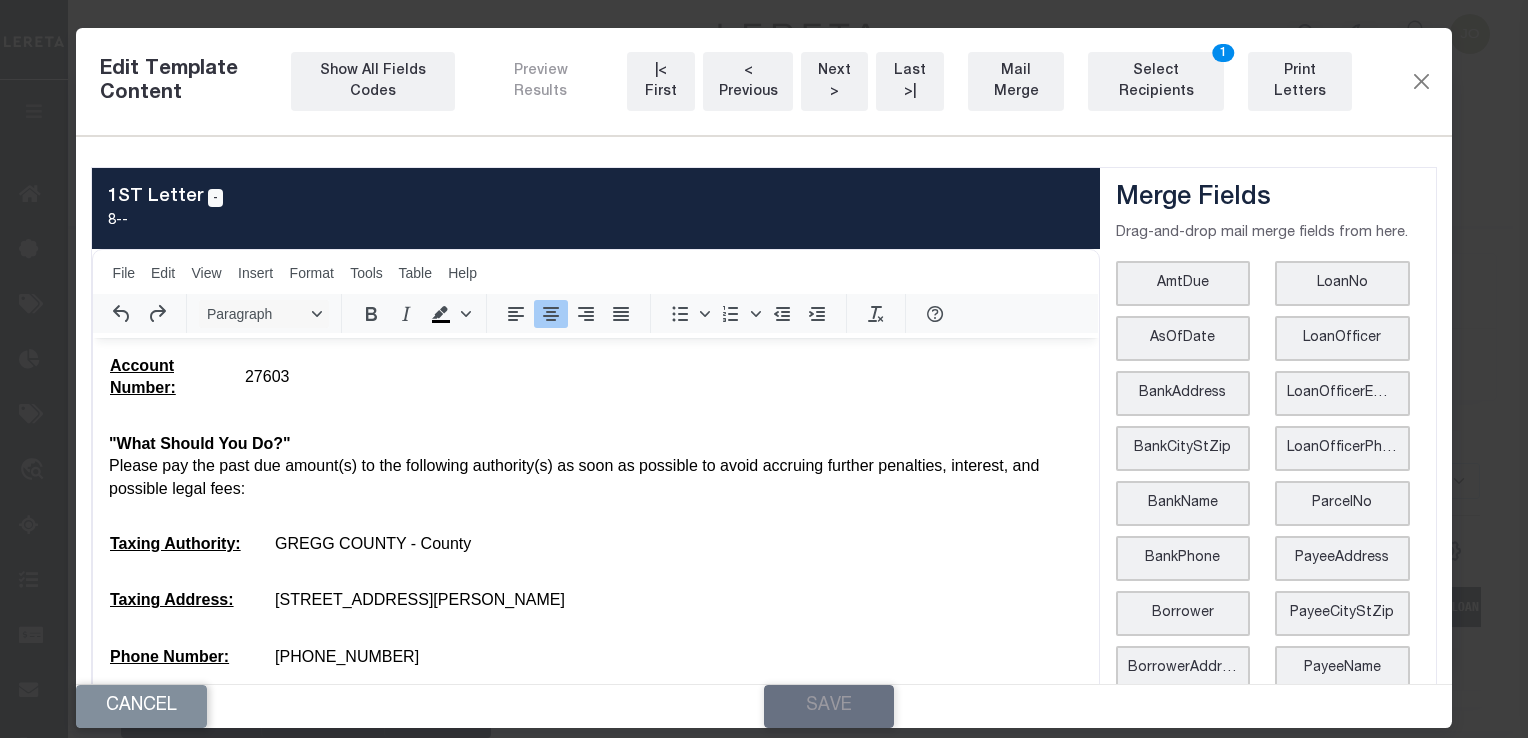 scroll, scrollTop: 900, scrollLeft: 0, axis: vertical 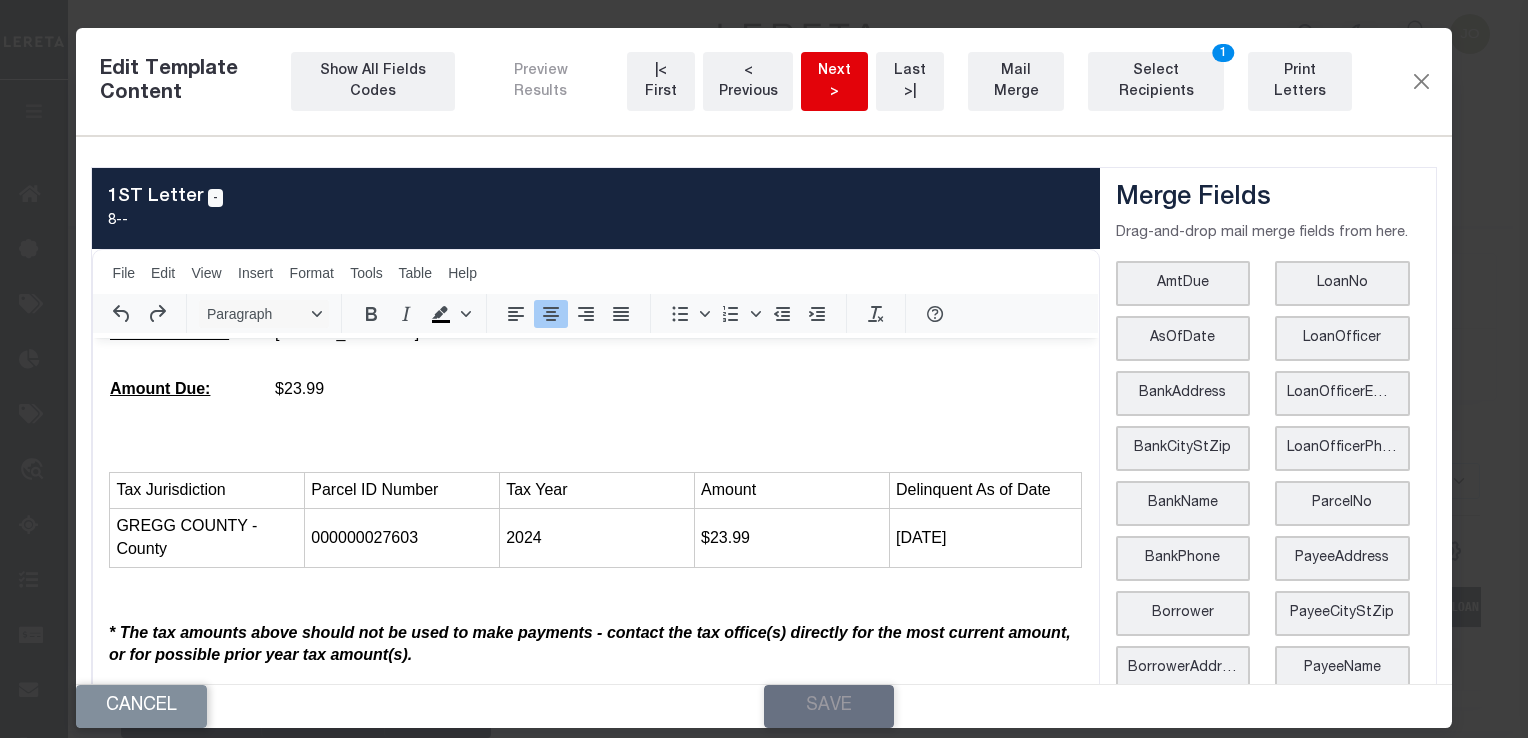 click on "Next >" at bounding box center [834, 82] 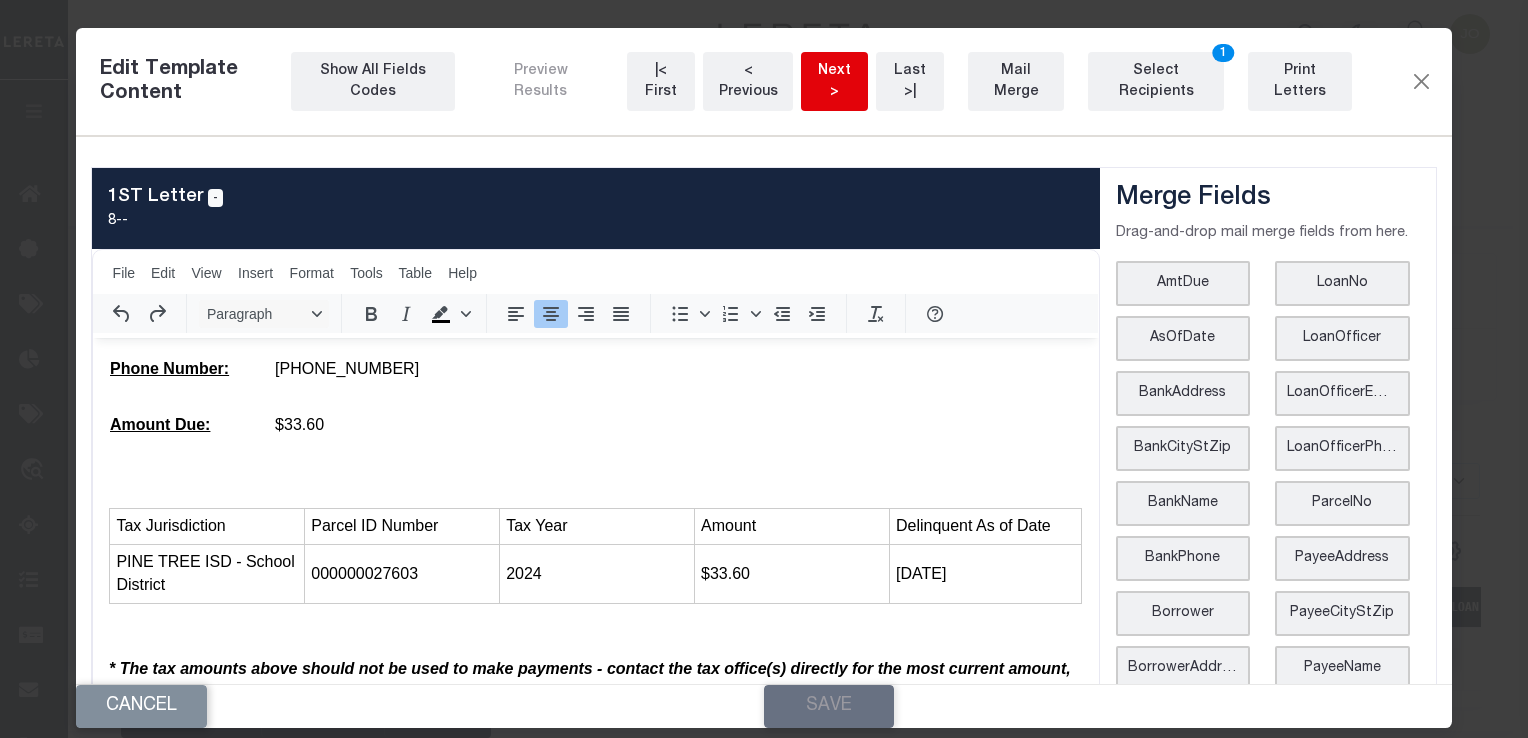 scroll, scrollTop: 900, scrollLeft: 0, axis: vertical 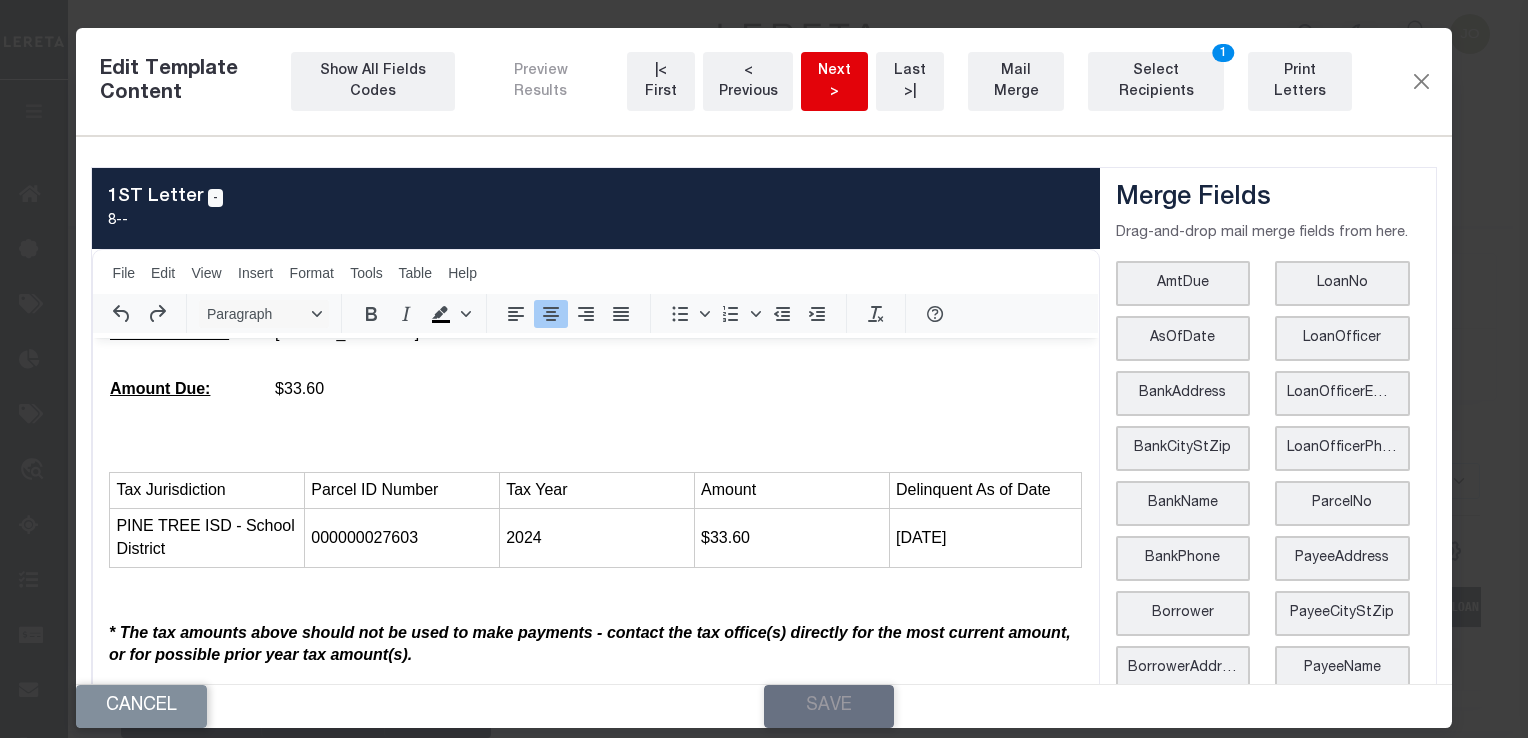click on "Next >" at bounding box center [834, 82] 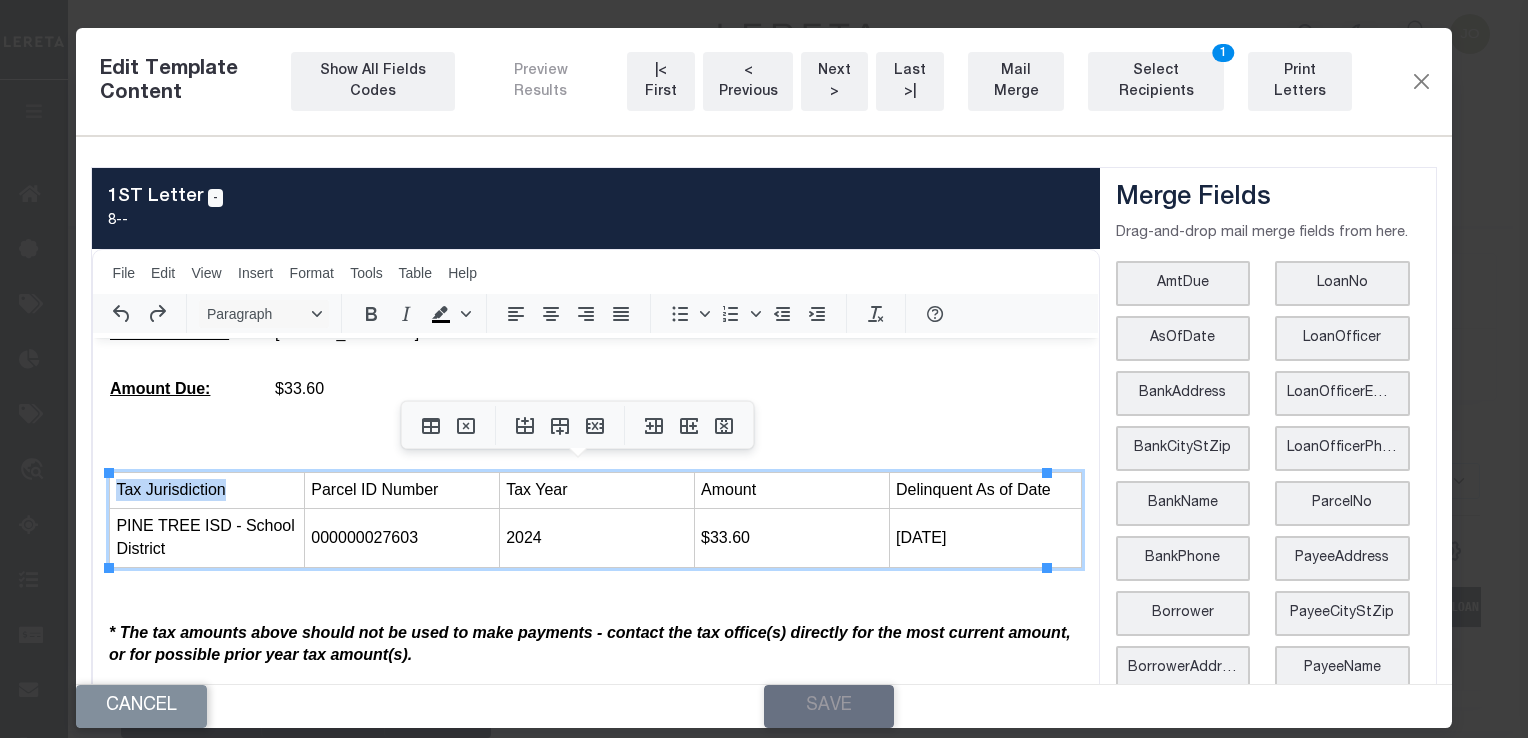 drag, startPoint x: 229, startPoint y: 494, endPoint x: 112, endPoint y: 492, distance: 117.01709 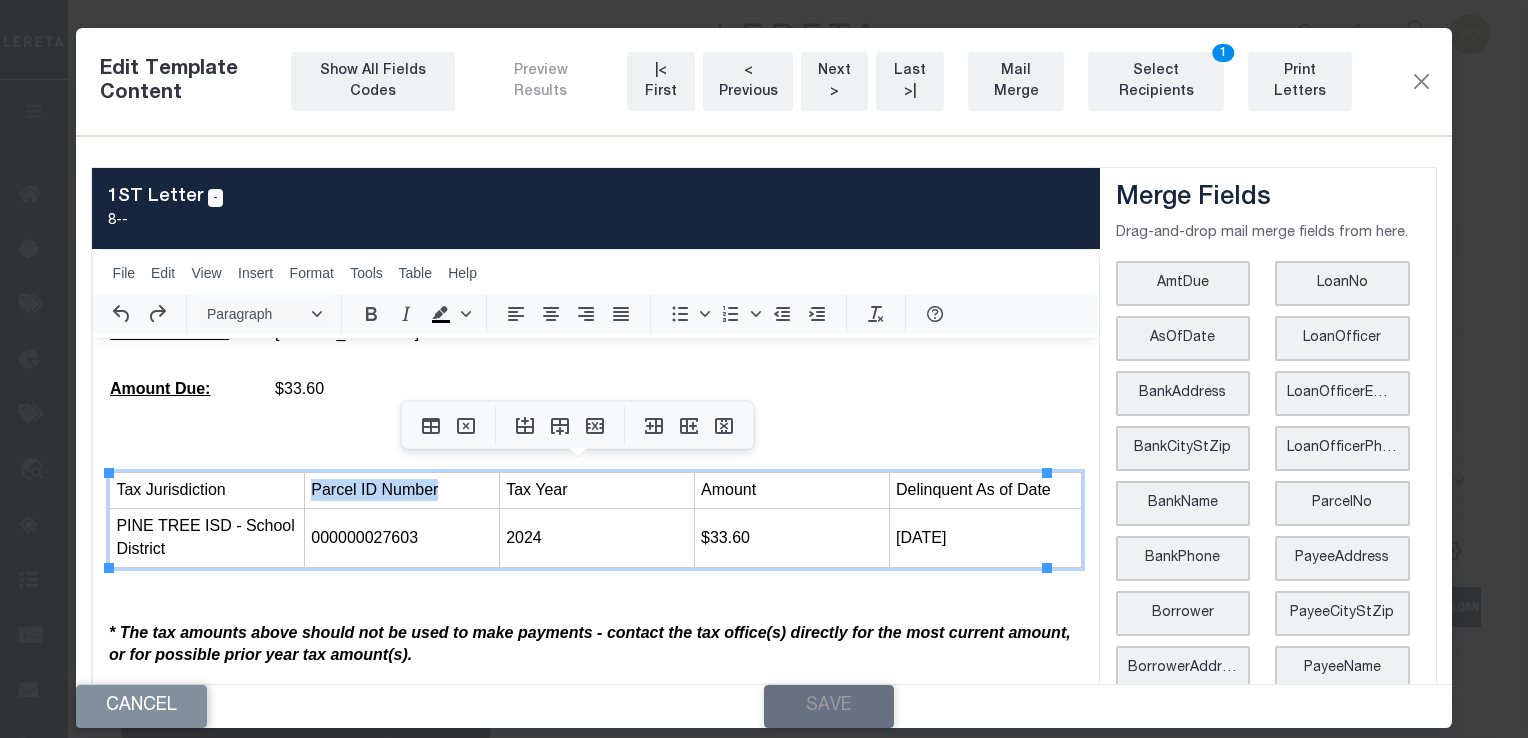 drag, startPoint x: 305, startPoint y: 491, endPoint x: 428, endPoint y: 491, distance: 123 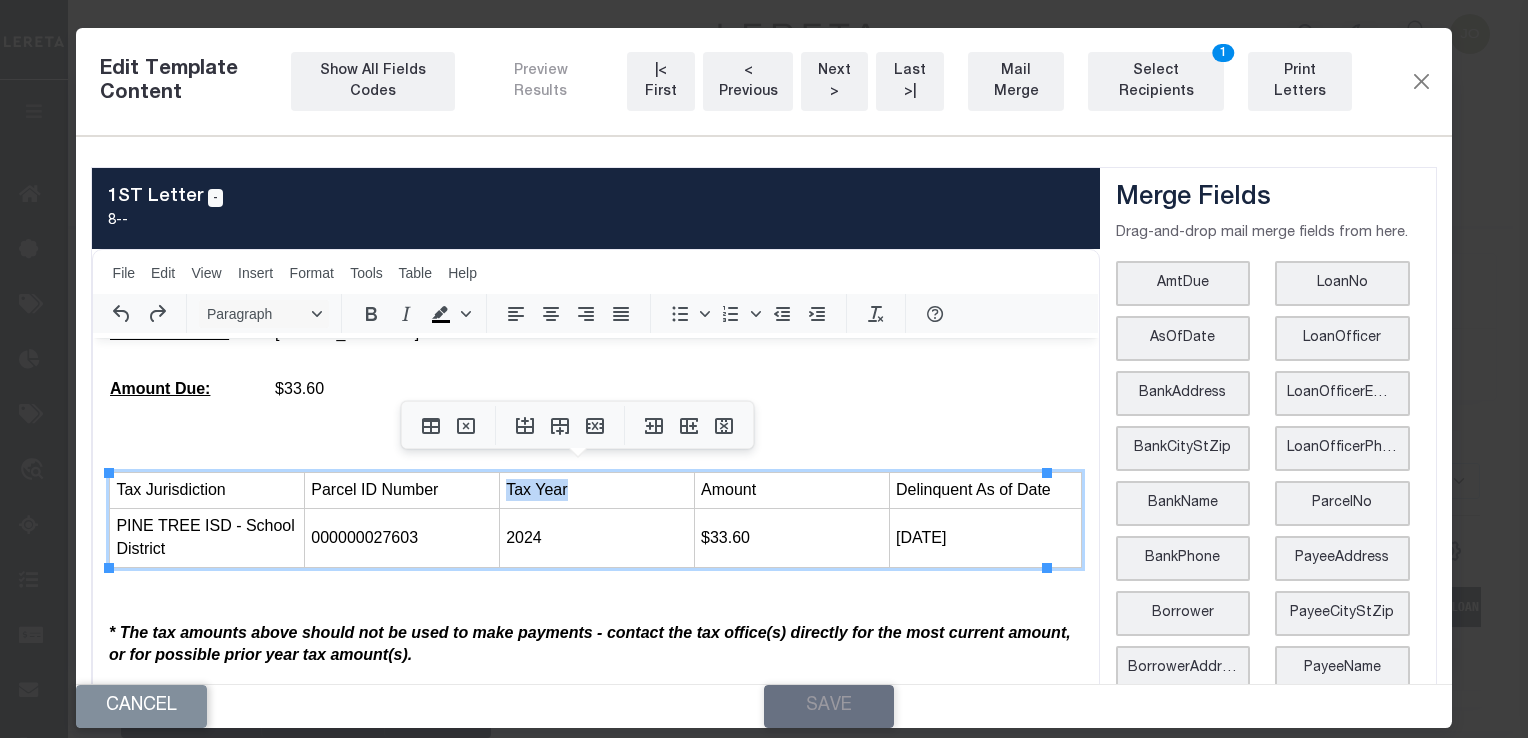 drag, startPoint x: 494, startPoint y: 494, endPoint x: 551, endPoint y: 495, distance: 57.00877 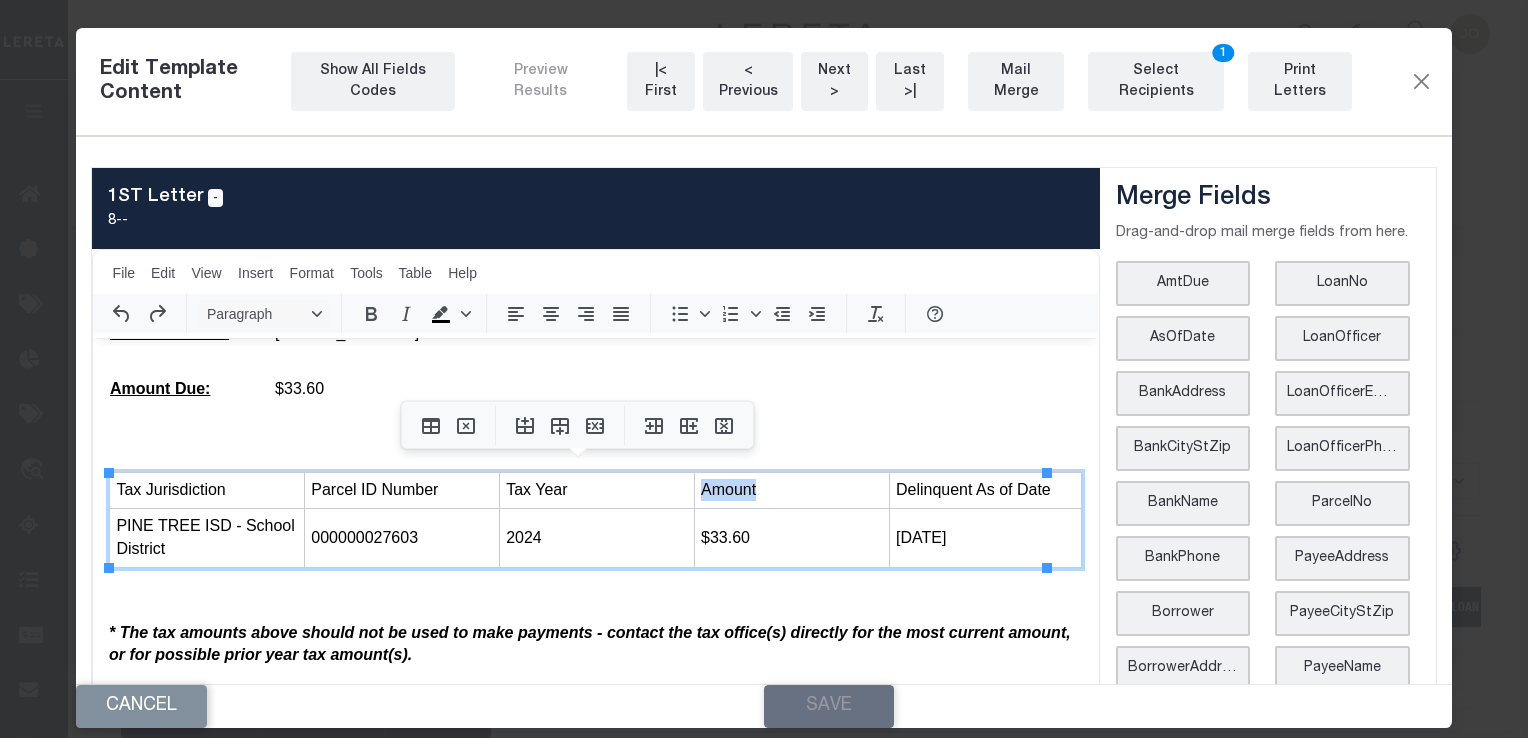 drag, startPoint x: 683, startPoint y: 494, endPoint x: 734, endPoint y: 495, distance: 51.009804 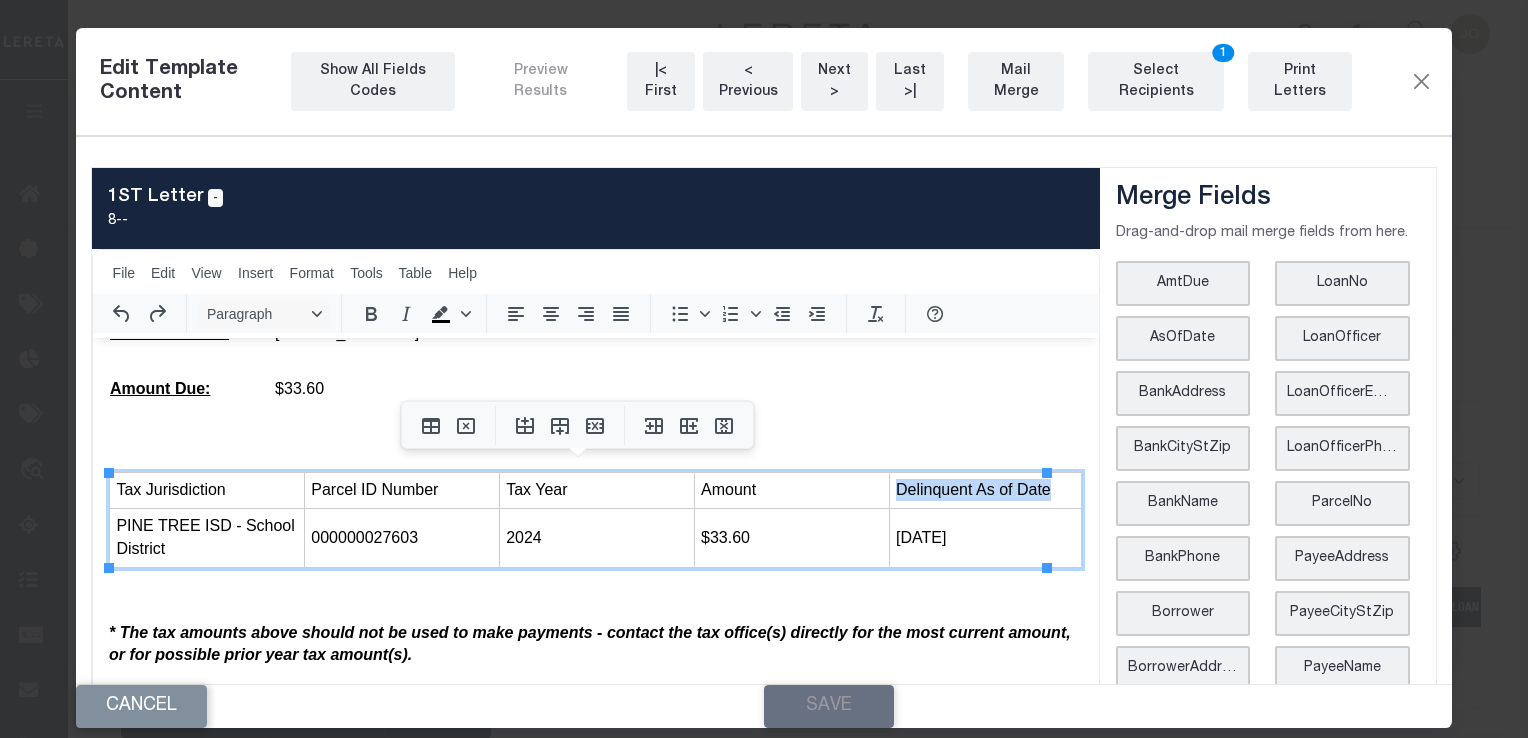 drag, startPoint x: 870, startPoint y: 499, endPoint x: 1023, endPoint y: 495, distance: 153.05228 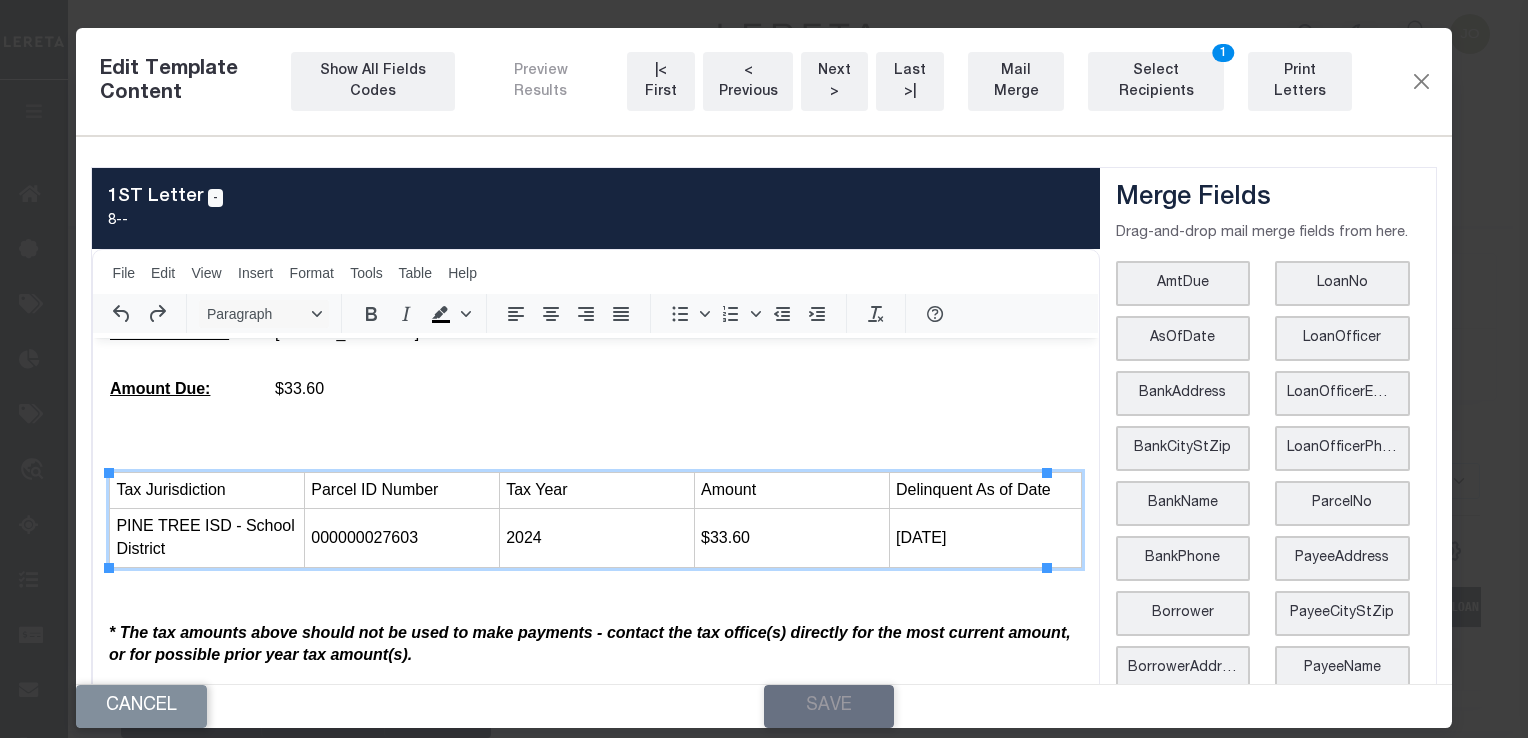 click on "P.O. Box 3188 Longview, Texas 75606 C KYLE SMITH  1201 W LOOP 281 STE 200 LONGVIEW,TX 75604-2957 Date: June 16th, 2026 Loan Number: 129287935 RE: Delinquent Property Taxes IMPORTANT MESSAGE ABOUT YOUR MORTGAGE Dear C KYLE SMITH : Your loan terms with Texas Bank and Trust require you to pay all property taxes attributable to this property before they become delinquent. According to official records, as of 5/23/2025 your property taxes remained unpaid for the property below: Property Address: OLD HWY 80 LONGVIEW,TX                 Account Number: 000027603   "What Should You Do?" Please pay the past due amount(s) to the following authority(s) as soon as possible to avoid accruing further penalties, interest, and possible legal fees: Taxing Authority: PINE TREE ISD - School District Taxing Address: 1400 Silver Falls Road Longview, TX 75604 Phone Number: 903-295-5005 Amount Due: $33.60 Tax Jurisdiction Parcel ID Number Tax Year Amount Delinquent As of Date PINE TREE ISD - School District 000000027603" at bounding box center (595, 255) 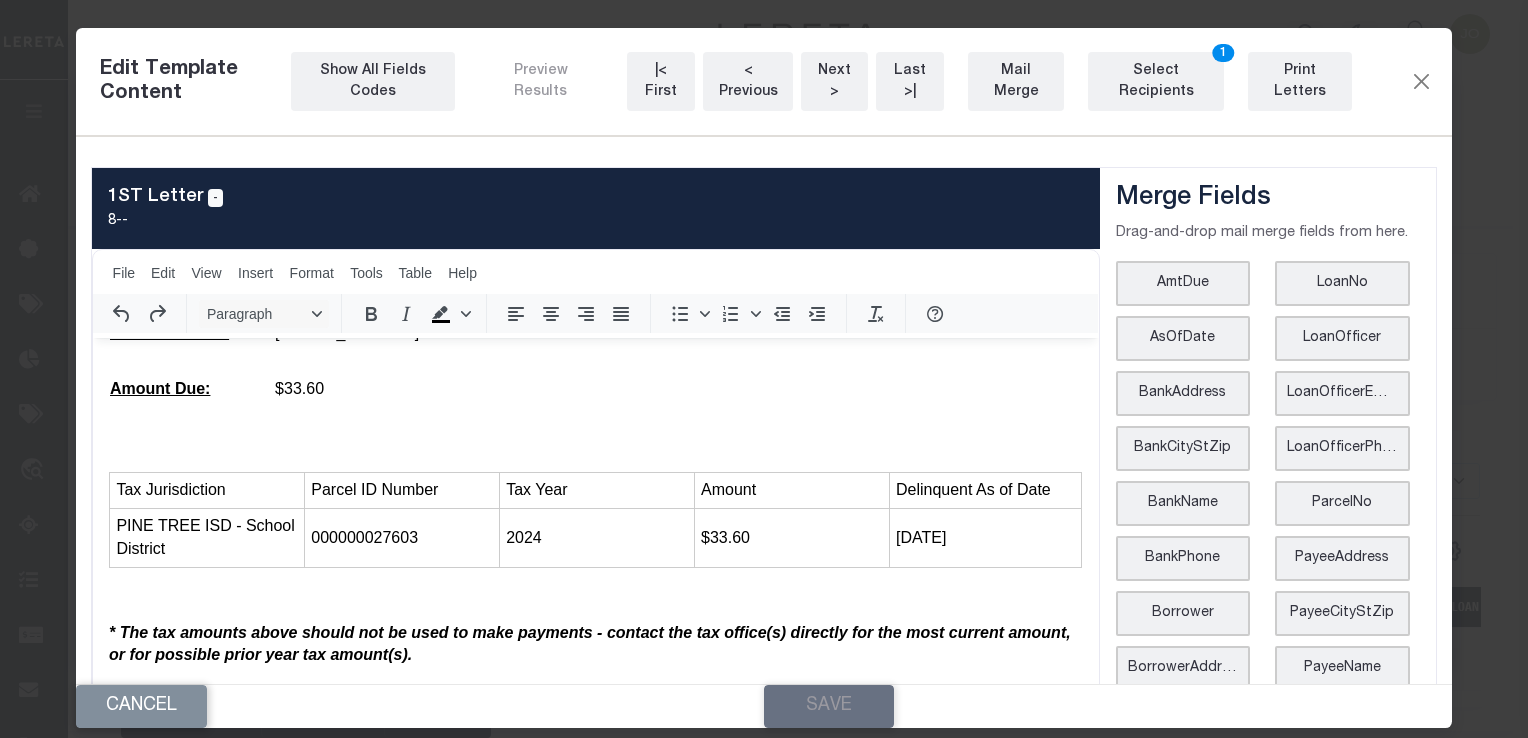 scroll, scrollTop: 100, scrollLeft: 0, axis: vertical 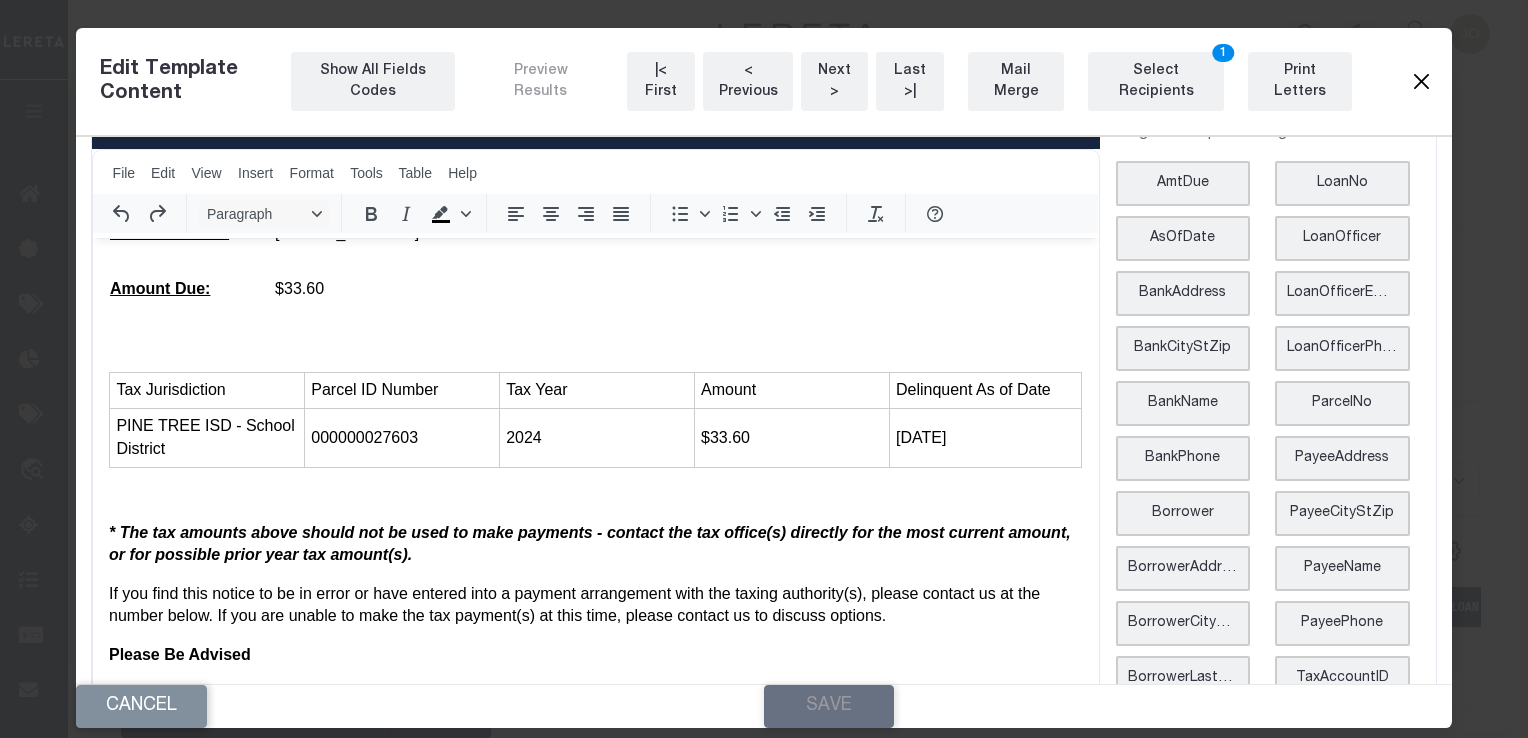 click at bounding box center [1421, 82] 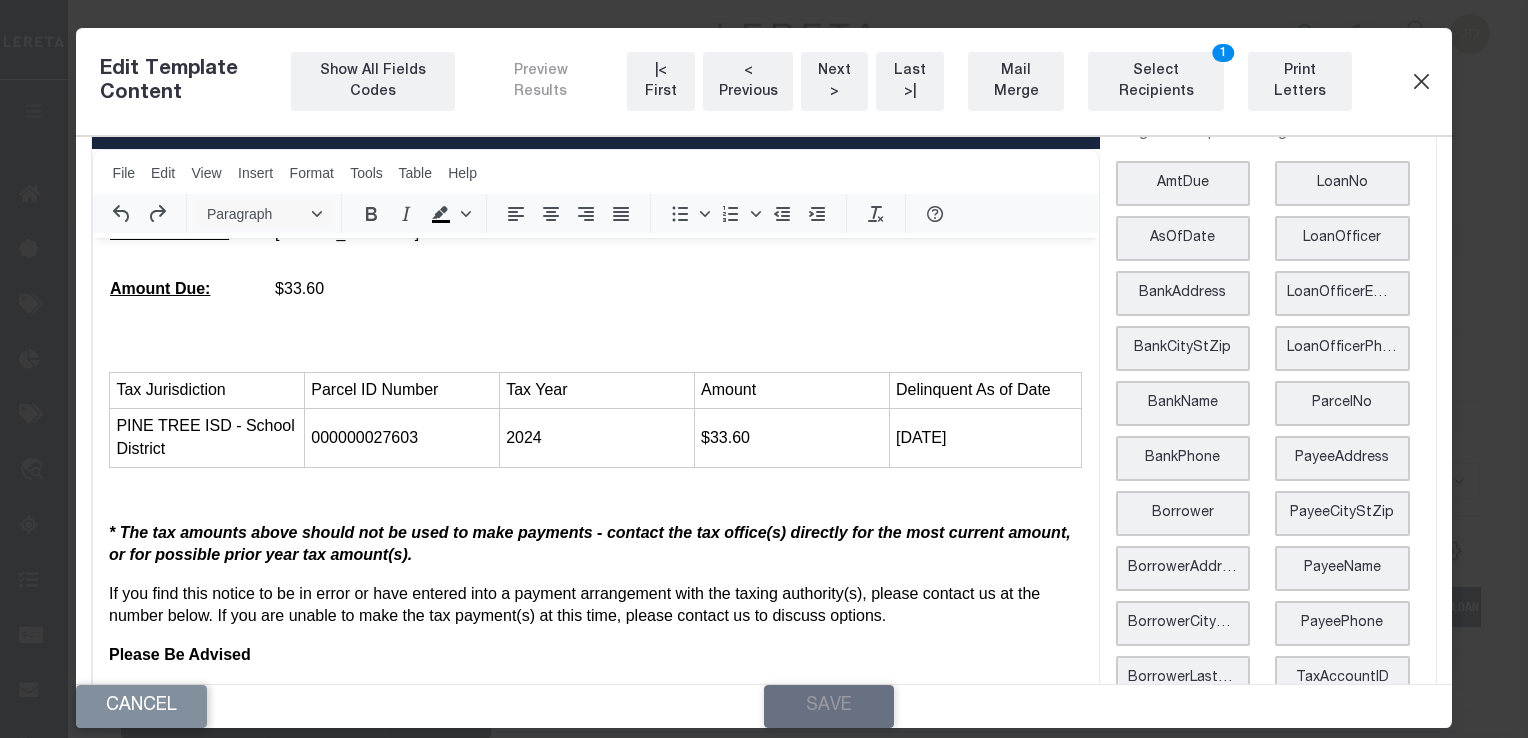 scroll, scrollTop: 0, scrollLeft: 0, axis: both 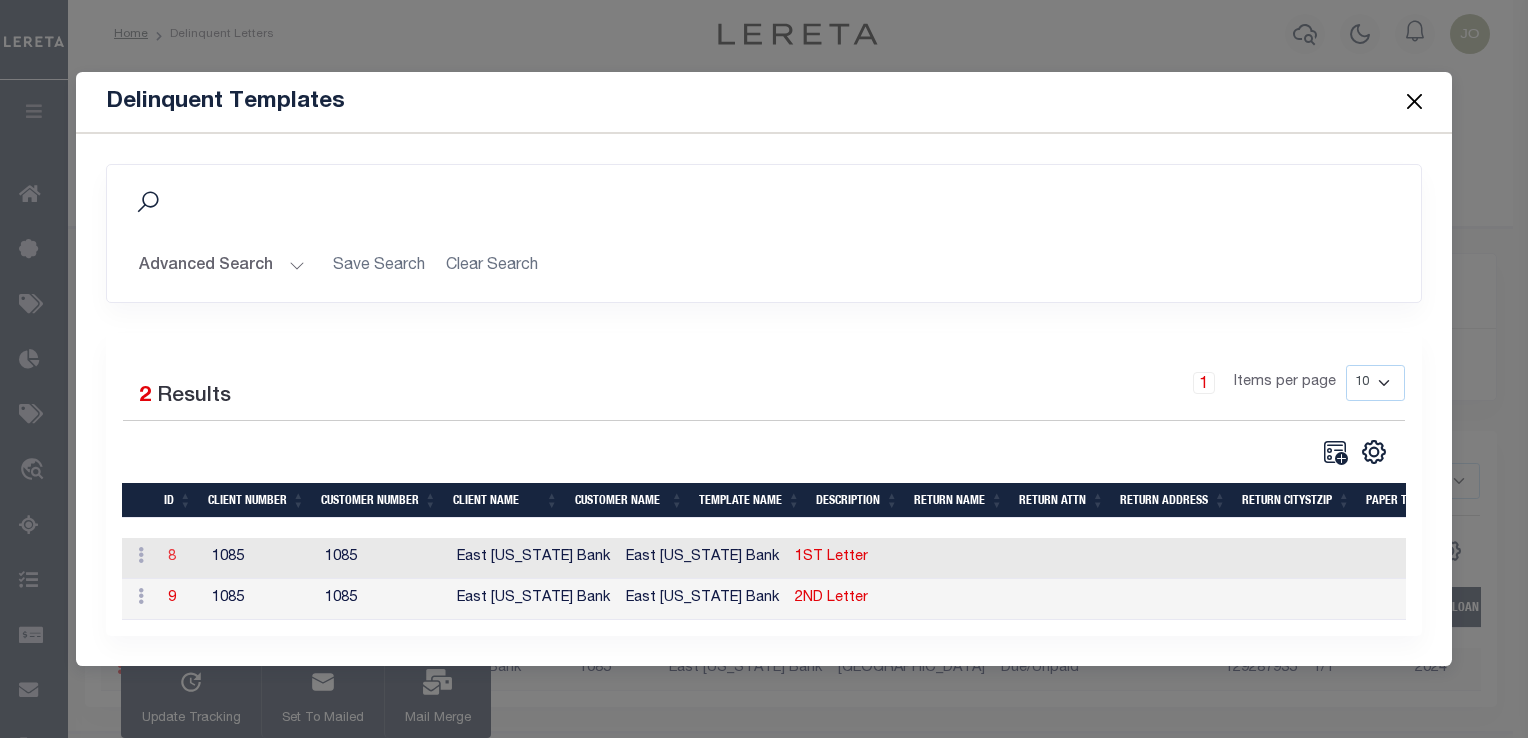 click on "8" at bounding box center (172, 557) 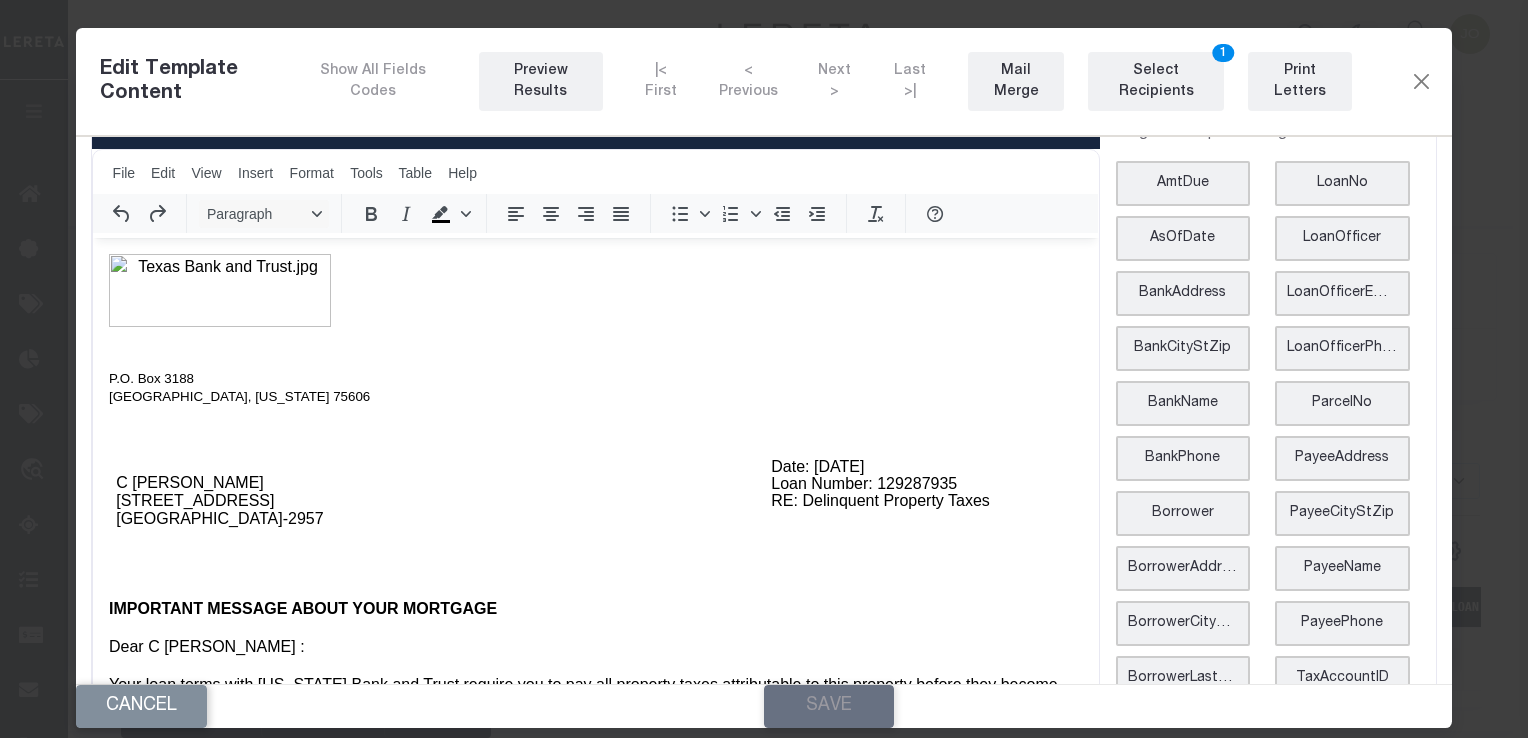 scroll, scrollTop: 0, scrollLeft: 0, axis: both 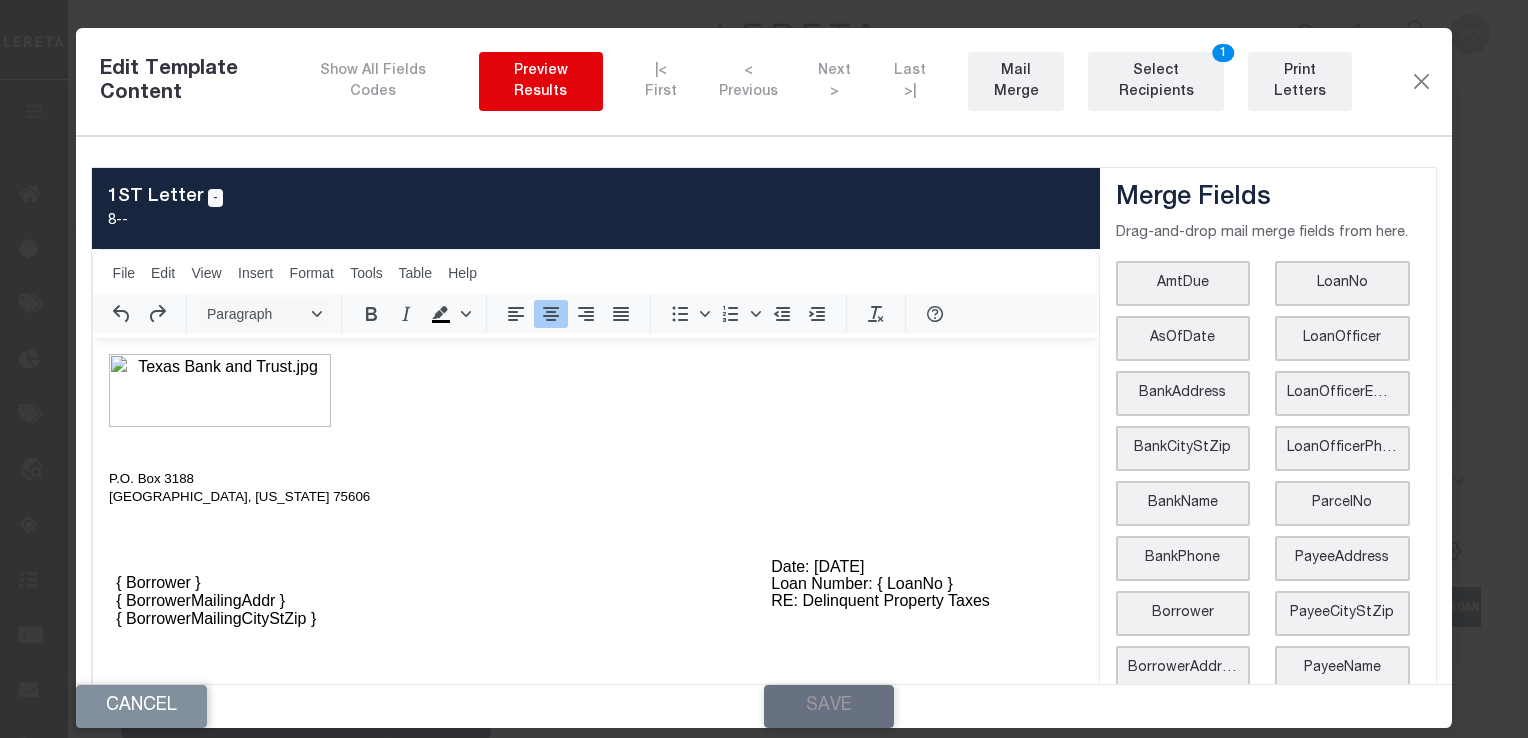click on "Preview Results" at bounding box center (541, 82) 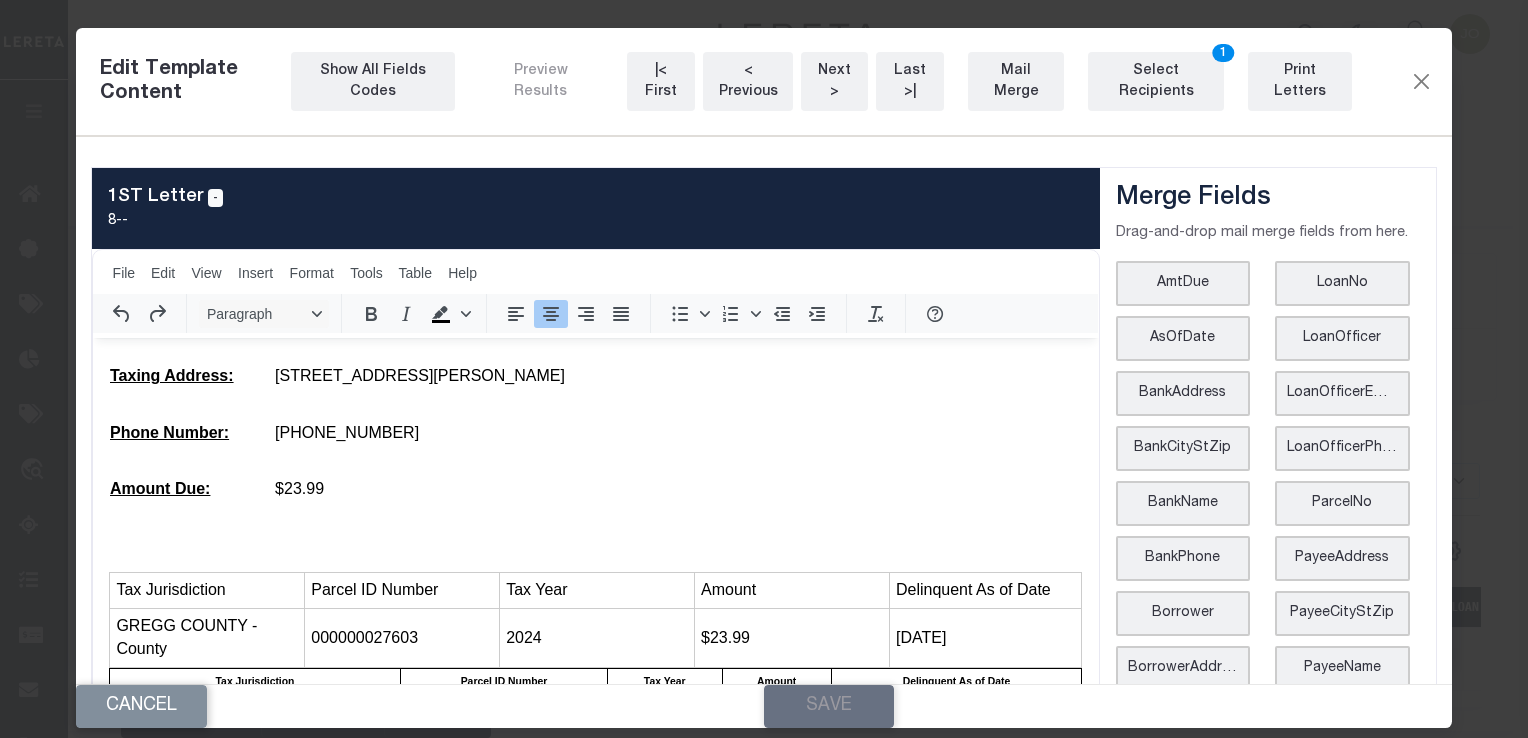 scroll, scrollTop: 919, scrollLeft: 0, axis: vertical 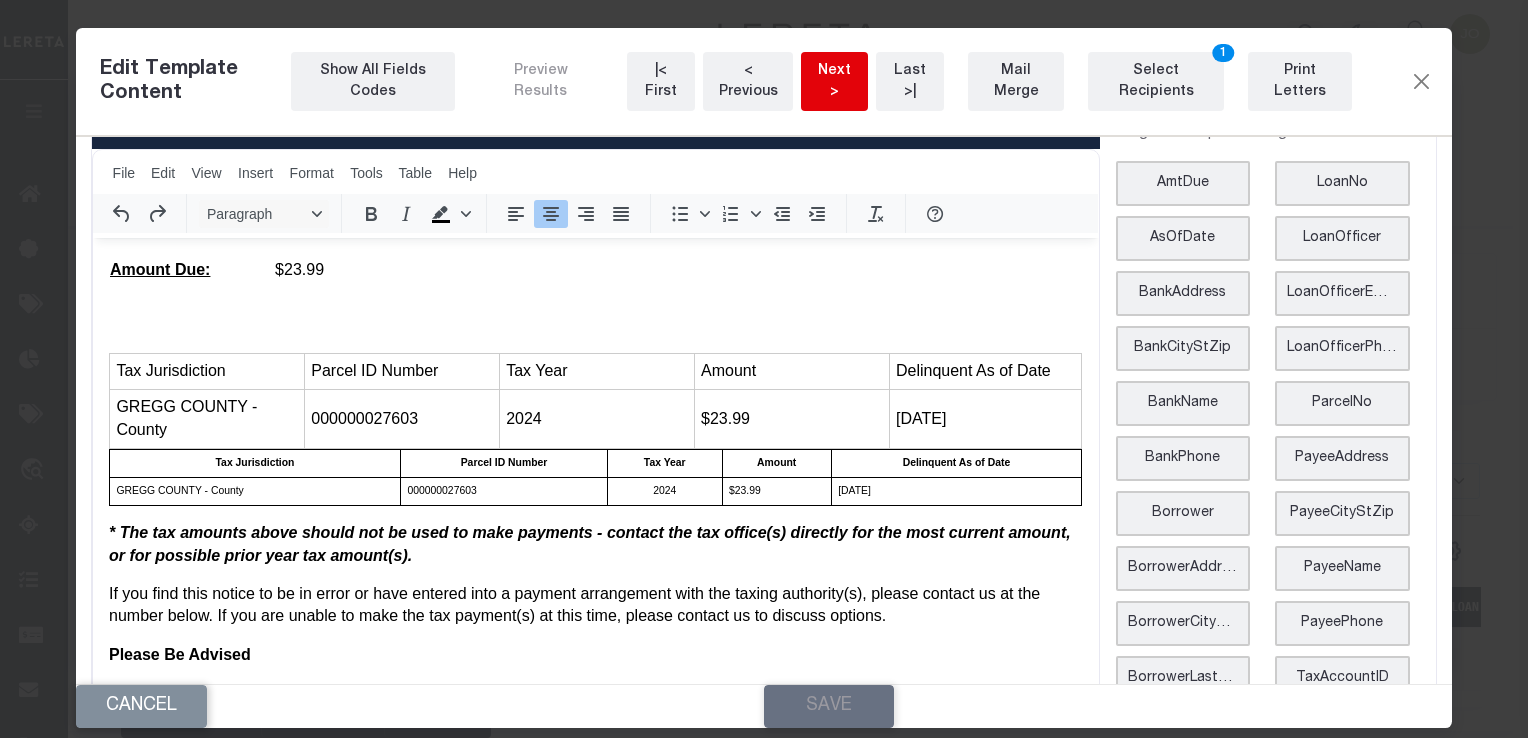 click on "Next >" at bounding box center (834, 81) 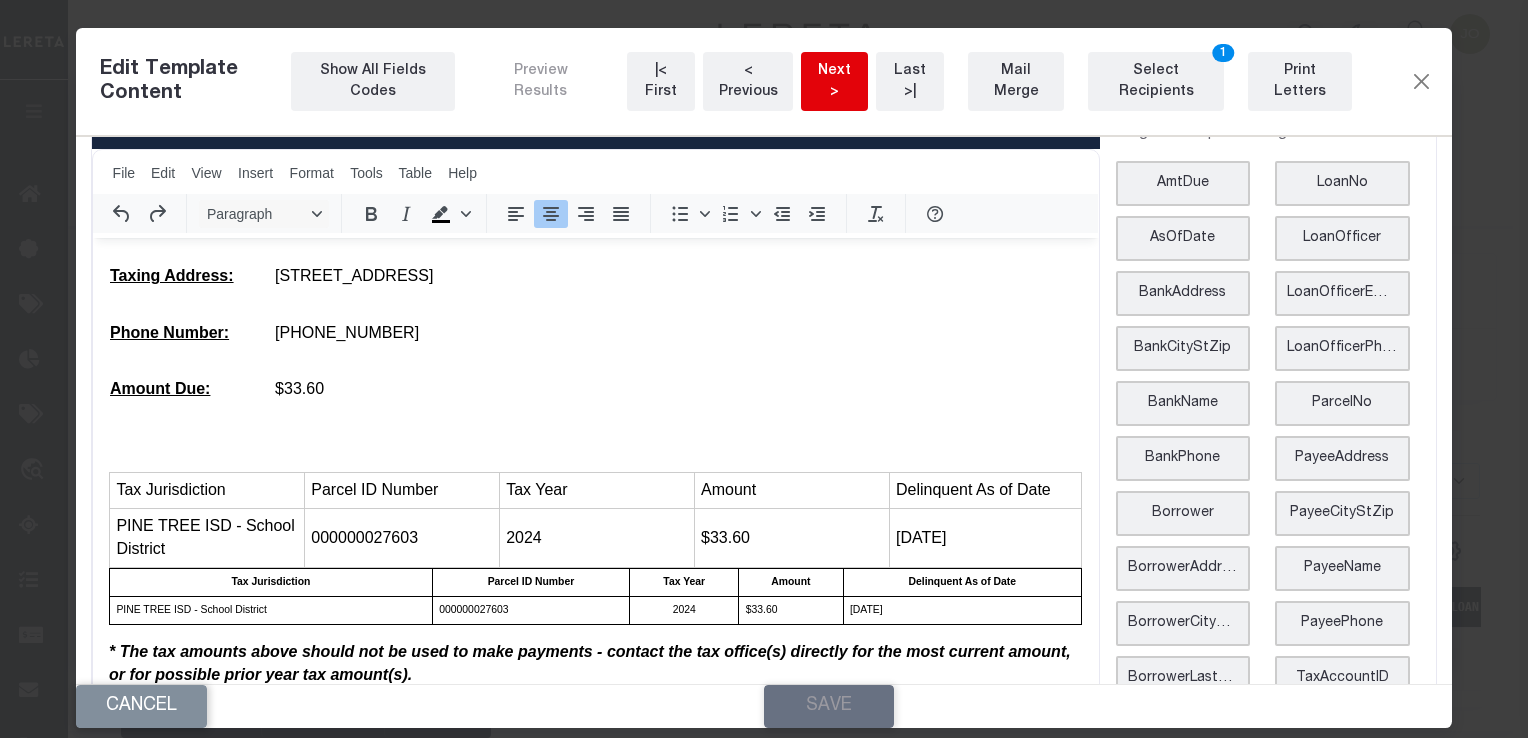 scroll, scrollTop: 900, scrollLeft: 0, axis: vertical 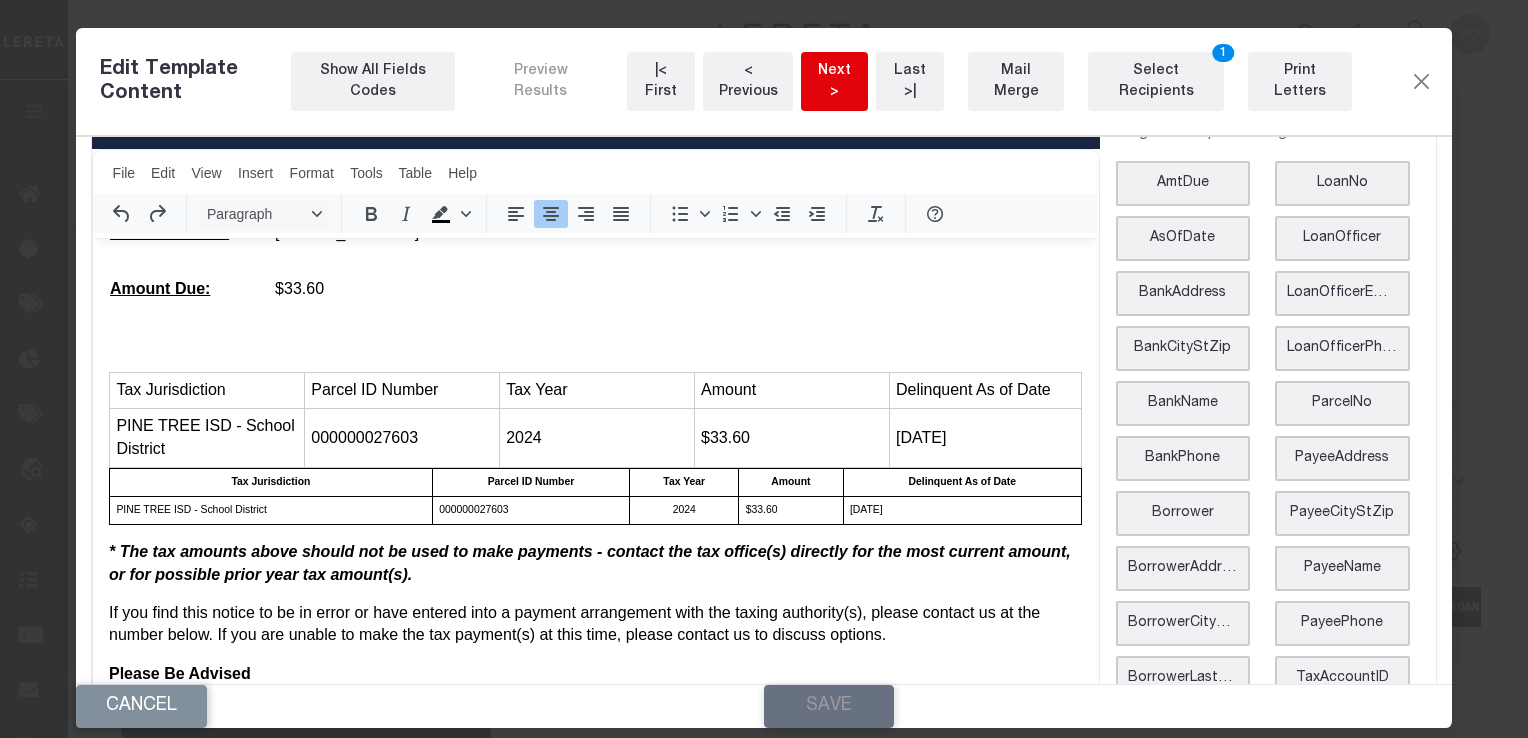 click on "Next >" at bounding box center [834, 82] 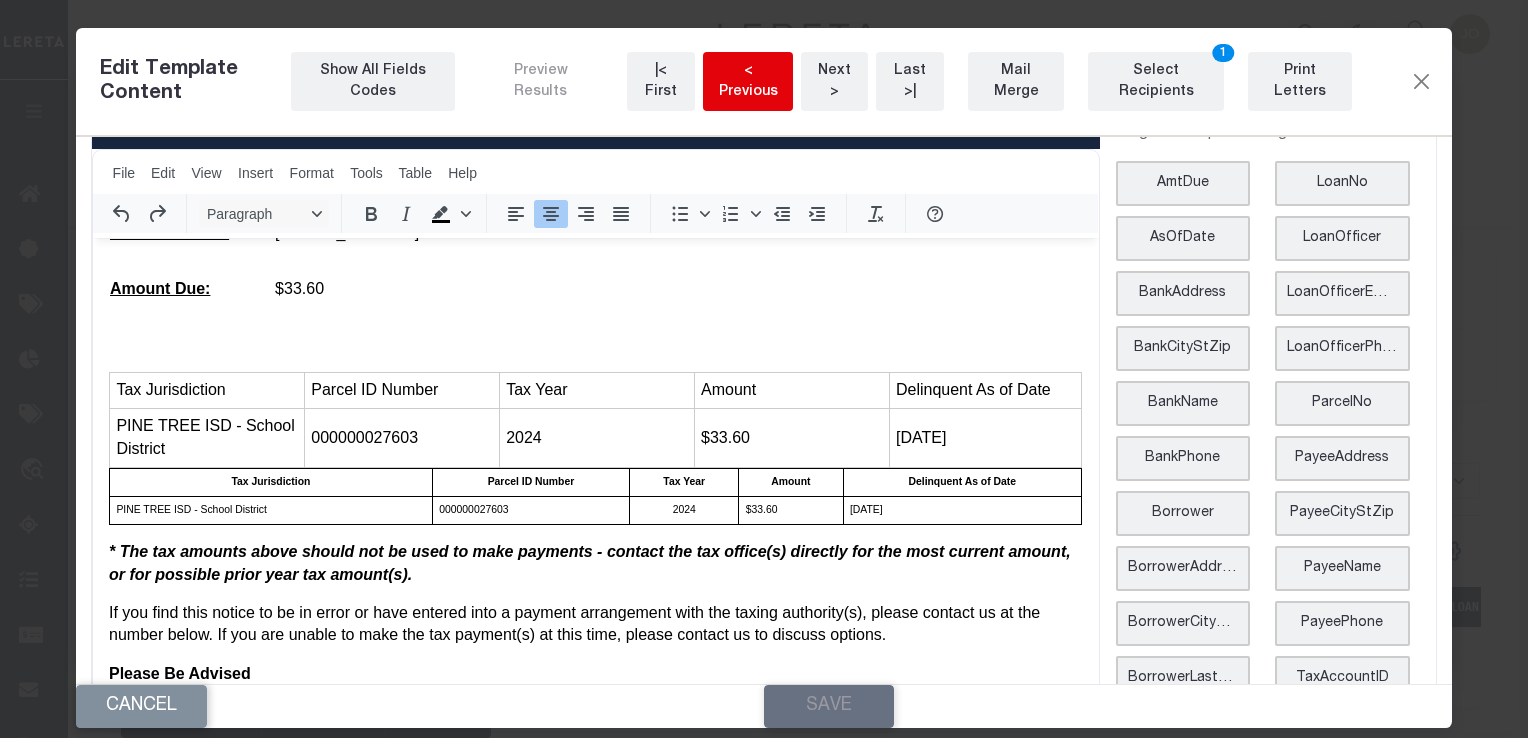 click on "< Previous" at bounding box center [748, 81] 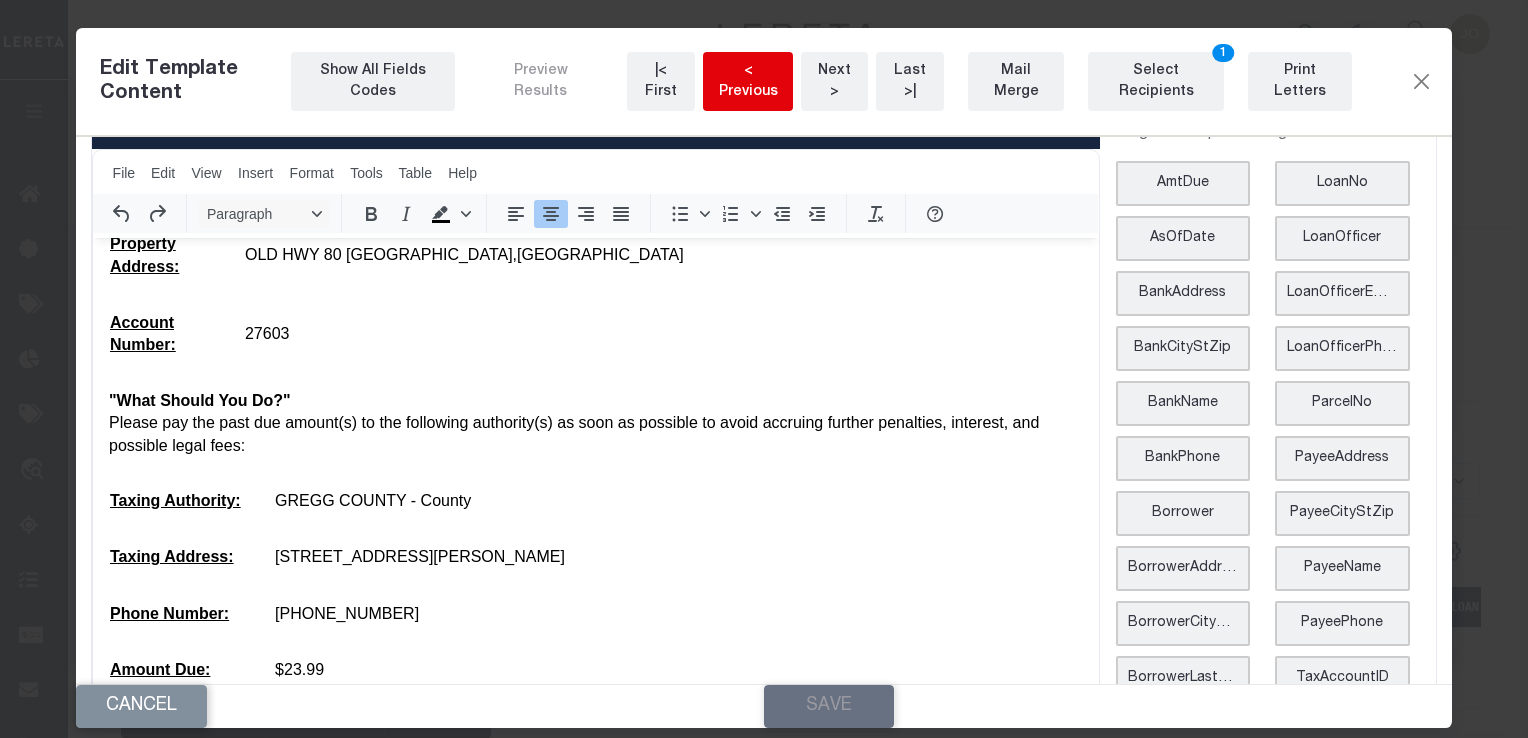 scroll, scrollTop: 919, scrollLeft: 0, axis: vertical 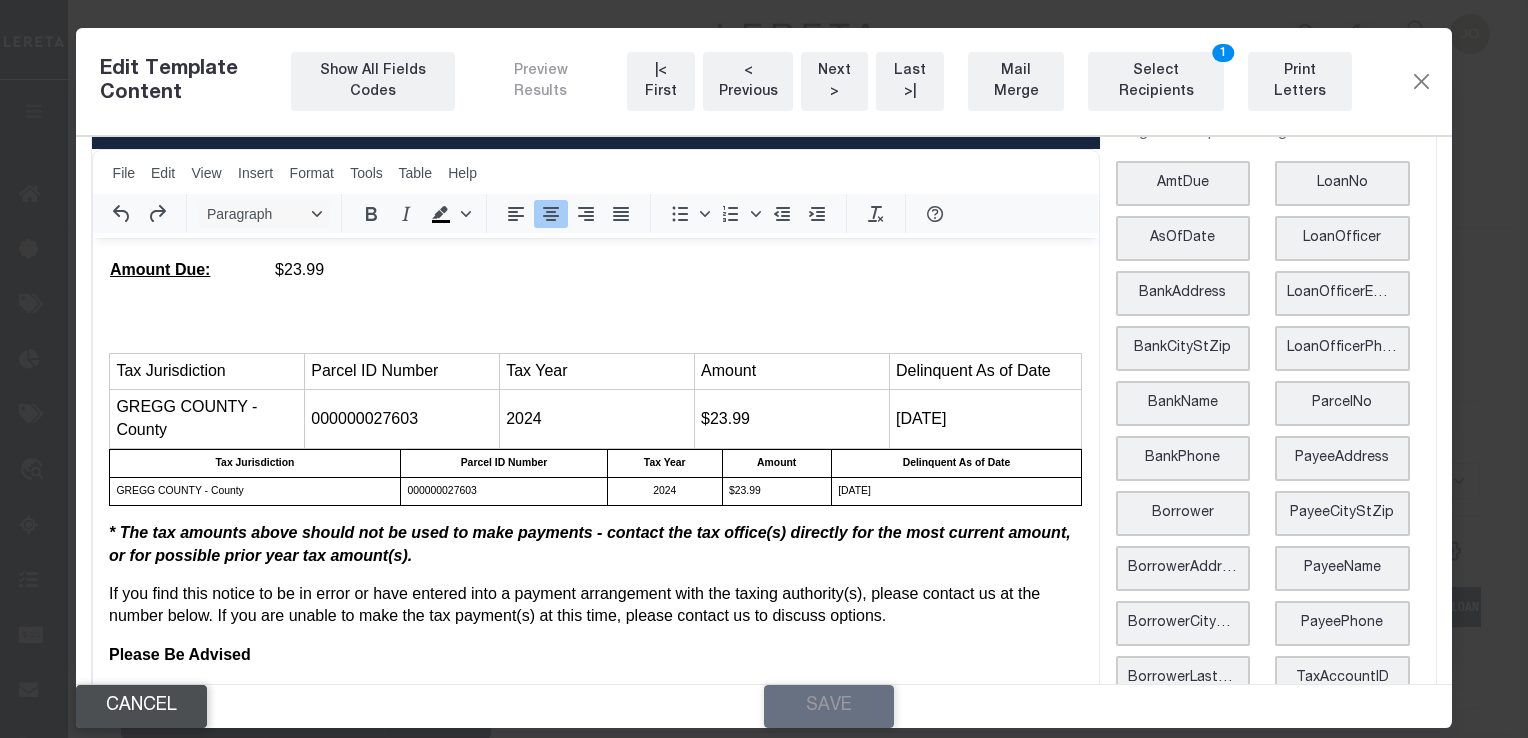 click on "Cancel" at bounding box center (141, 706) 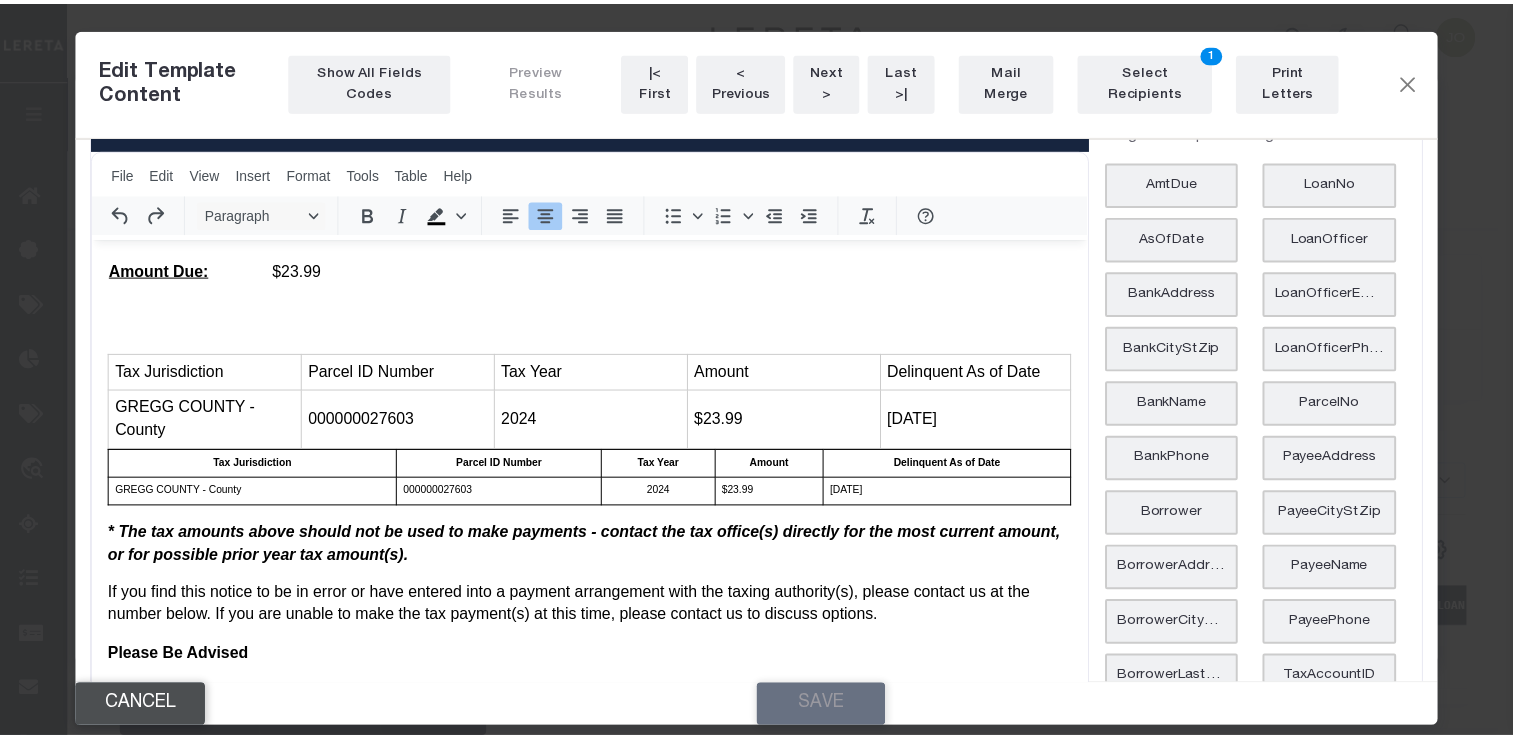scroll, scrollTop: 0, scrollLeft: 0, axis: both 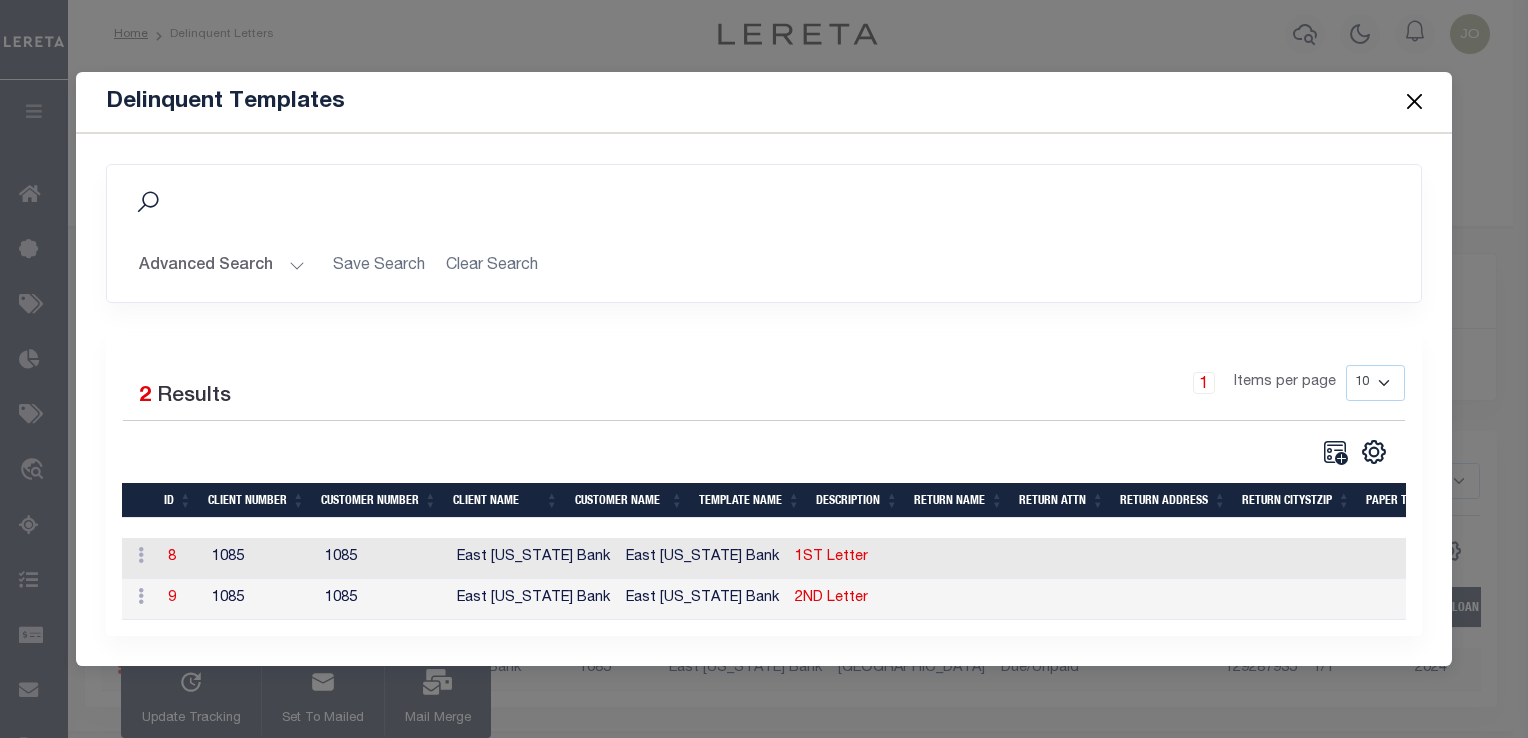 click at bounding box center [1414, 102] 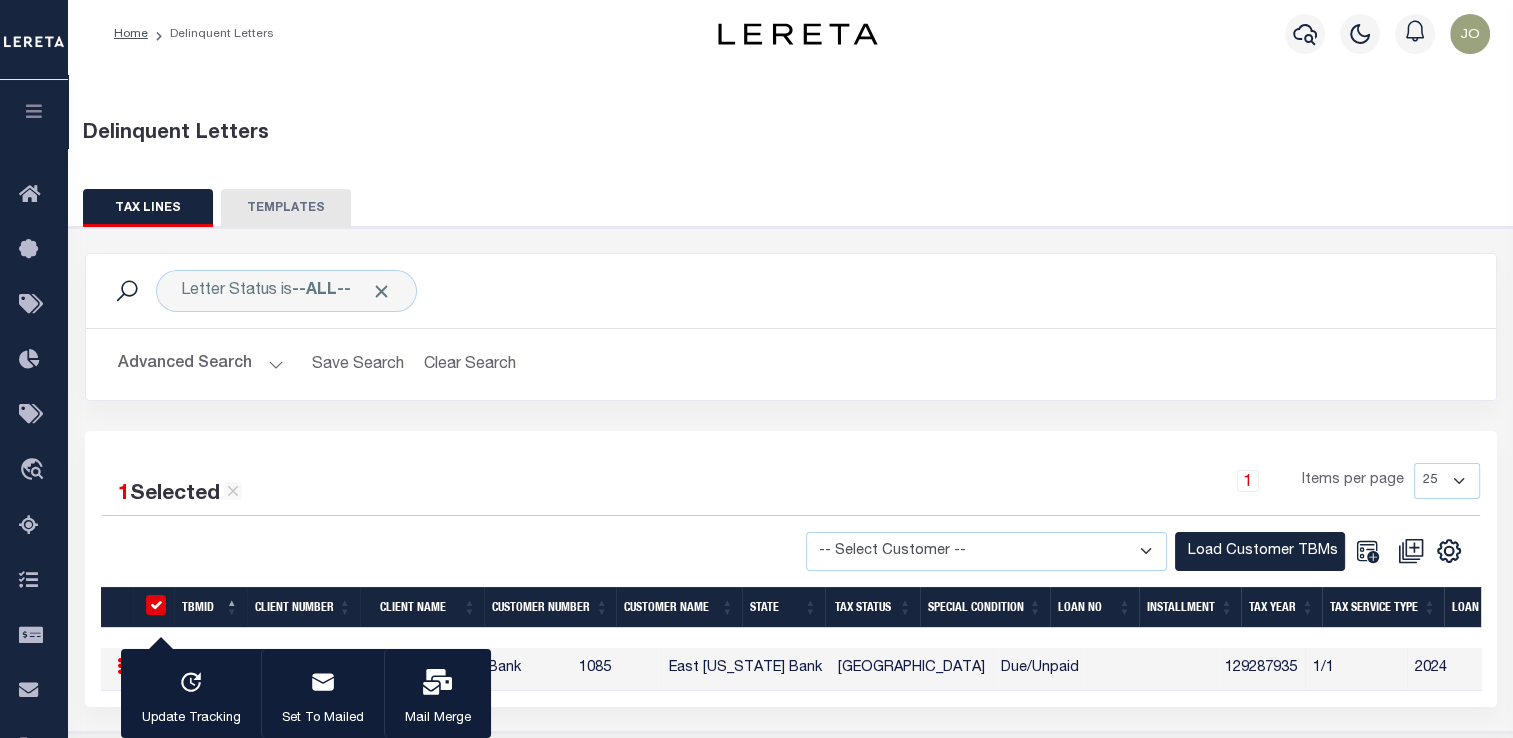 scroll, scrollTop: 106, scrollLeft: 0, axis: vertical 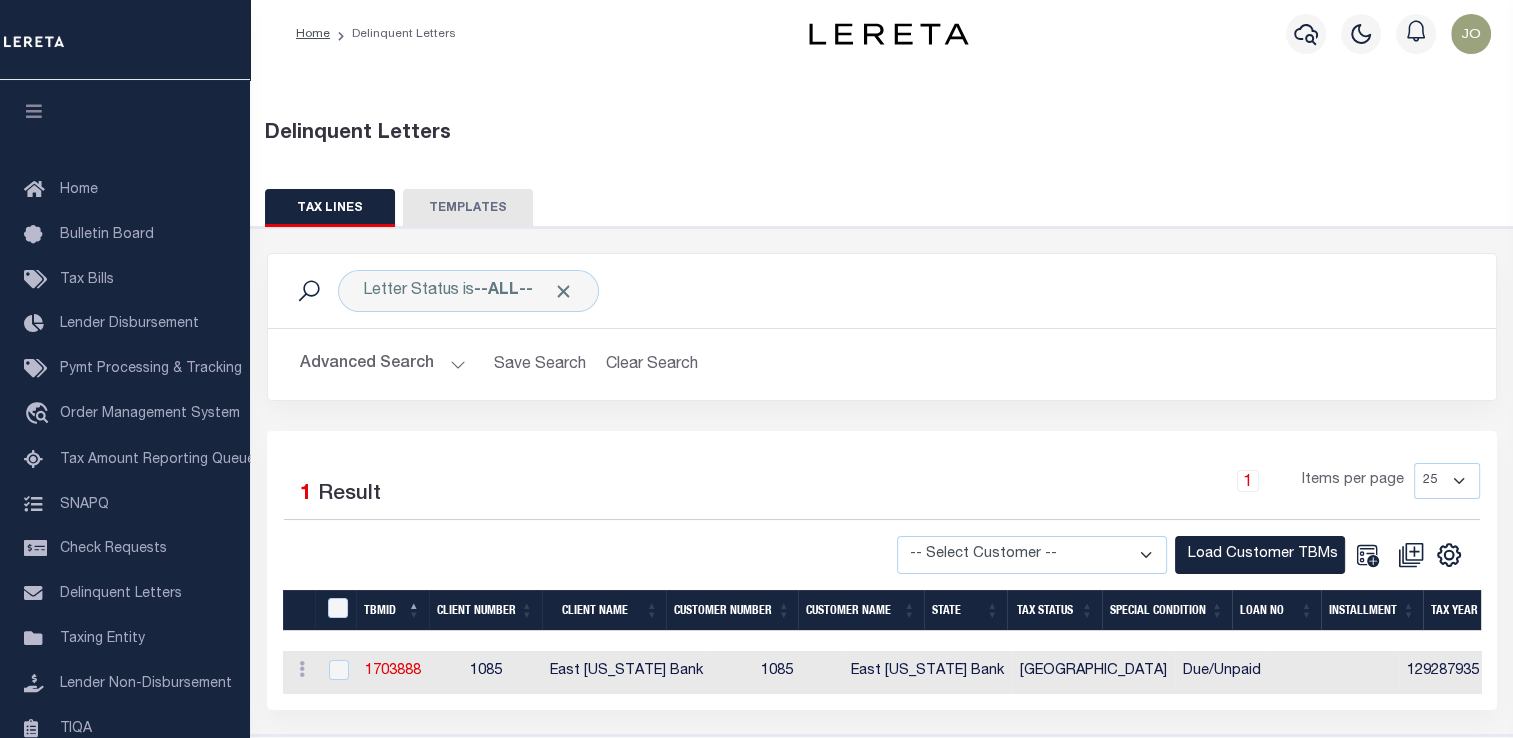 click on "TEMPLATES" at bounding box center [468, 208] 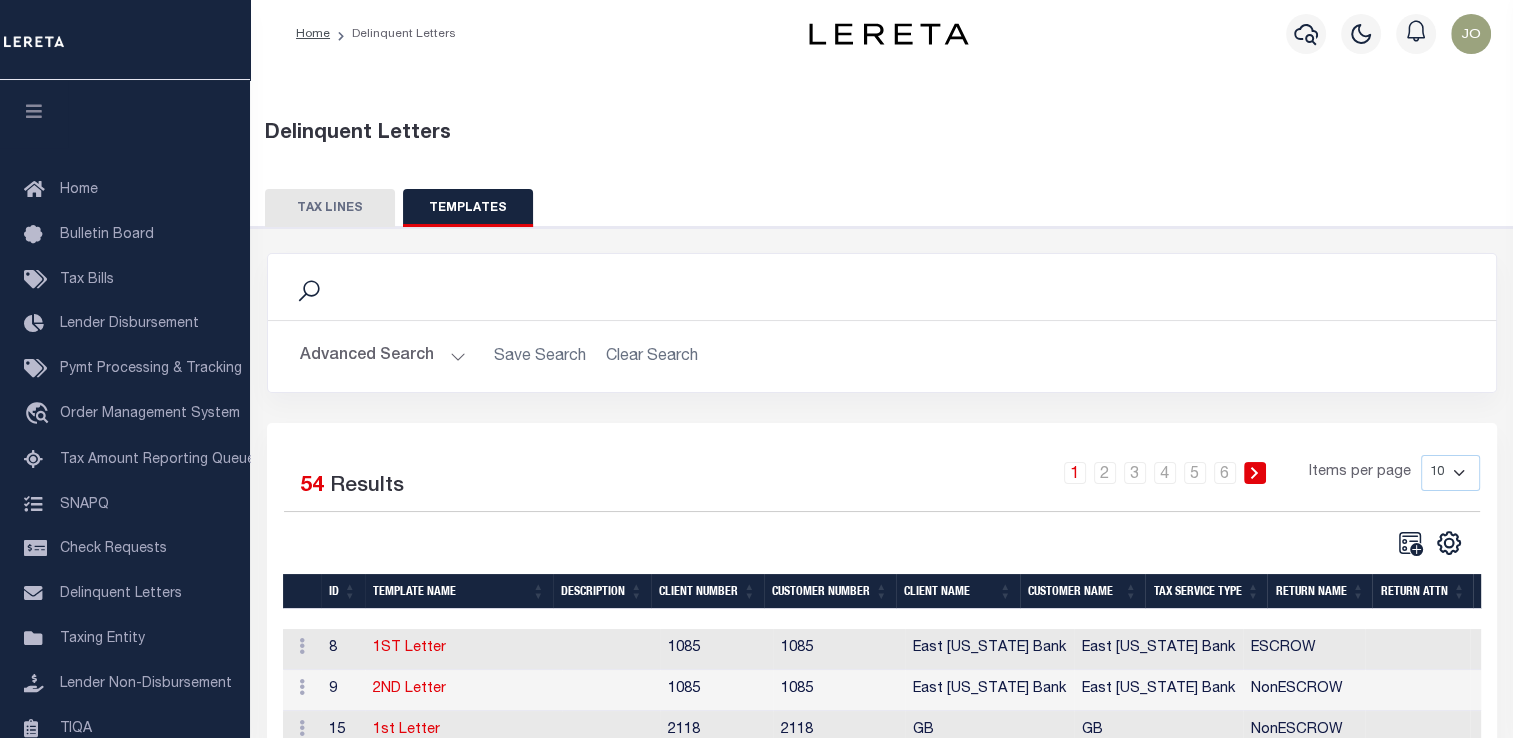 click on "Advanced Search" at bounding box center (383, 356) 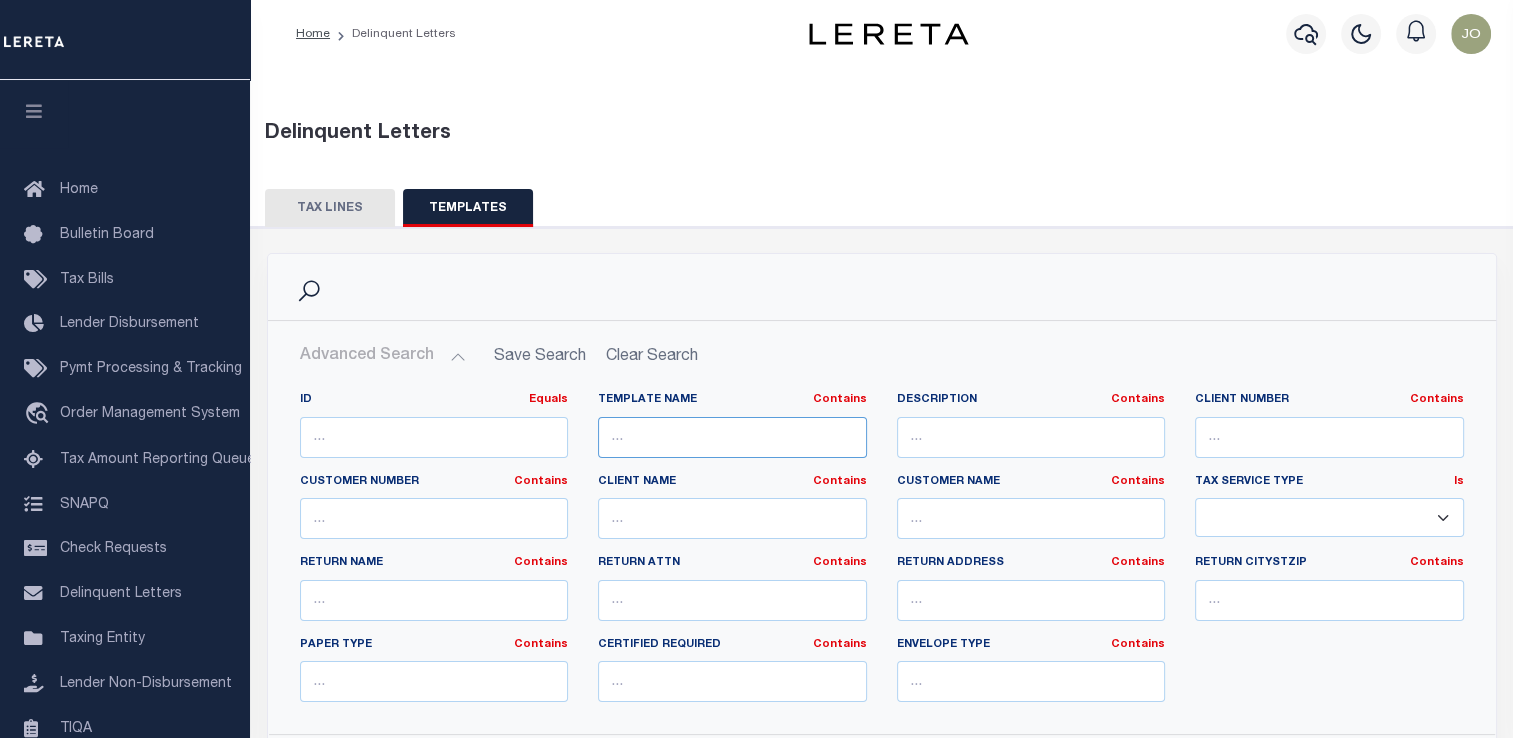 click at bounding box center [732, 437] 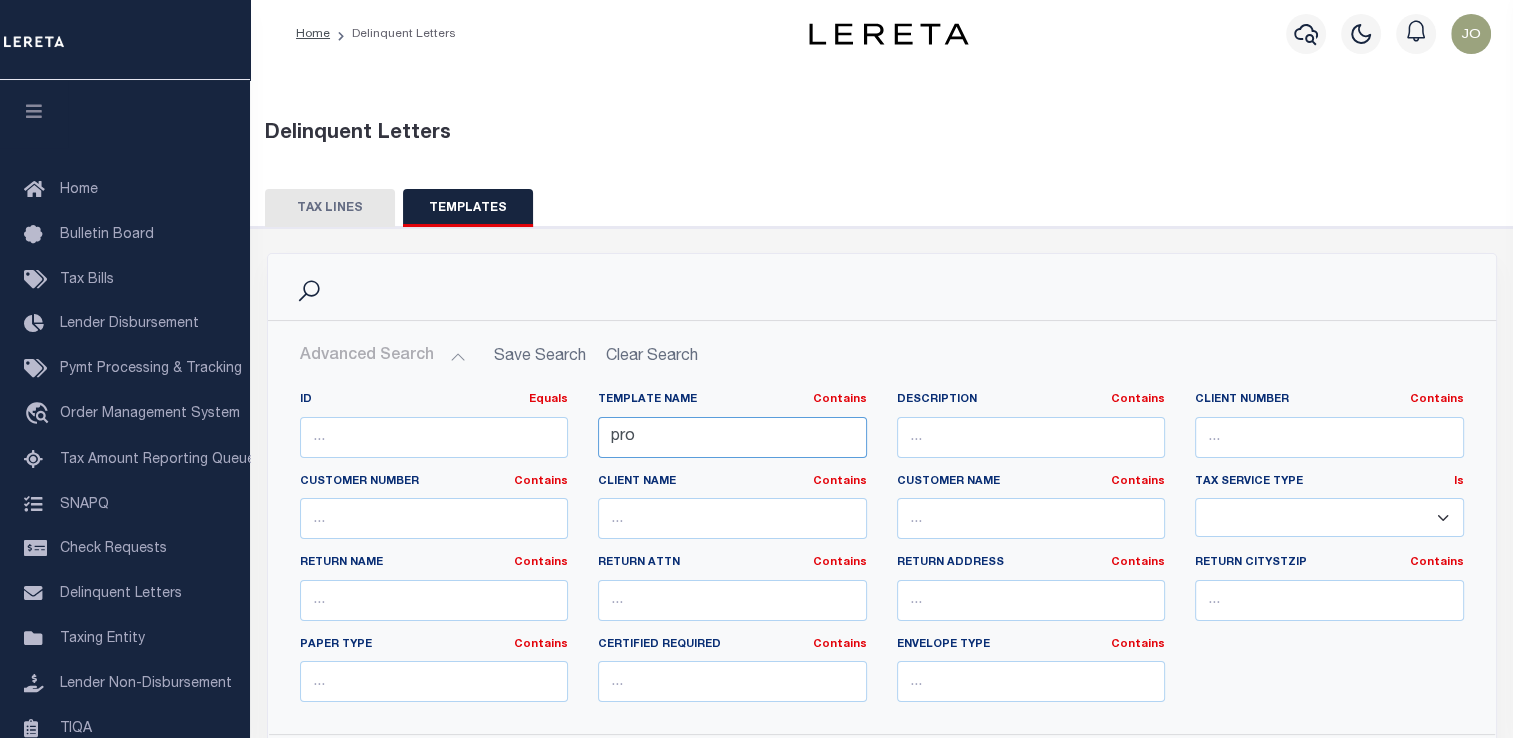 type on "prosperity" 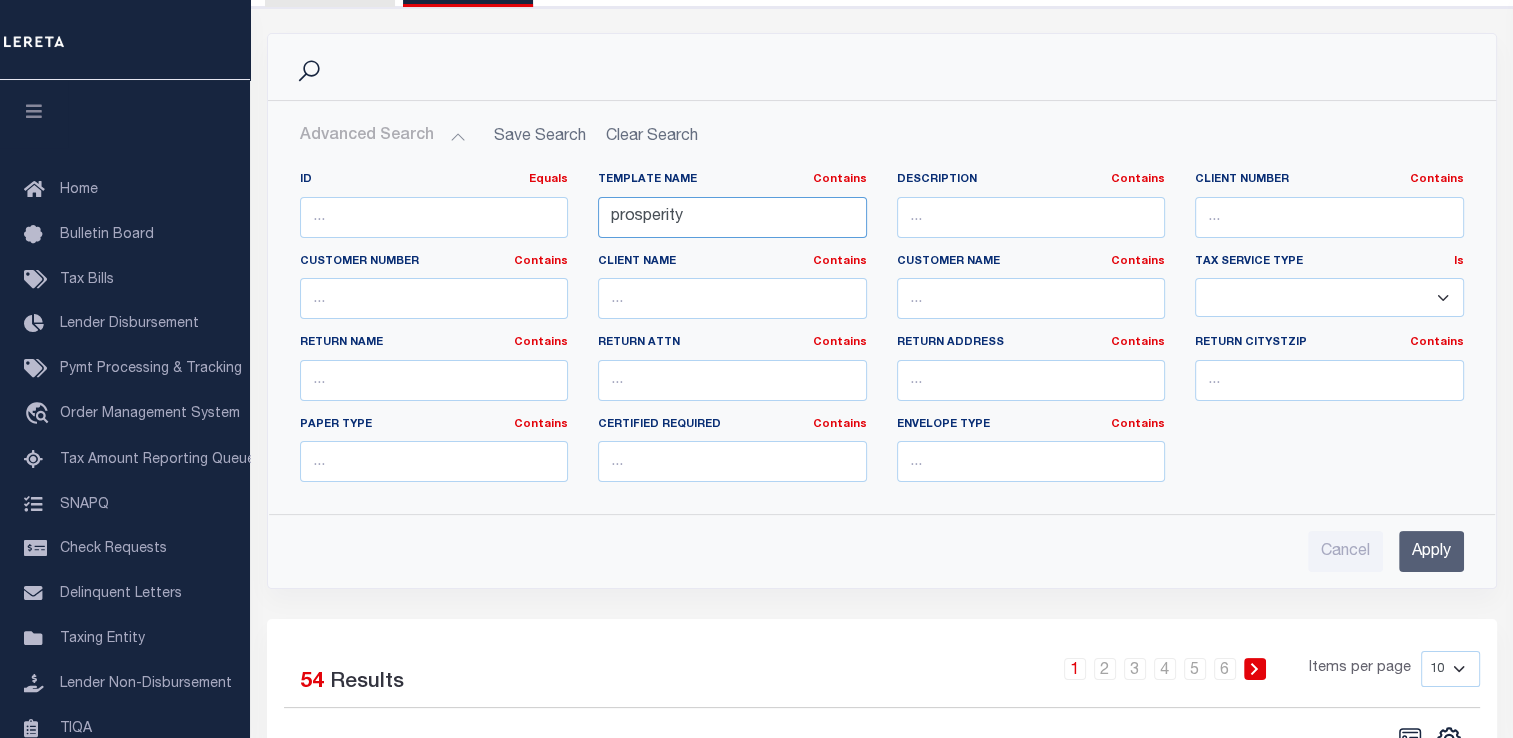 scroll, scrollTop: 229, scrollLeft: 0, axis: vertical 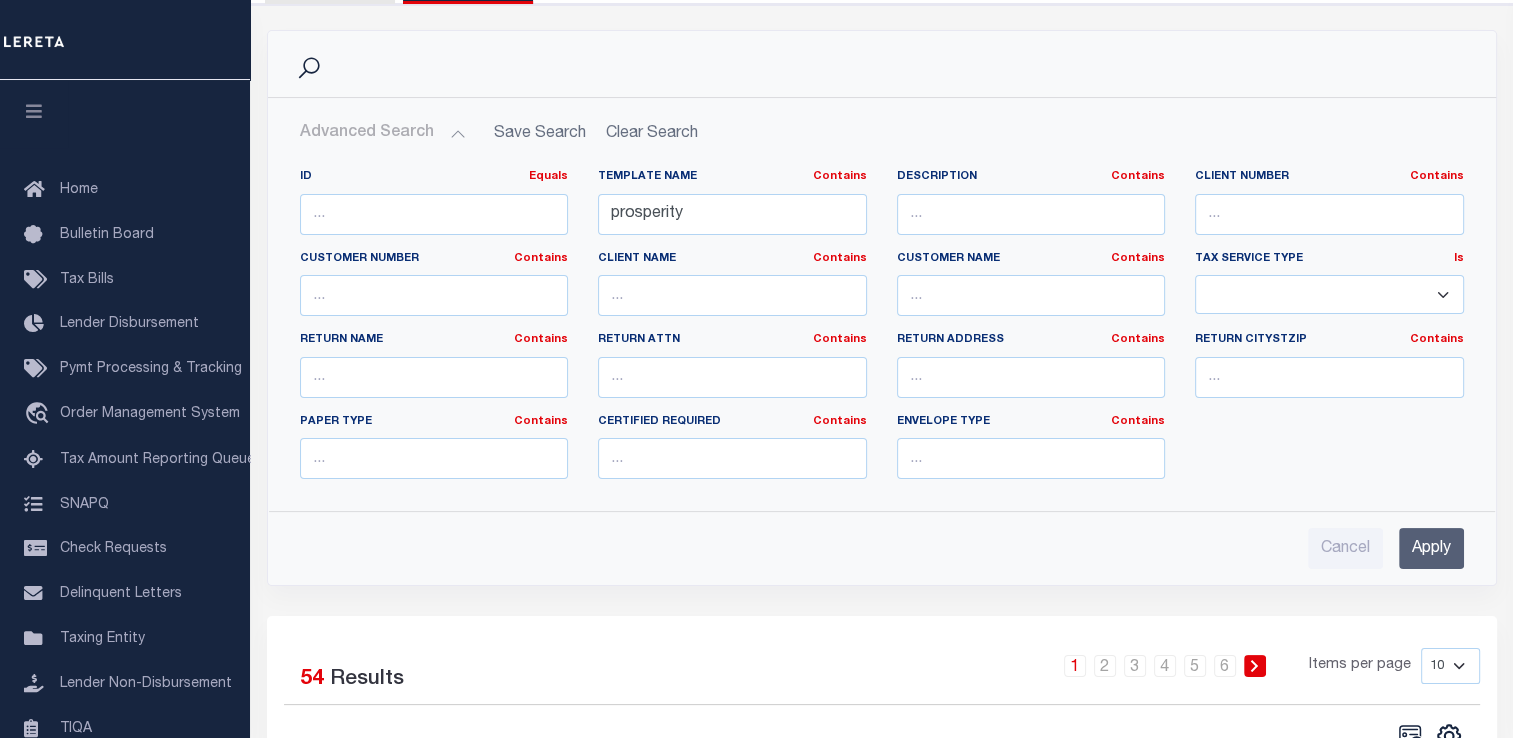 click on "Apply" at bounding box center [1431, 548] 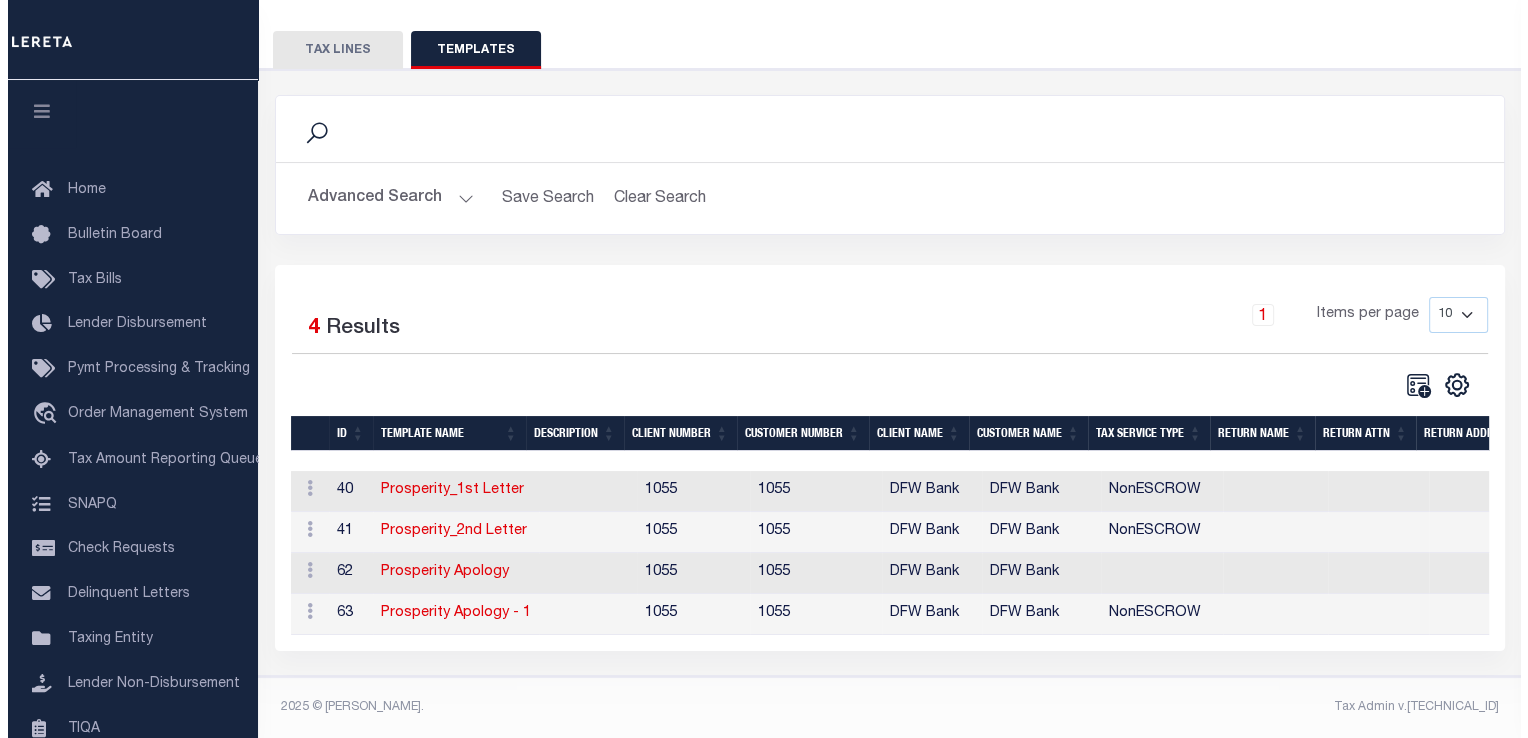 scroll, scrollTop: 173, scrollLeft: 0, axis: vertical 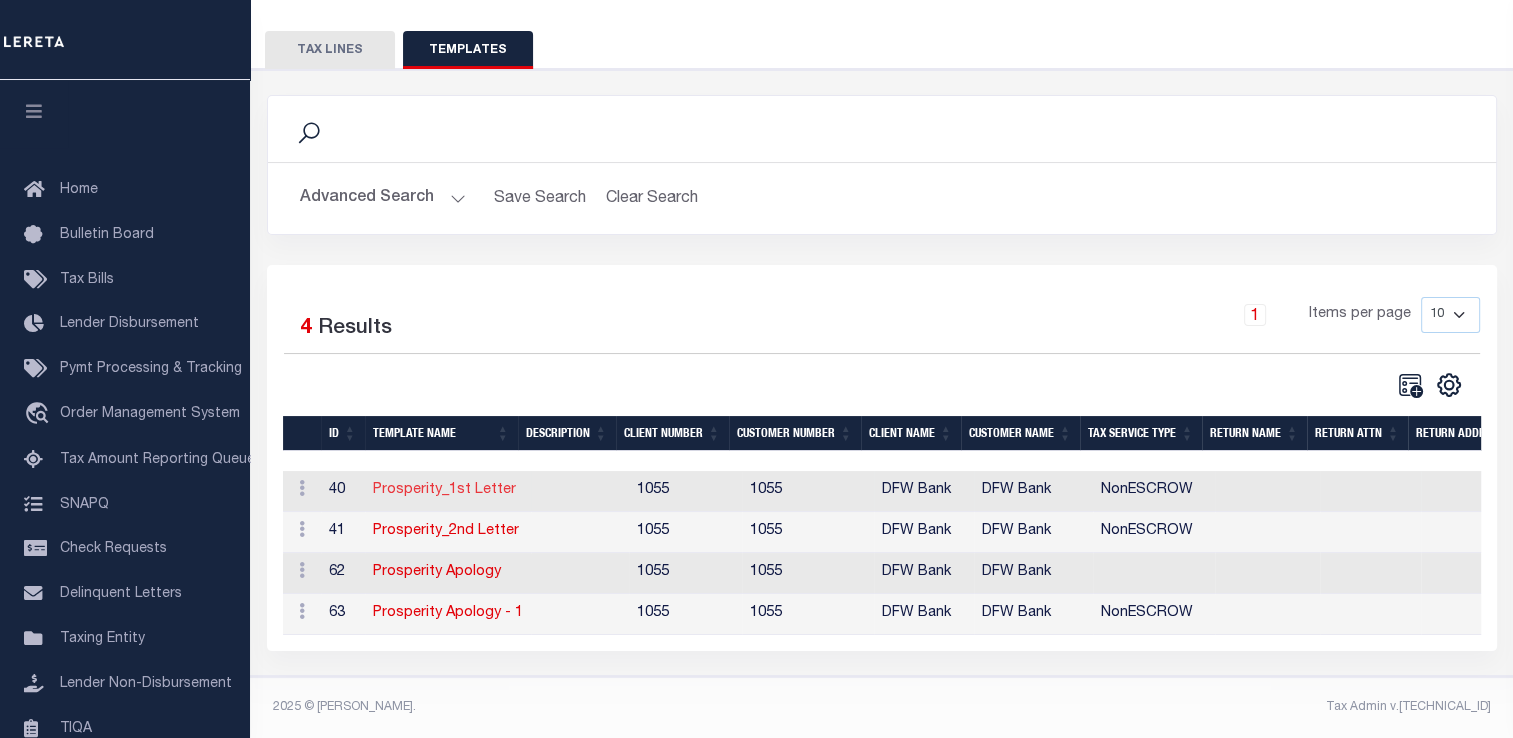 click on "Prosperity_1st Letter" at bounding box center (444, 490) 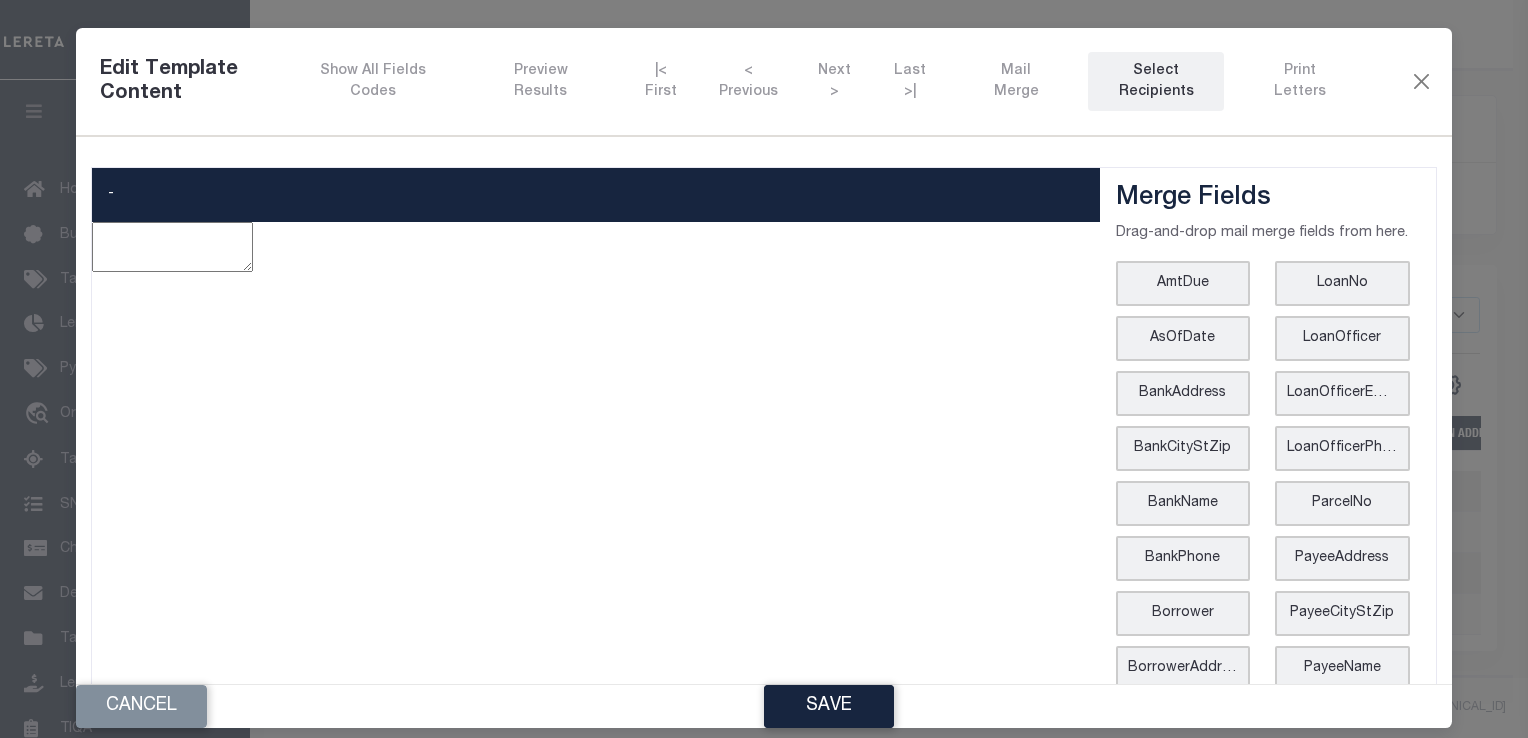 type on "<p style="text-align: center;"><img style="float: left;" src="data:image/png;base64,iVBORw0KGgoAAAANSUhEUgAAA7AAAACxCAMAAADK16HIAAAAAXNSR0IArs4c6QAAAARnQU1BAACxjwv8YQUAAAMAUExURf///wAAAPf37+/v7xkZGa2trTE6OggIAGtra0I6Qr29vUpKShAICObm3s7W1iEZISEpKdbW3oR7hFJSWjExKbWttealveZCveZzveYQvebelObeQozvnObeaxkQWoyUlHNza1pjWs7Fxeal7+ZC7+/eveZz7+YQ760QMYy9zmsQYxkxWhm1axm1KRm1Shm1CHN7e5ycpa0x3kox3nsx3msxMWshCISM74Ra70IhCISMxYRaxYRalJQhCISMhK0QYxCEY4zvzhmEEBBaYxlaEBkQjFKM71KMrRmM7xmMrRnmaxnmKa21a621KUq1a0q1KVJa71JarRla7xlarXu1a3u1Ka0xMYy971K97+ZrEFK9reYpEOatEBm97xm9rVKMzlKMjBmMzhmMjBnmShnmCK21Sq21CEq1Skq1CFJazlJajBlazhlajHu1Snu1CFK9zuZKEFK9jOYIEOaMEBm9zhm9jJyUlNbeEHu9nGsxY7WM762EOrVa73uEOq1aOntaOrWMxa2EELVaxXuEEK1aEHtaEJSEY0qEEJRaY0paEEoQjK0QjHsQjEIZWrUhCK3ma0rma0rmKa3mKa1zlHvma3vmKa3mSkrmSkrmCK3mCK1SlHvmSnvmCFLv760xY+ZrlFKEY+ZrQlLvrTGEY+YpQuYplOatQhnv7xnvrYzv7+atlBmEMTFaYxlaMeZra+Ypa+ataxkQrRkQ77XmzrXOnBkxjFLvzuZKlOZKQlLvjOYIQuYIlOaMQhnvzhnvjOaMlOZKa+YIa+aMaxkQzvfeEJy9nLWEY0qEMbVaY0paMUoQra0QrXsQra0Q70oQ73sQ73sQMUoxjK0xj..." 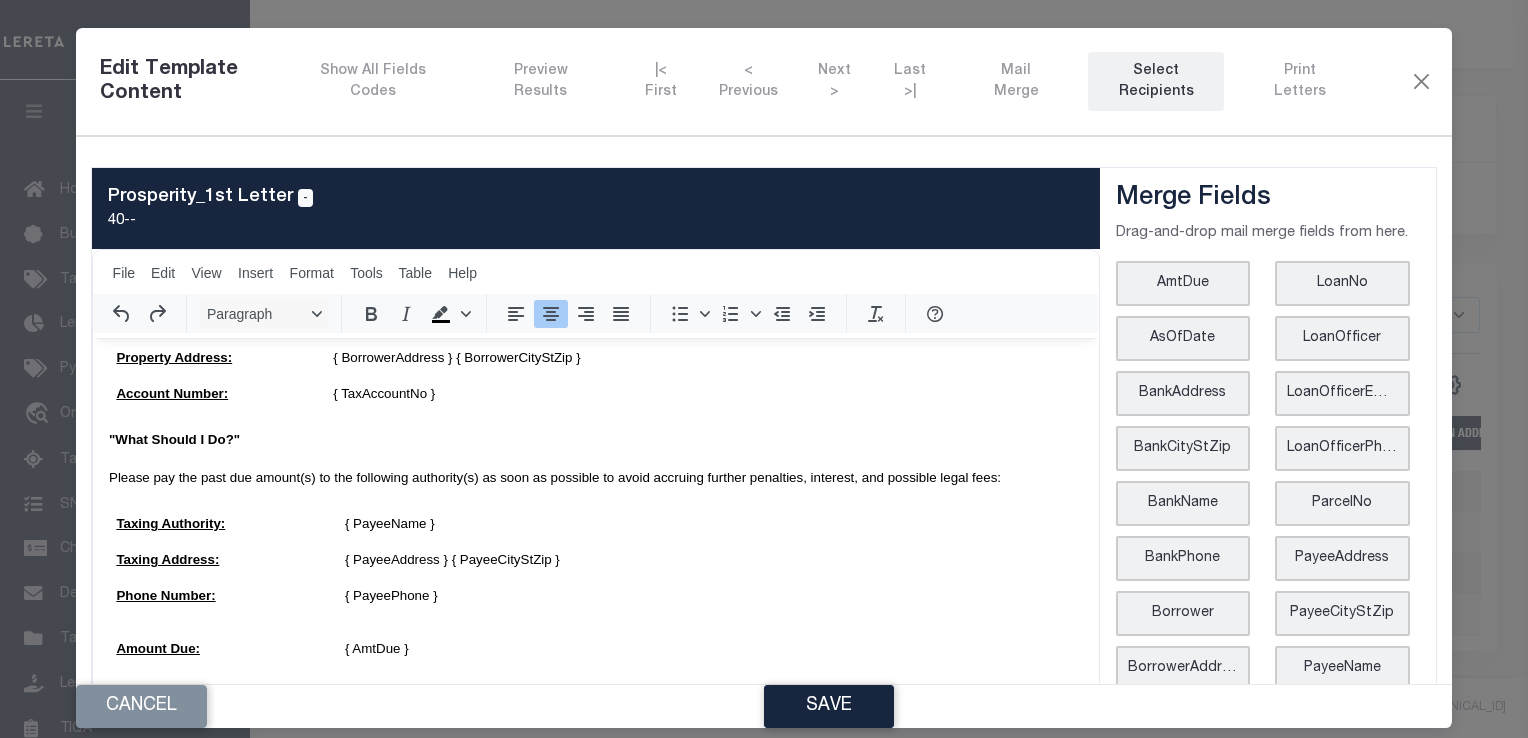 scroll, scrollTop: 792, scrollLeft: 0, axis: vertical 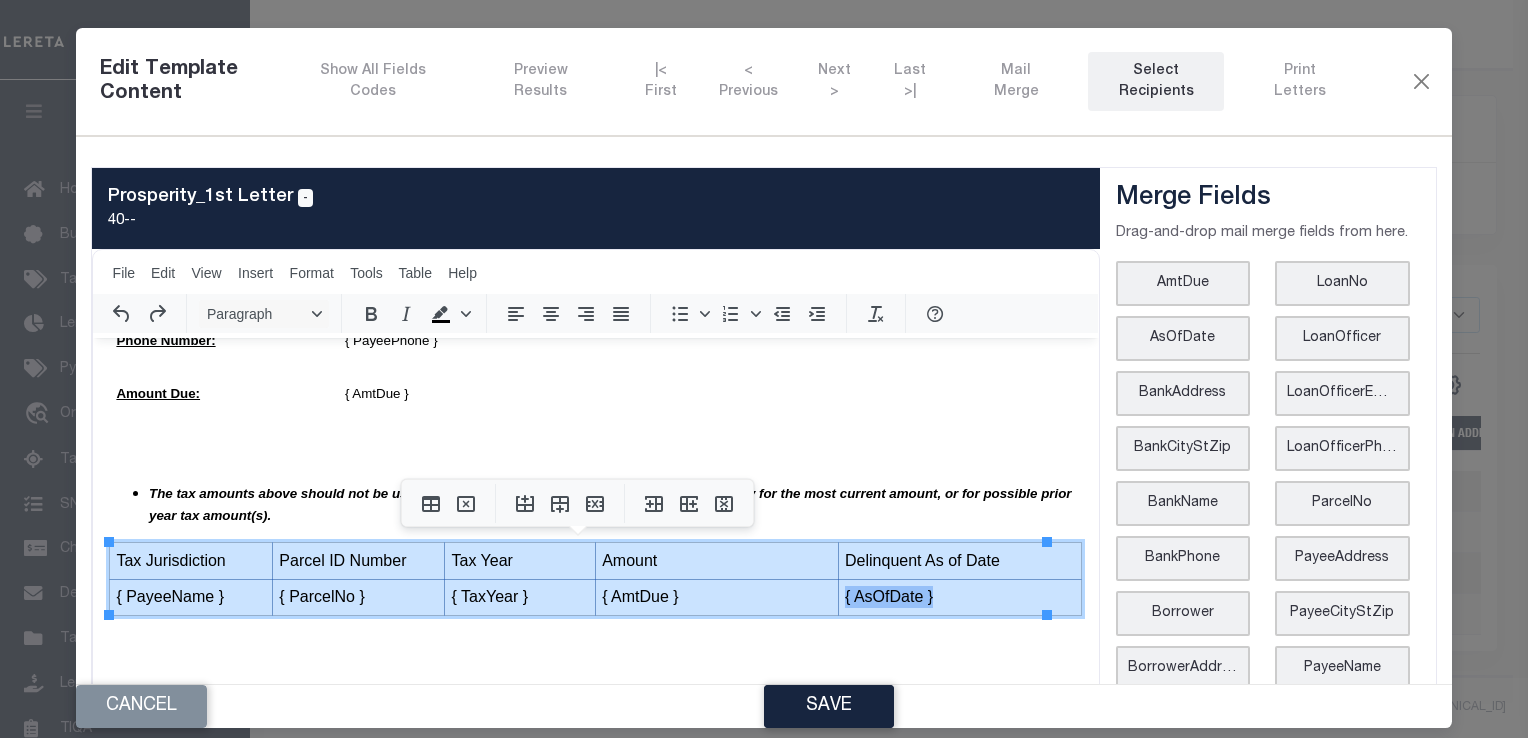 drag, startPoint x: 119, startPoint y: 558, endPoint x: 916, endPoint y: 595, distance: 797.8584 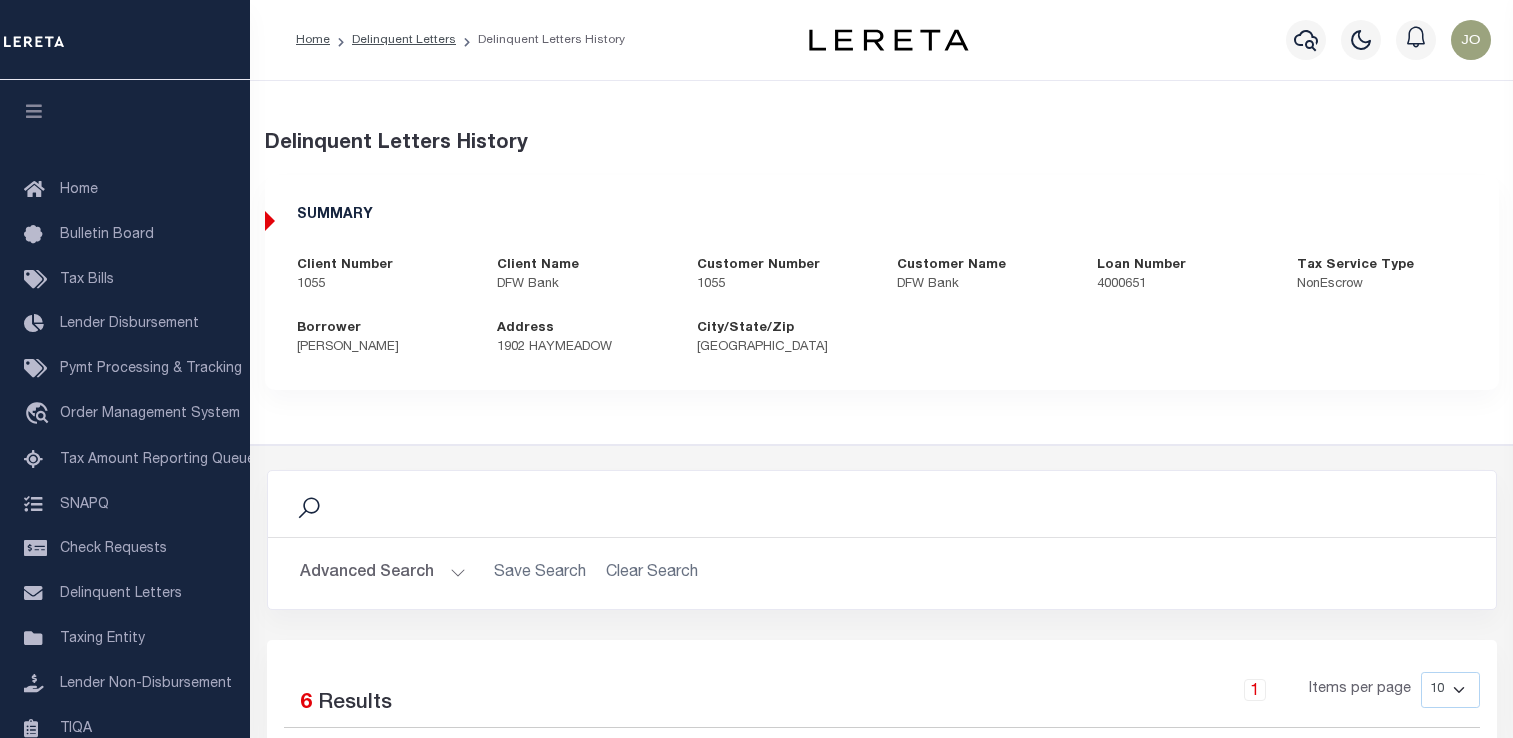 scroll, scrollTop: 0, scrollLeft: 0, axis: both 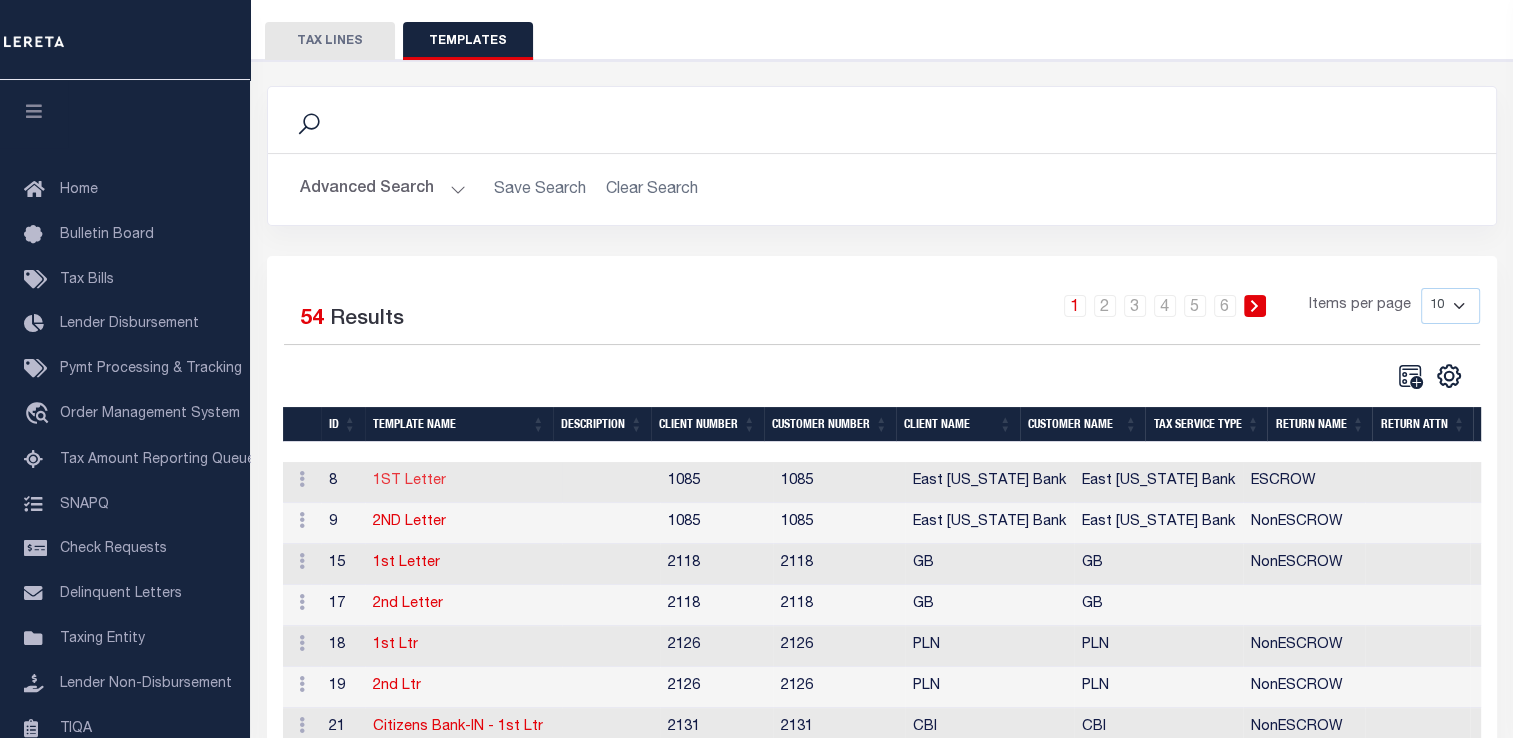 click on "1ST Letter" at bounding box center [409, 481] 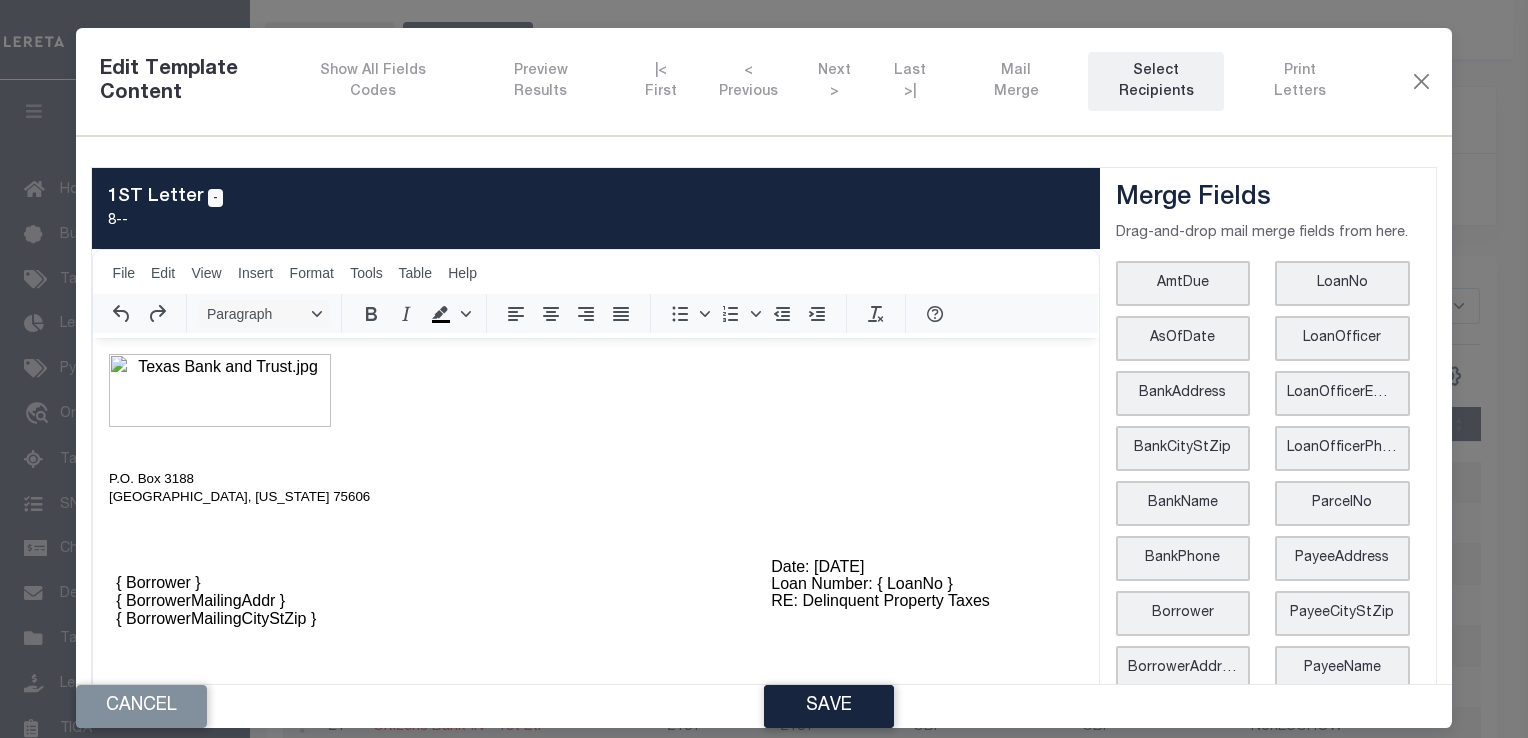 scroll, scrollTop: 0, scrollLeft: 0, axis: both 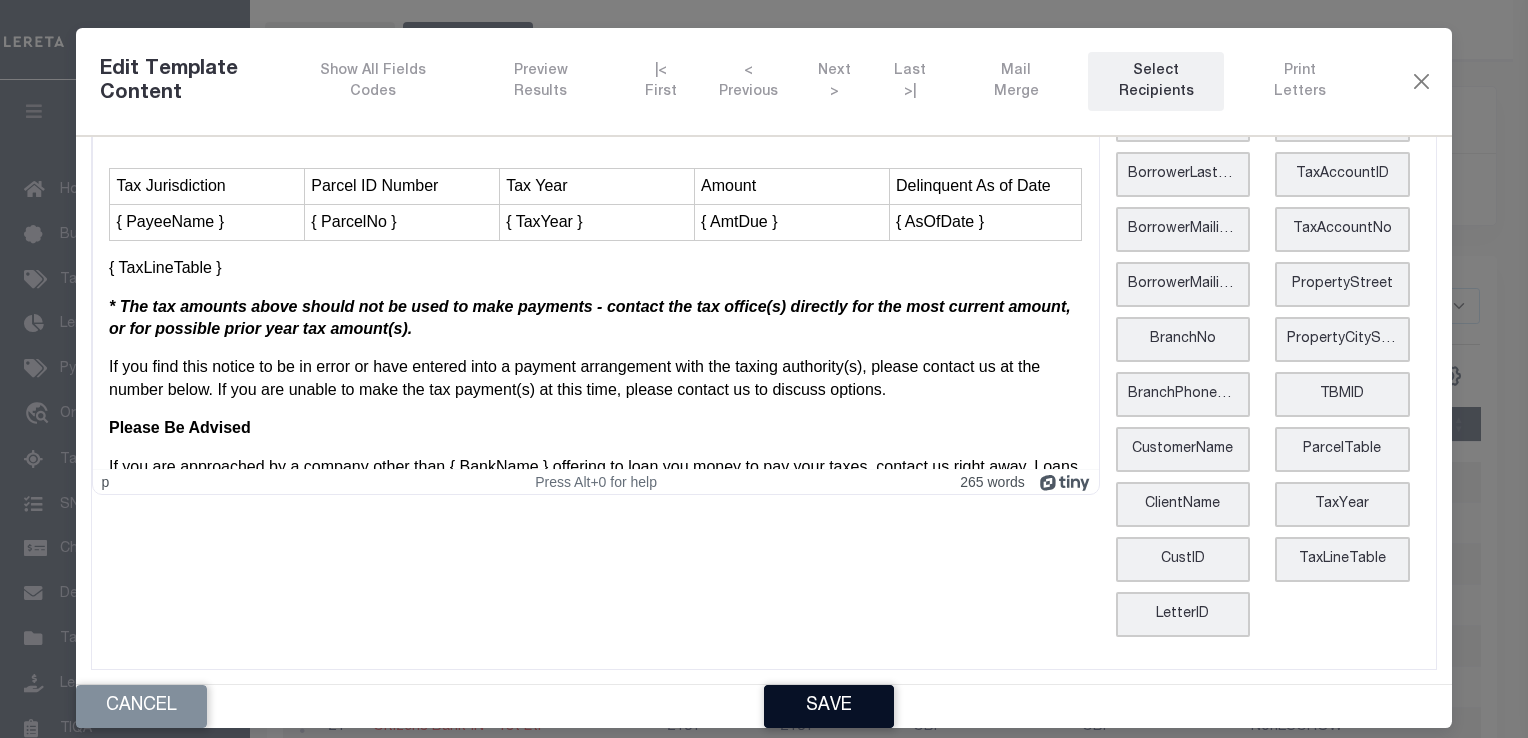 click on "Save" at bounding box center [829, 706] 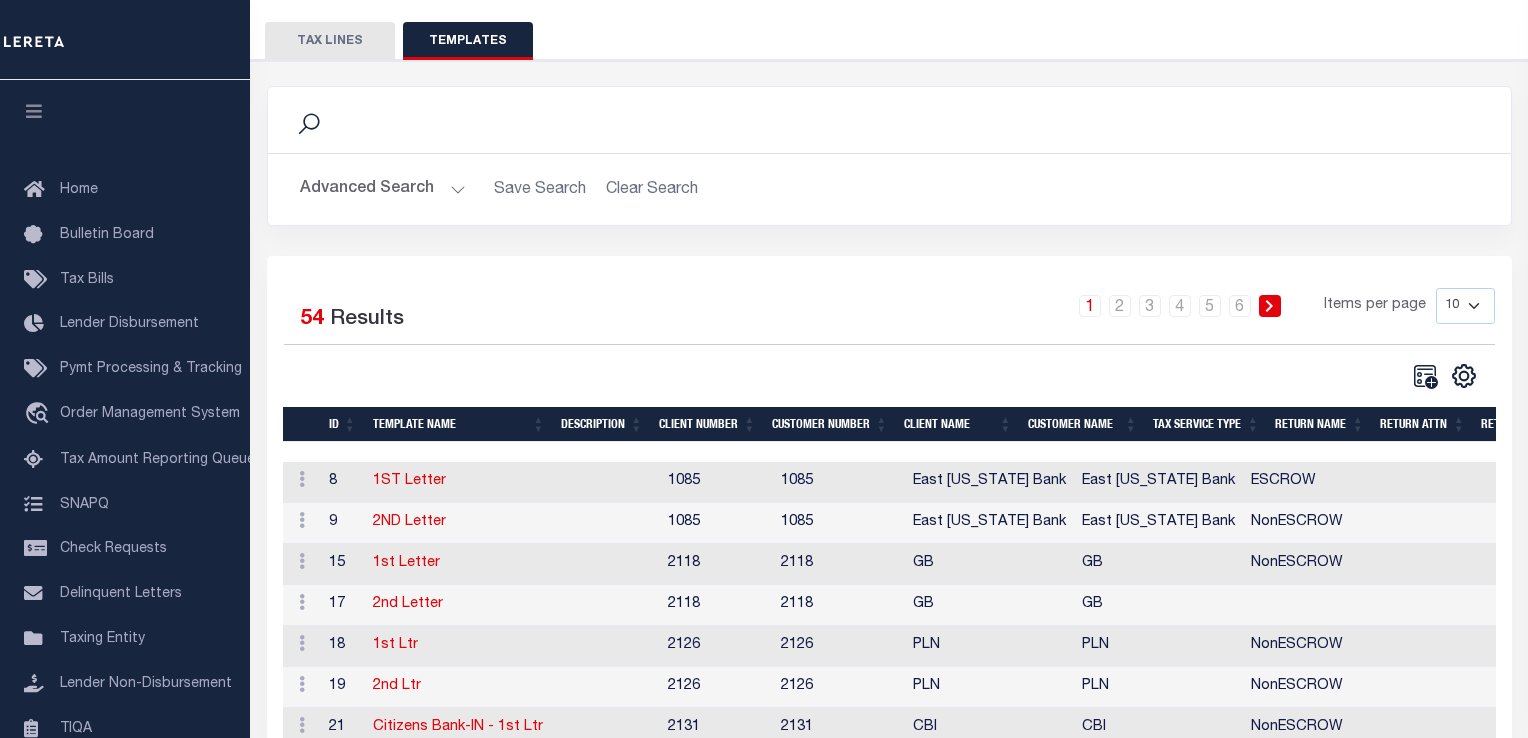 scroll, scrollTop: 0, scrollLeft: 0, axis: both 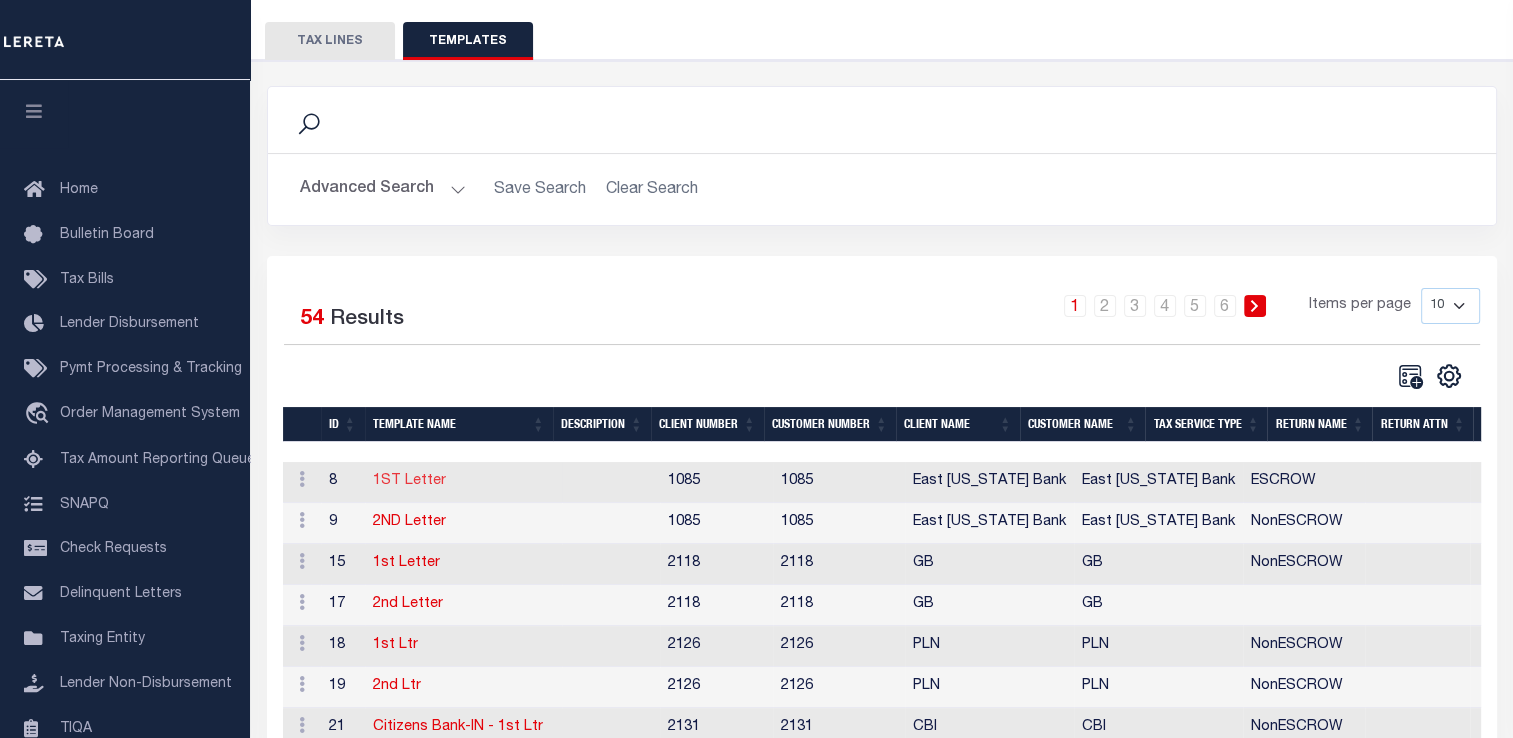 click on "1ST Letter" at bounding box center (409, 481) 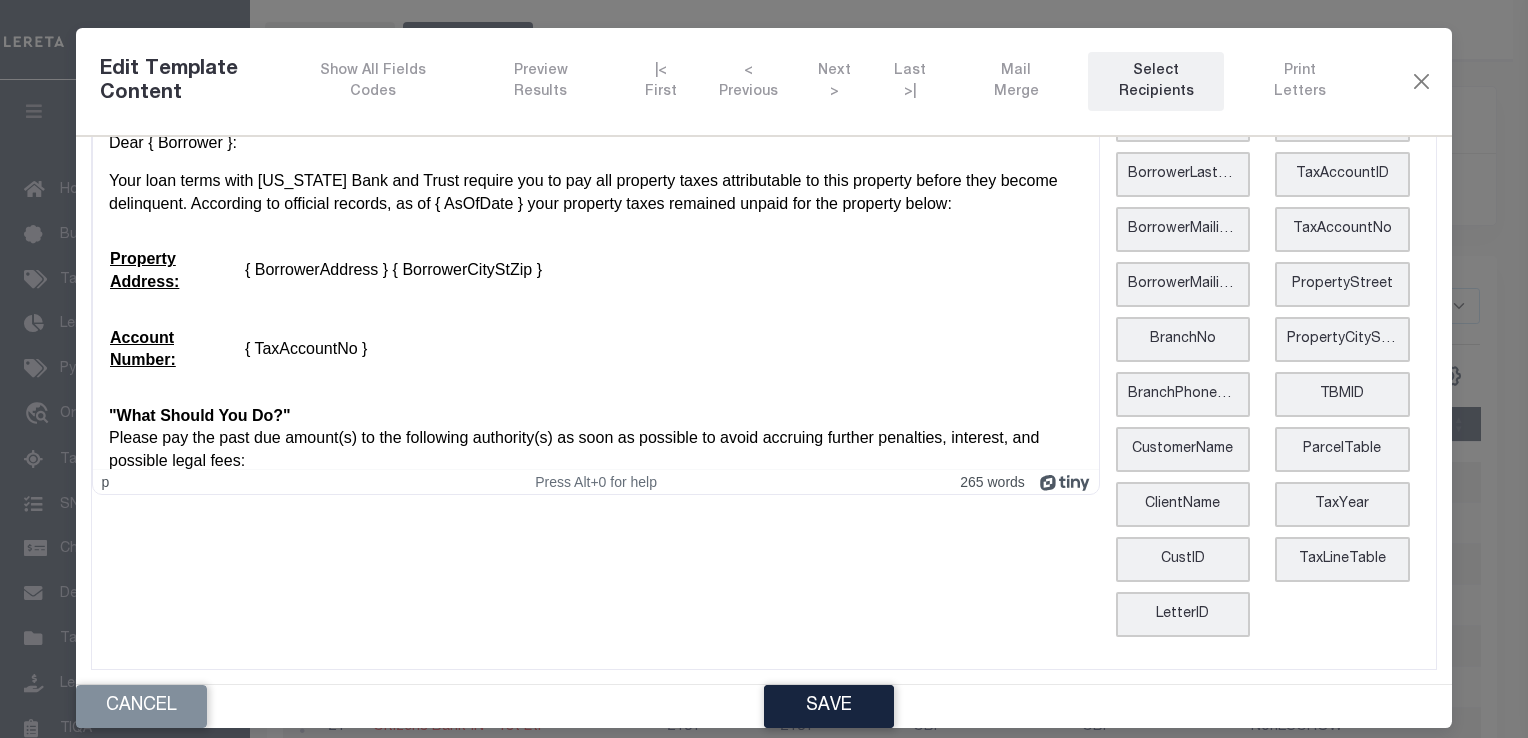 scroll, scrollTop: 0, scrollLeft: 0, axis: both 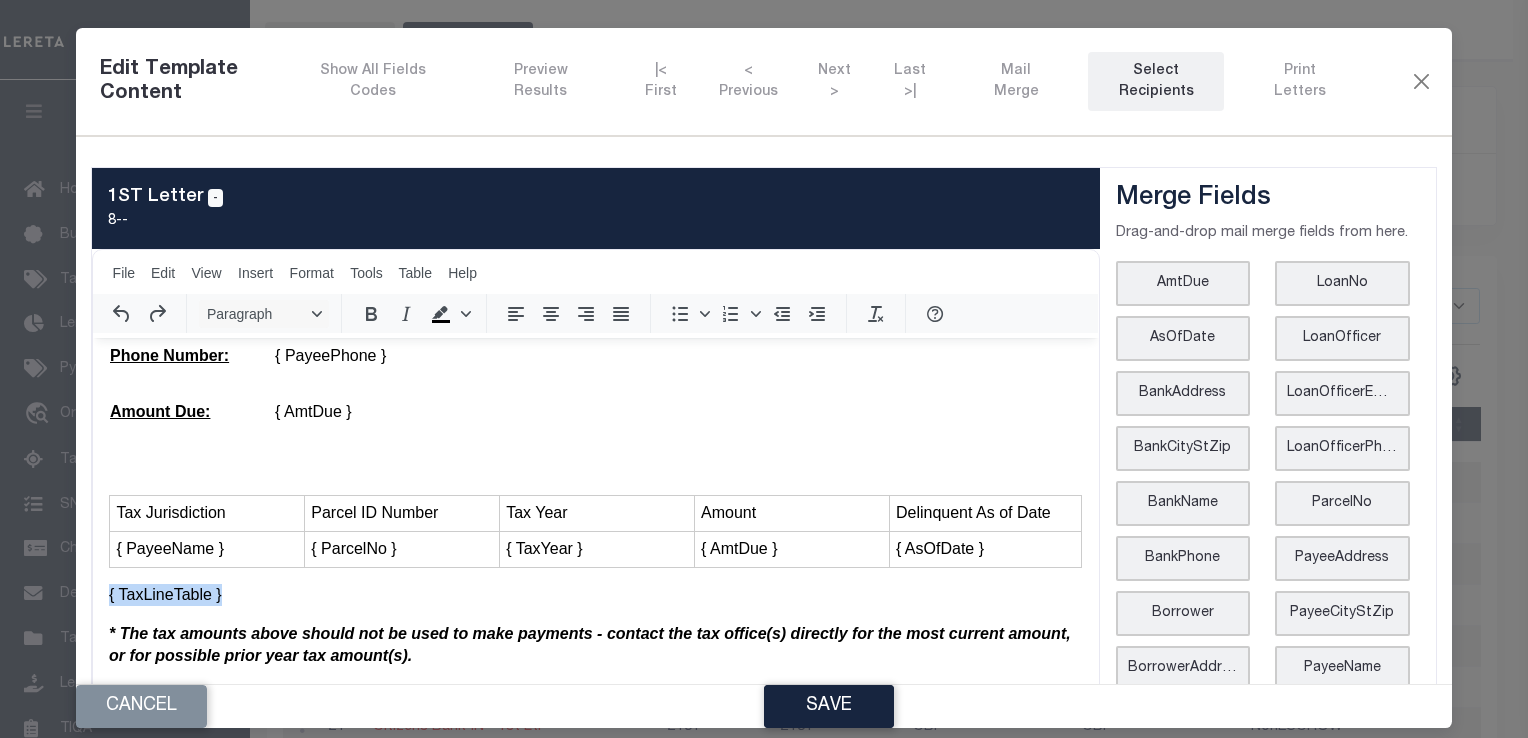 drag, startPoint x: 238, startPoint y: 594, endPoint x: 110, endPoint y: 595, distance: 128.0039 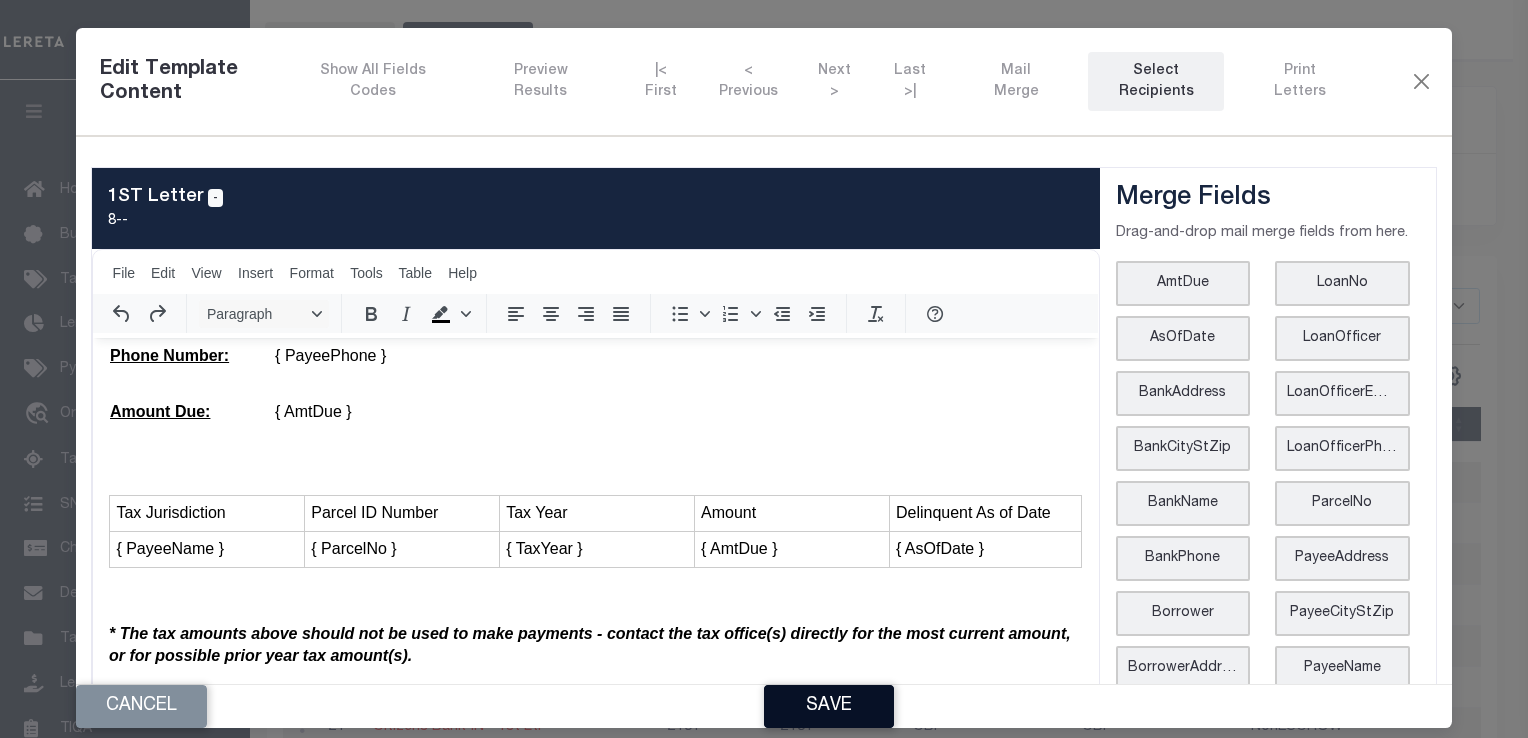 click on "Save" at bounding box center (829, 706) 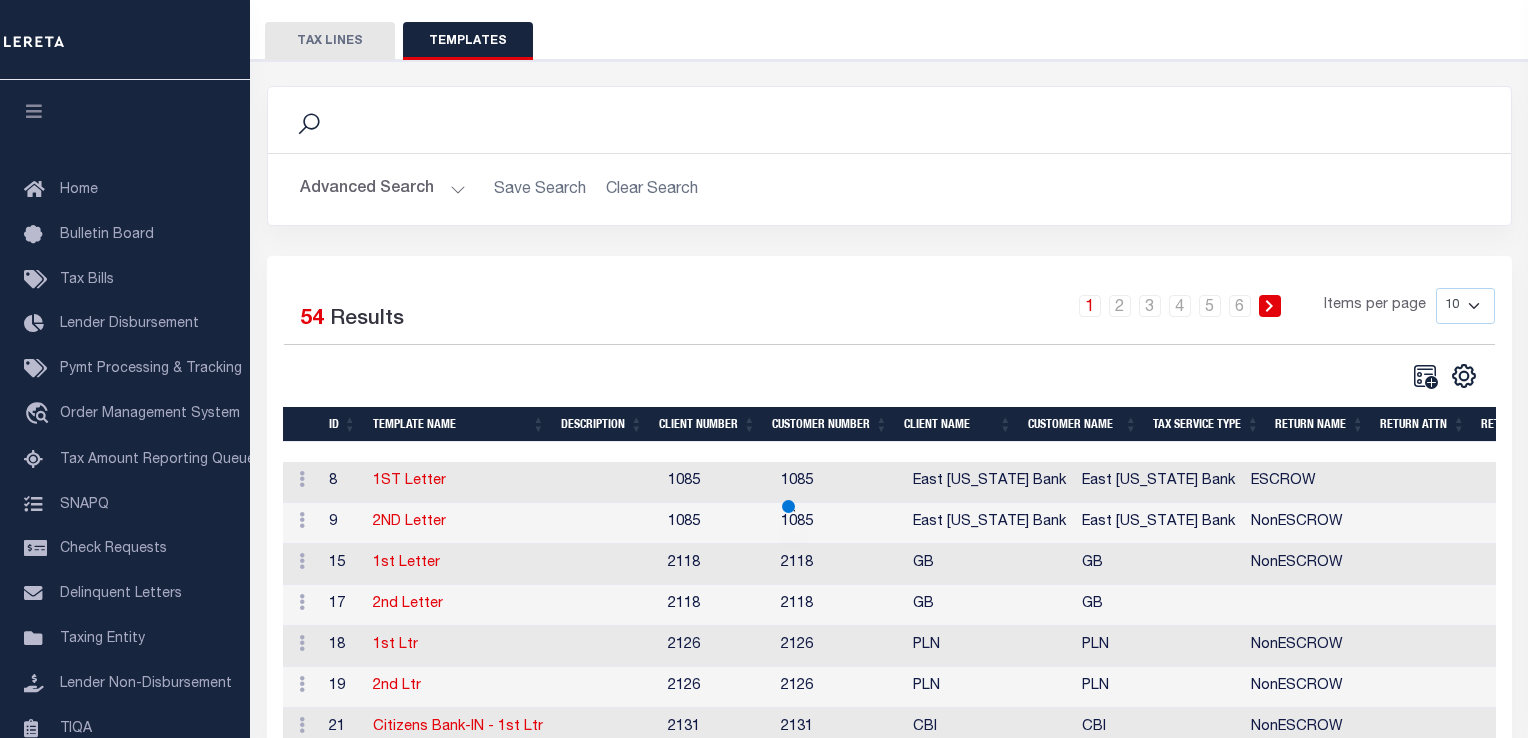 scroll, scrollTop: 0, scrollLeft: 0, axis: both 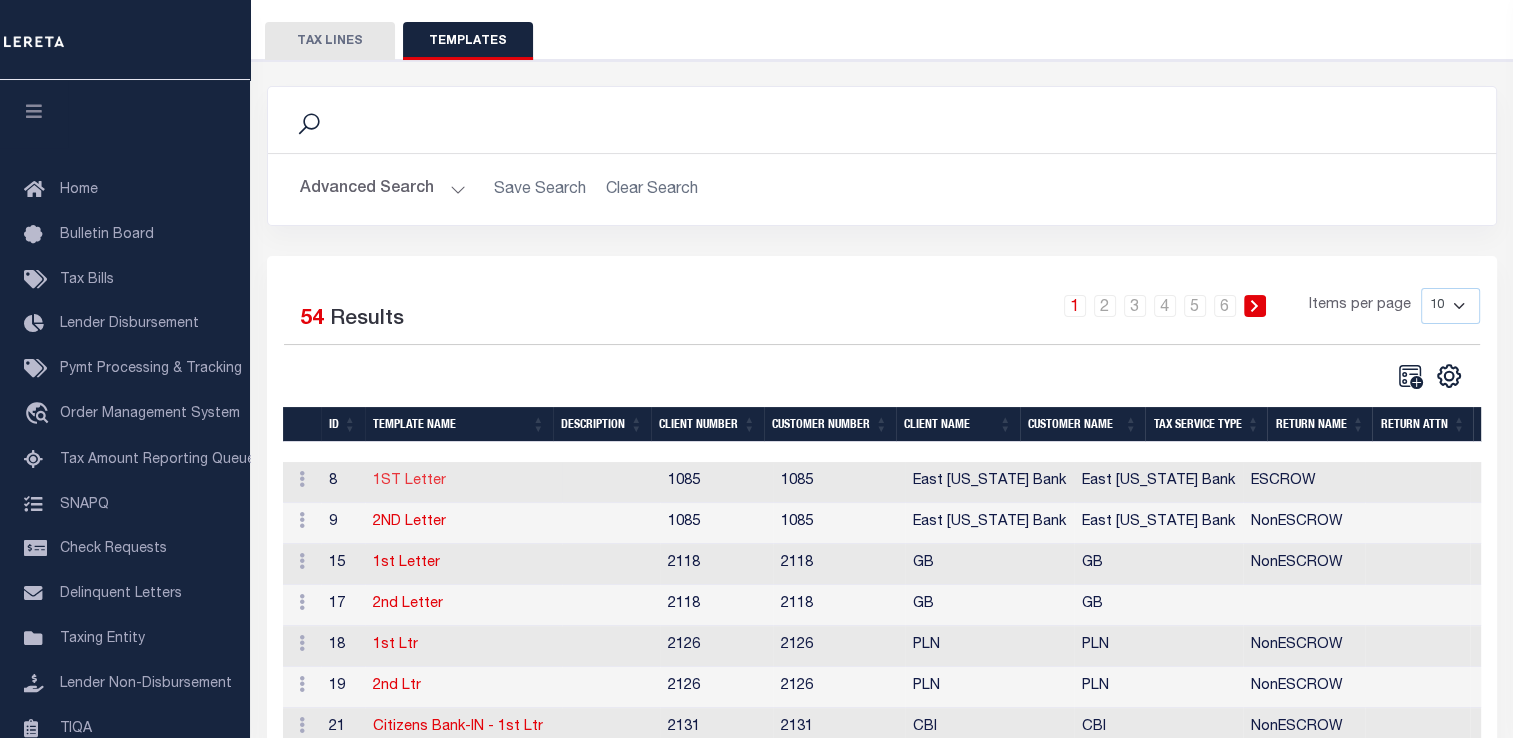 click on "1ST Letter" at bounding box center [409, 481] 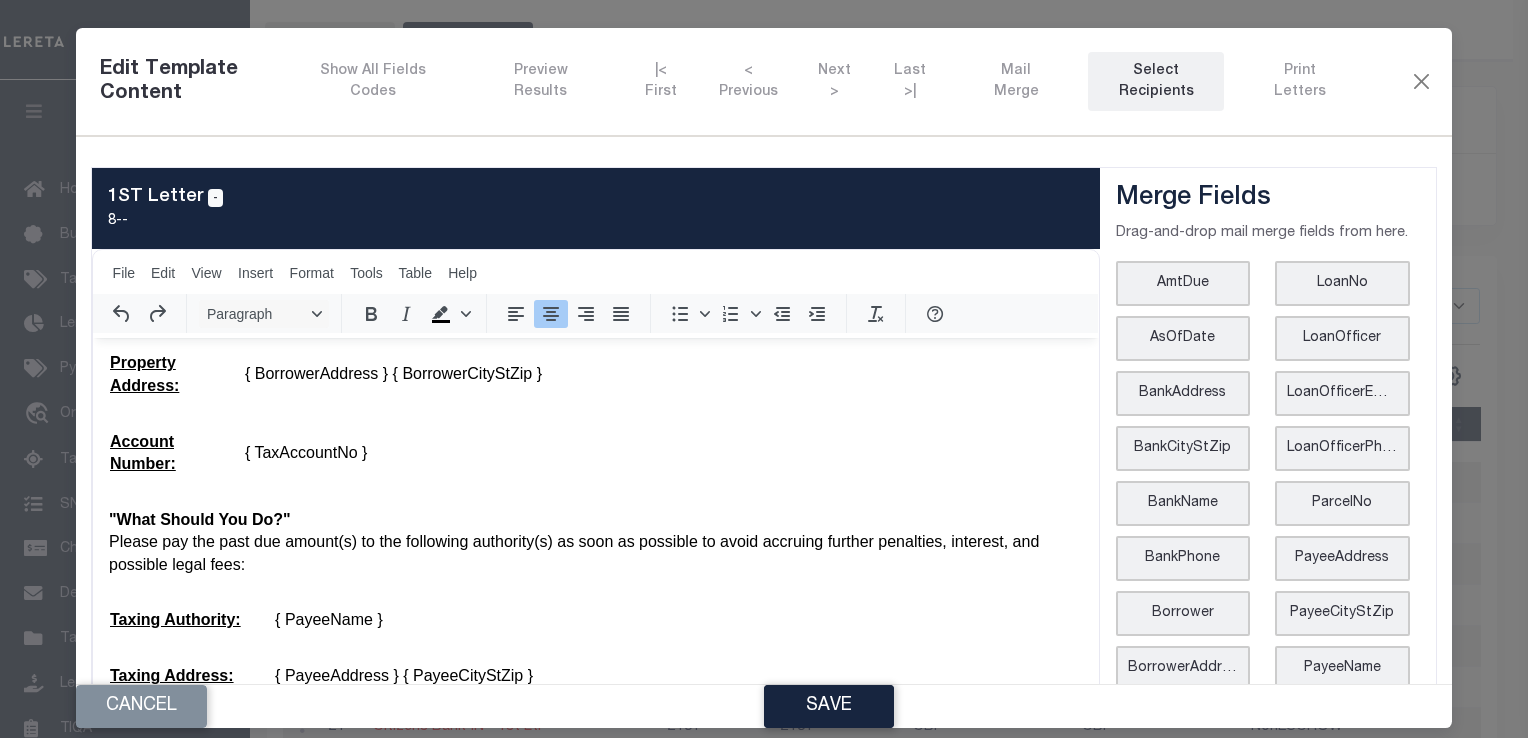scroll, scrollTop: 877, scrollLeft: 0, axis: vertical 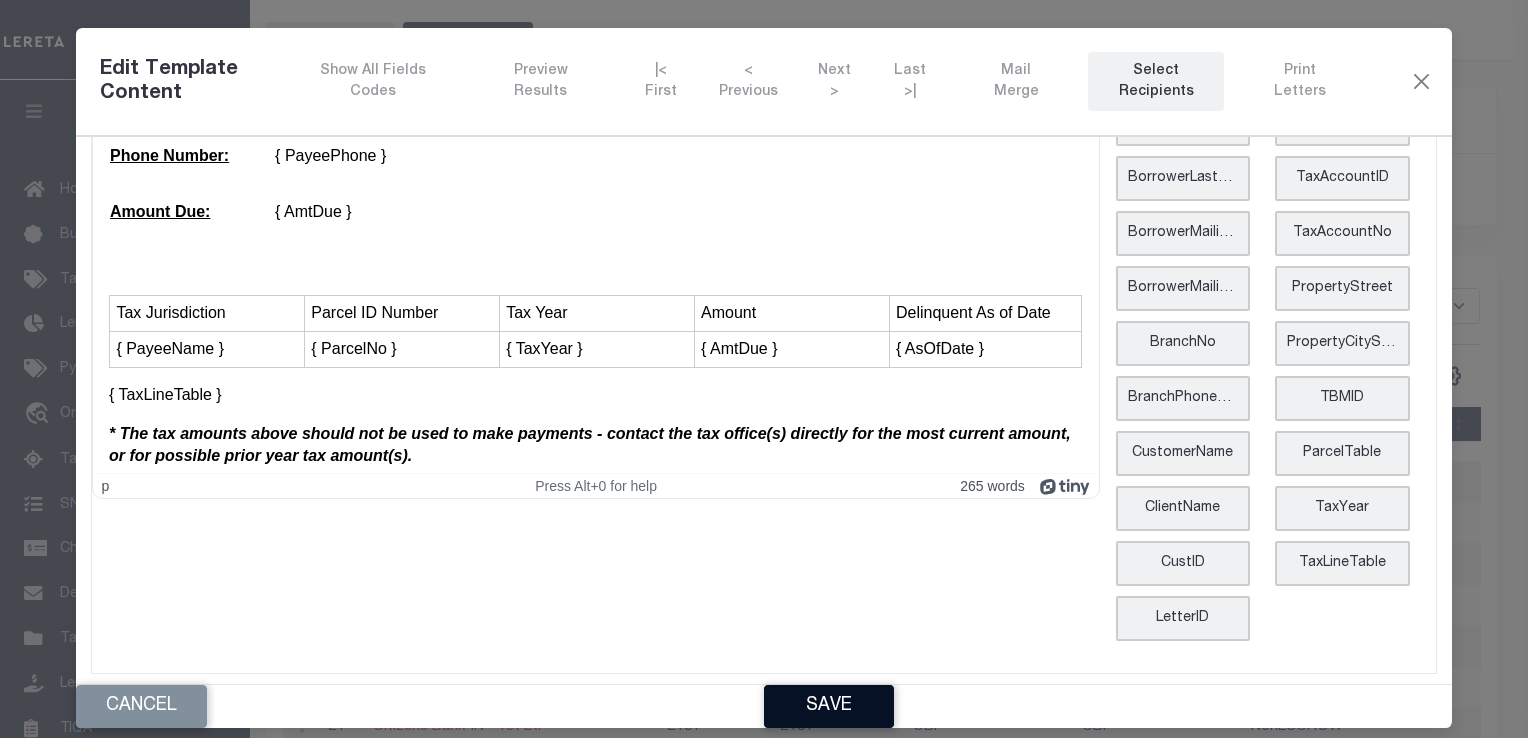 click on "Save" at bounding box center [829, 706] 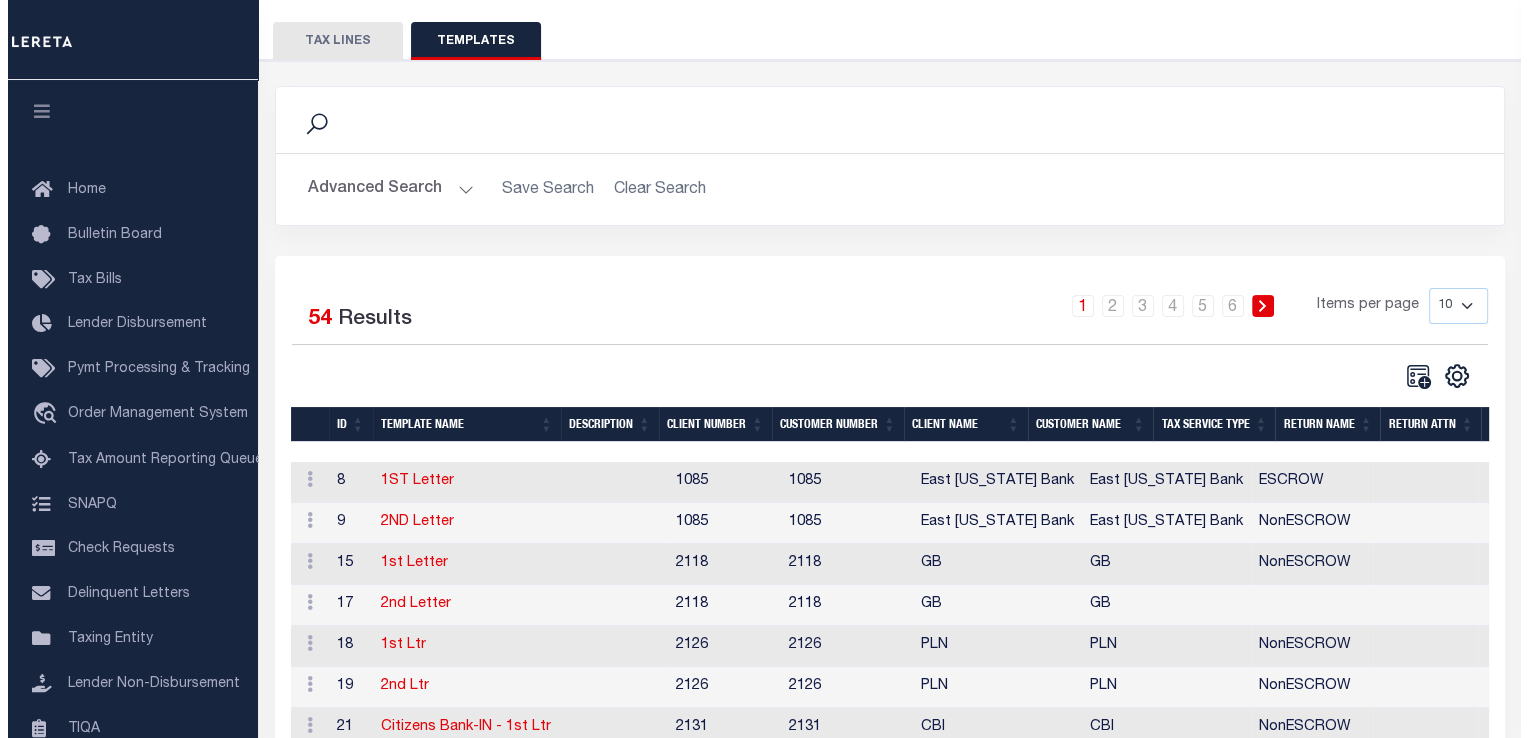 scroll, scrollTop: 0, scrollLeft: 0, axis: both 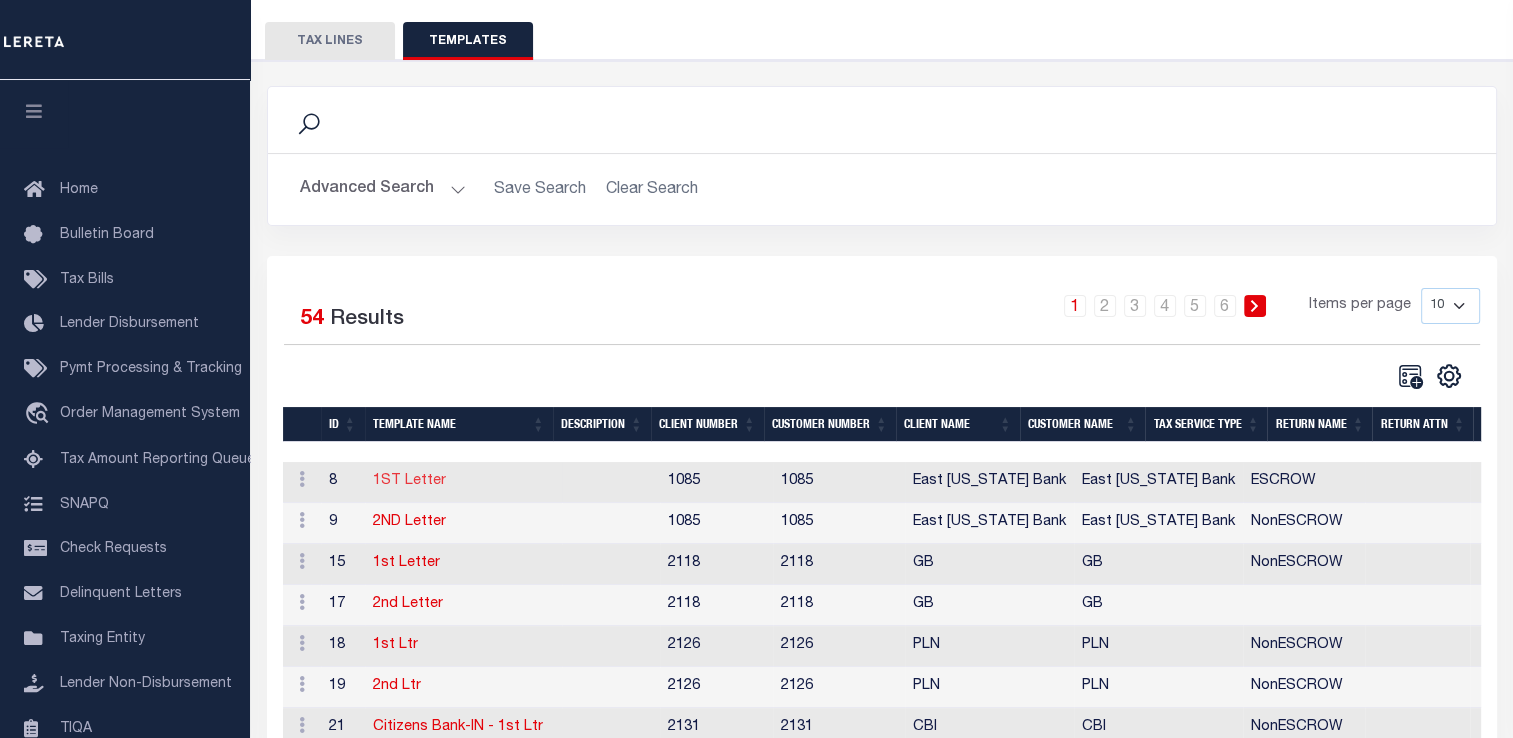 click on "1ST Letter" at bounding box center (409, 481) 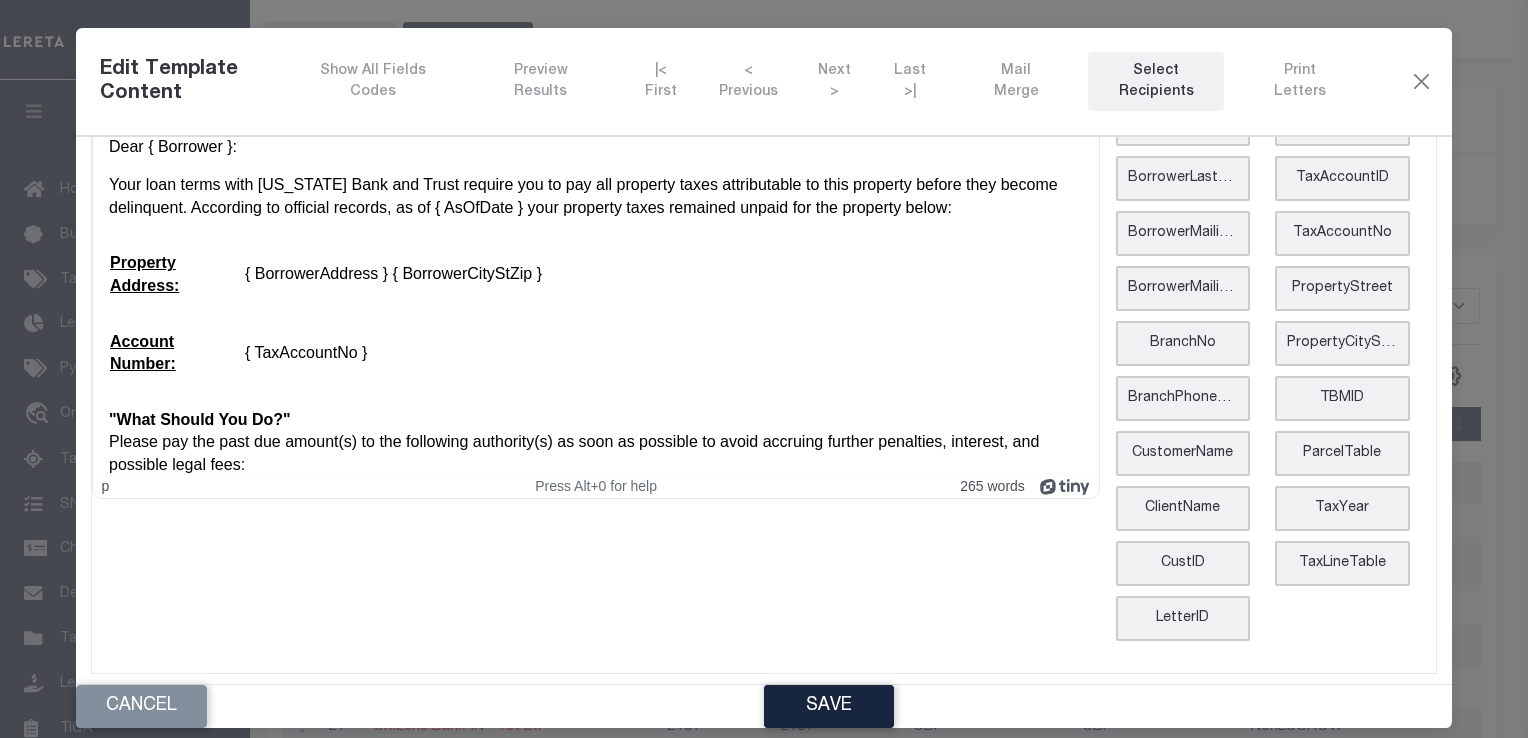 scroll, scrollTop: 0, scrollLeft: 0, axis: both 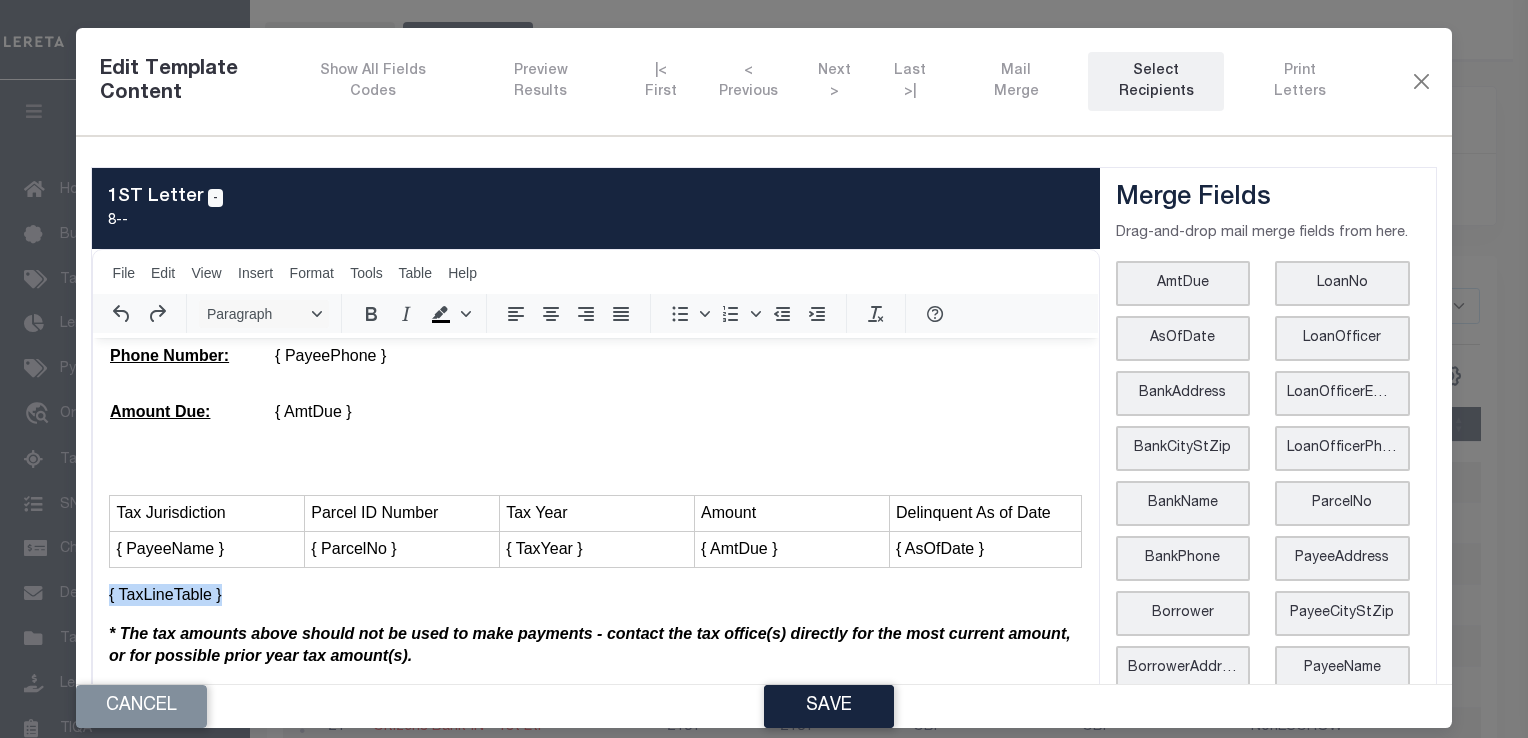 drag, startPoint x: 247, startPoint y: 589, endPoint x: 106, endPoint y: 595, distance: 141.12761 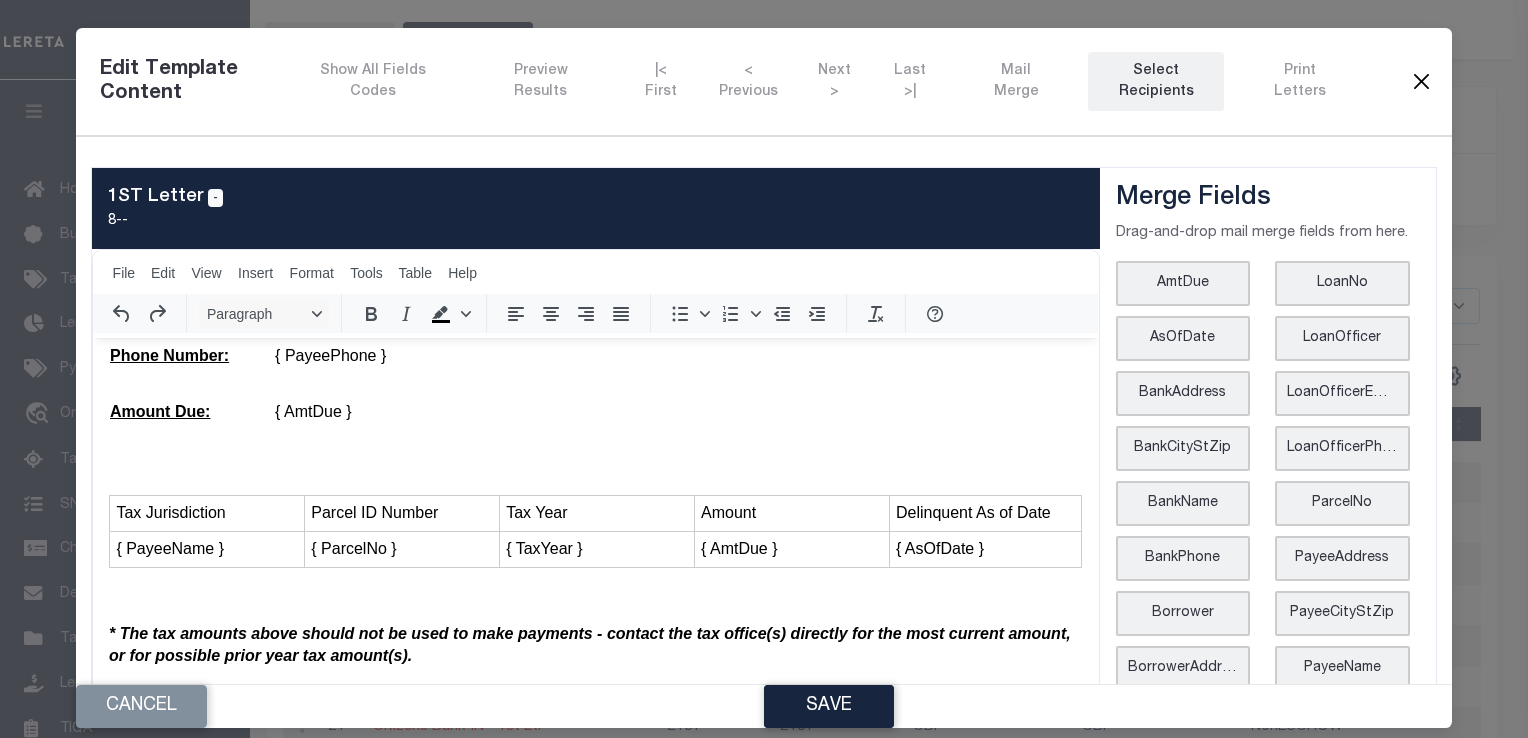 click at bounding box center [1421, 82] 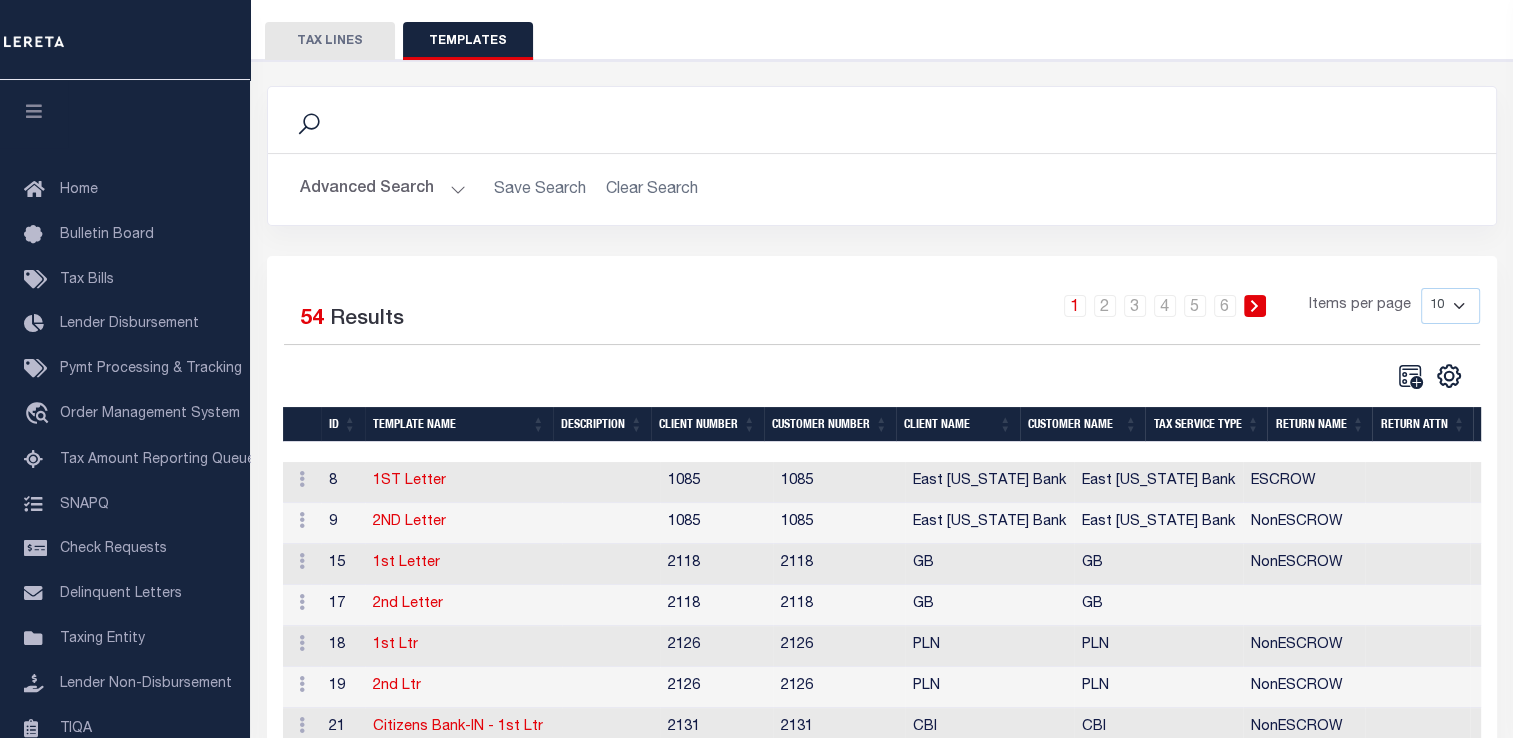 scroll, scrollTop: 0, scrollLeft: 0, axis: both 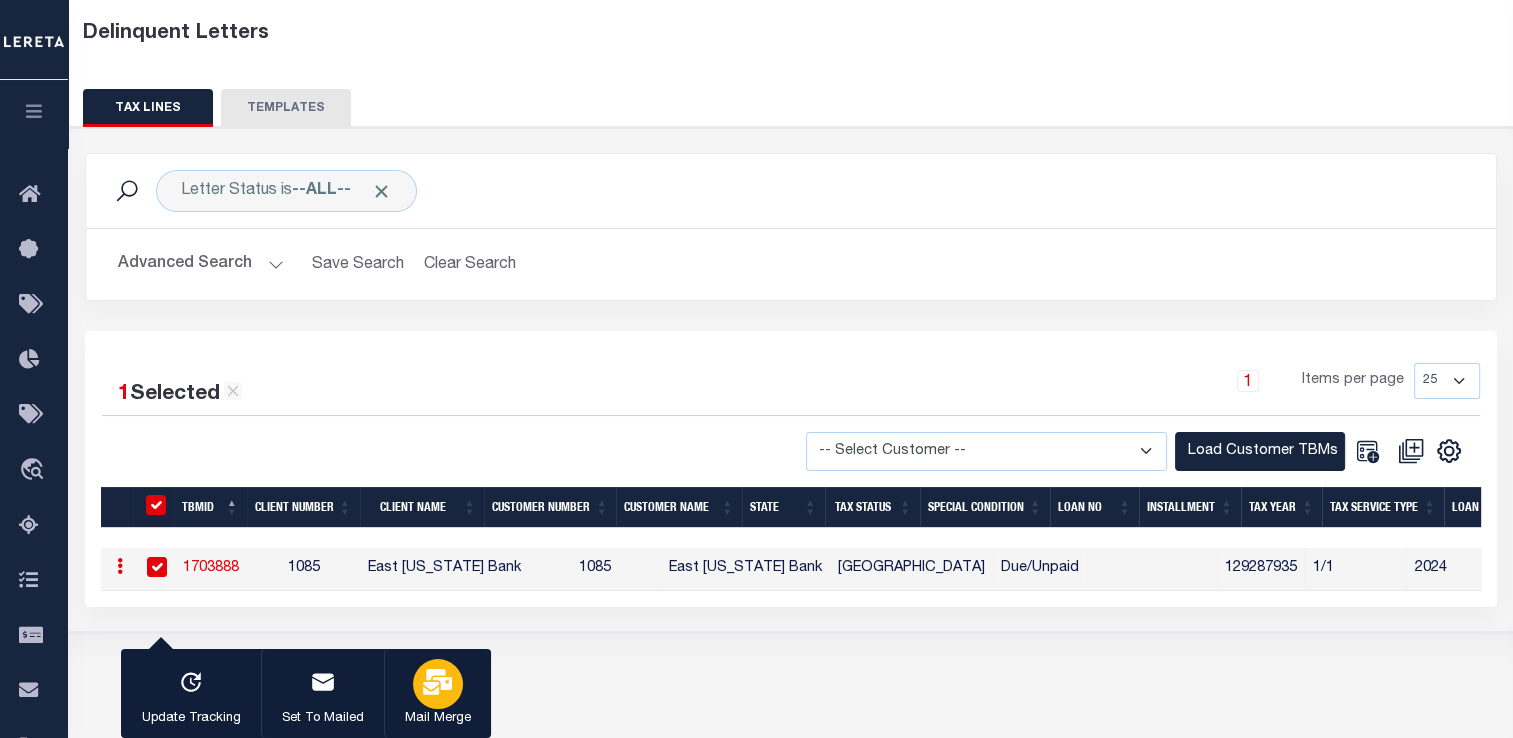 click 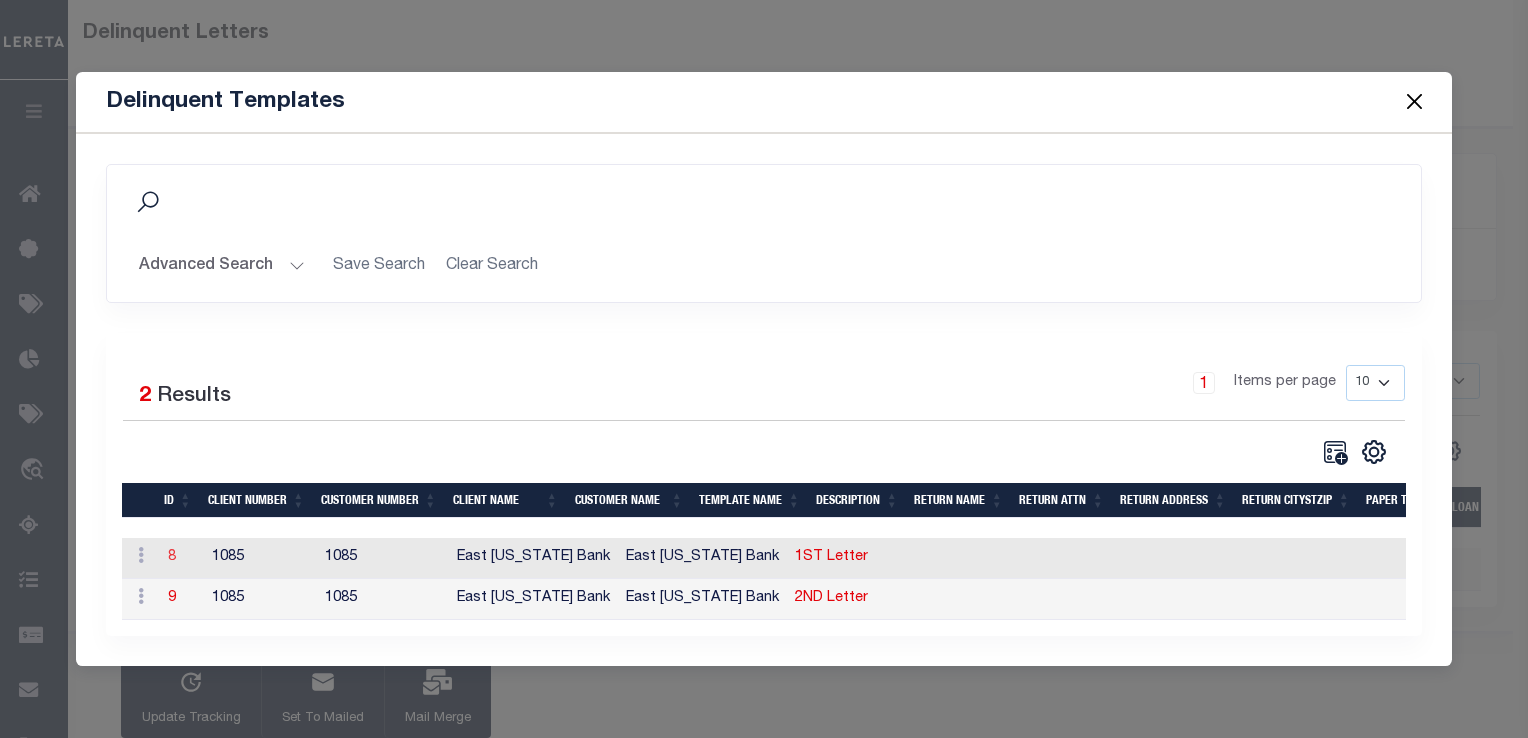 click on "8" at bounding box center [172, 557] 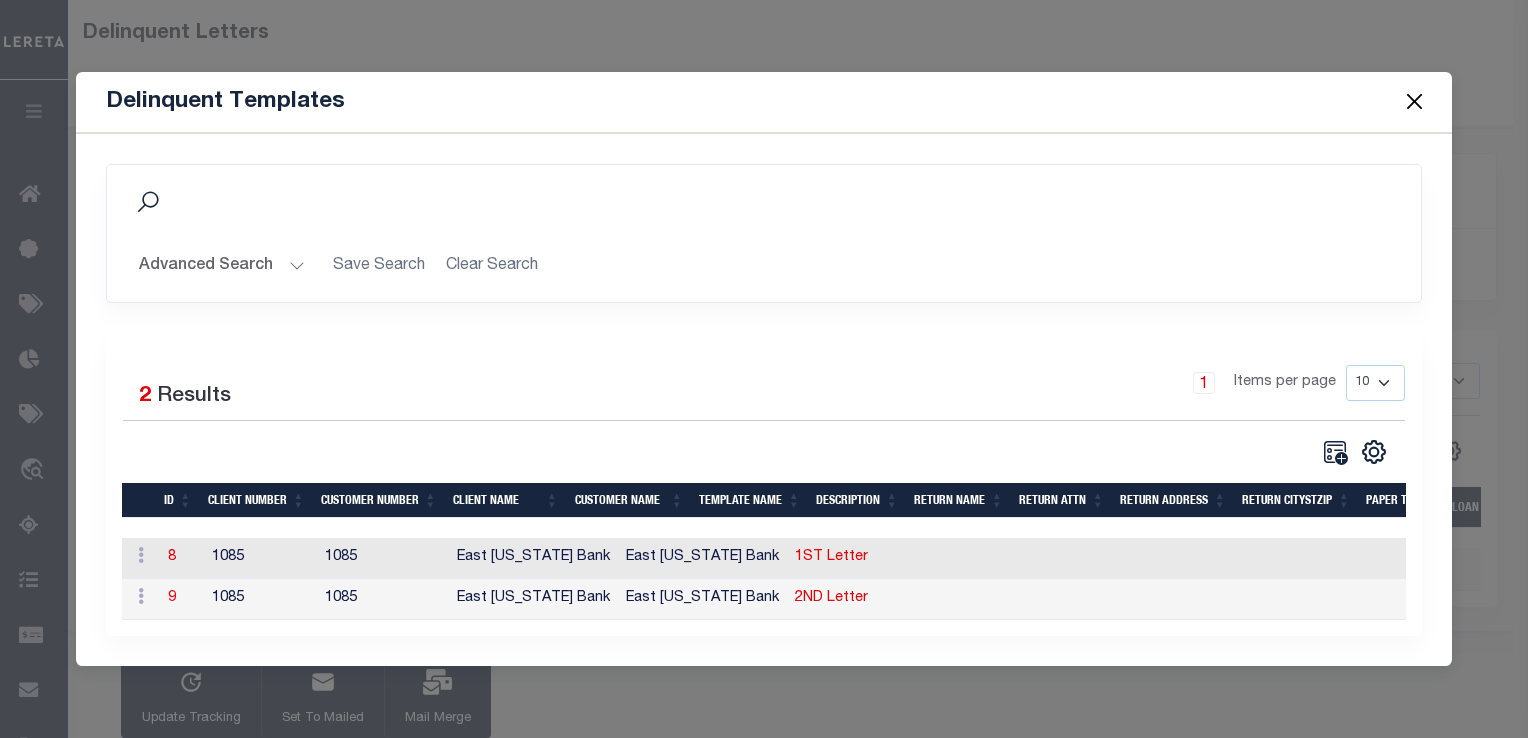 scroll, scrollTop: 0, scrollLeft: 0, axis: both 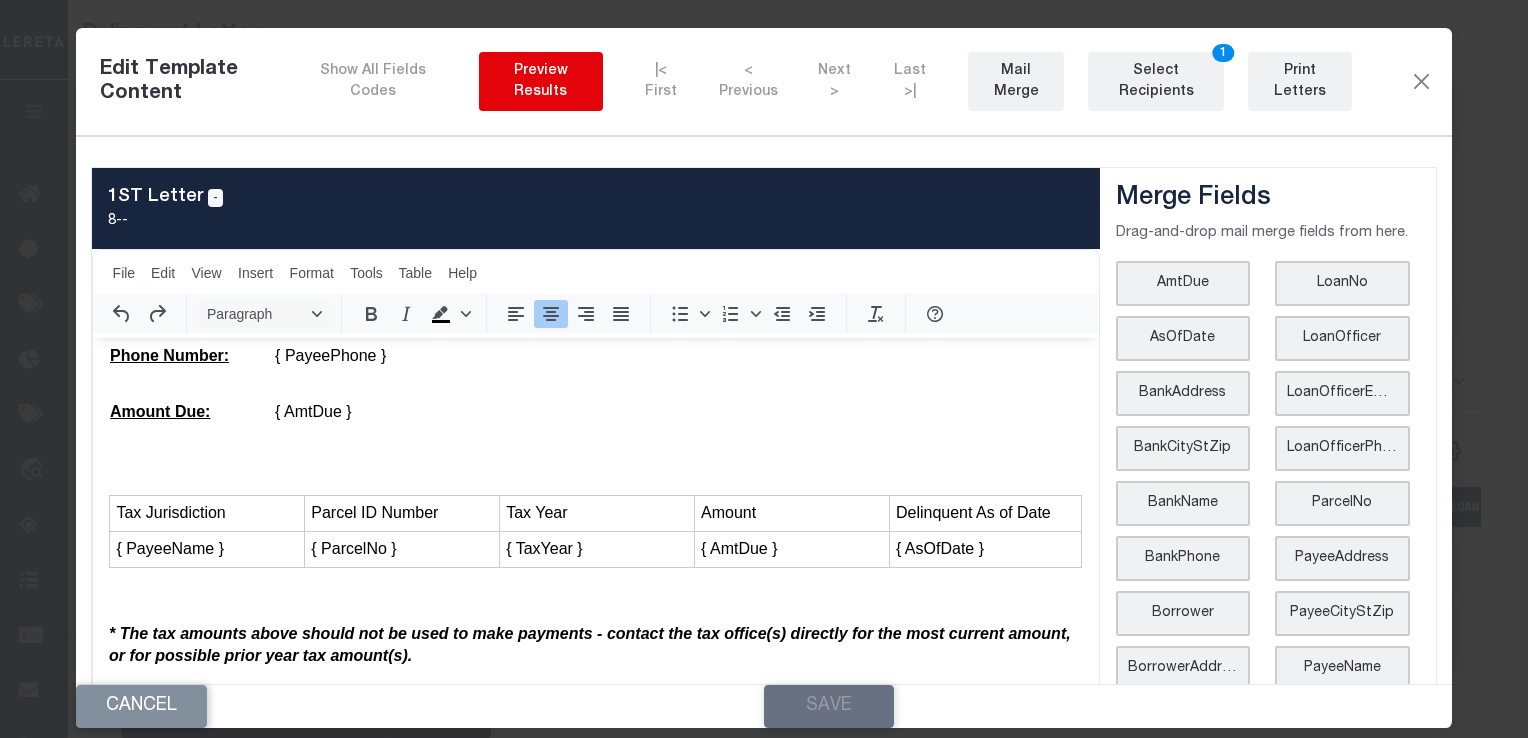 click on "Preview Results" at bounding box center (541, 82) 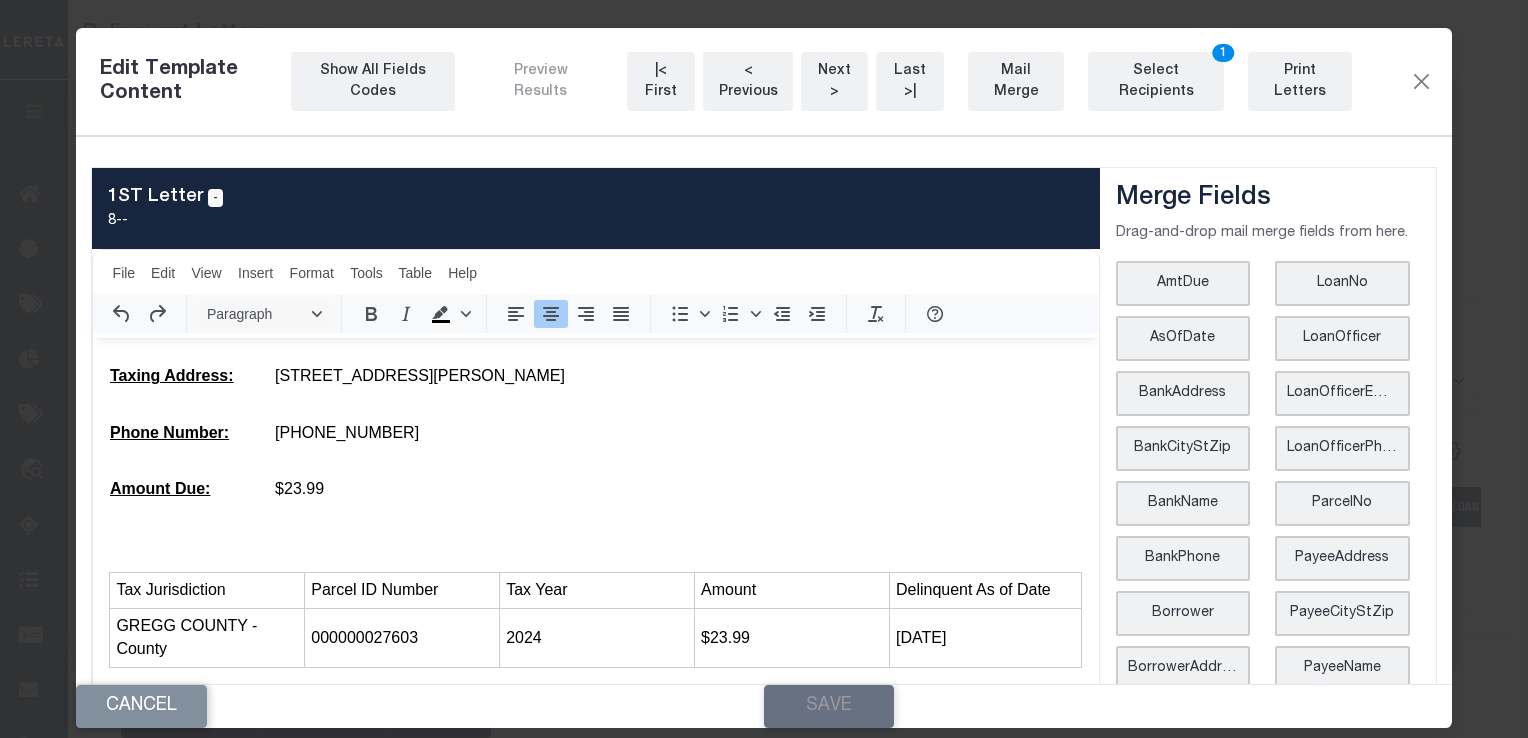 scroll, scrollTop: 900, scrollLeft: 0, axis: vertical 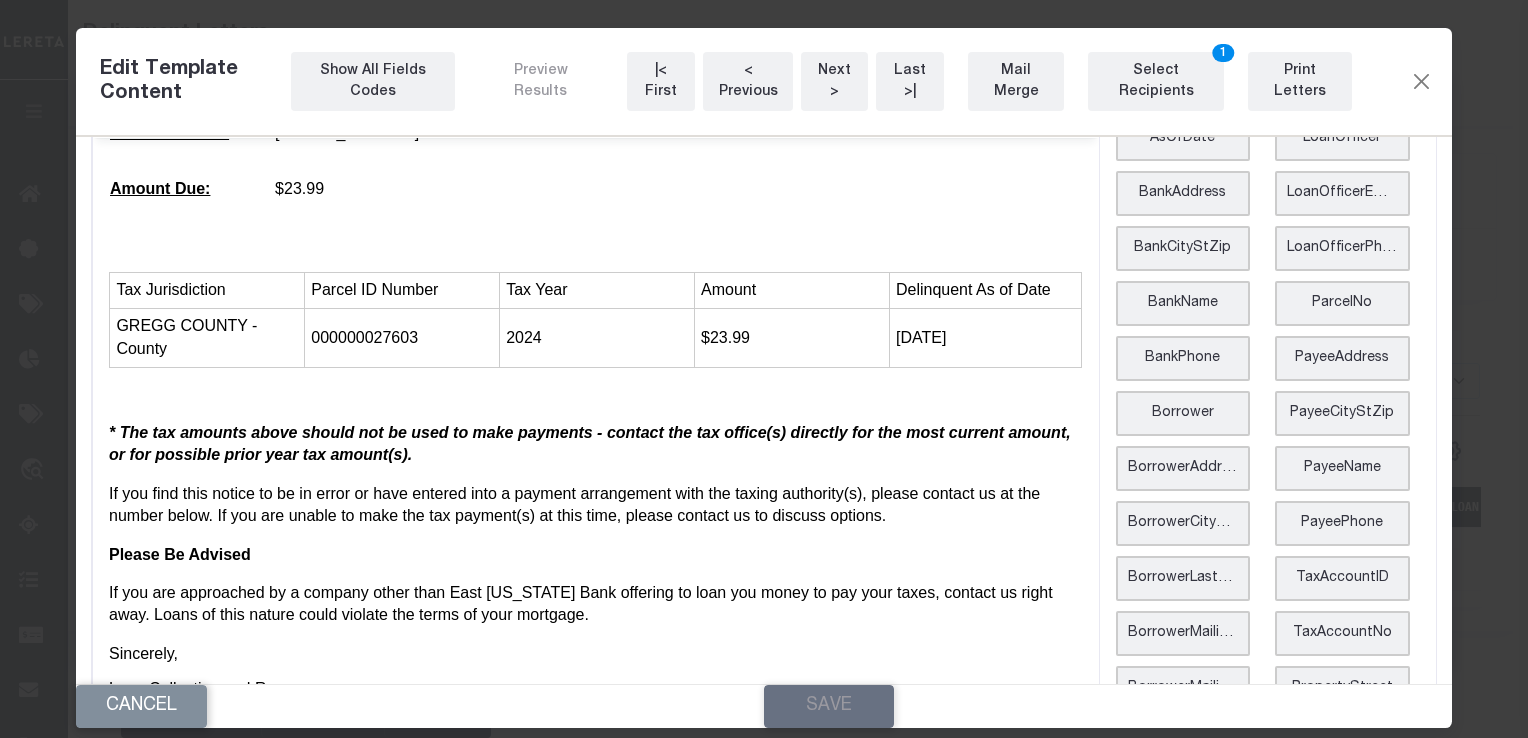 drag, startPoint x: 1425, startPoint y: 600, endPoint x: 633, endPoint y: 180, distance: 896.4731 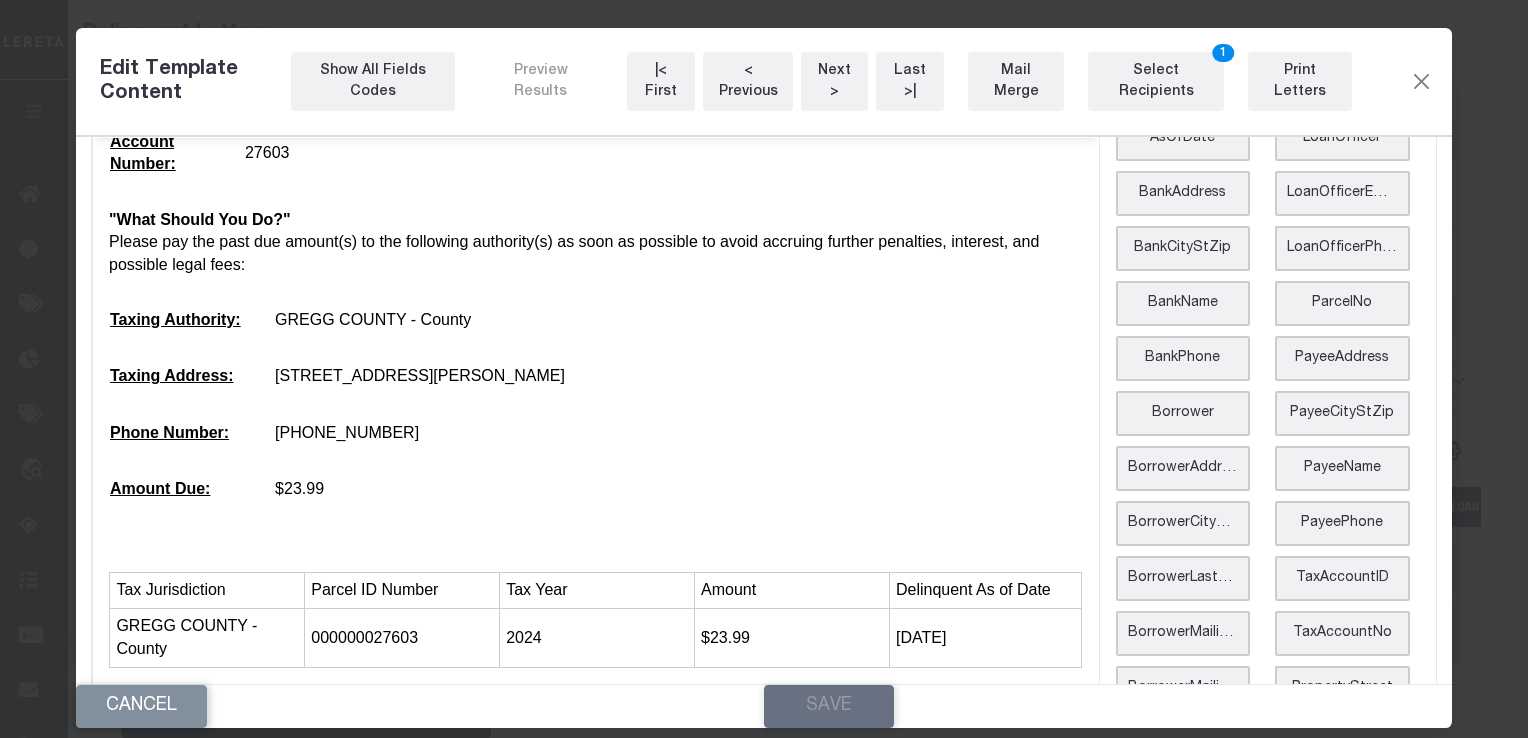 scroll, scrollTop: 700, scrollLeft: 0, axis: vertical 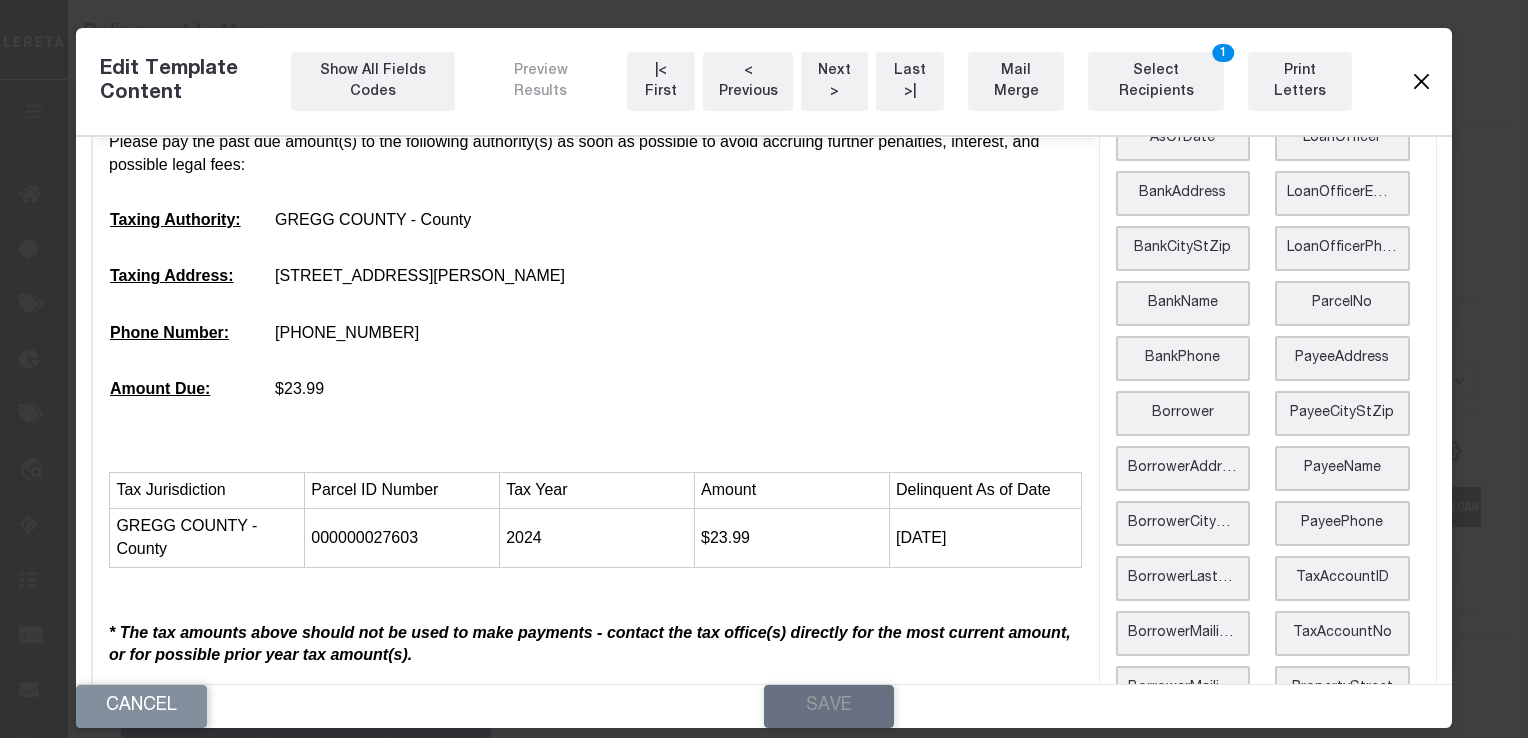 click at bounding box center [1421, 82] 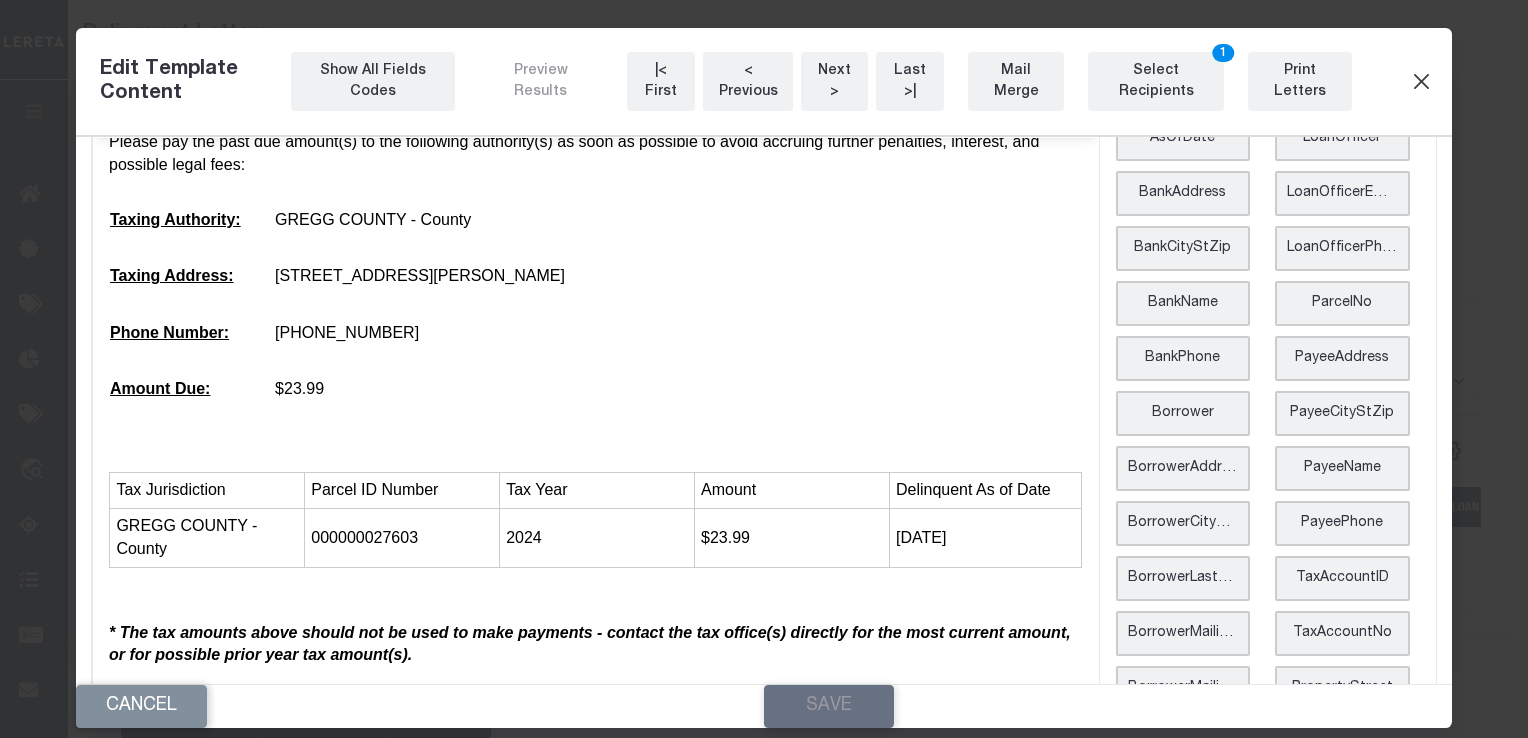 scroll, scrollTop: 0, scrollLeft: 0, axis: both 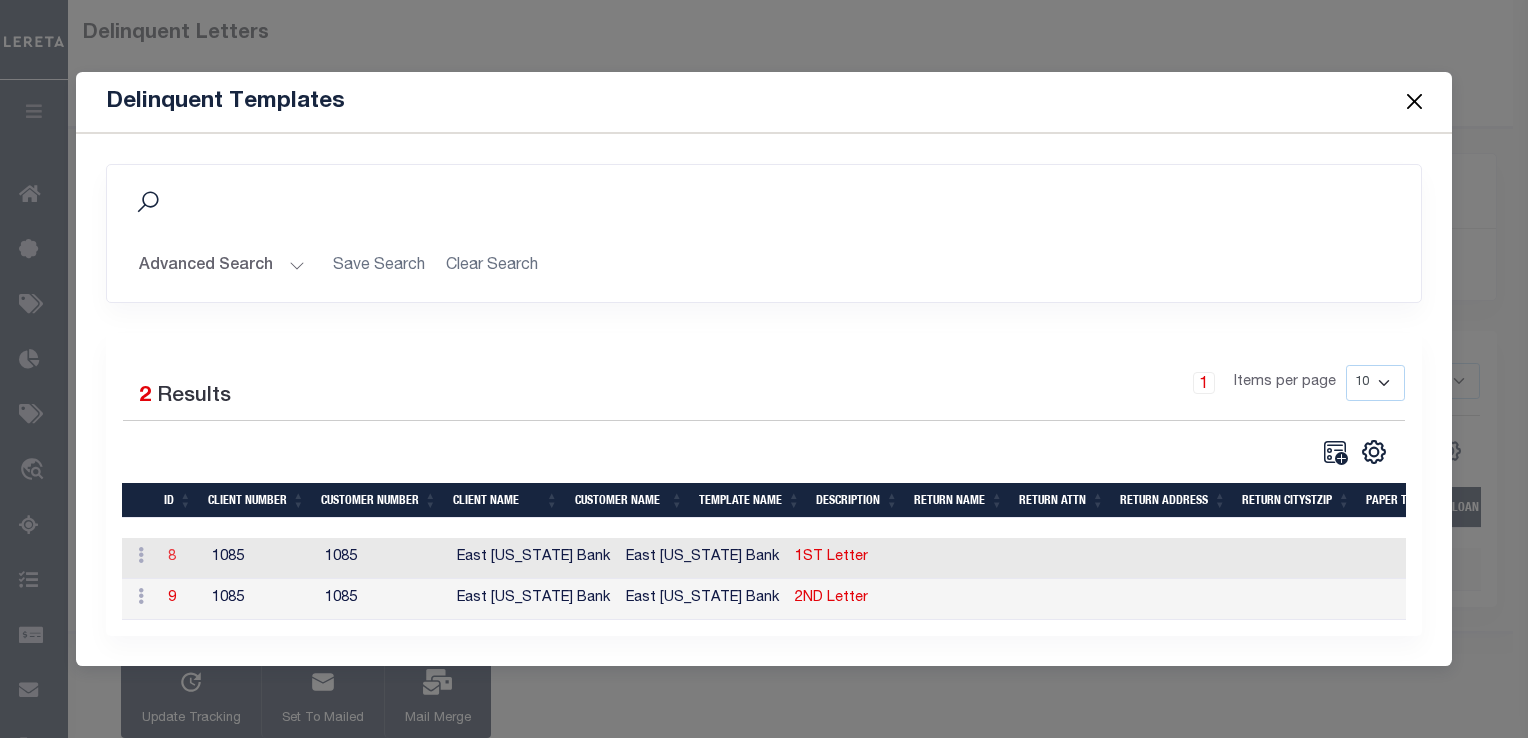 click on "8" at bounding box center (172, 557) 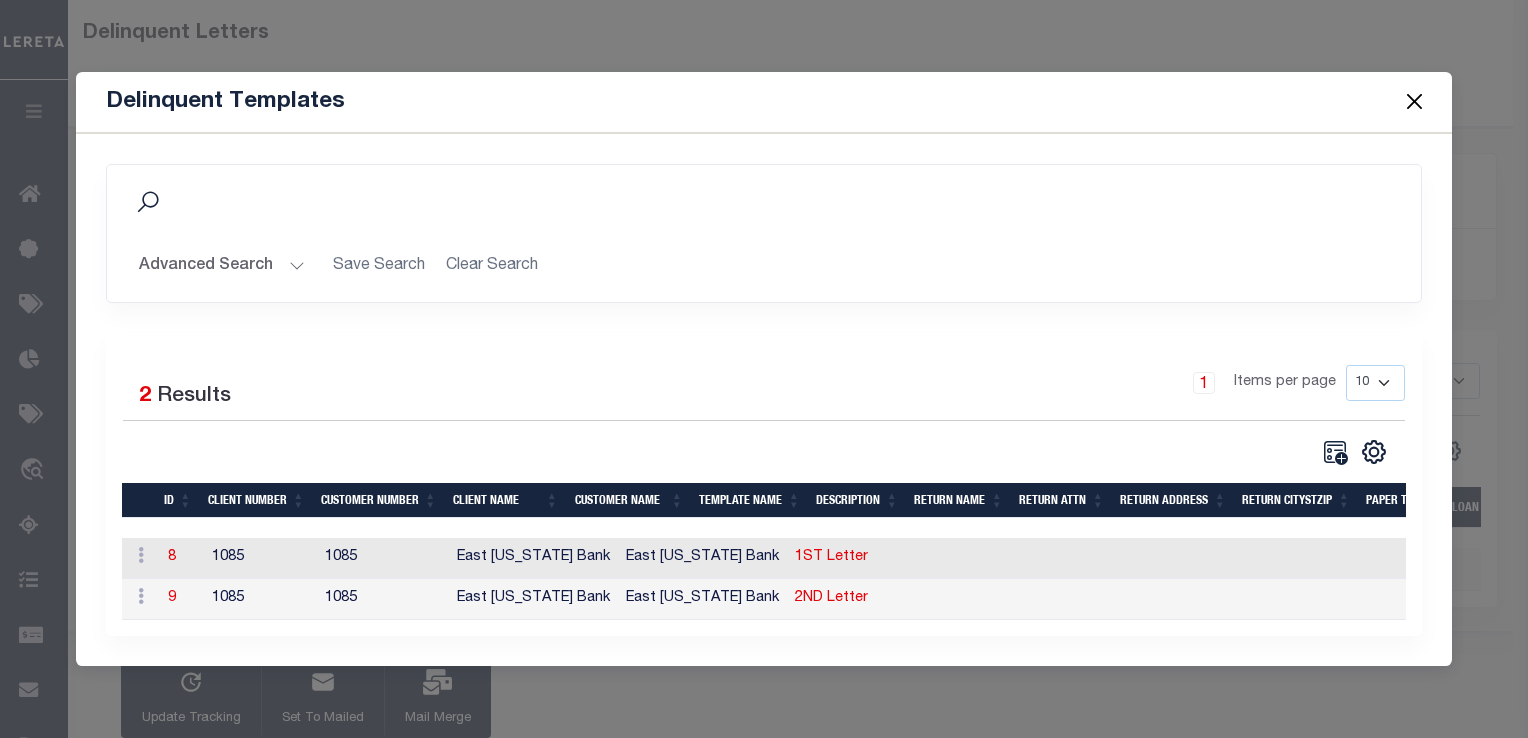 scroll, scrollTop: 0, scrollLeft: 0, axis: both 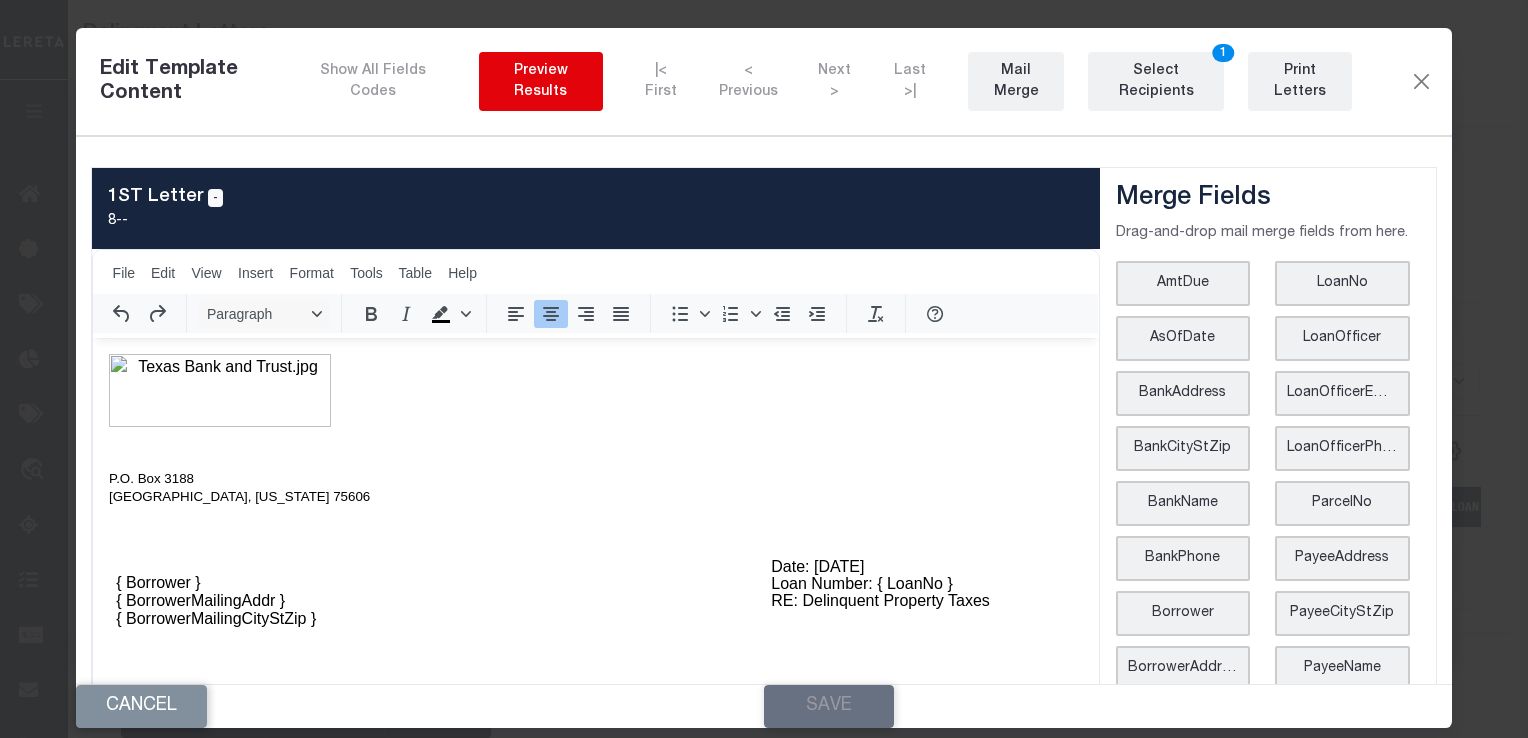 click on "Preview Results" at bounding box center (541, 82) 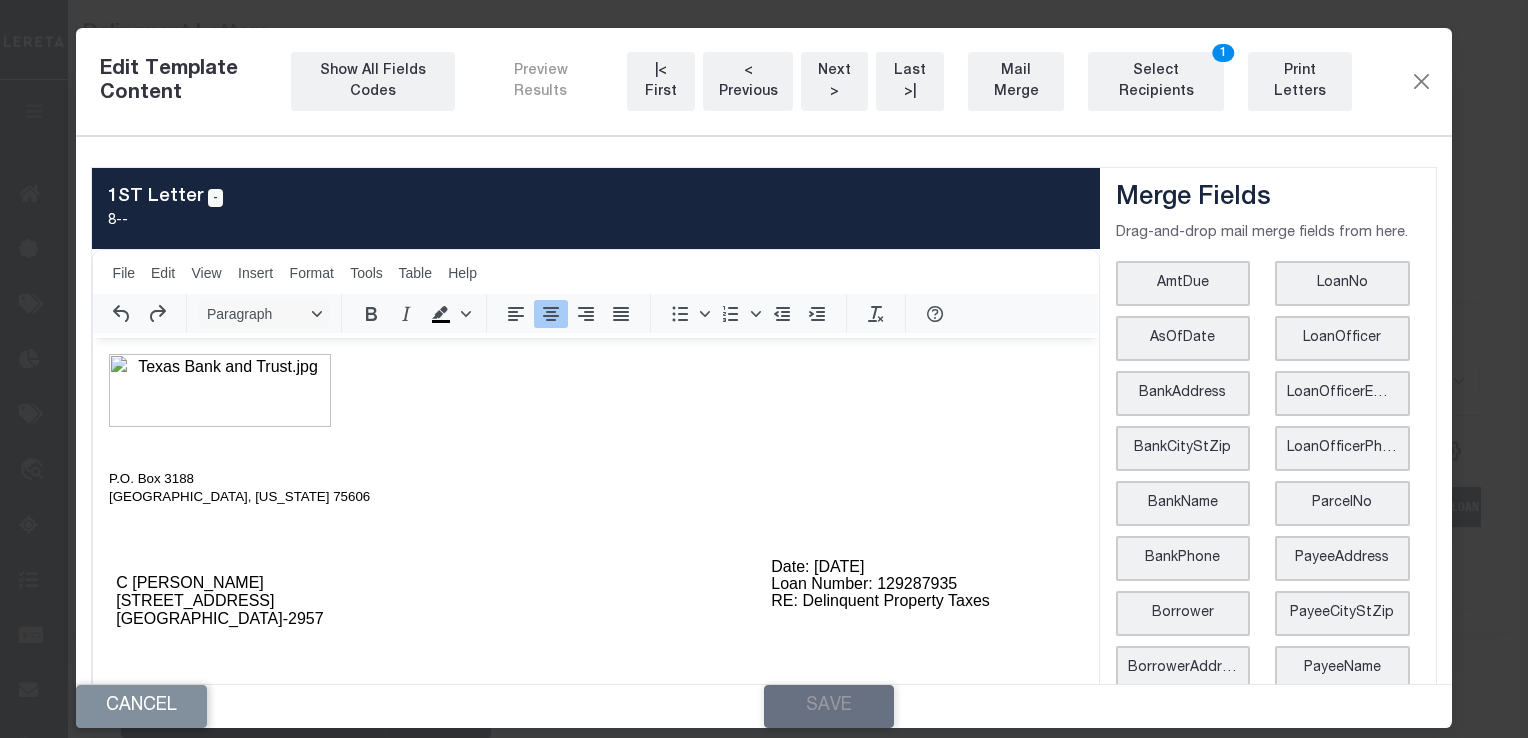 scroll, scrollTop: 0, scrollLeft: 0, axis: both 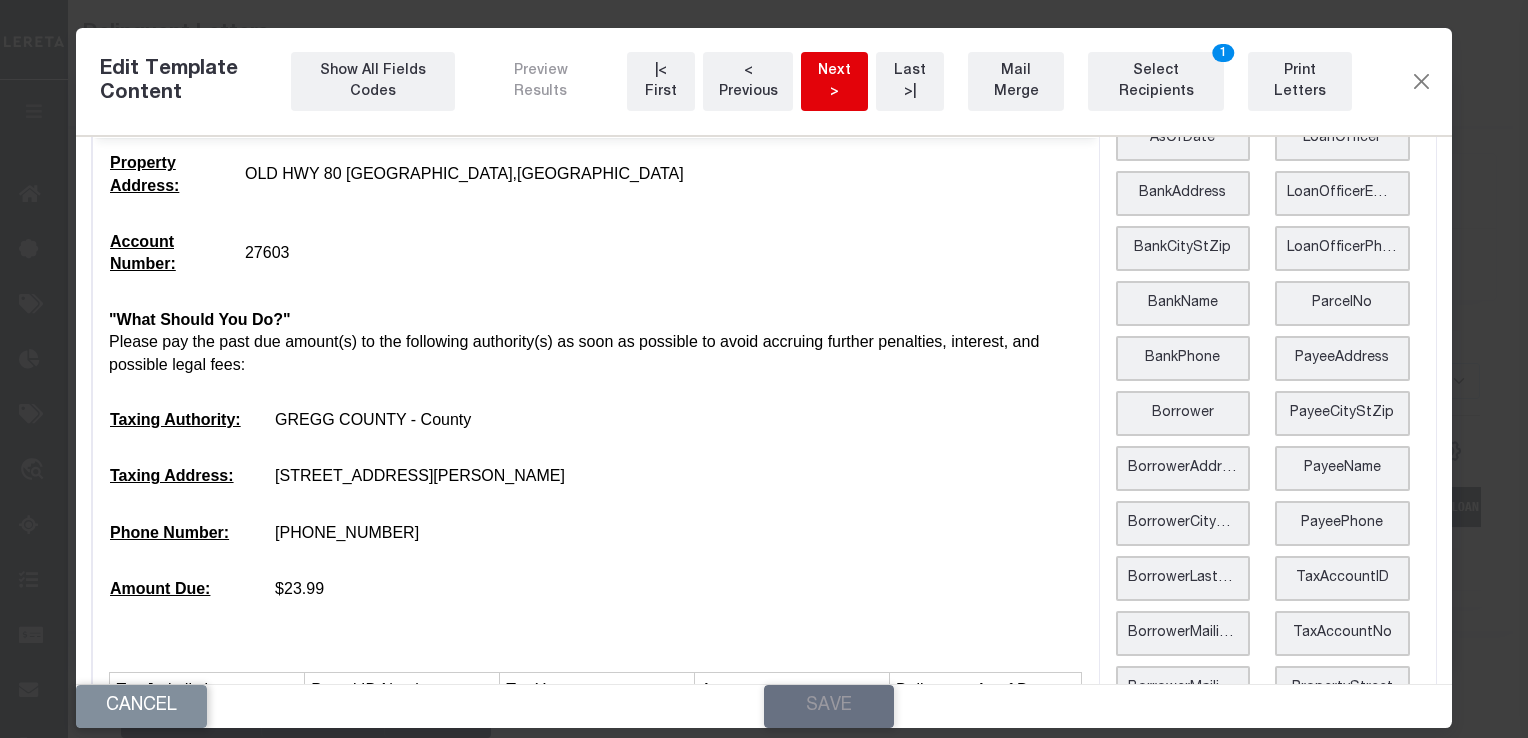 click on "Next >" at bounding box center [834, 82] 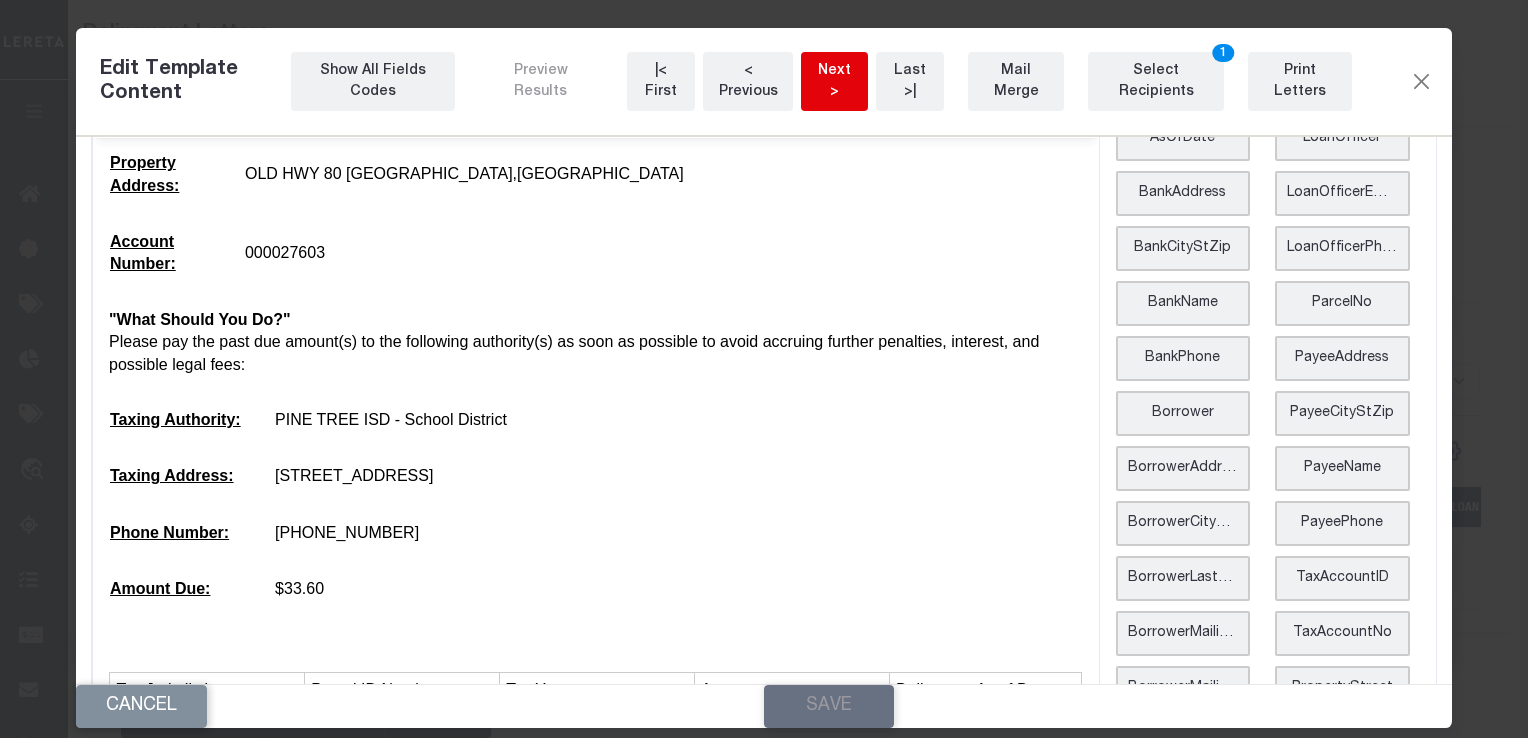 scroll, scrollTop: 800, scrollLeft: 0, axis: vertical 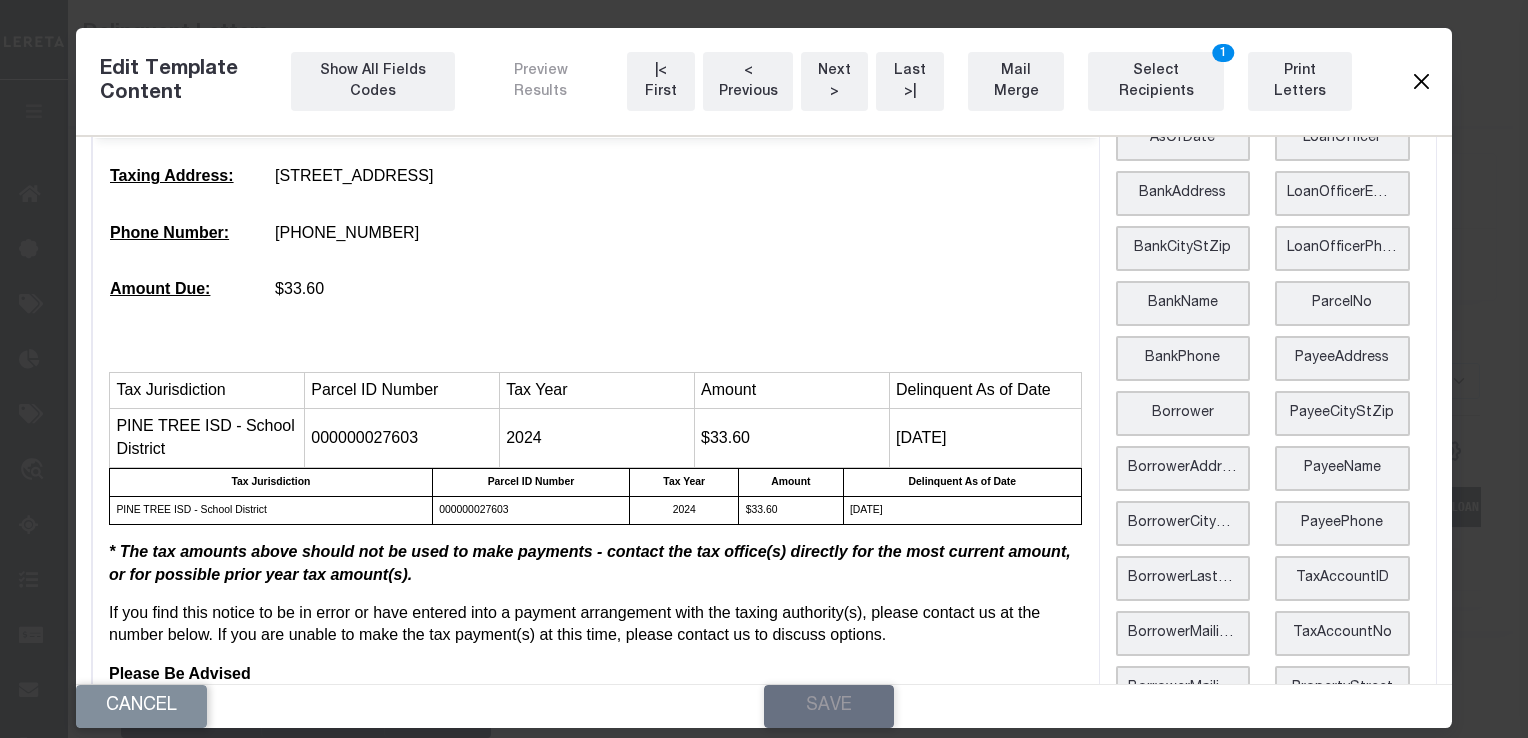 click at bounding box center (1421, 82) 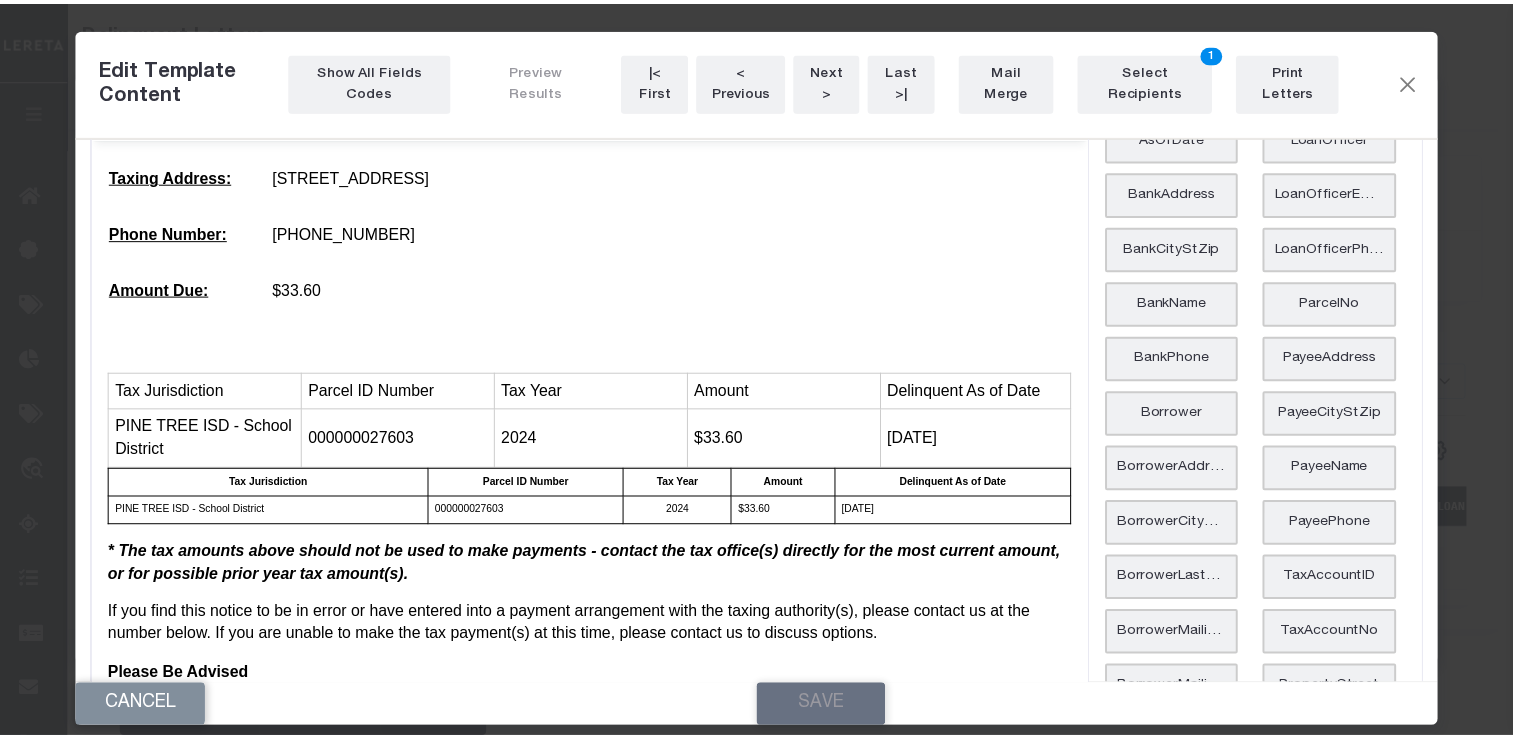 scroll, scrollTop: 0, scrollLeft: 0, axis: both 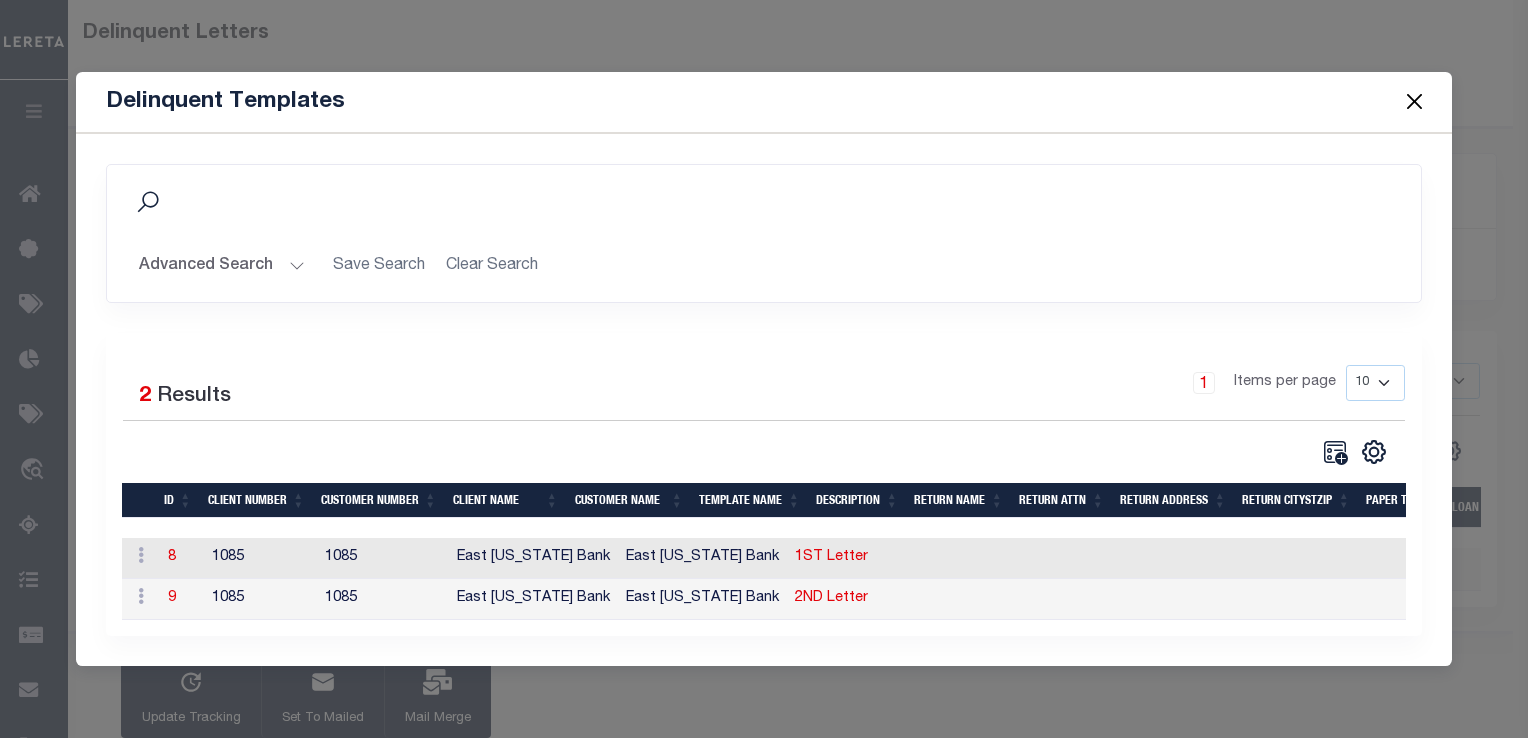 click at bounding box center [1414, 102] 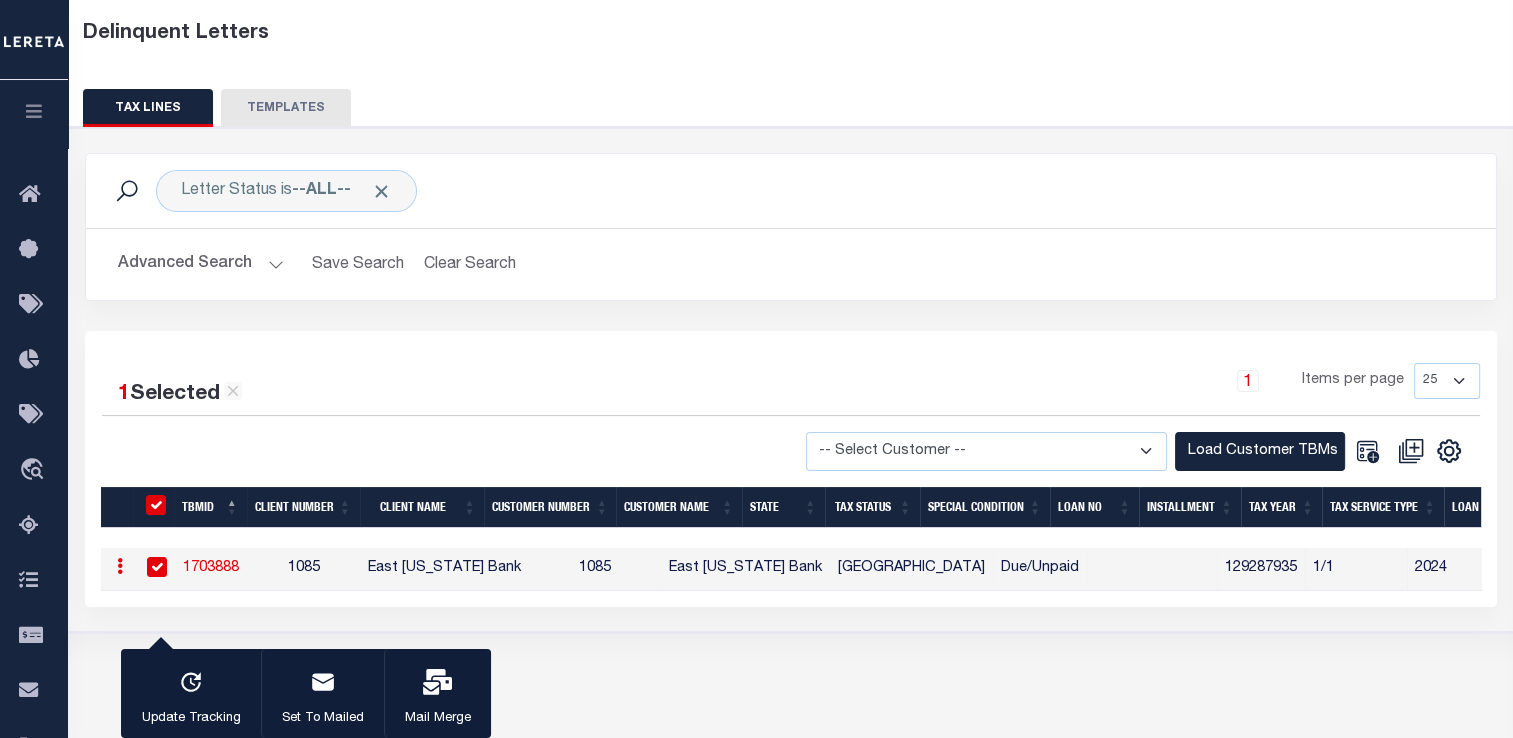 click on "Letter Status is  --ALL--
Search
Advanced Search
Save Search Clear Search
DelinquentLetterSearchTable_dynamictable_____DefaultSaveFilter
Is" at bounding box center [791, 242] 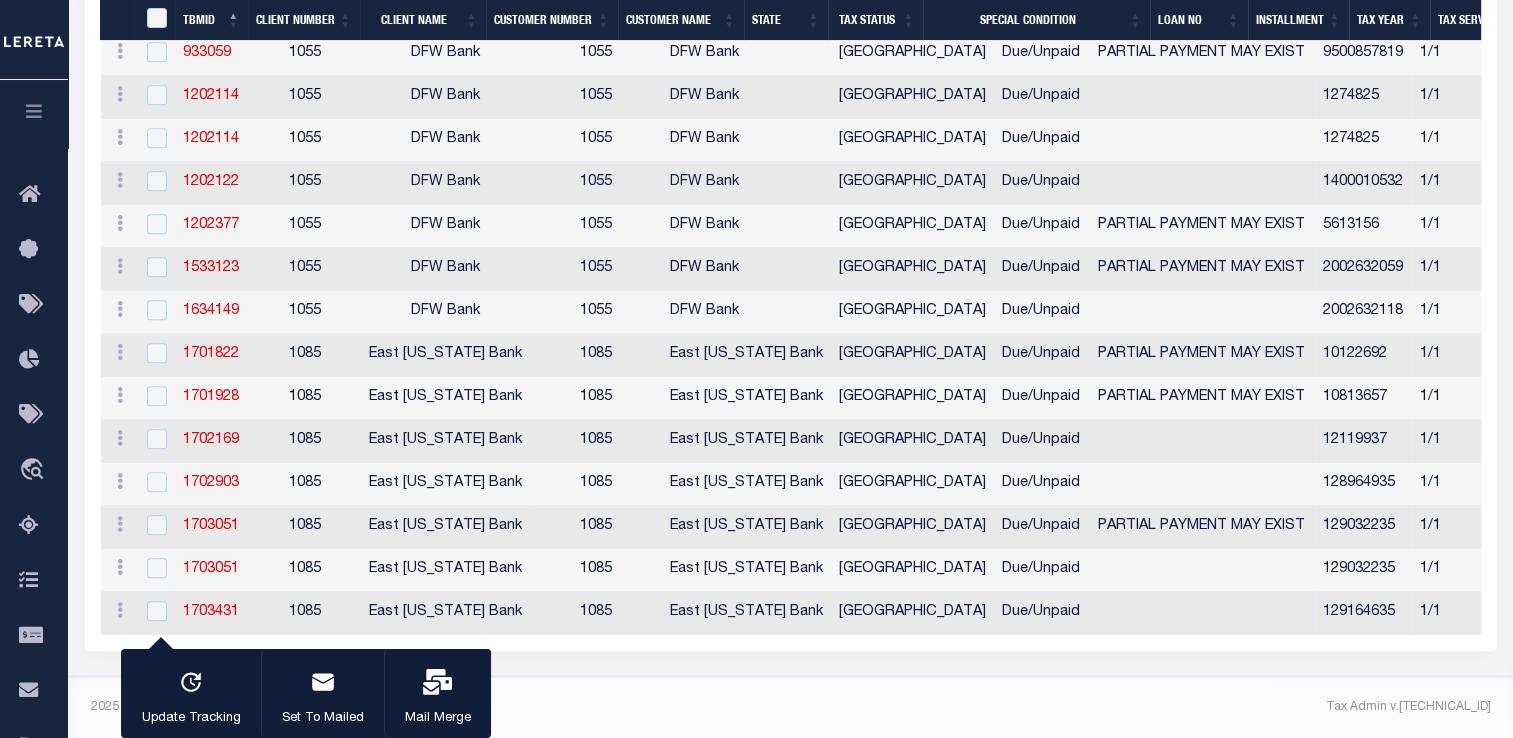 scroll, scrollTop: 1108, scrollLeft: 0, axis: vertical 